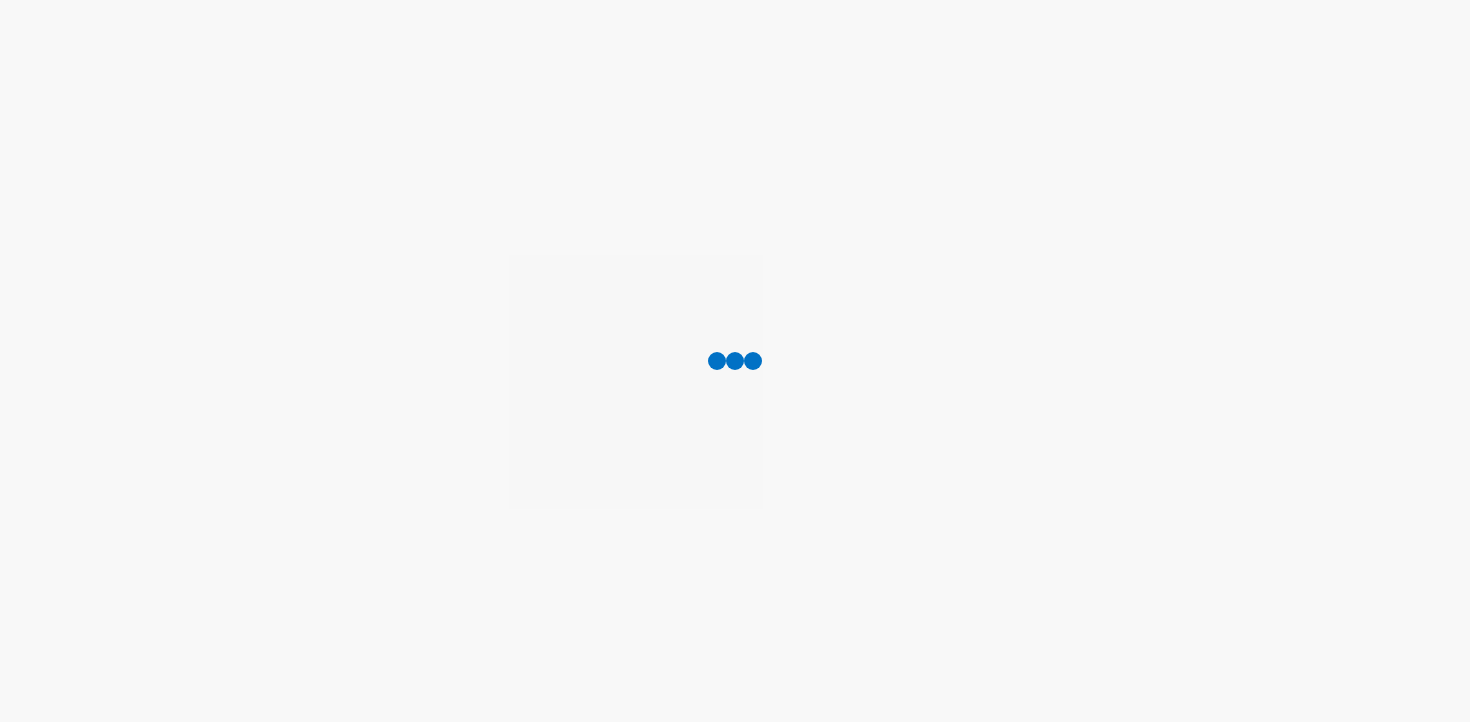 scroll, scrollTop: 0, scrollLeft: 0, axis: both 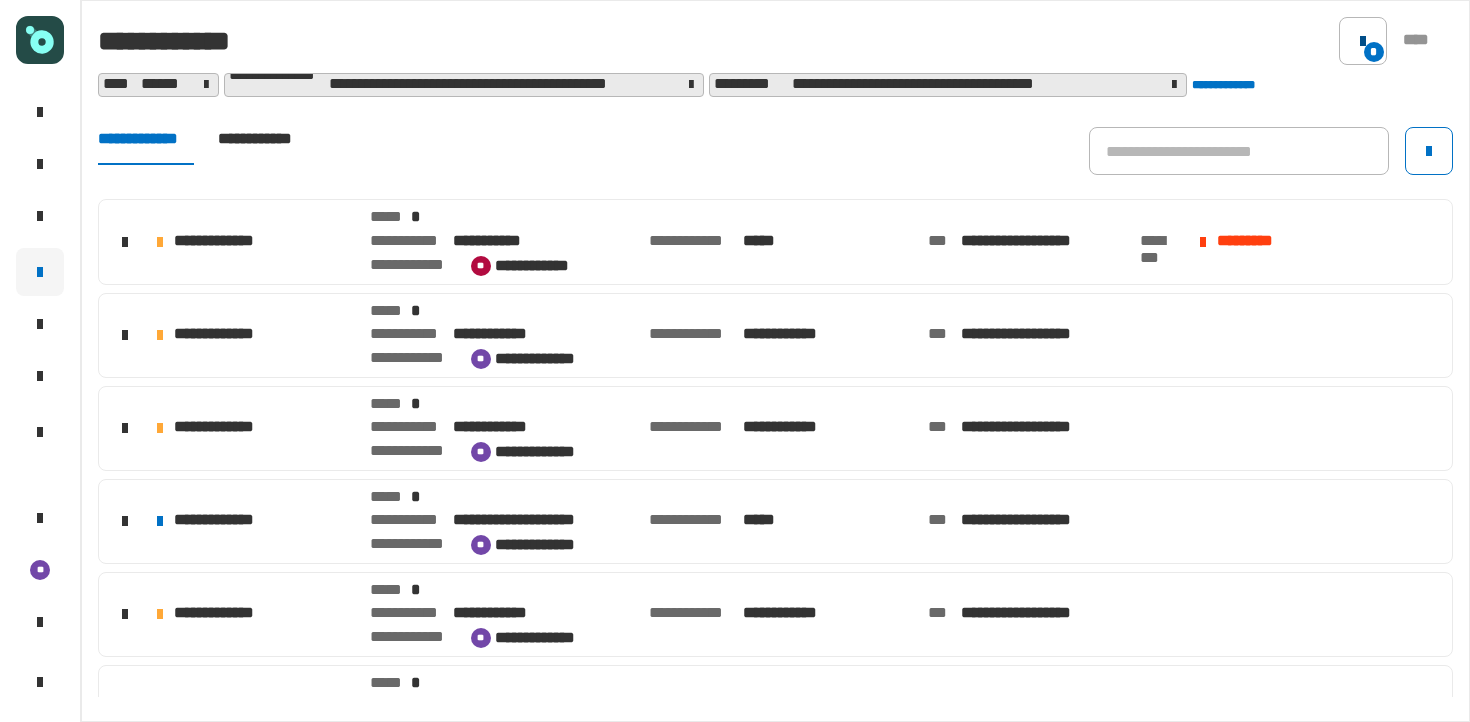 click on "*" 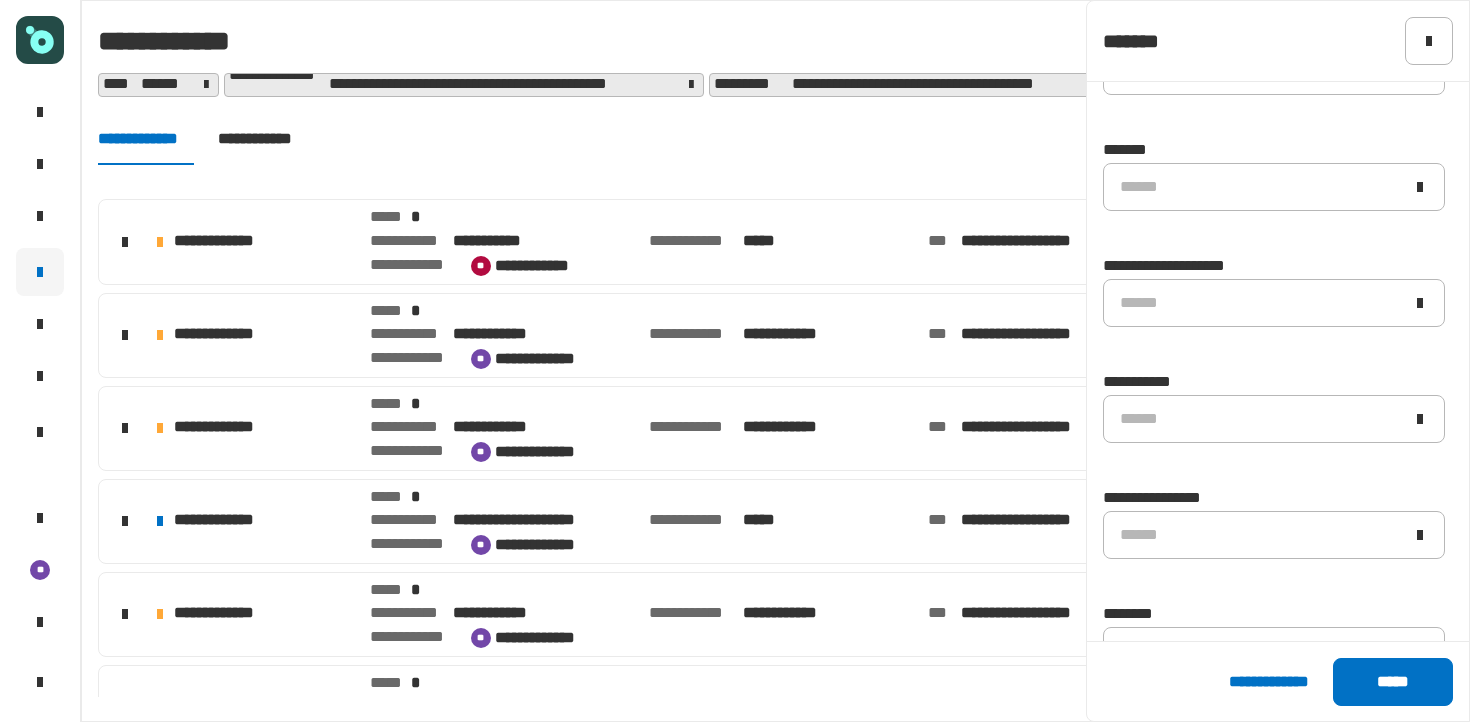 scroll, scrollTop: 773, scrollLeft: 0, axis: vertical 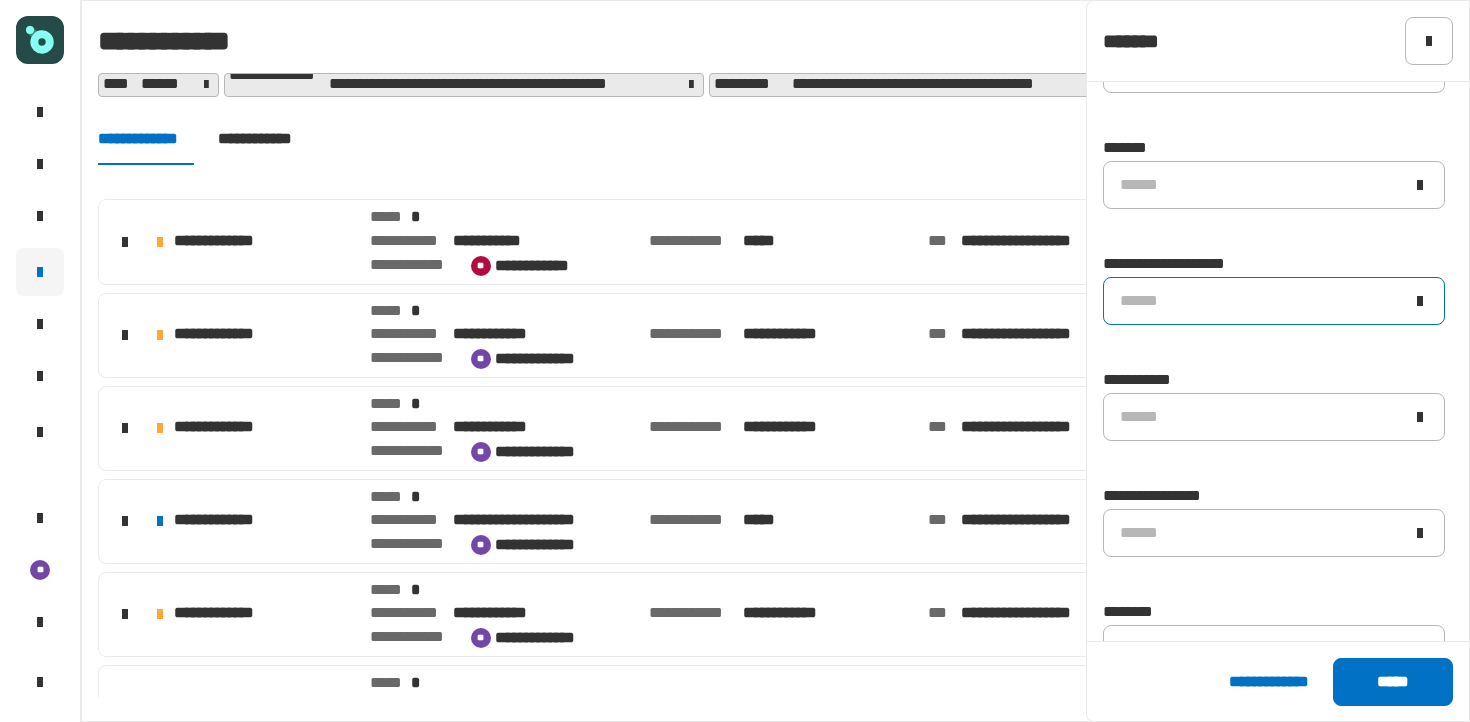 click on "******" 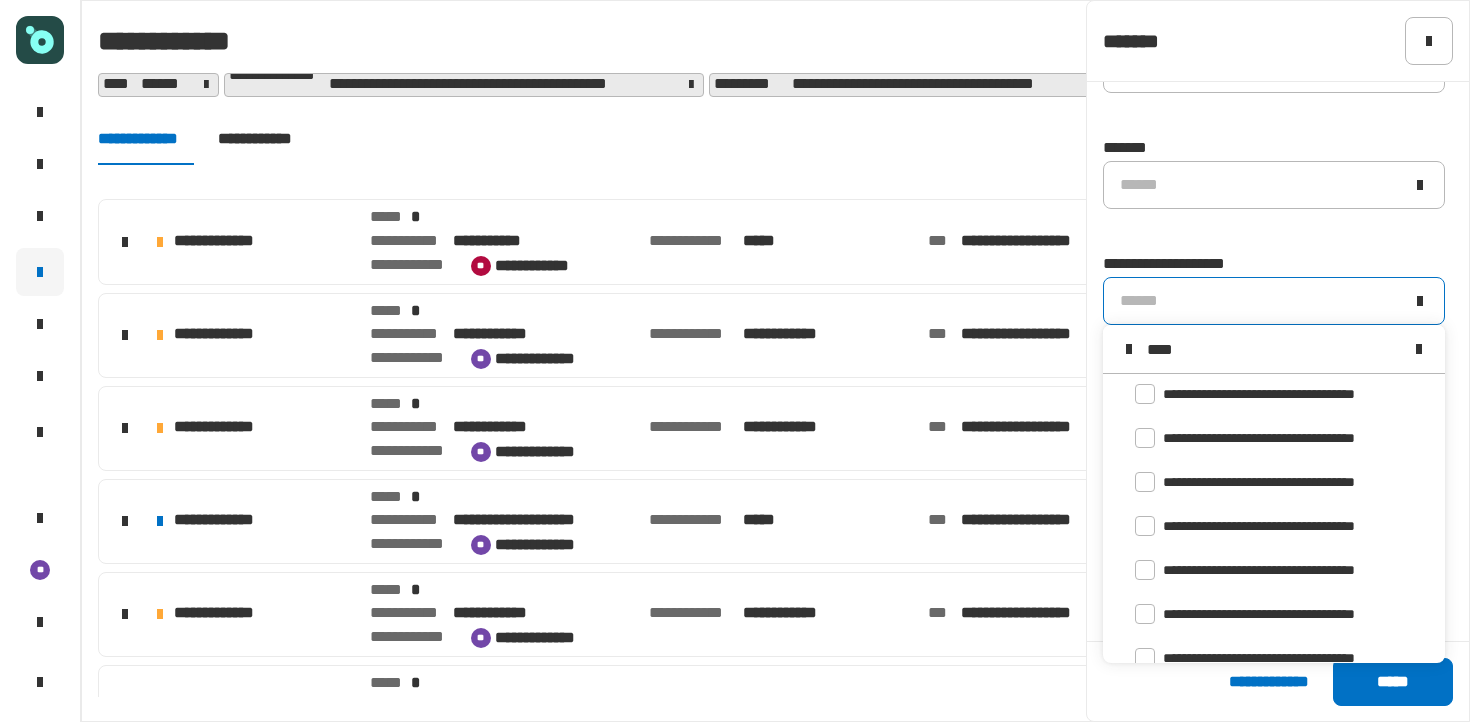 scroll, scrollTop: 0, scrollLeft: 0, axis: both 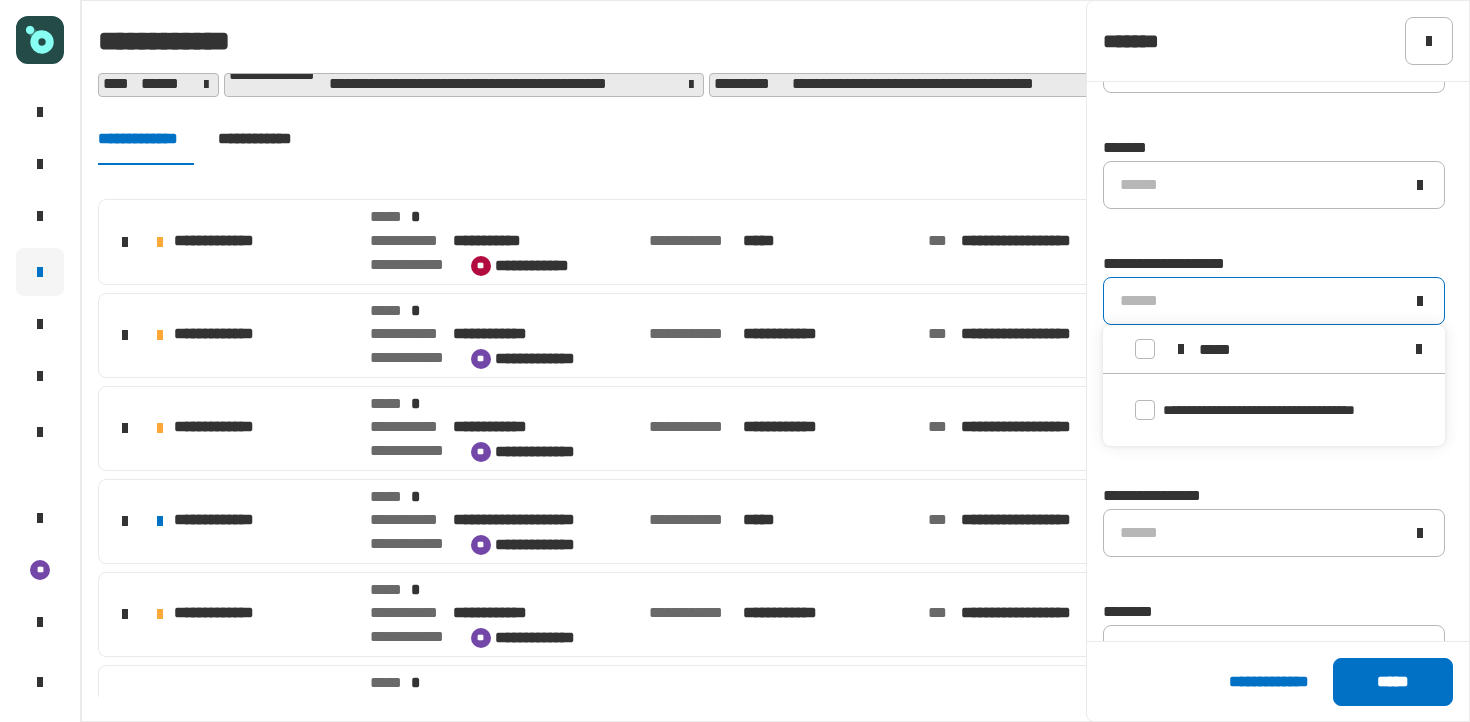 click on "*****" at bounding box center [1300, 349] 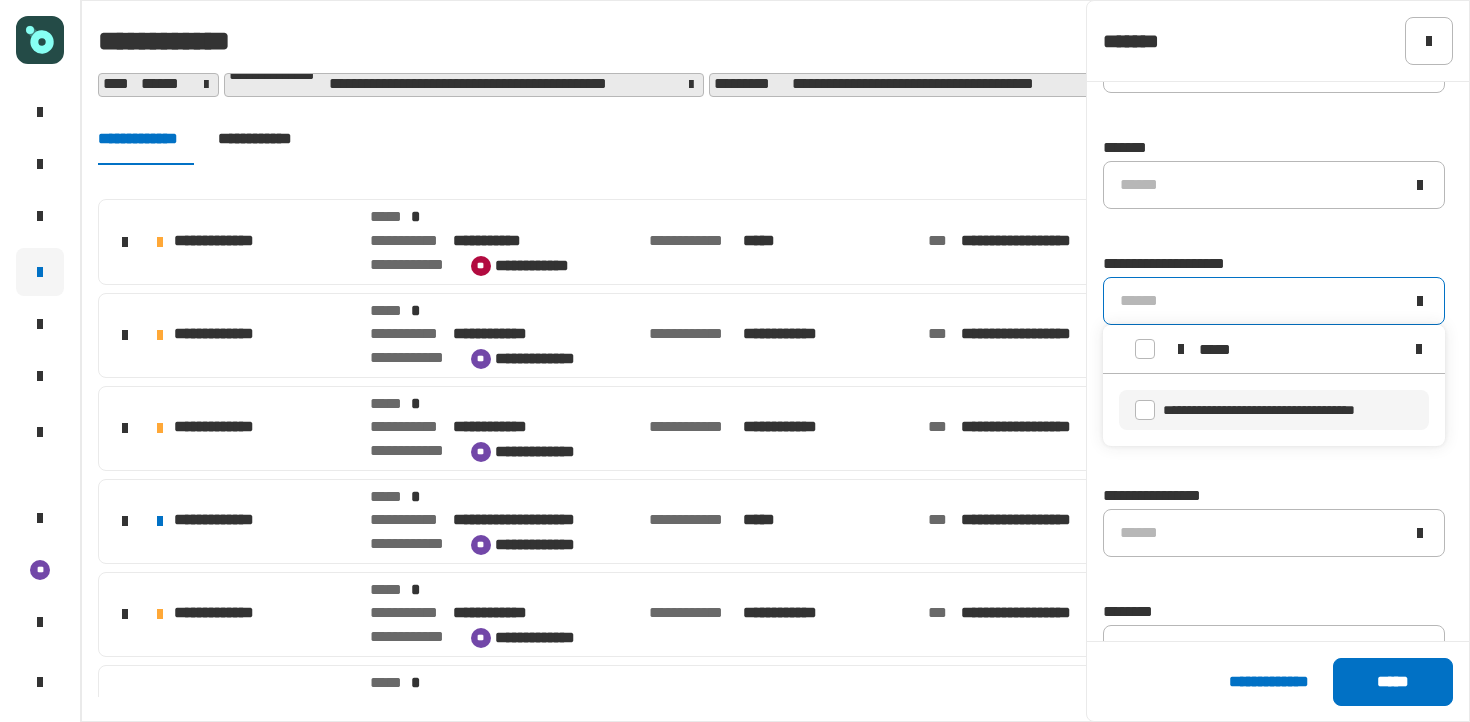 click on "**********" at bounding box center (1259, 410) 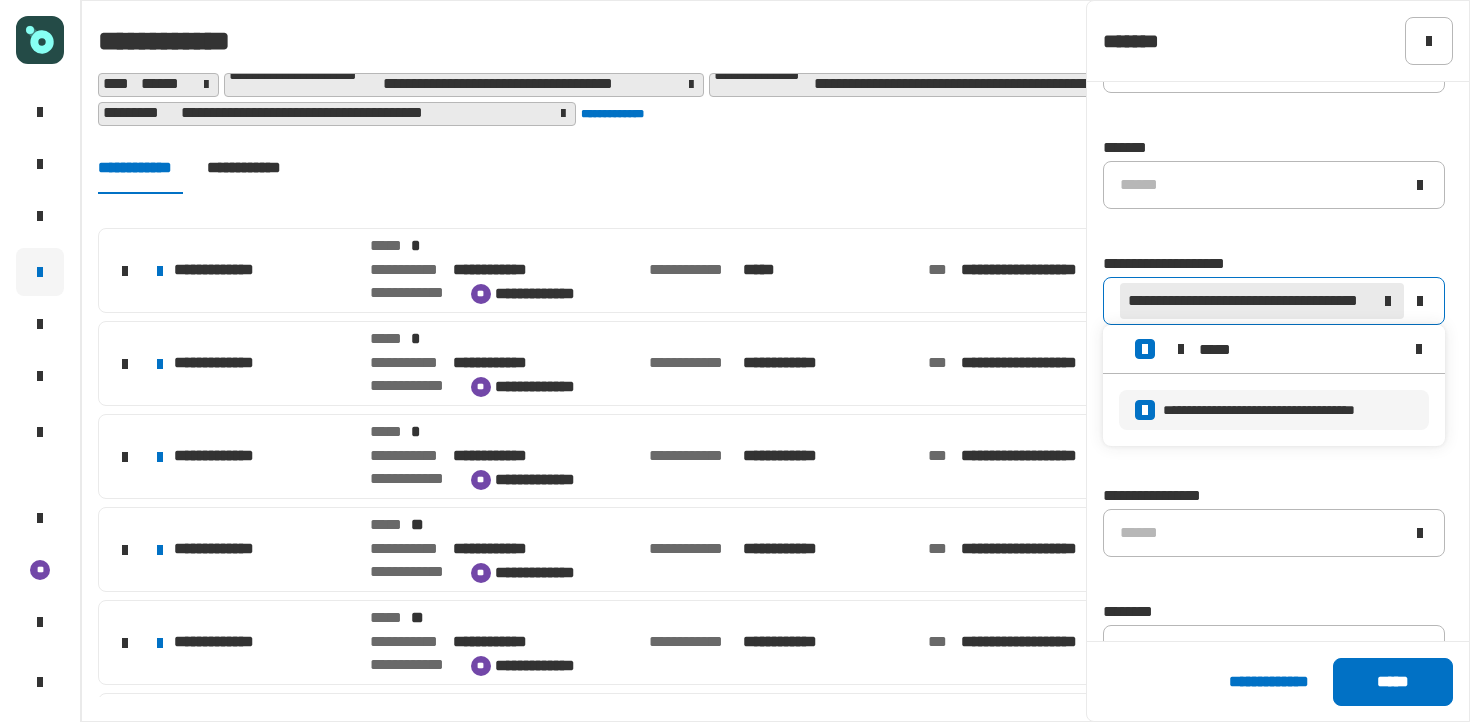 click on "*****" at bounding box center [1300, 349] 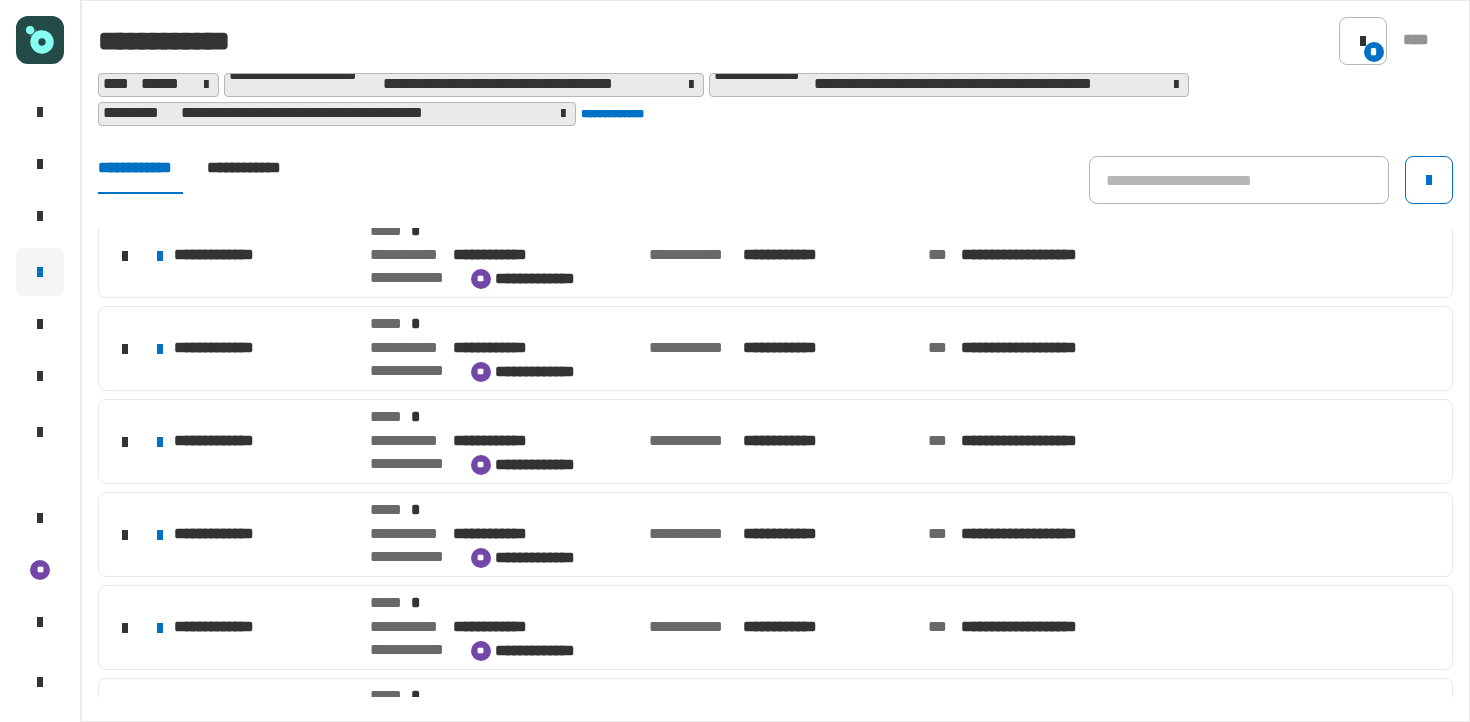 scroll, scrollTop: 0, scrollLeft: 0, axis: both 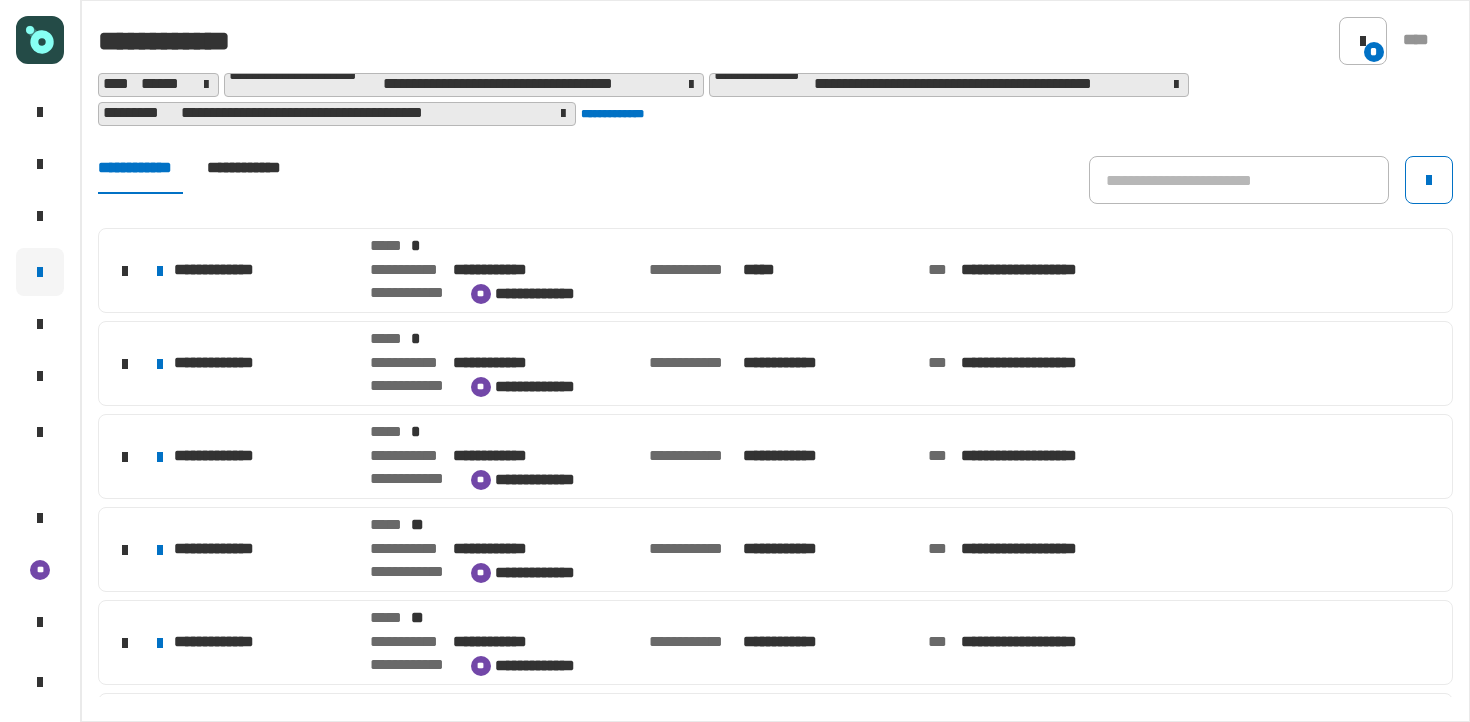 click on "[FIRST] [LAST] [EMAIL] [PHONE]" 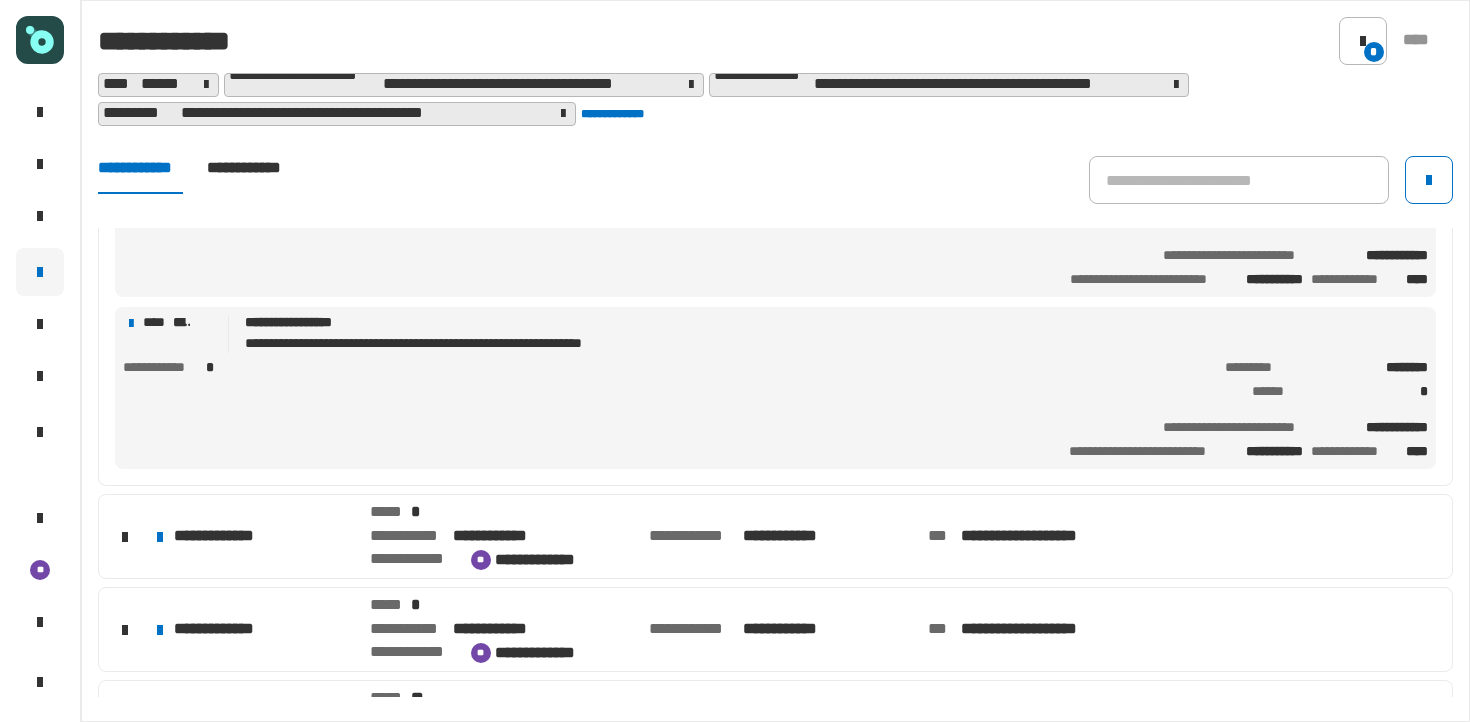 scroll, scrollTop: 187, scrollLeft: 0, axis: vertical 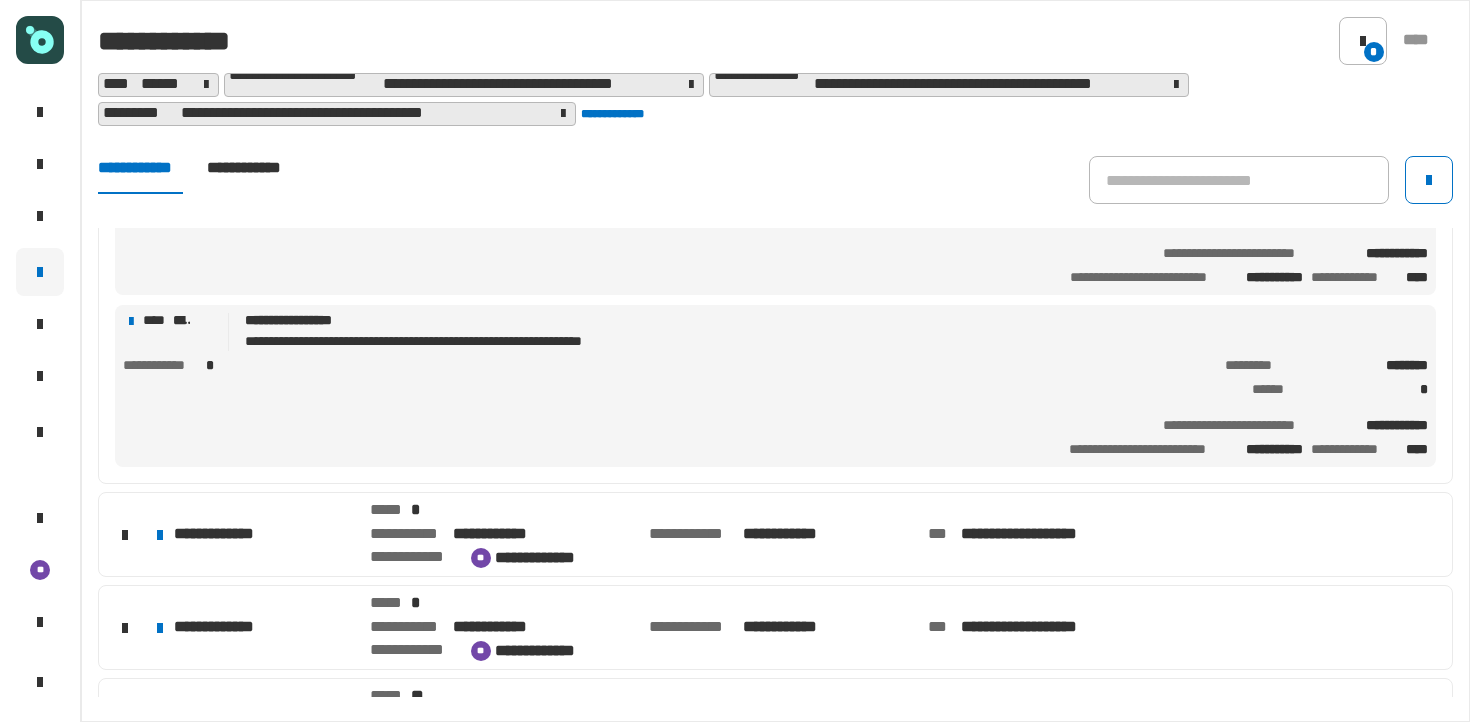 click on "[FIRST] [LAST] [EMAIL] [PHONE]" 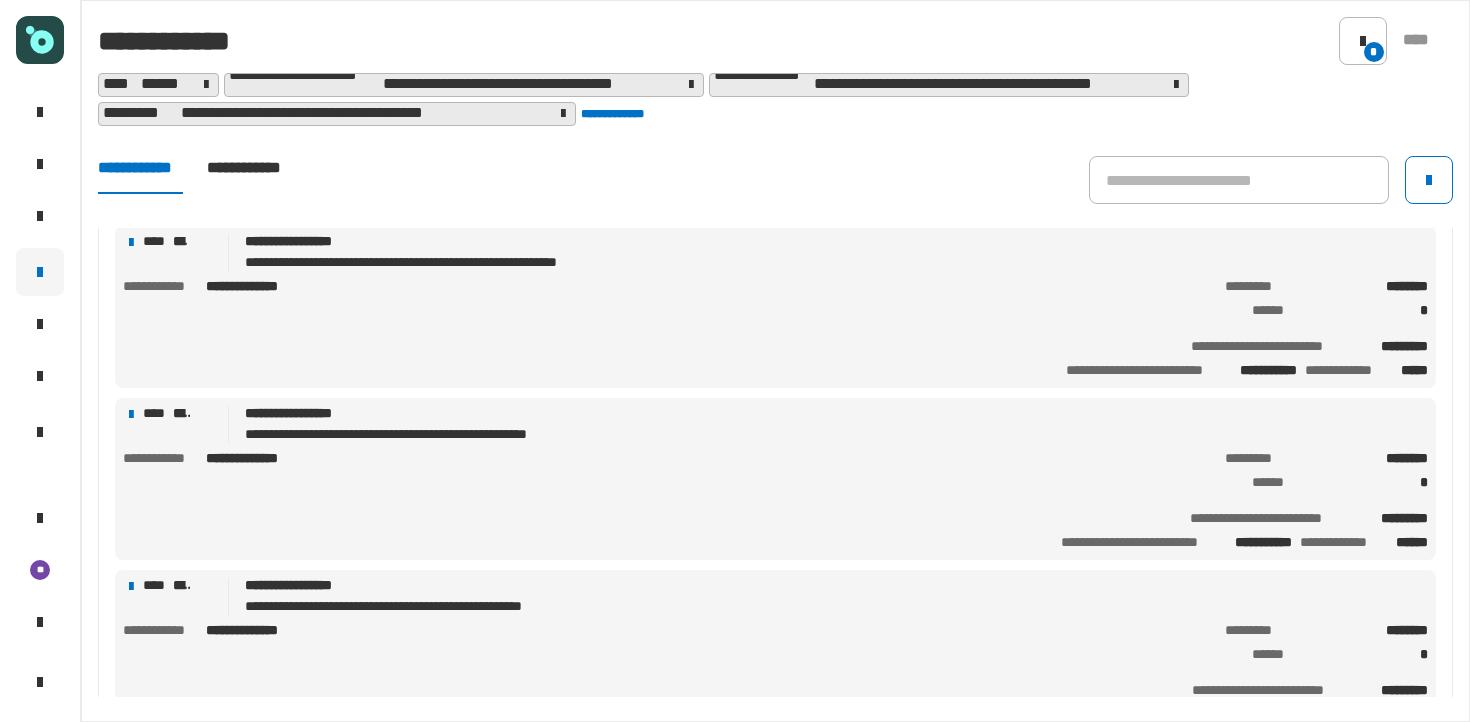 click on "**********" 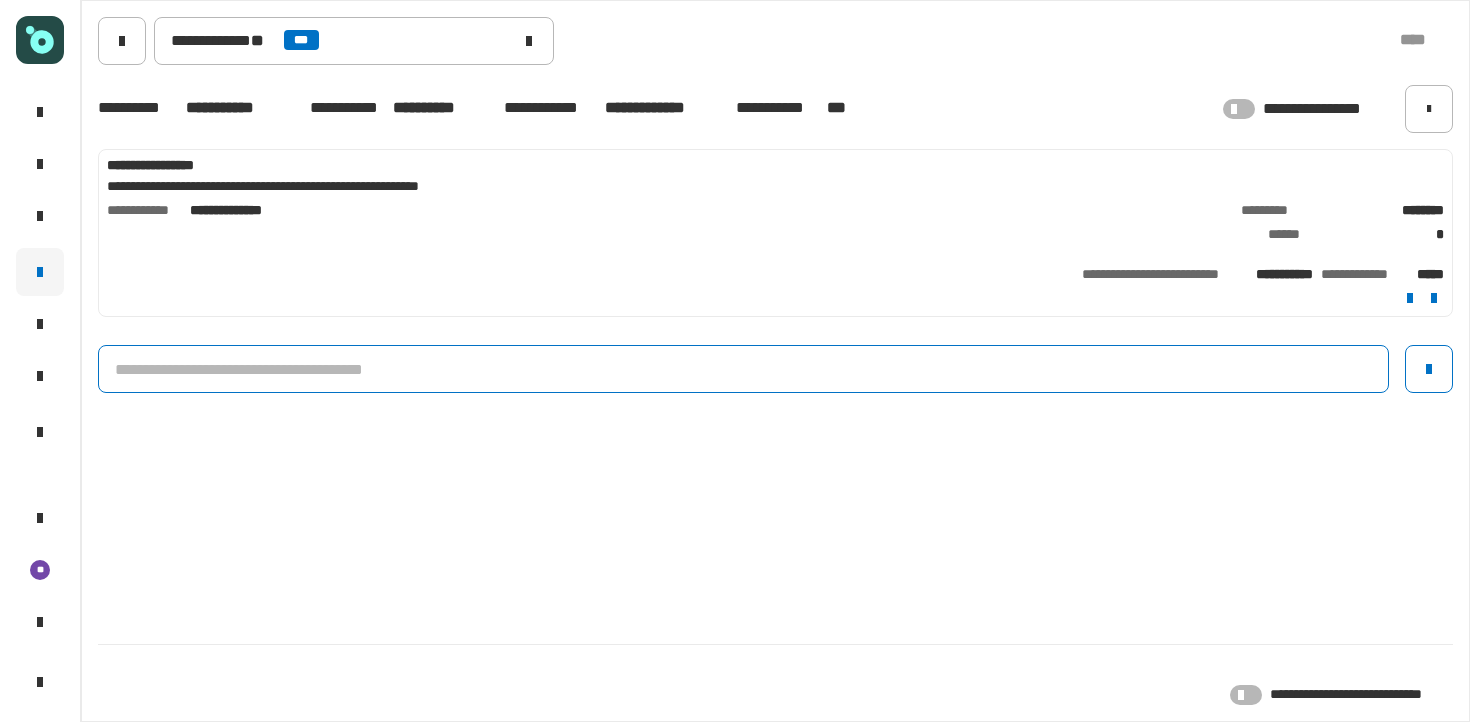 click 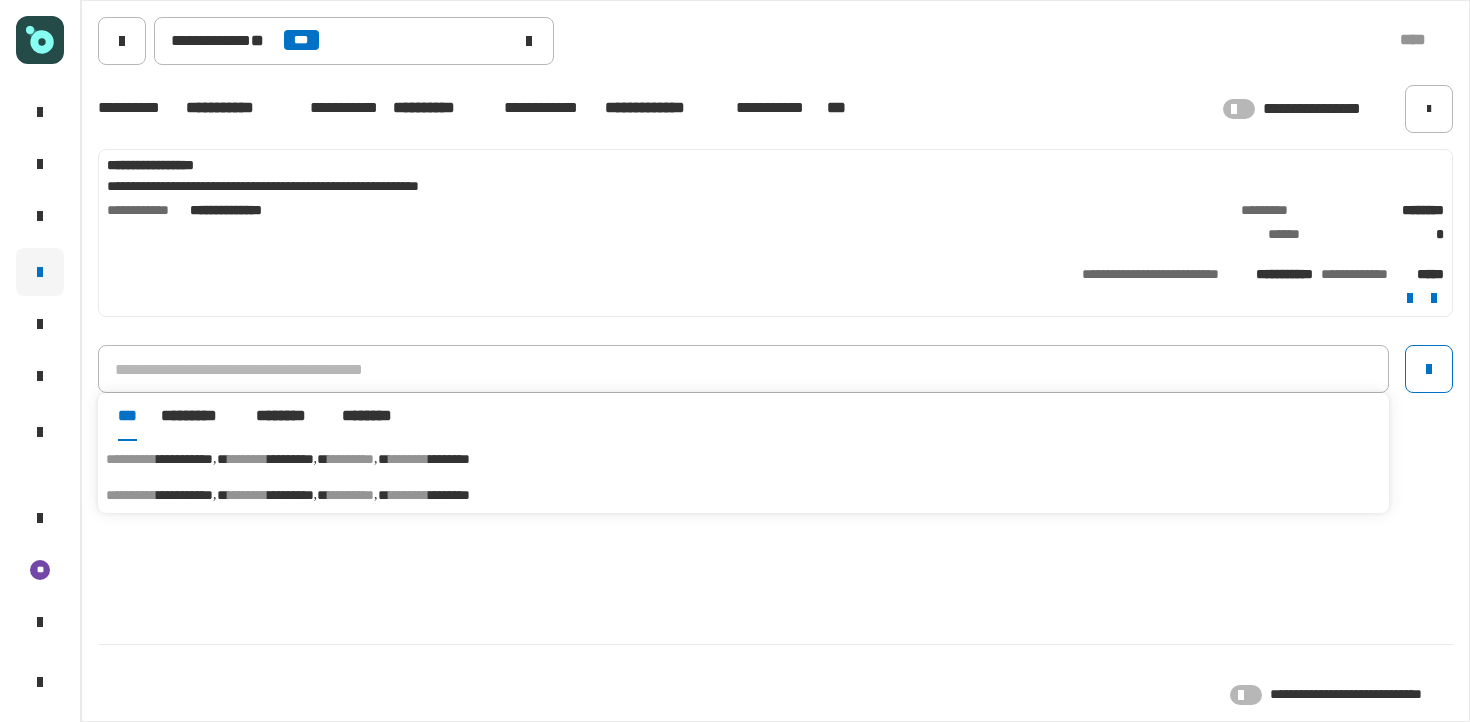click on "********" at bounding box center (351, 495) 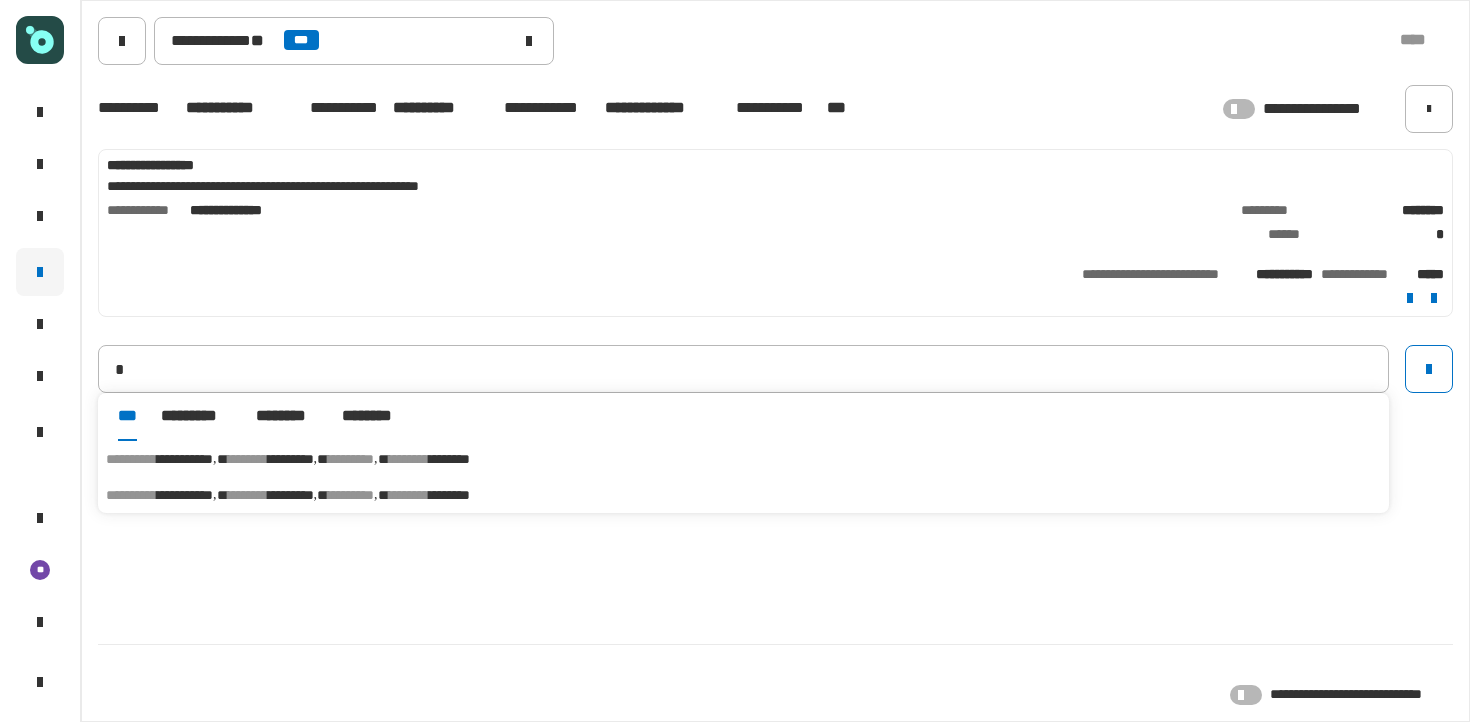 type on "**********" 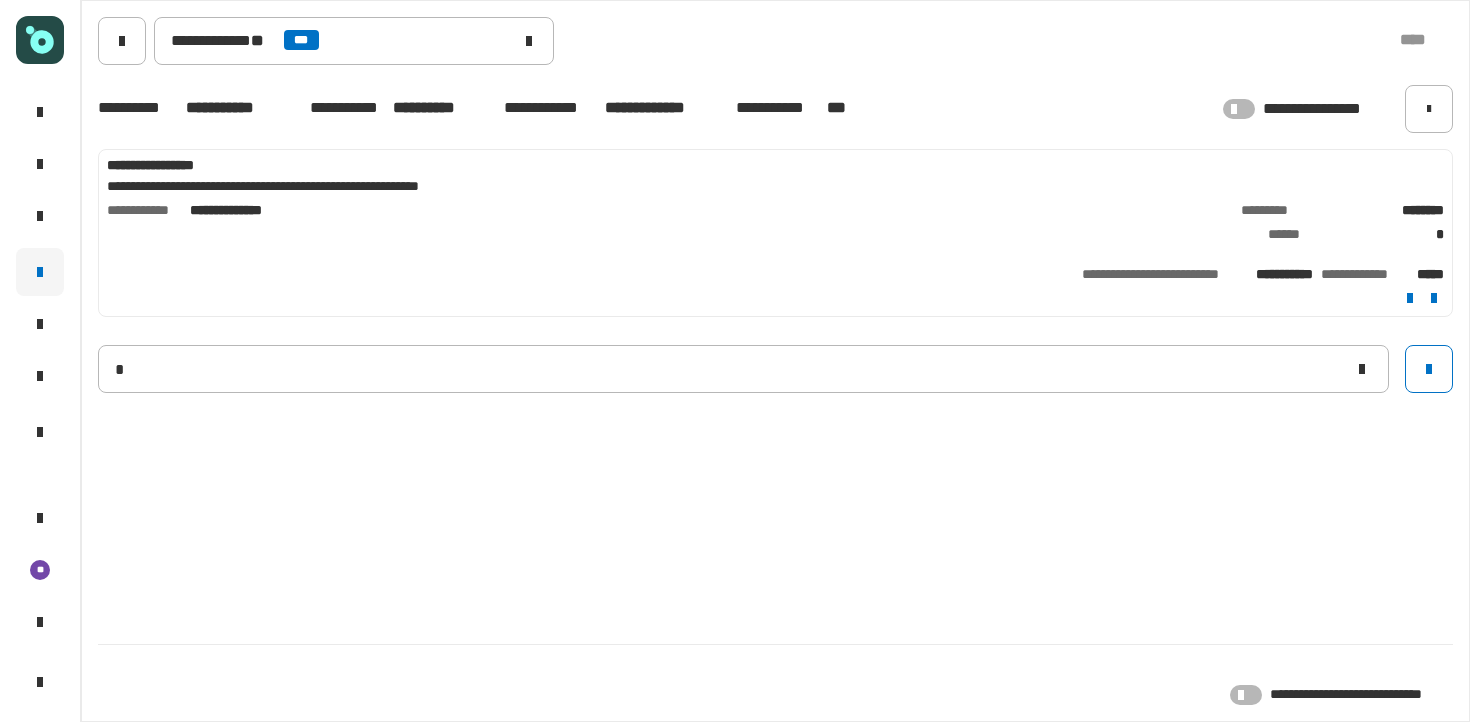 type 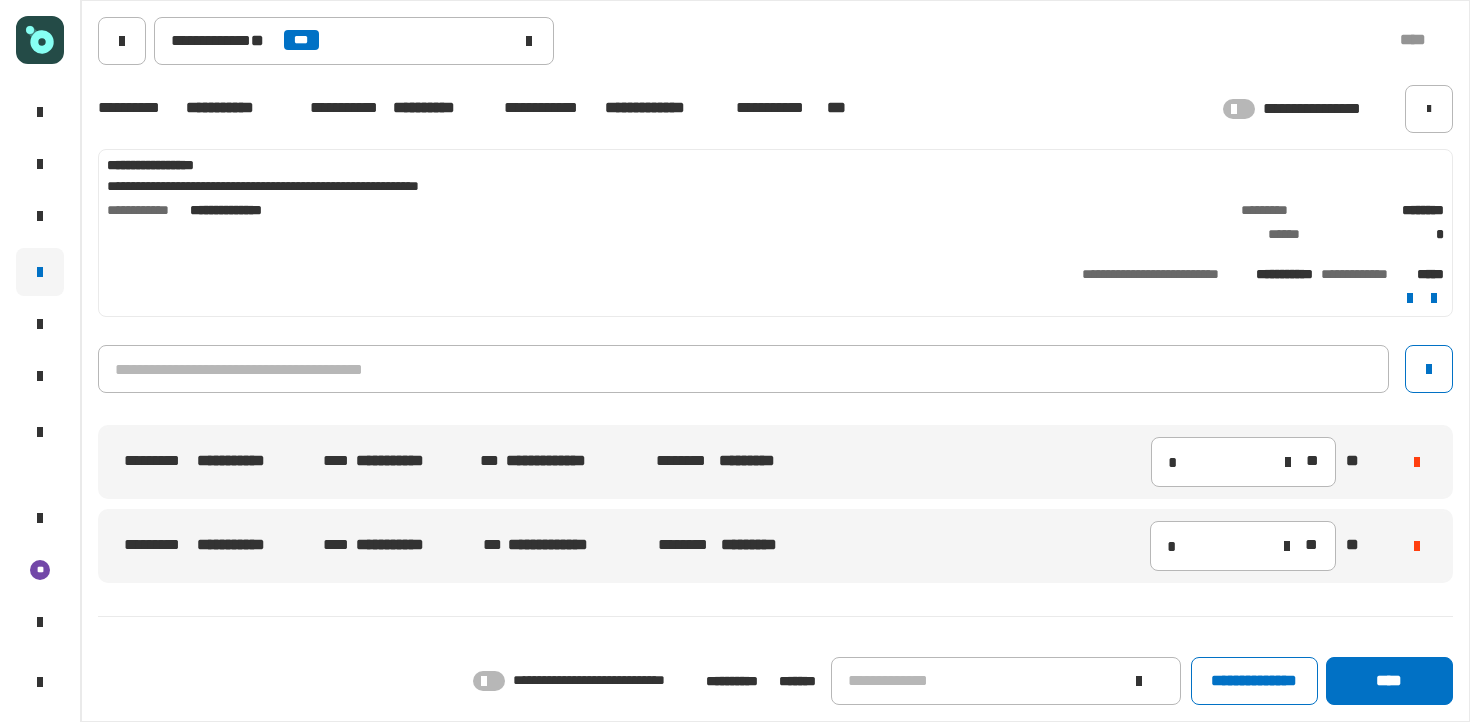 click 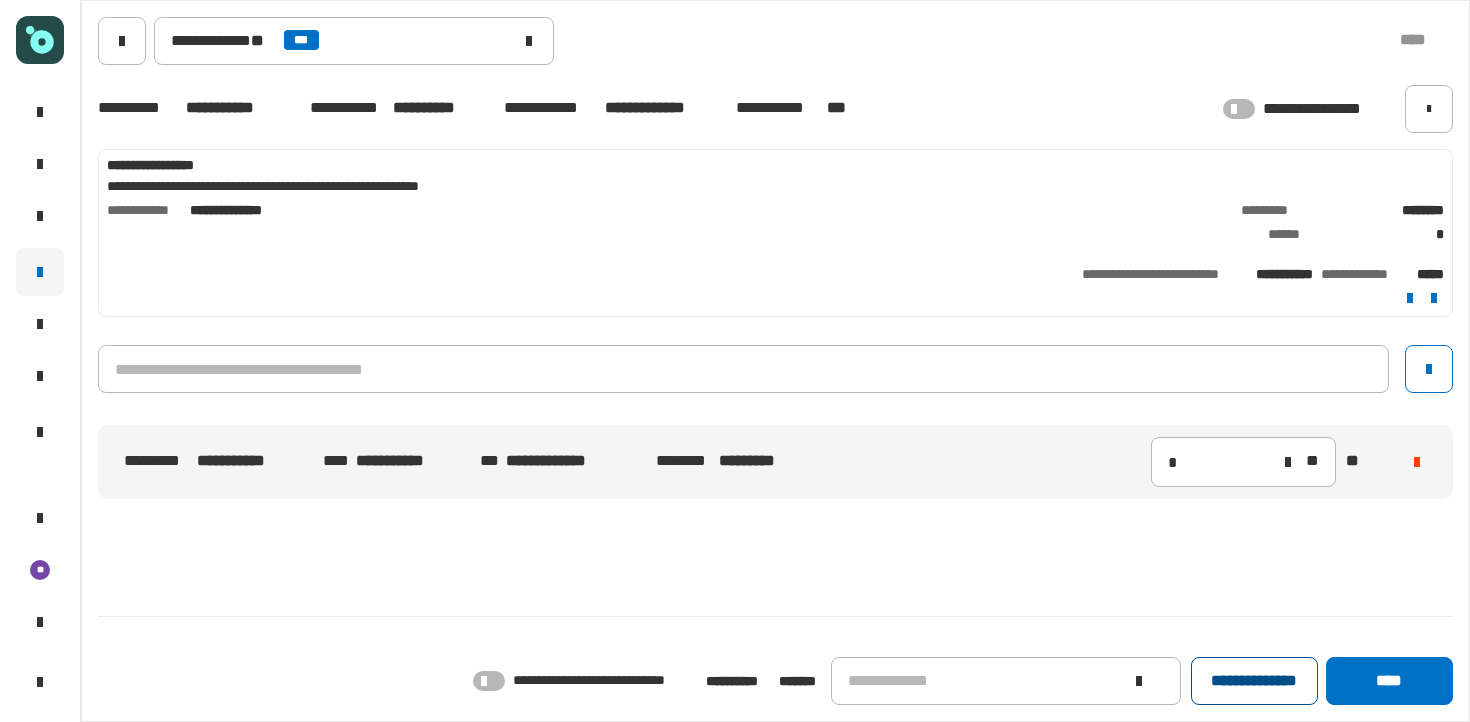 click on "**********" 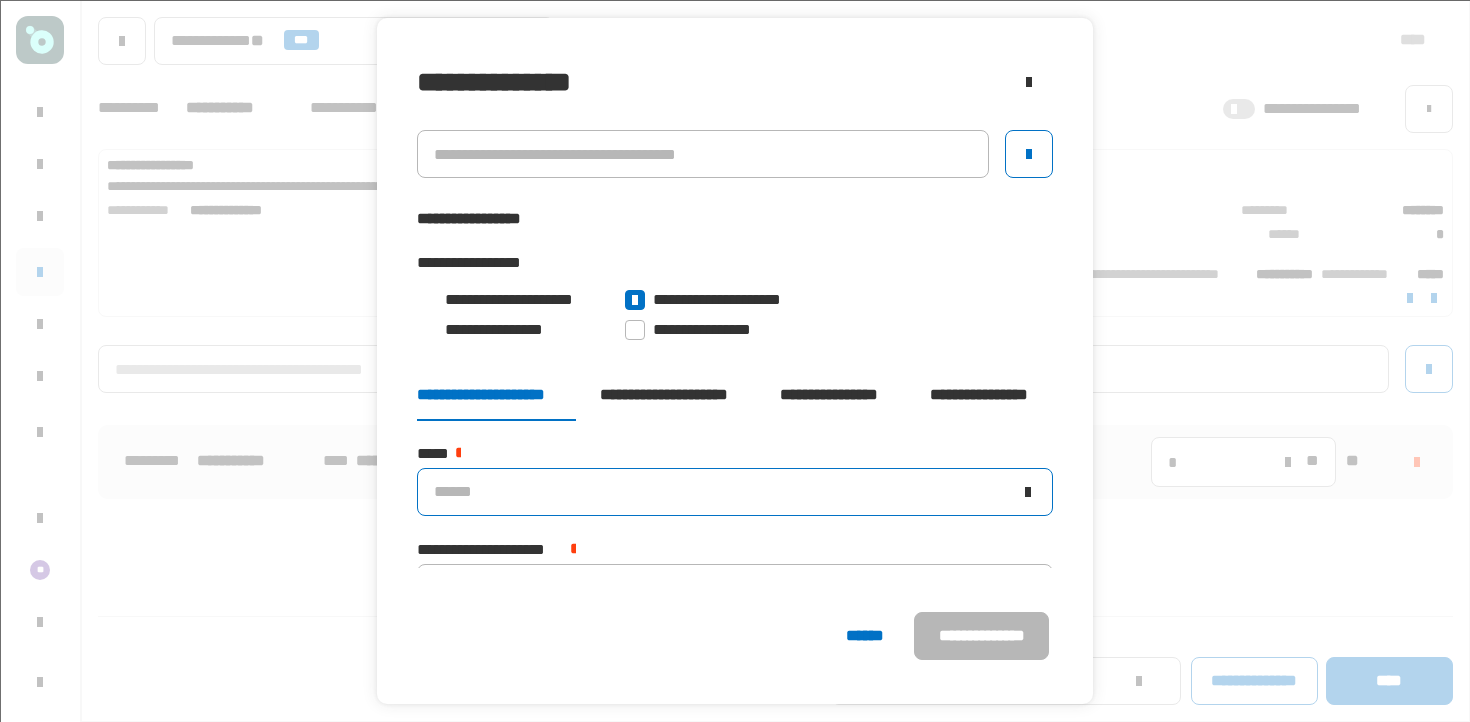 click 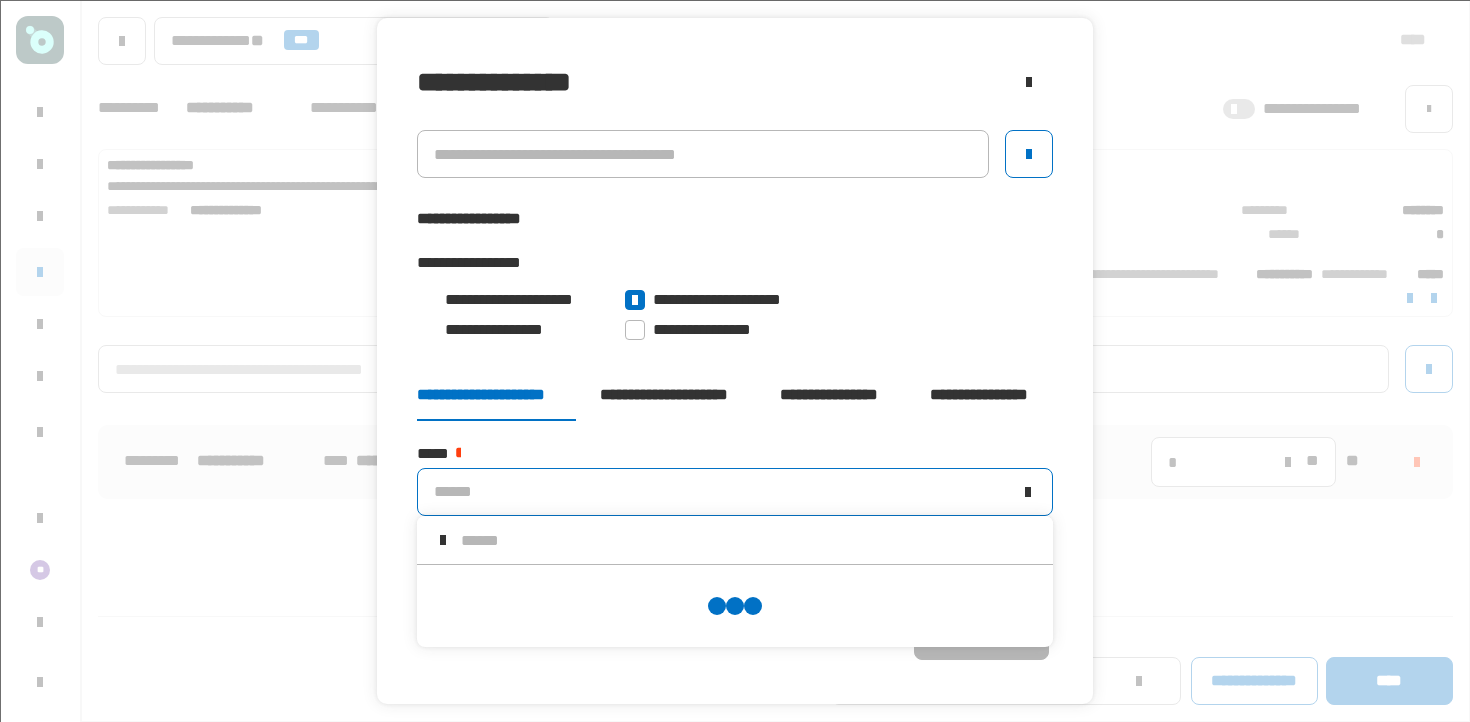 scroll, scrollTop: 0, scrollLeft: 0, axis: both 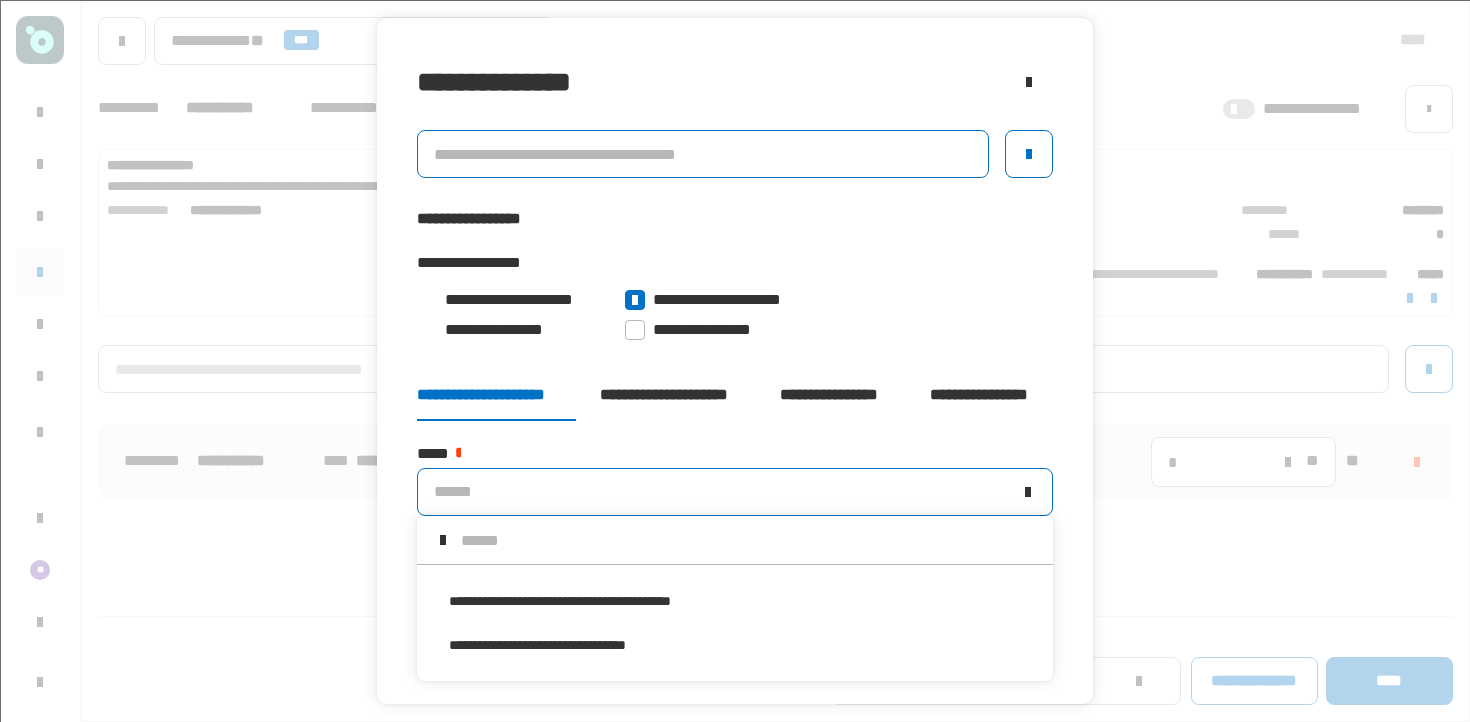 click 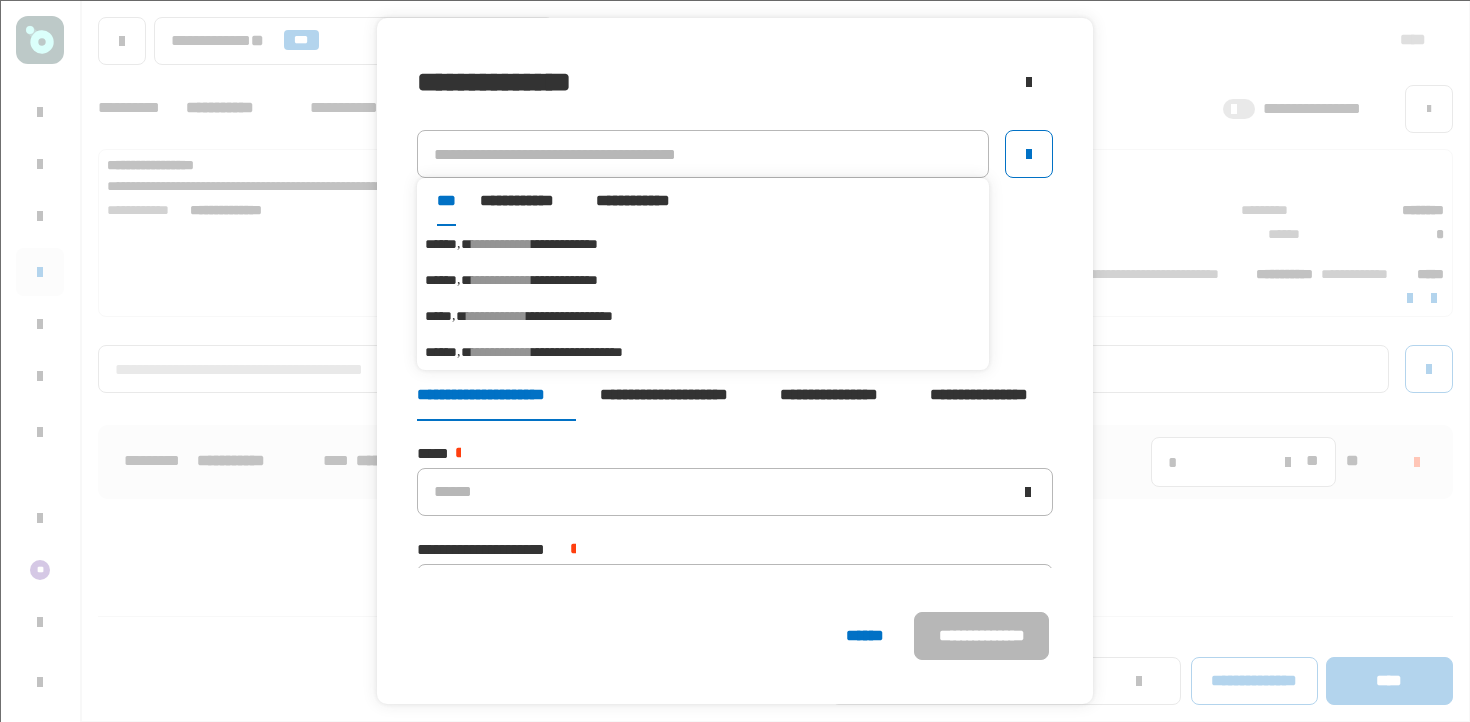 click on "**********" at bounding box center [497, 316] 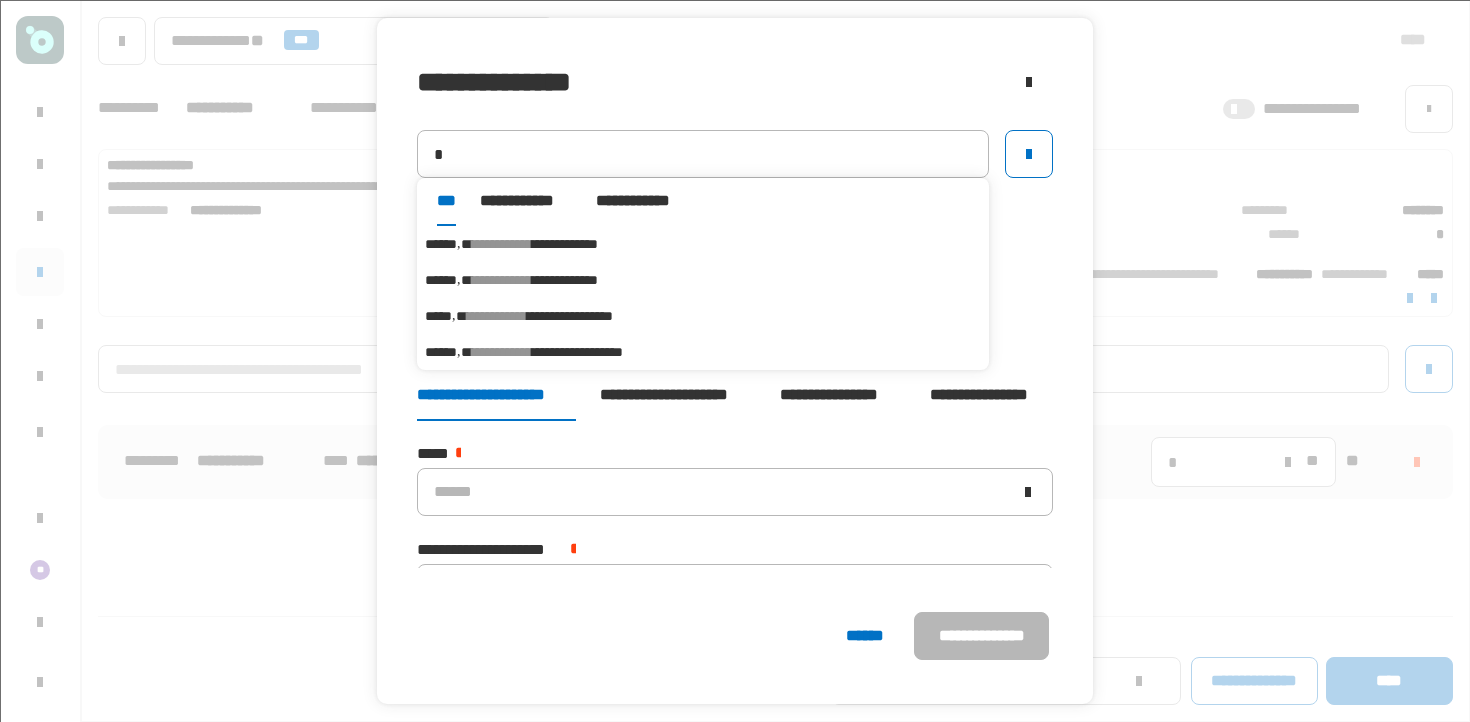 type on "*****" 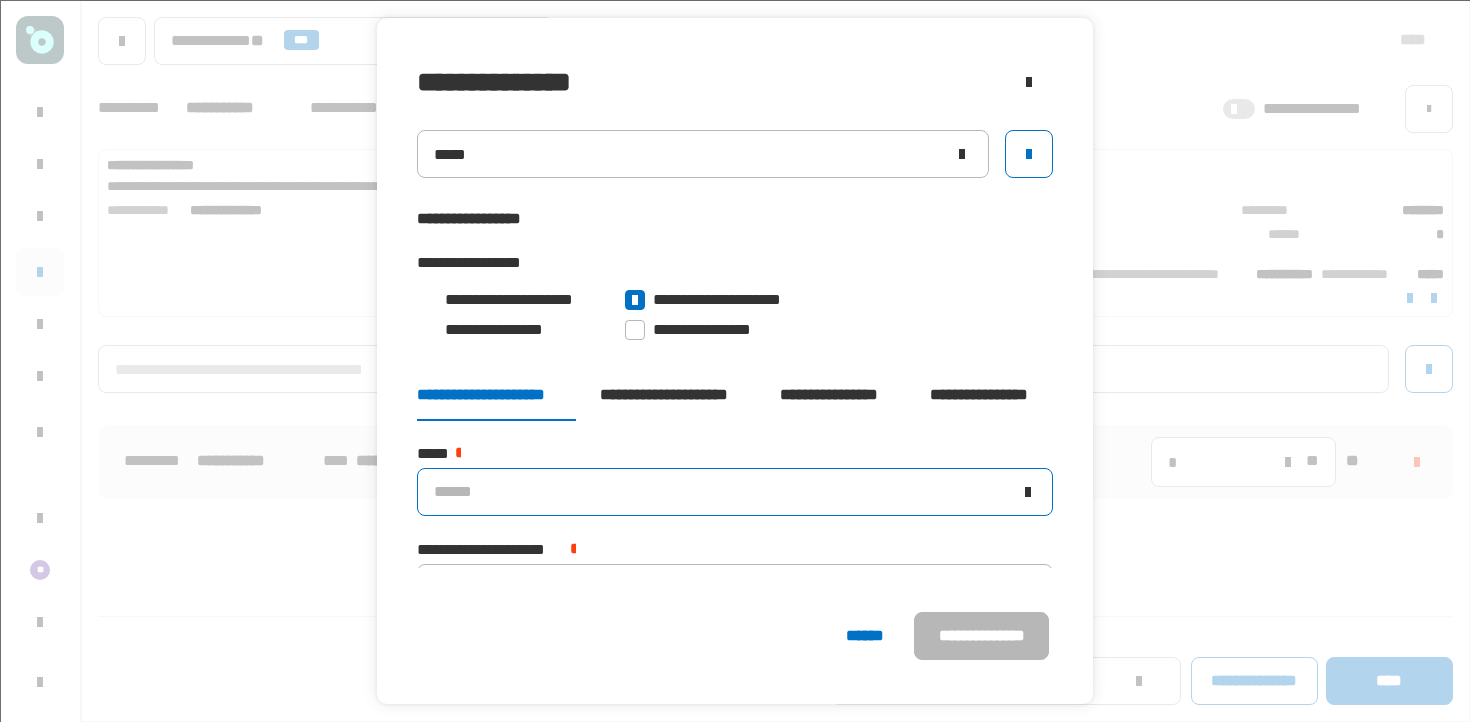 scroll, scrollTop: 52, scrollLeft: 0, axis: vertical 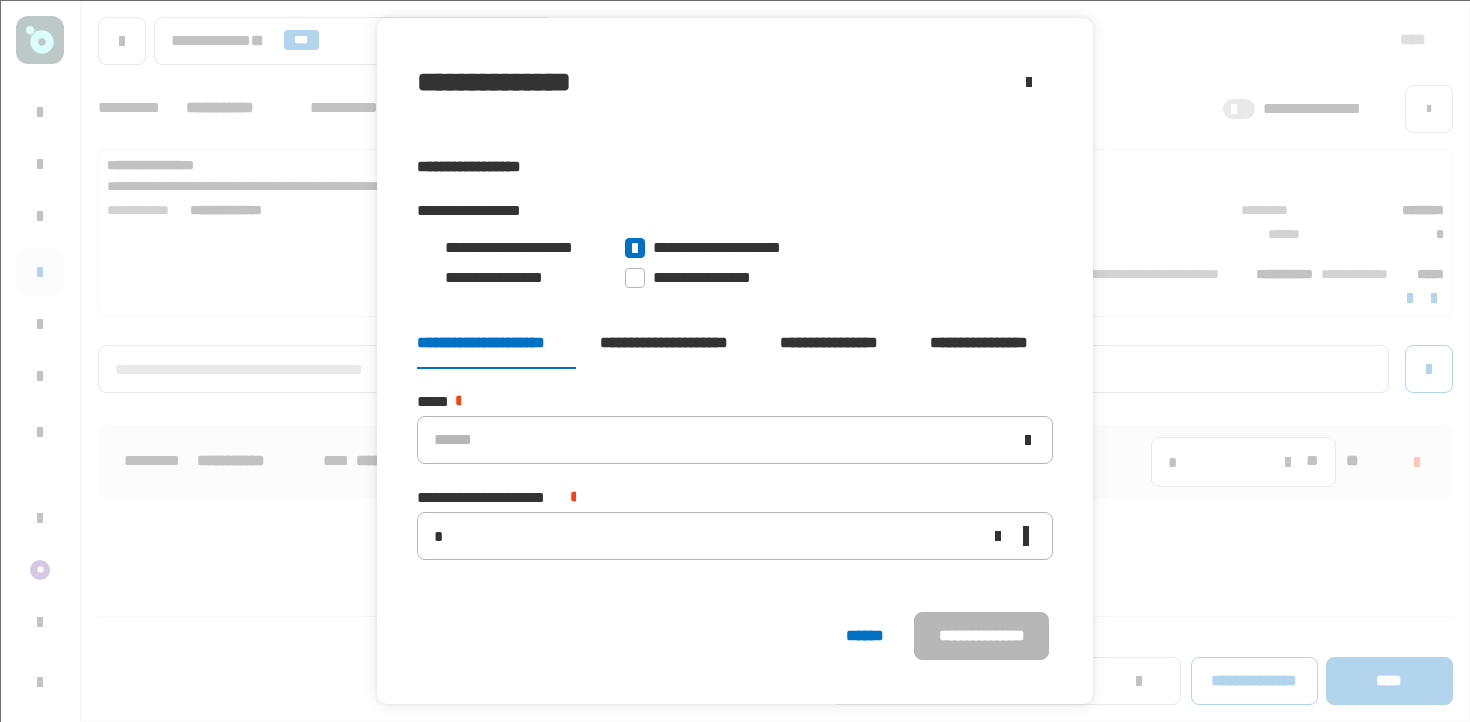 click 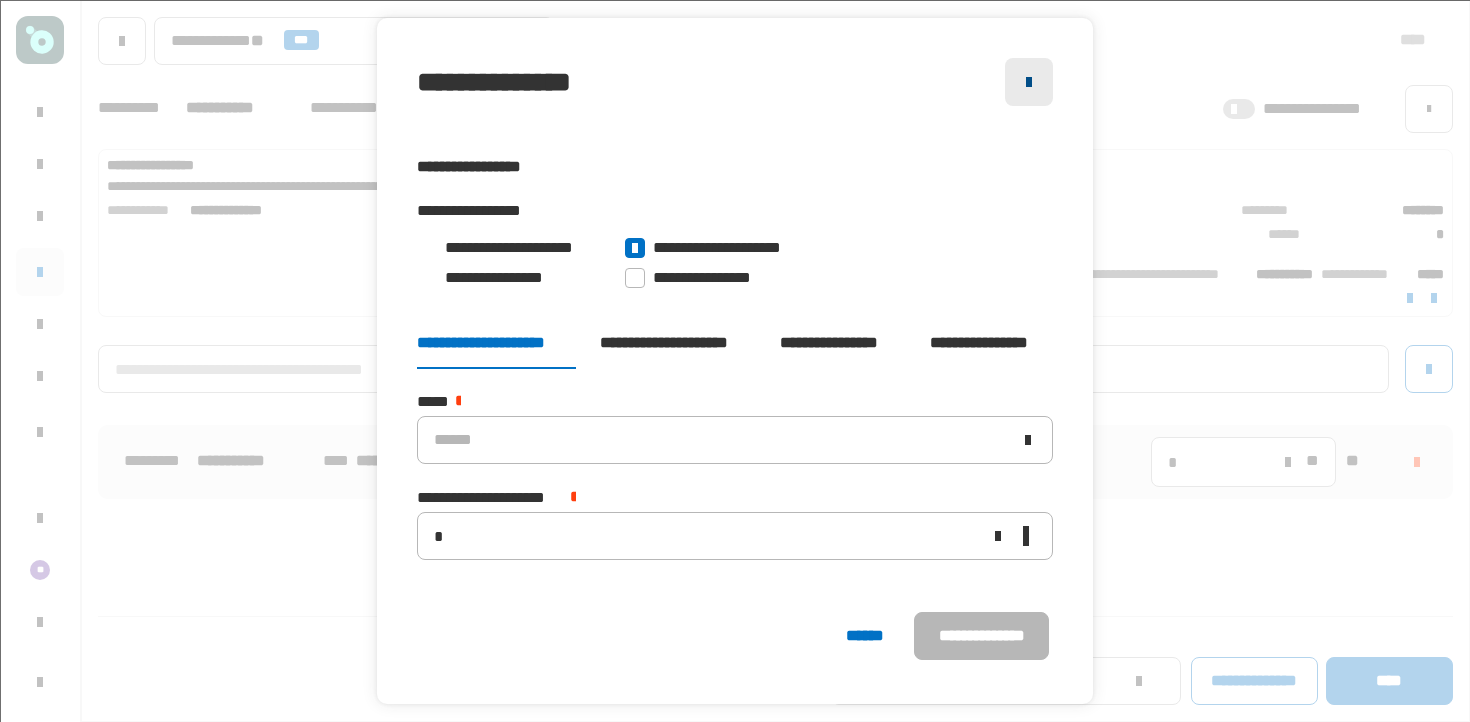 click 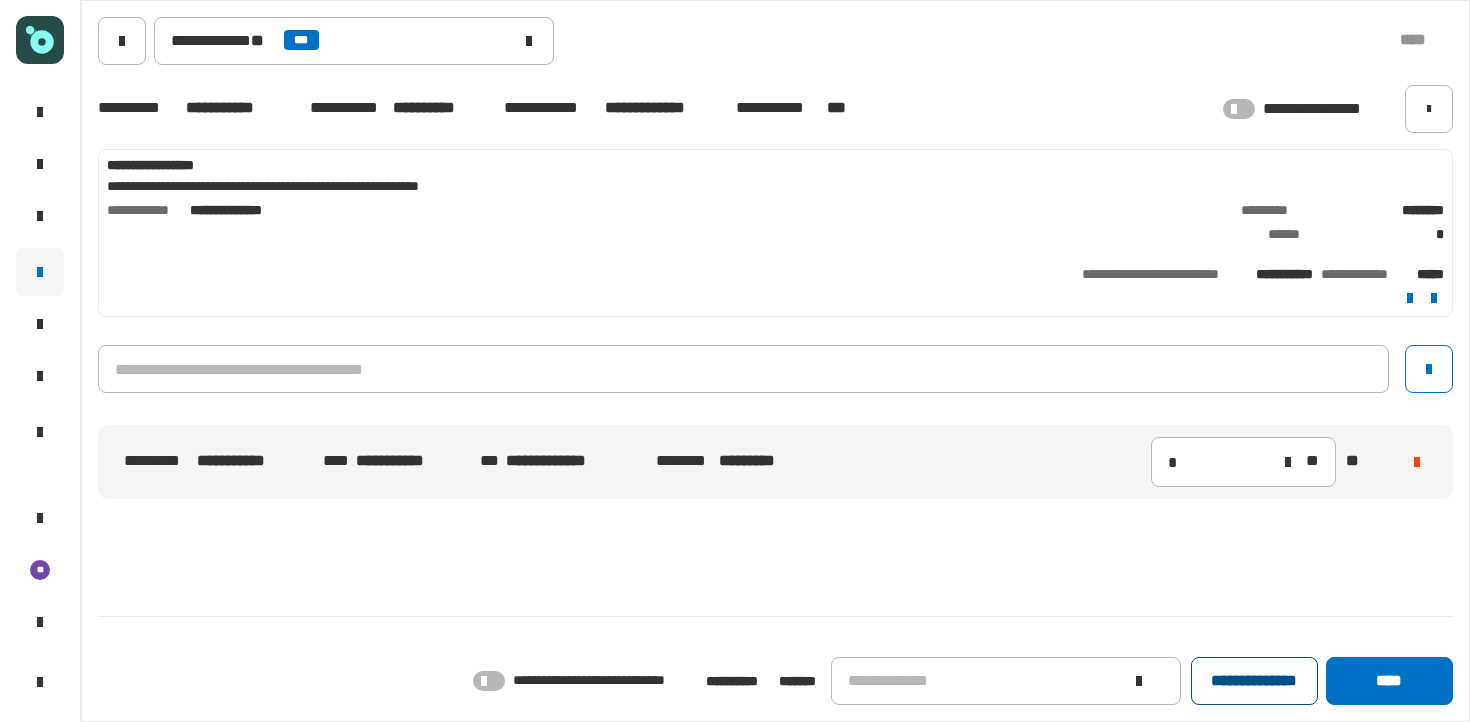 click on "**********" 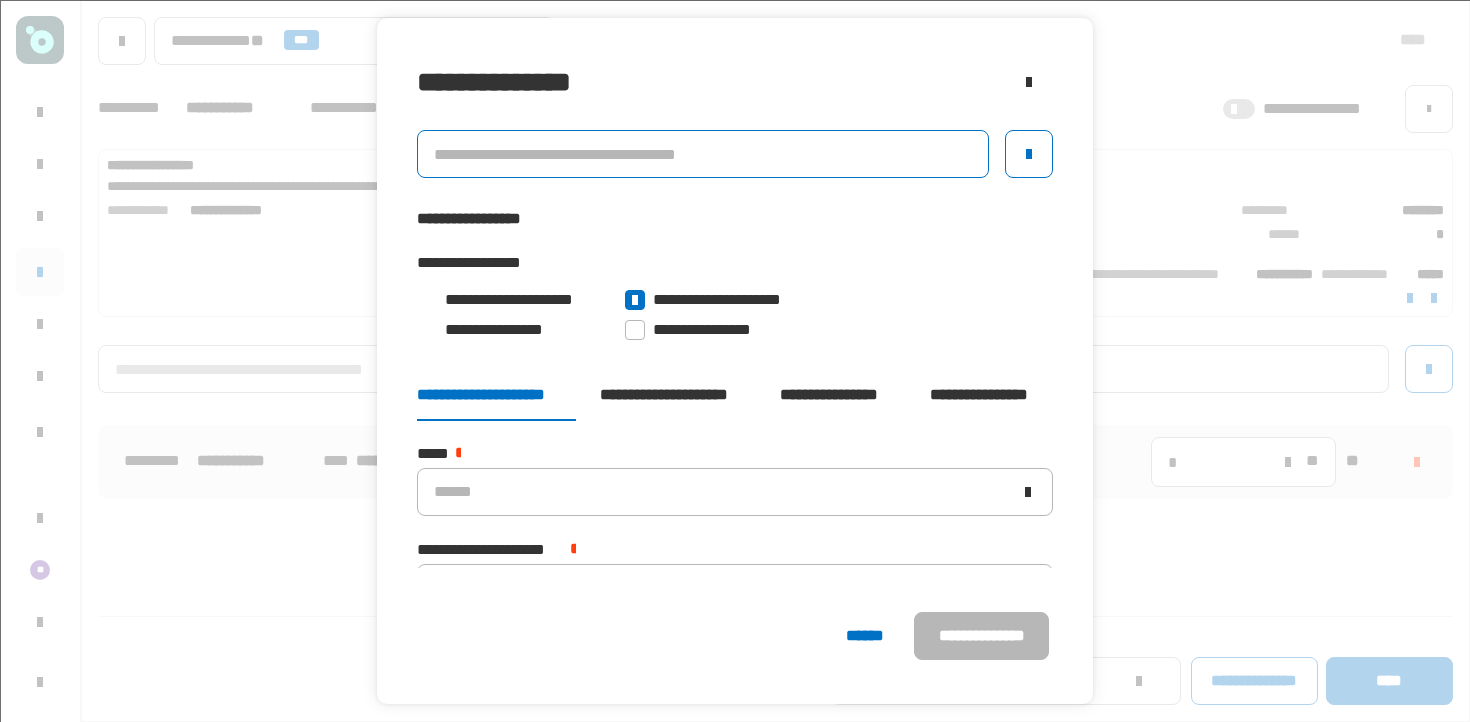 click 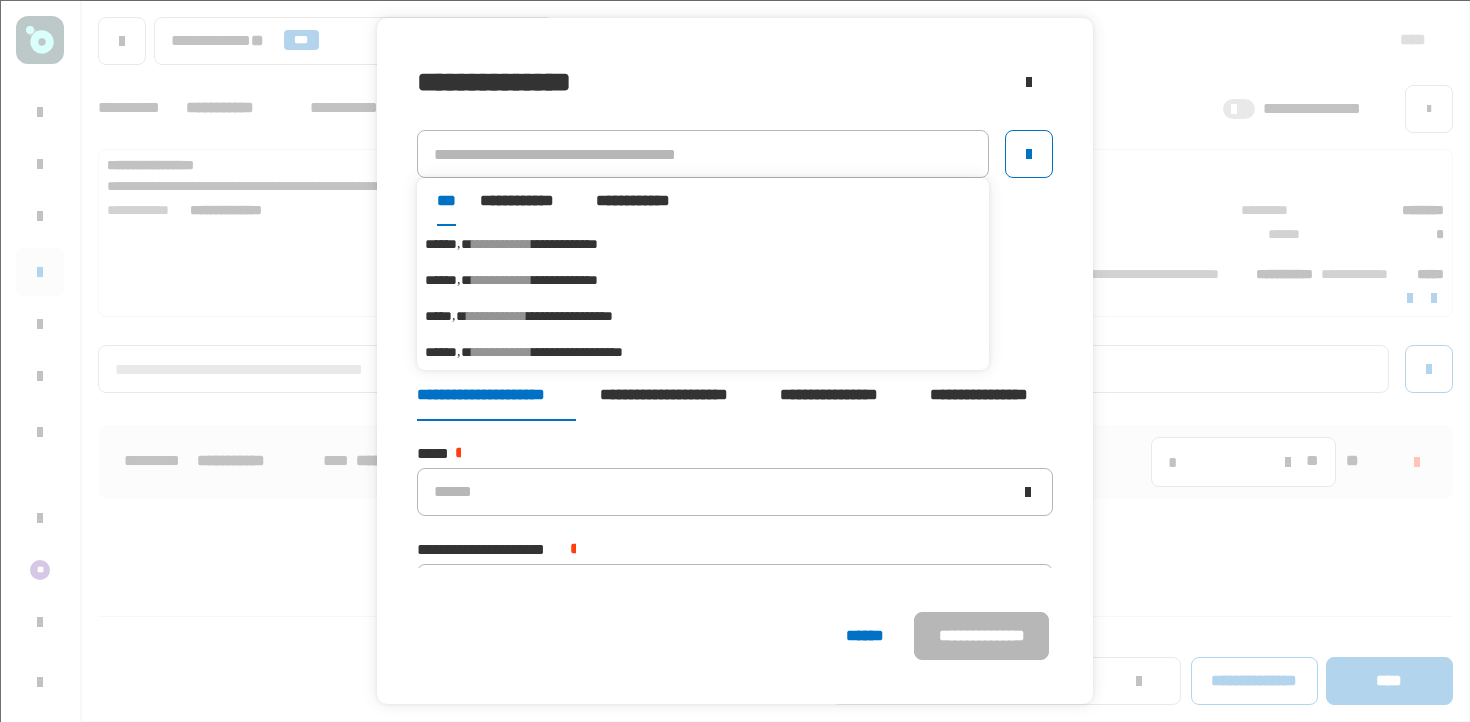click on "*****" at bounding box center (438, 316) 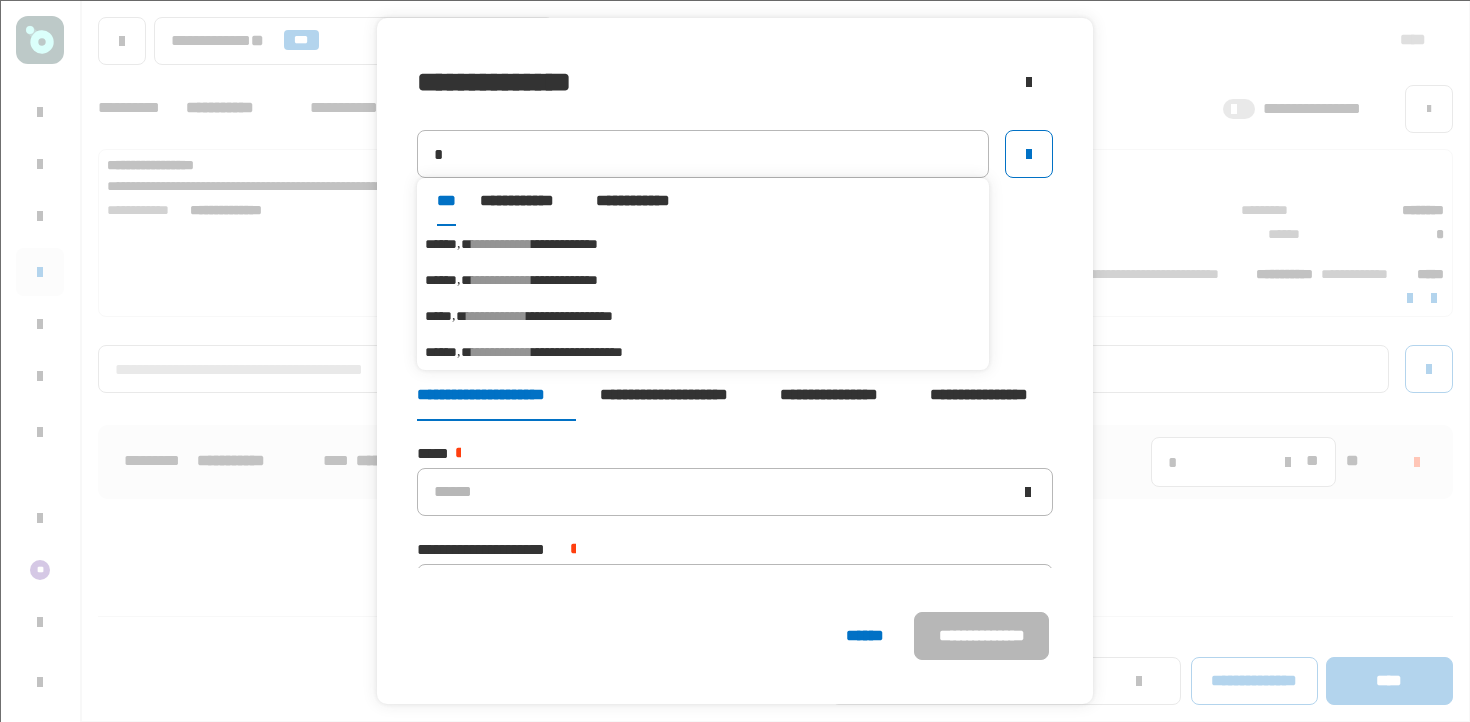 type on "*****" 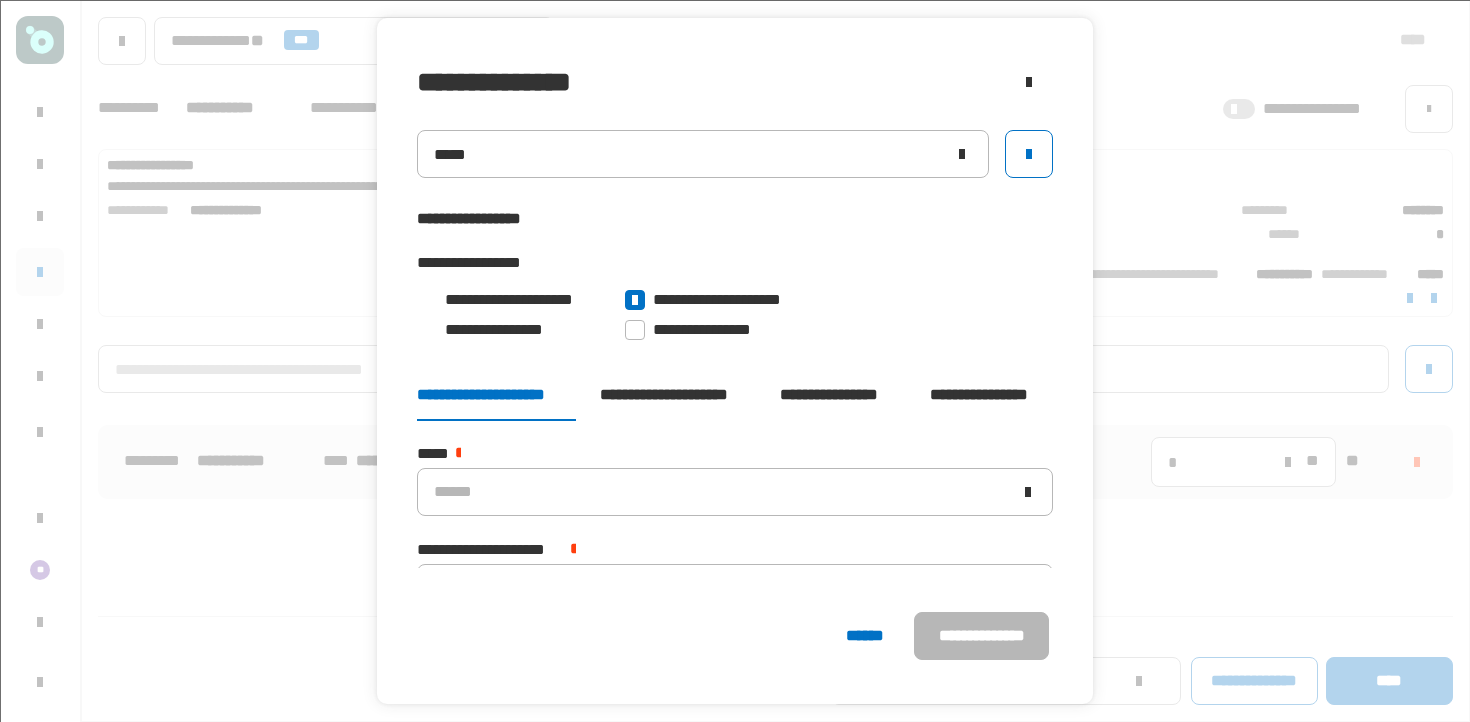 scroll, scrollTop: 52, scrollLeft: 0, axis: vertical 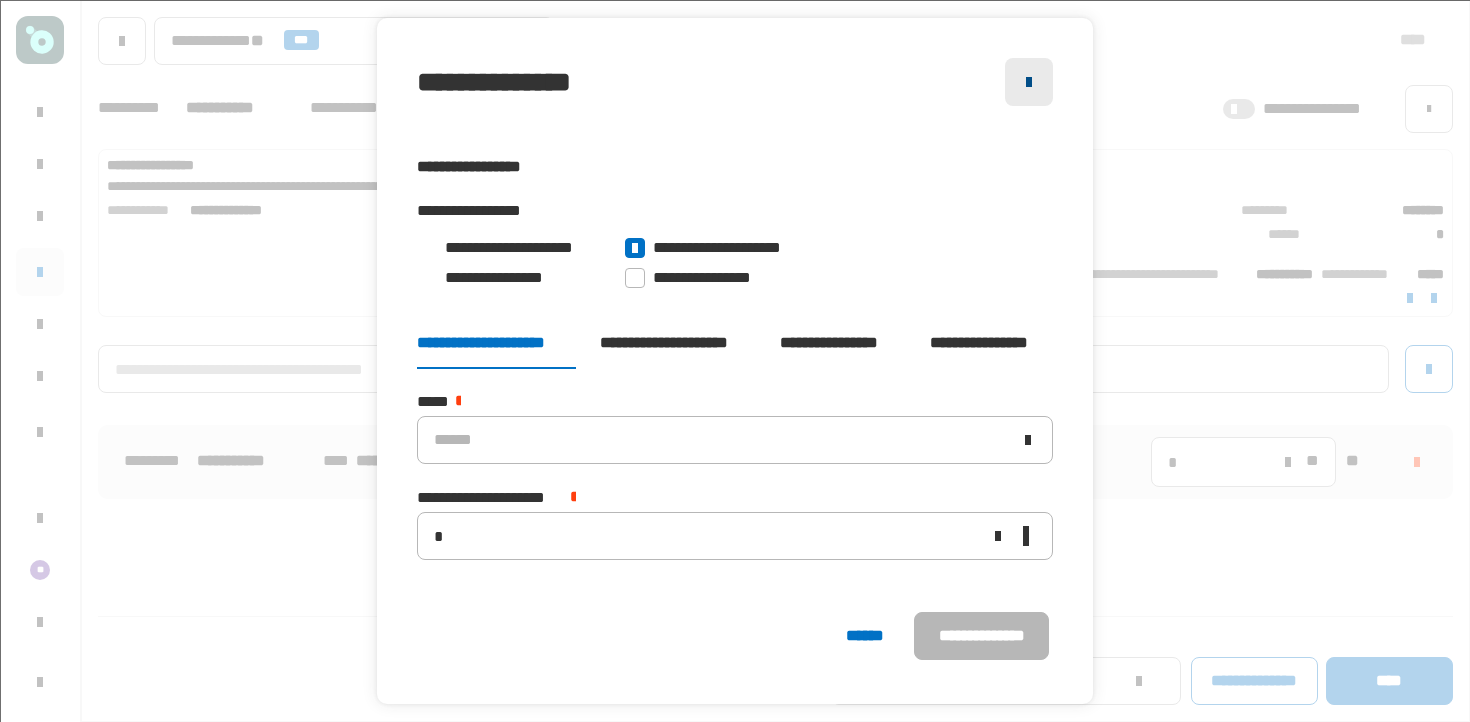 click 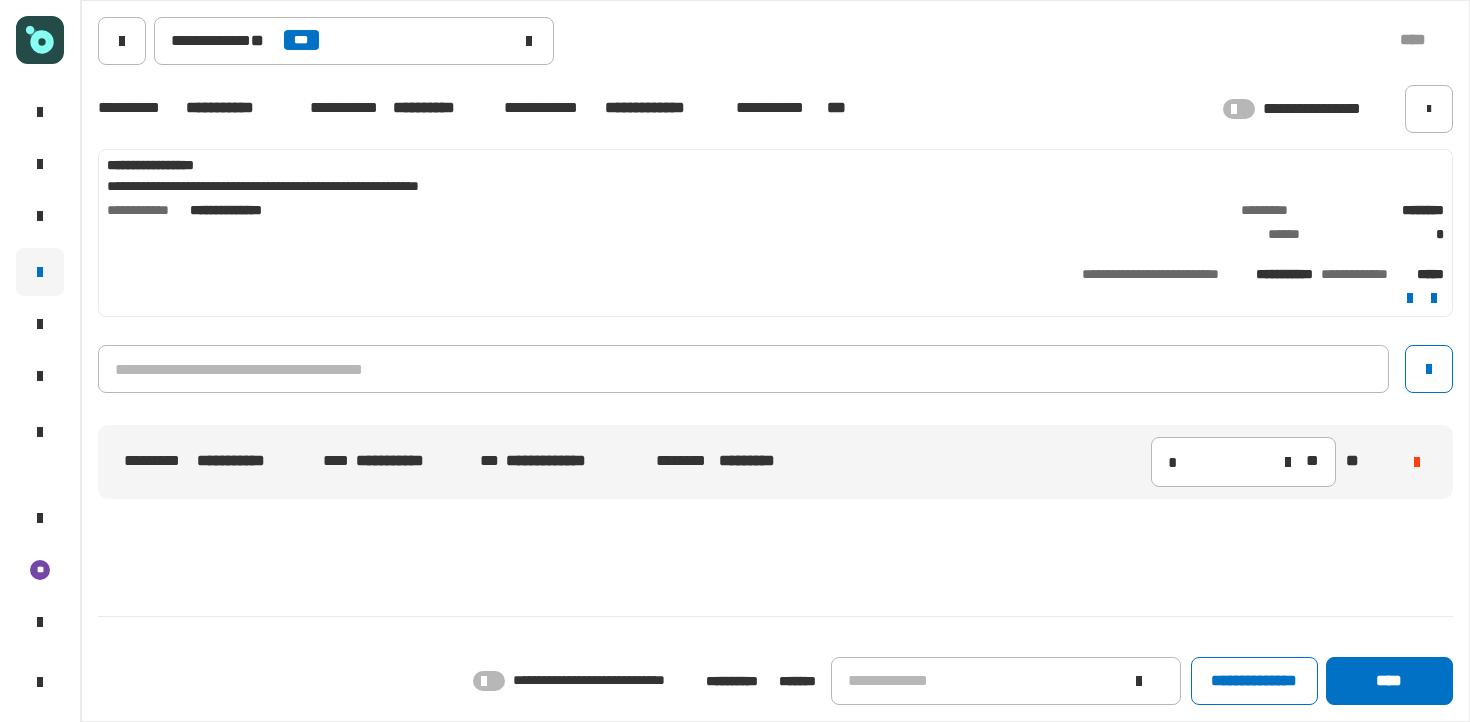 click on "[FIRST] [LAST] [EMAIL] [PHONE]" 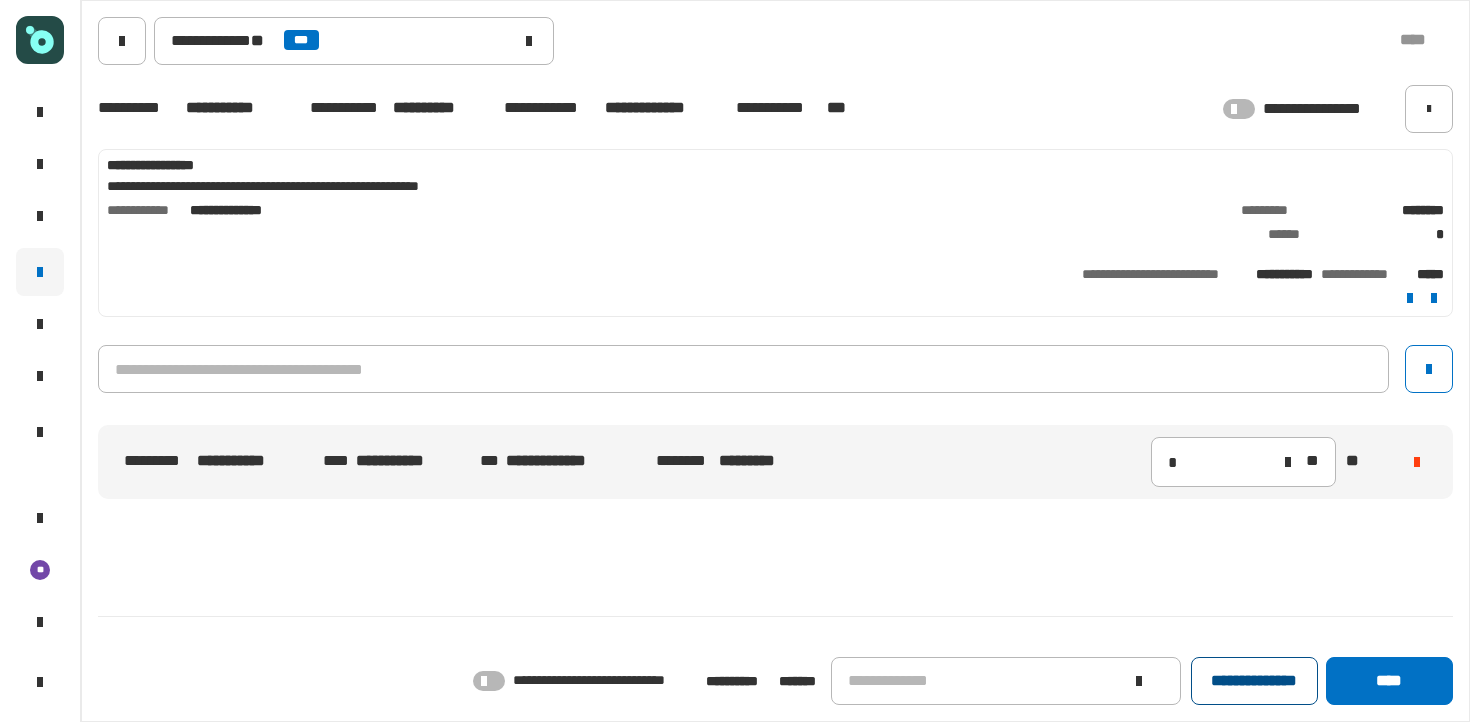 click on "**********" 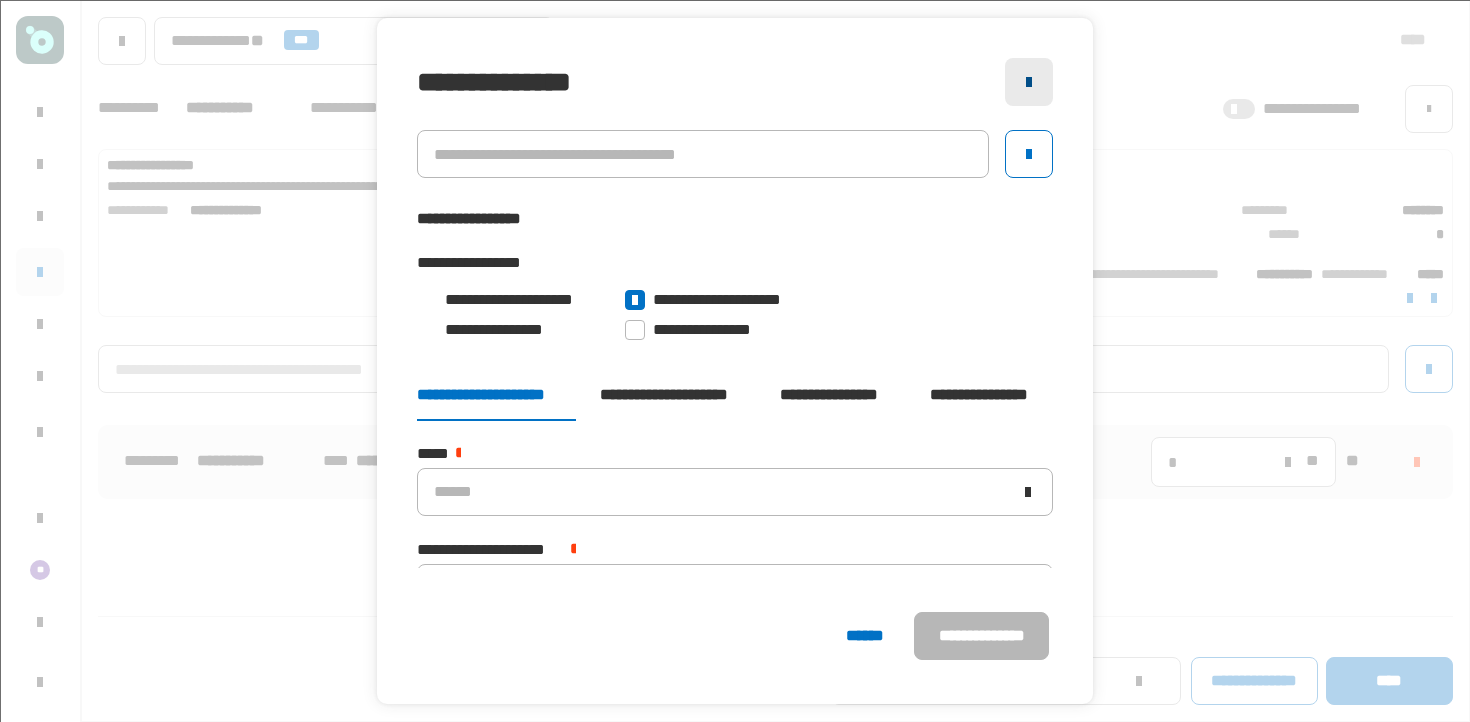 click 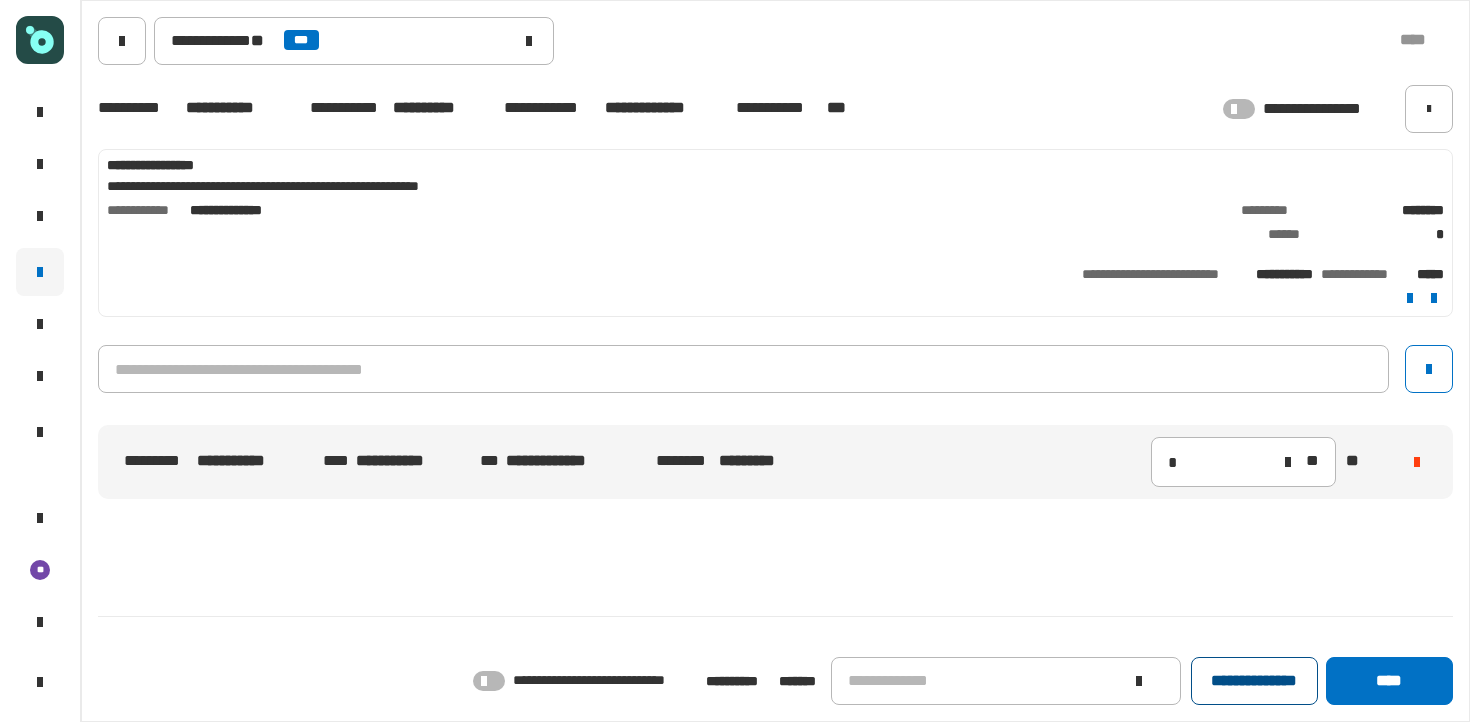 click on "**********" 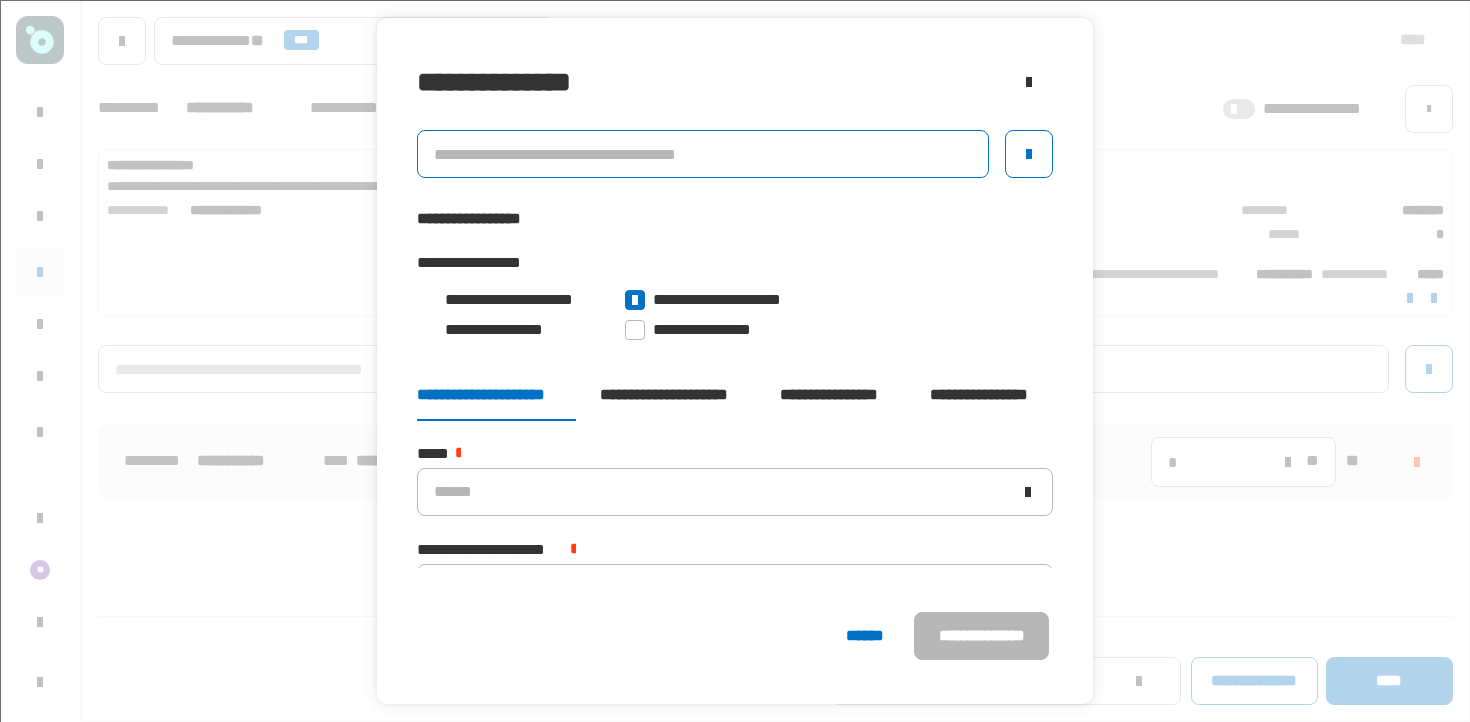 click 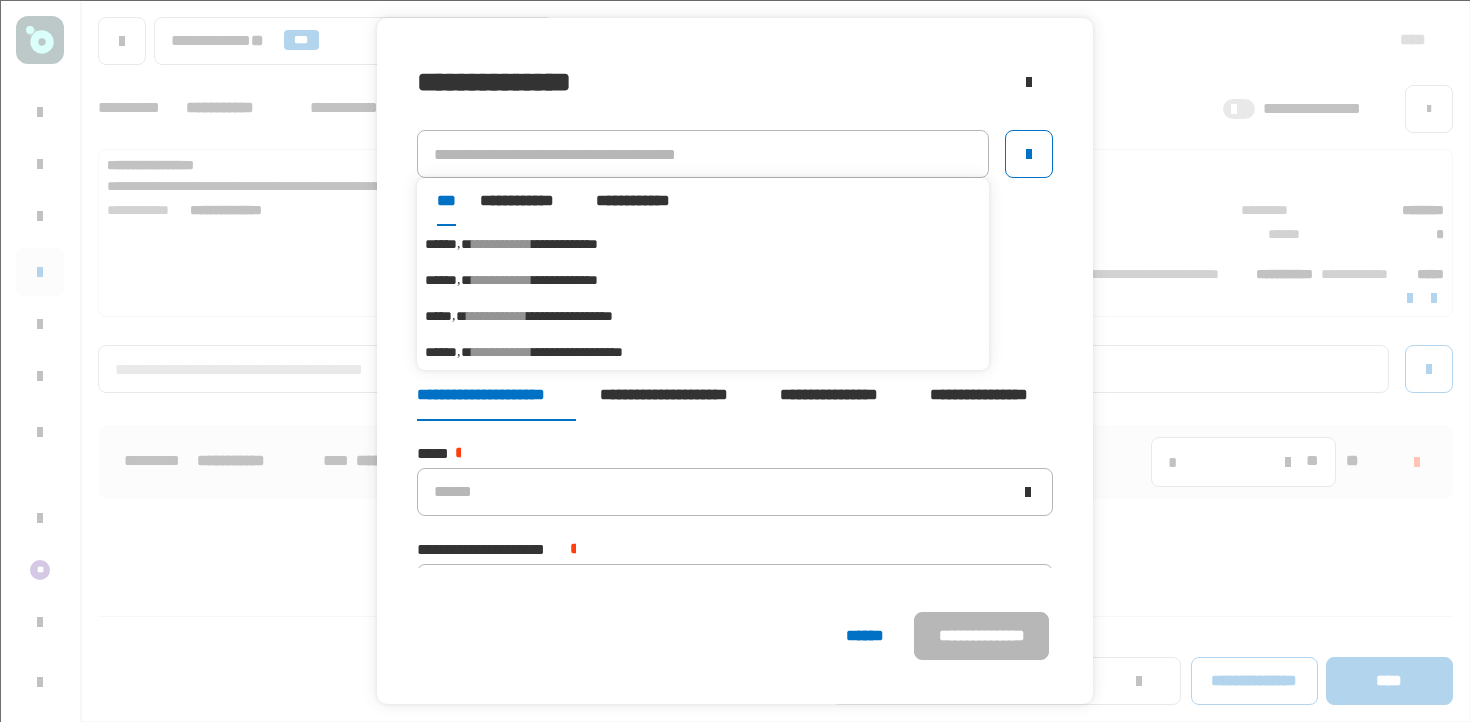 click on "[FIRST] [LAST] [EMAIL]" at bounding box center [703, 316] 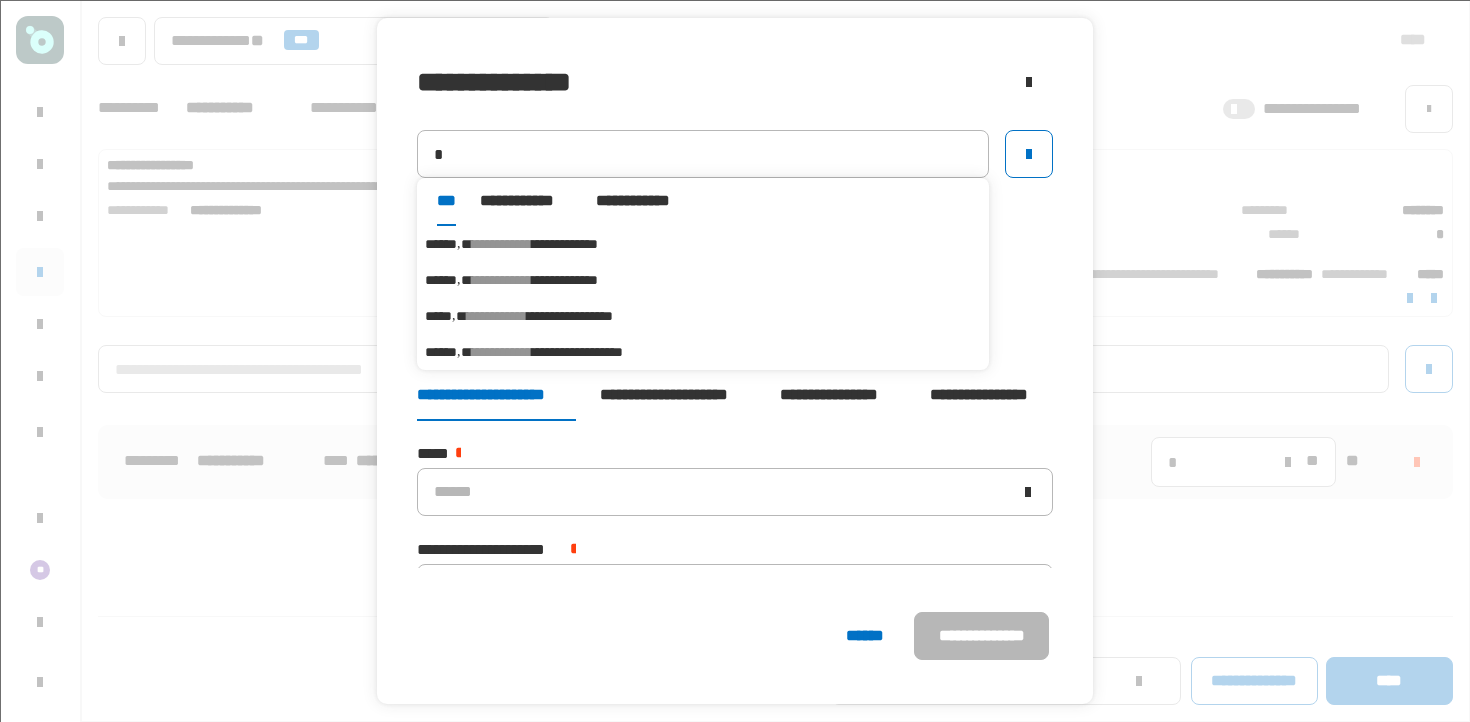type on "*****" 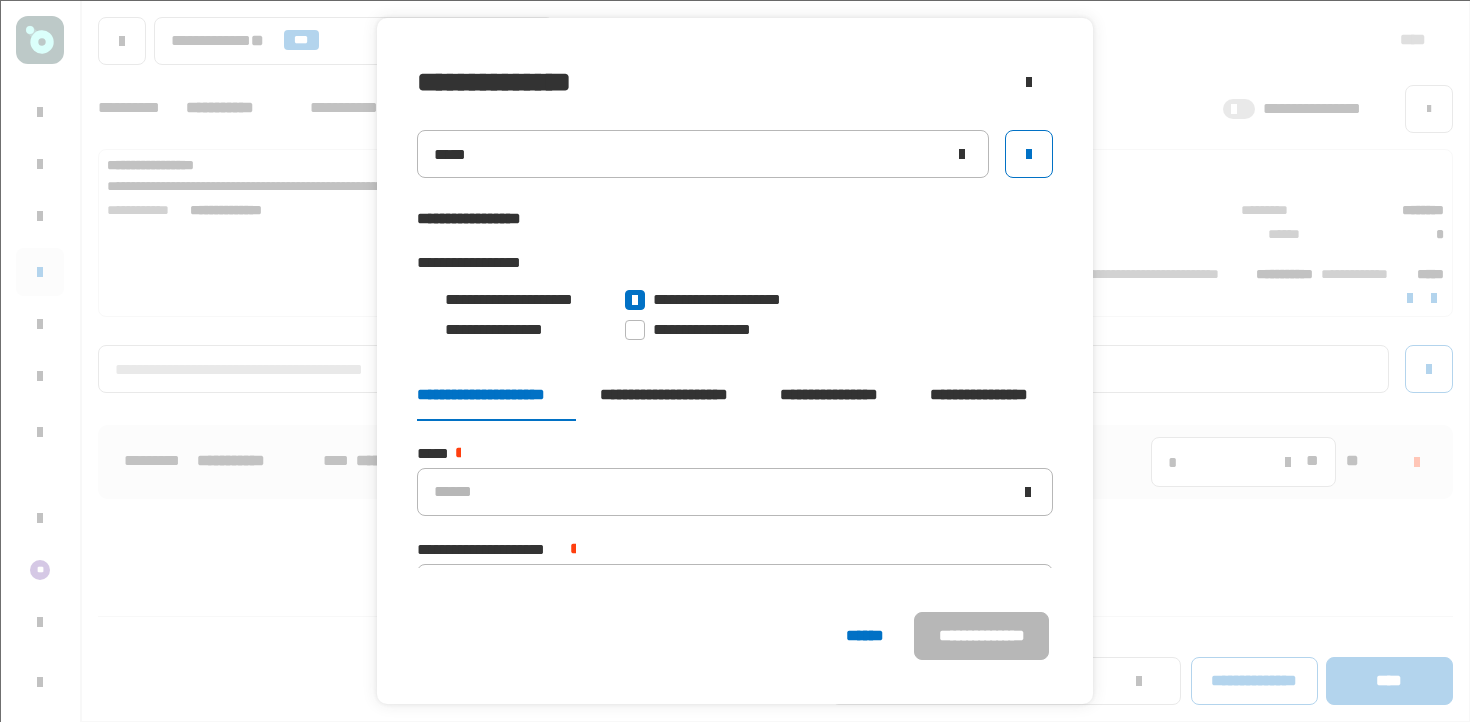 scroll, scrollTop: 52, scrollLeft: 0, axis: vertical 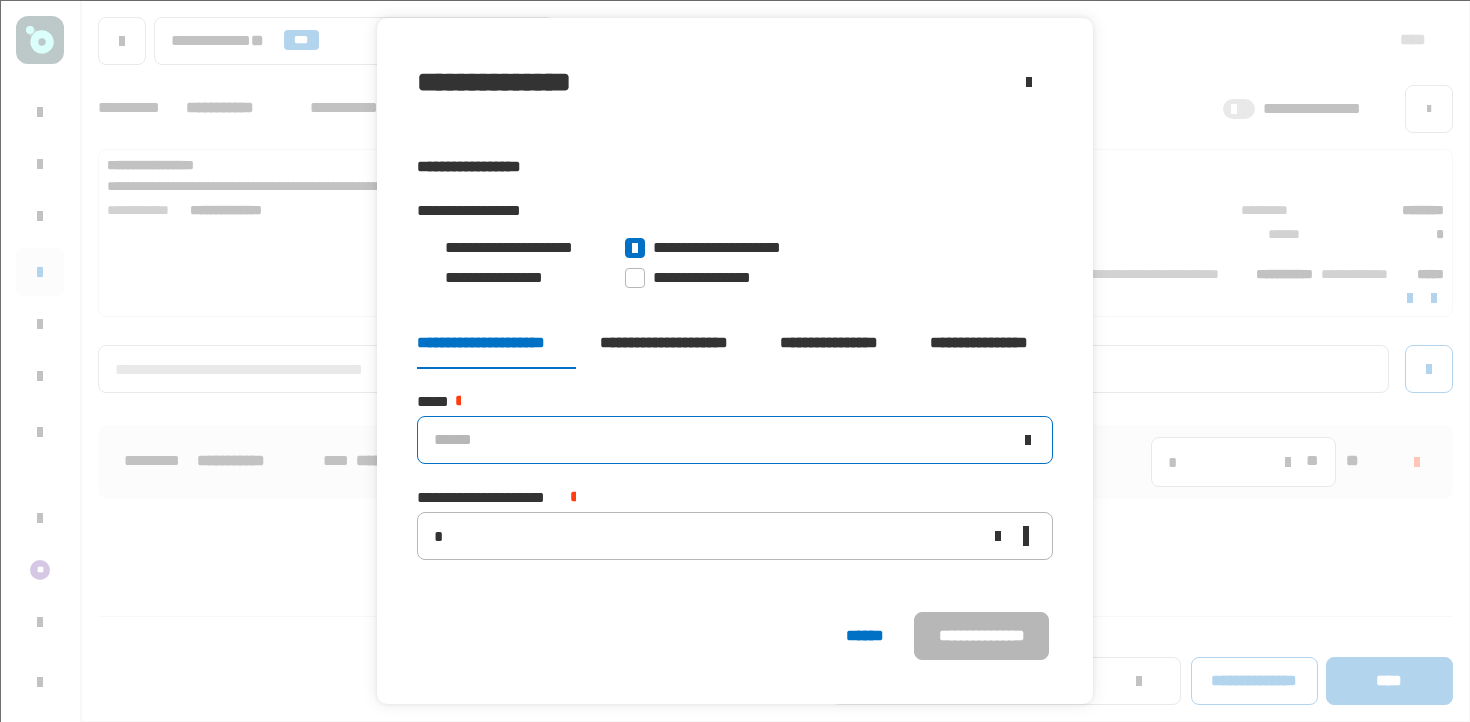 click on "******" 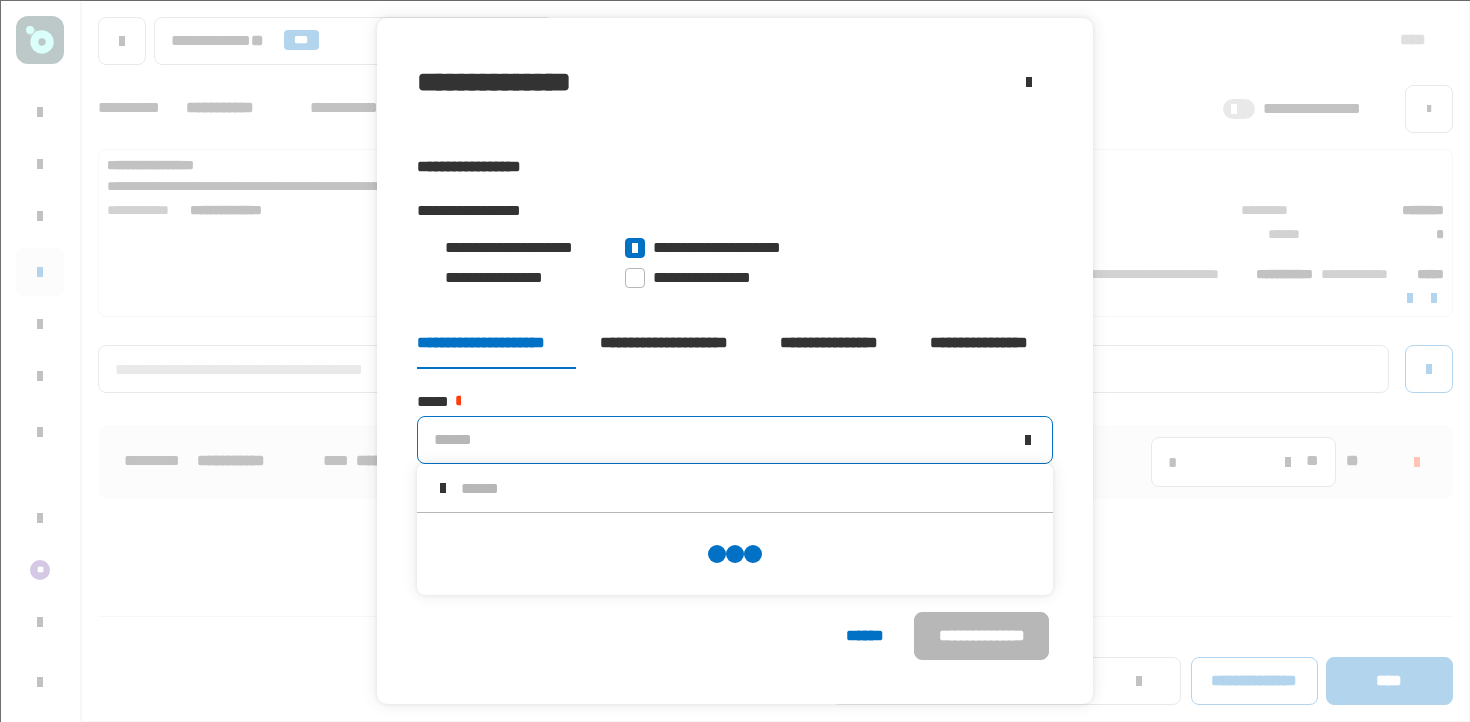 scroll, scrollTop: 0, scrollLeft: 0, axis: both 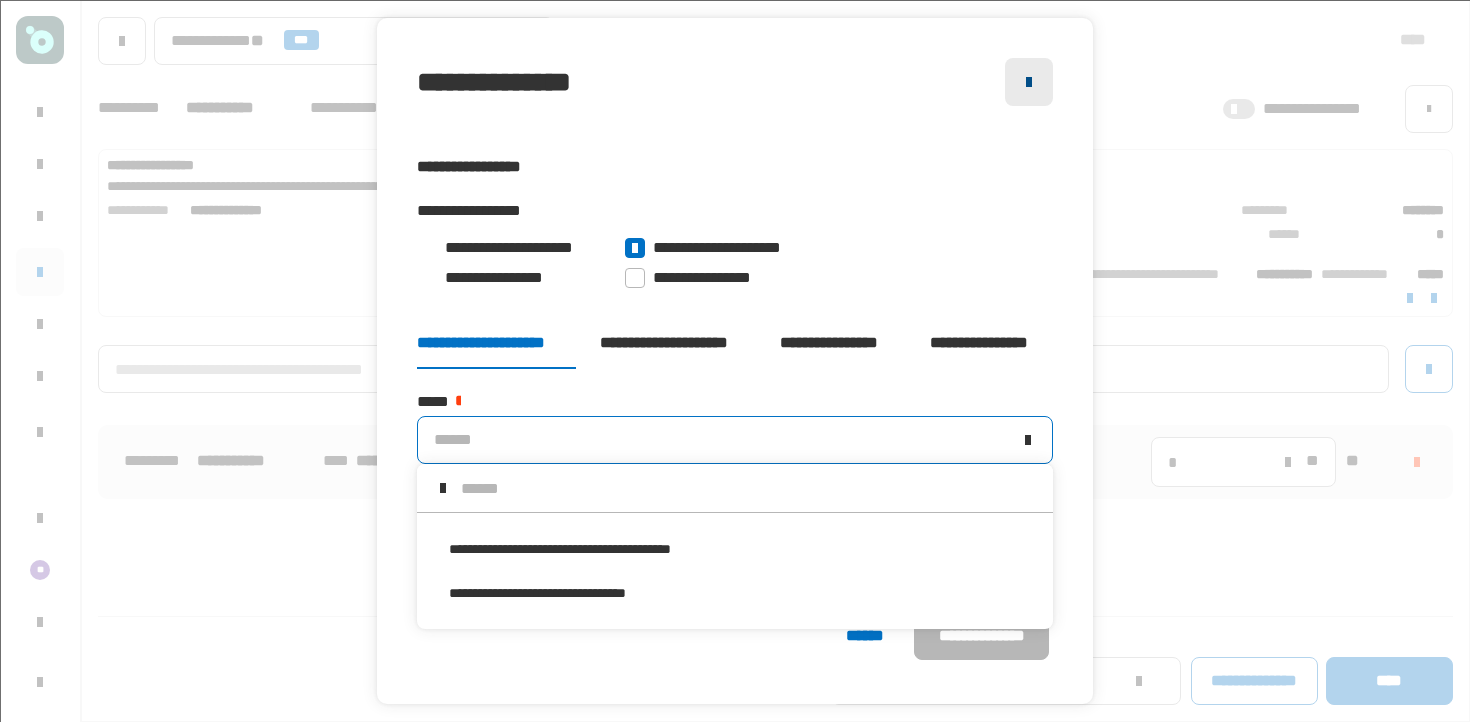 click 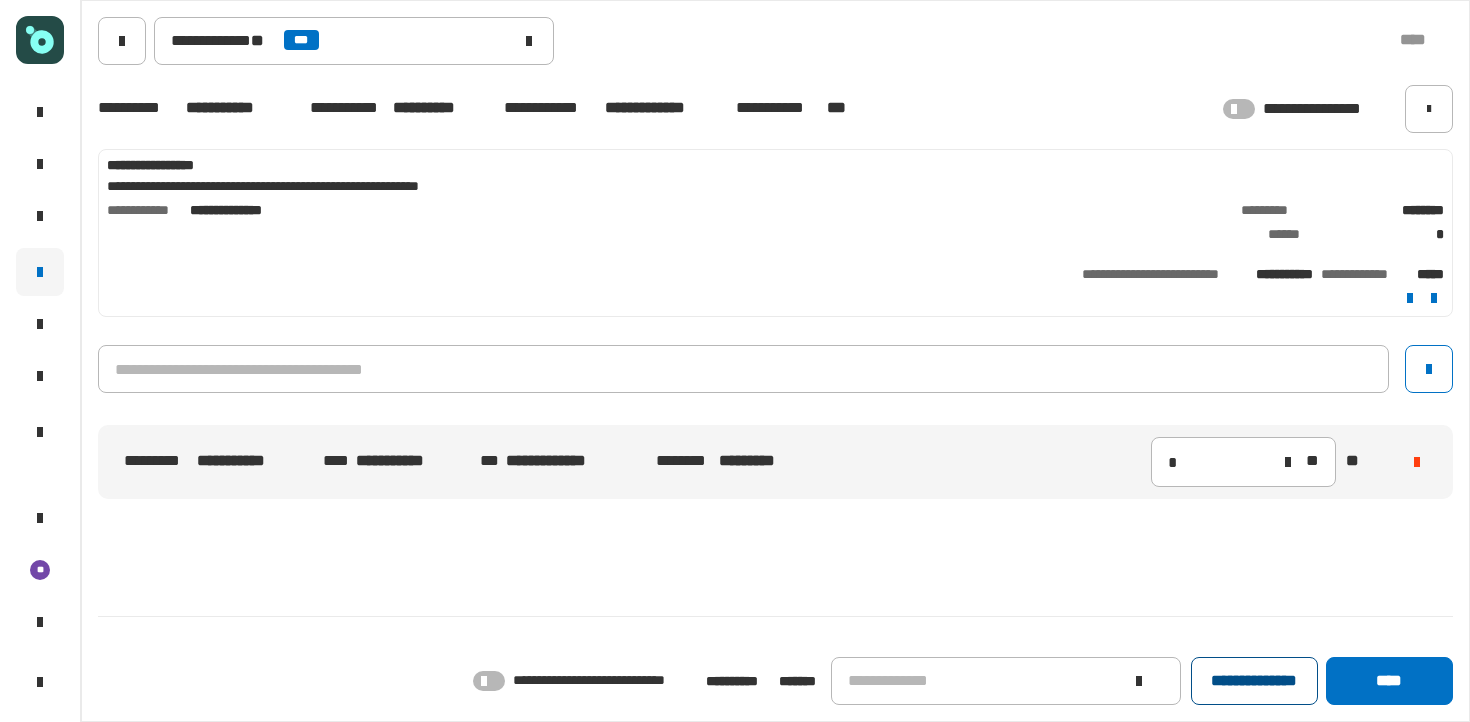 click on "**********" 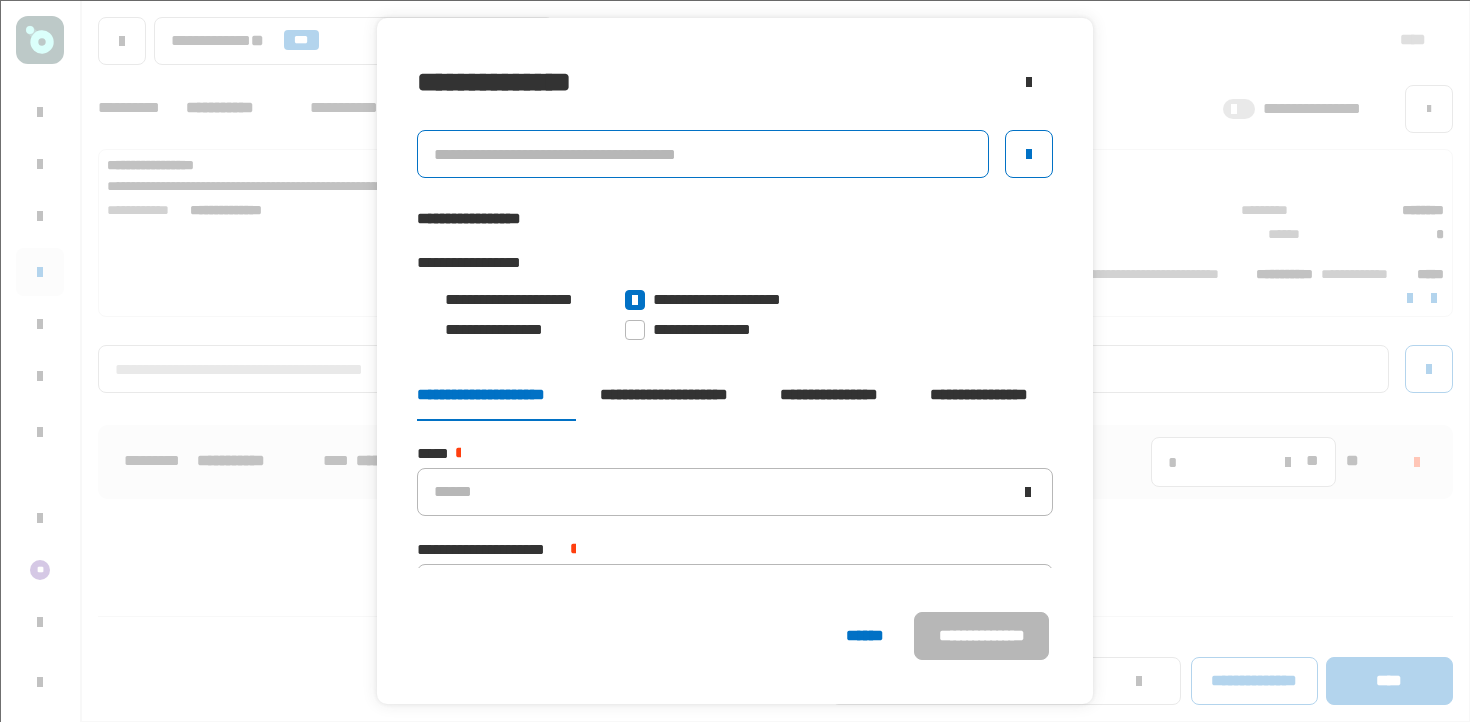 click 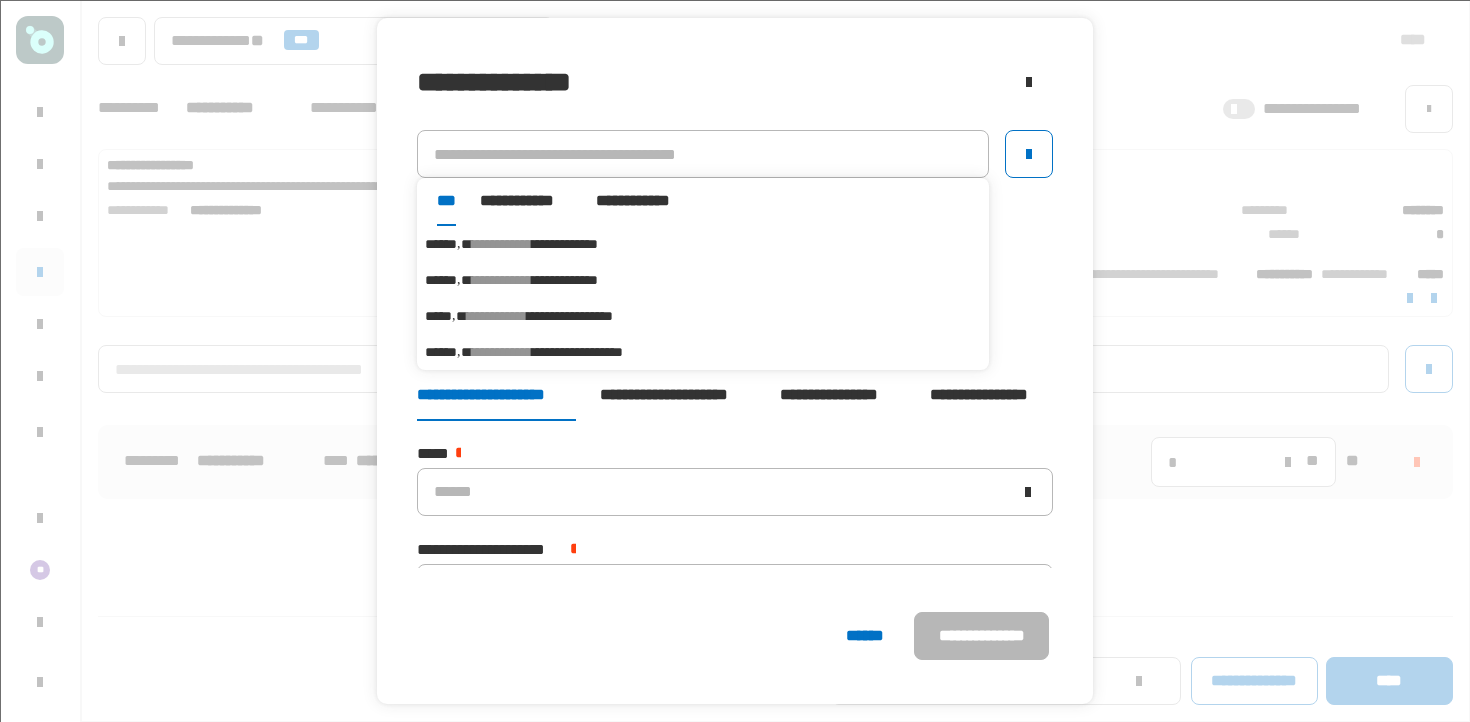 click on "**********" at bounding box center (497, 316) 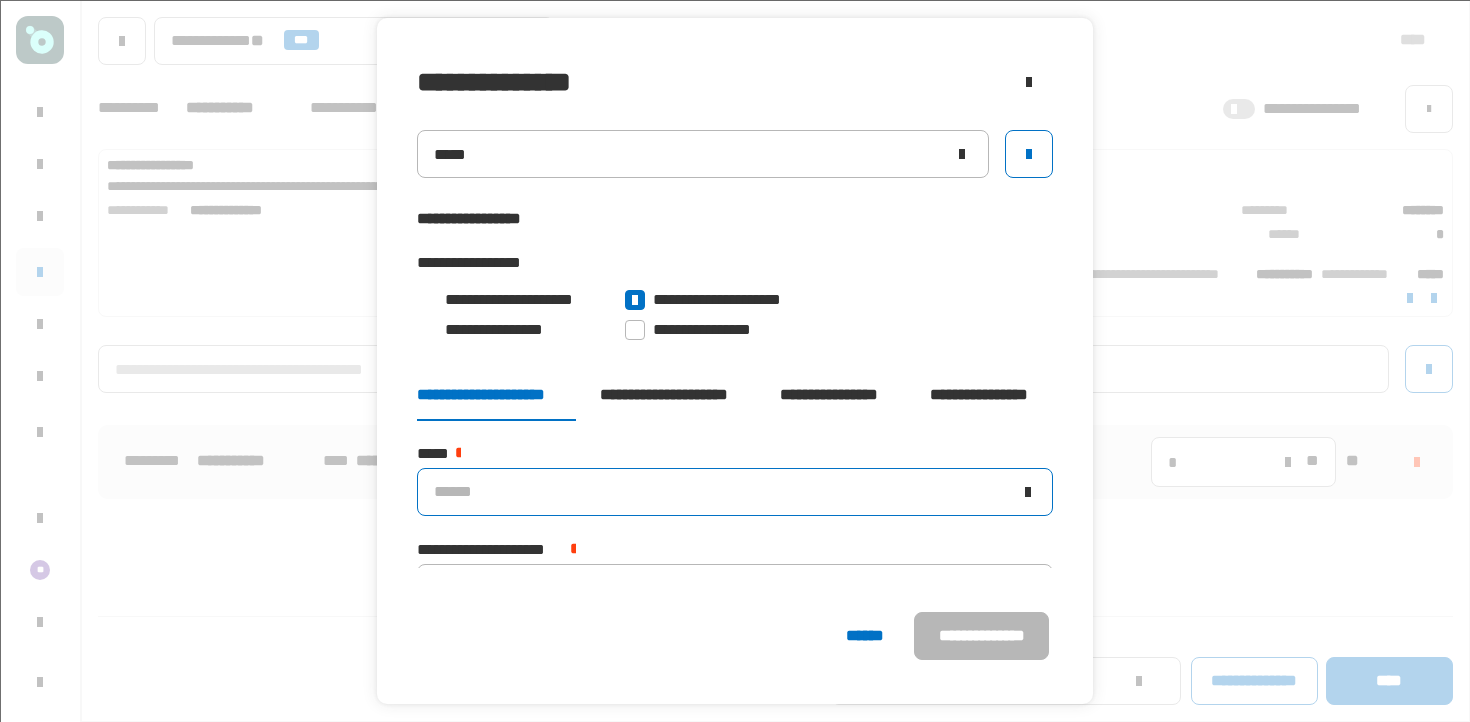 scroll, scrollTop: 52, scrollLeft: 0, axis: vertical 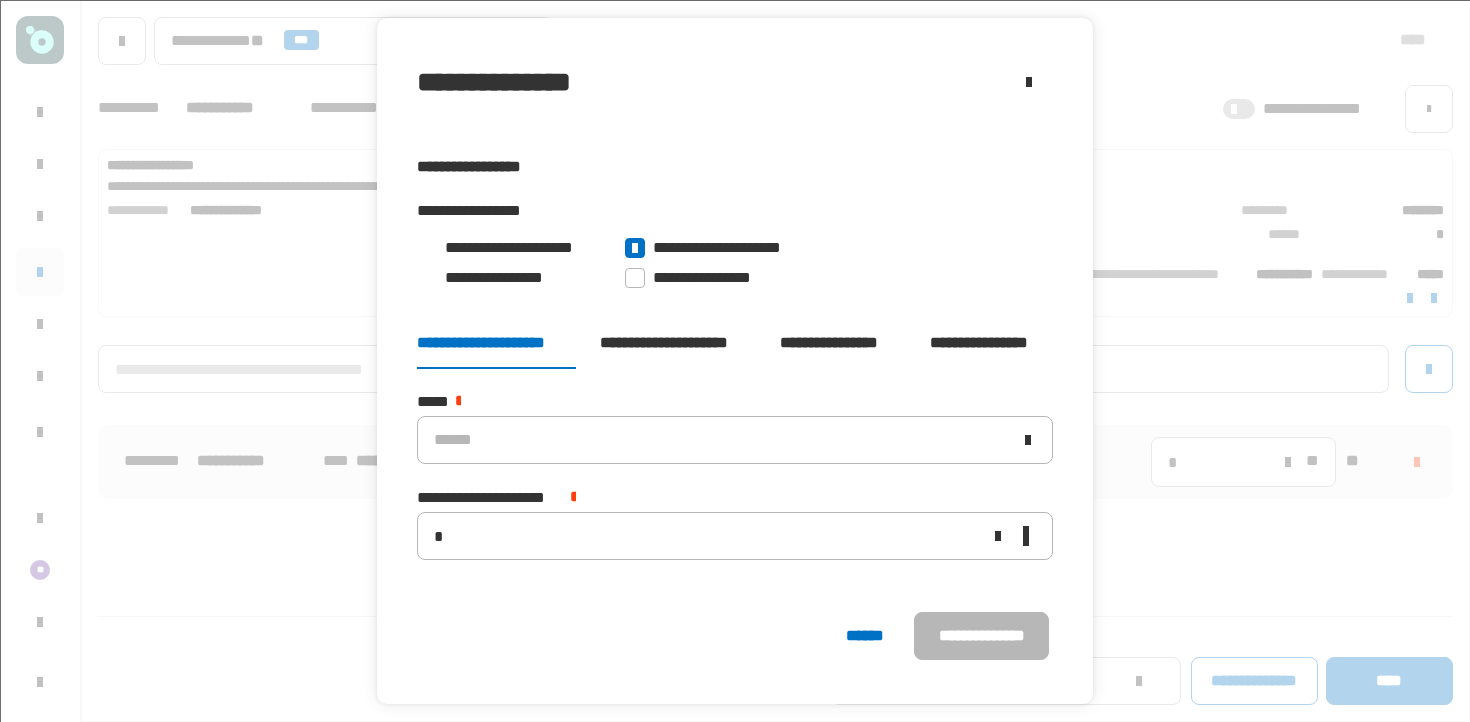 click 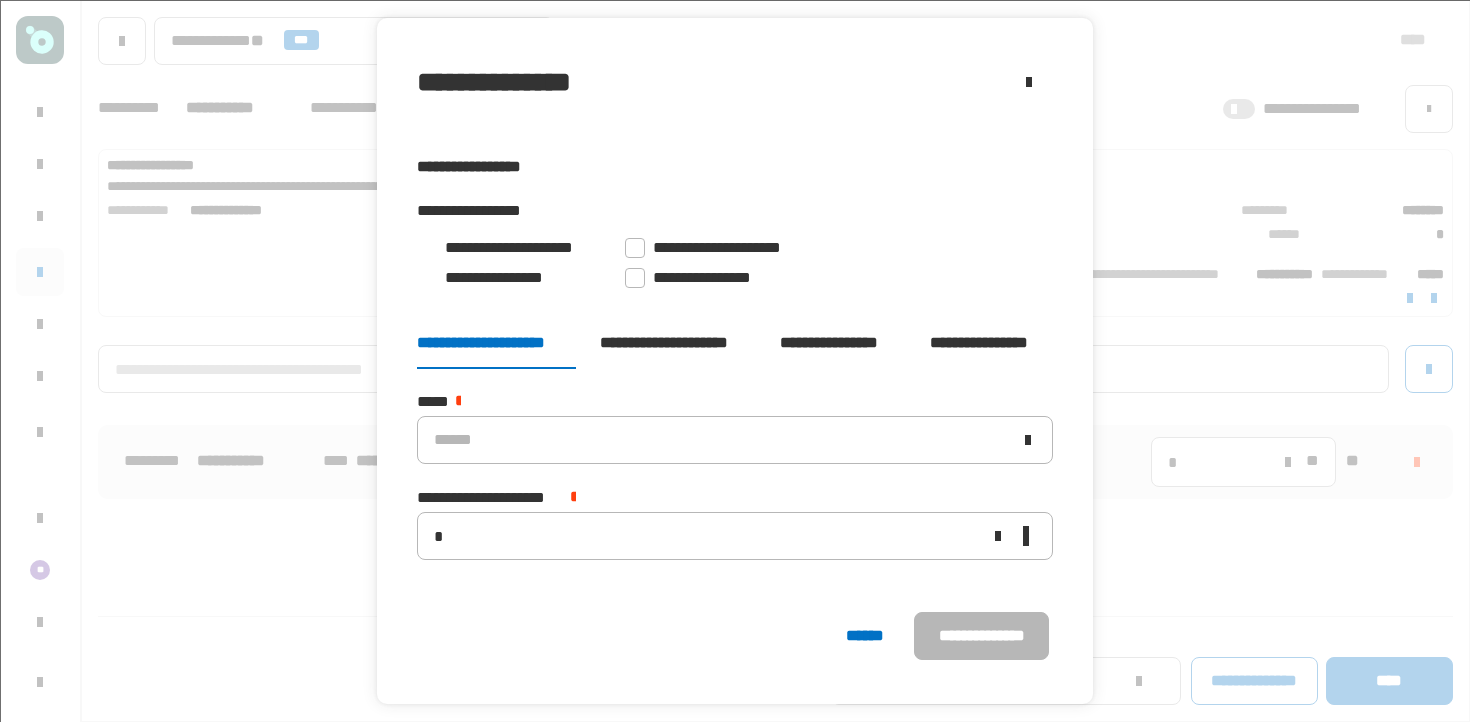 click on "**********" 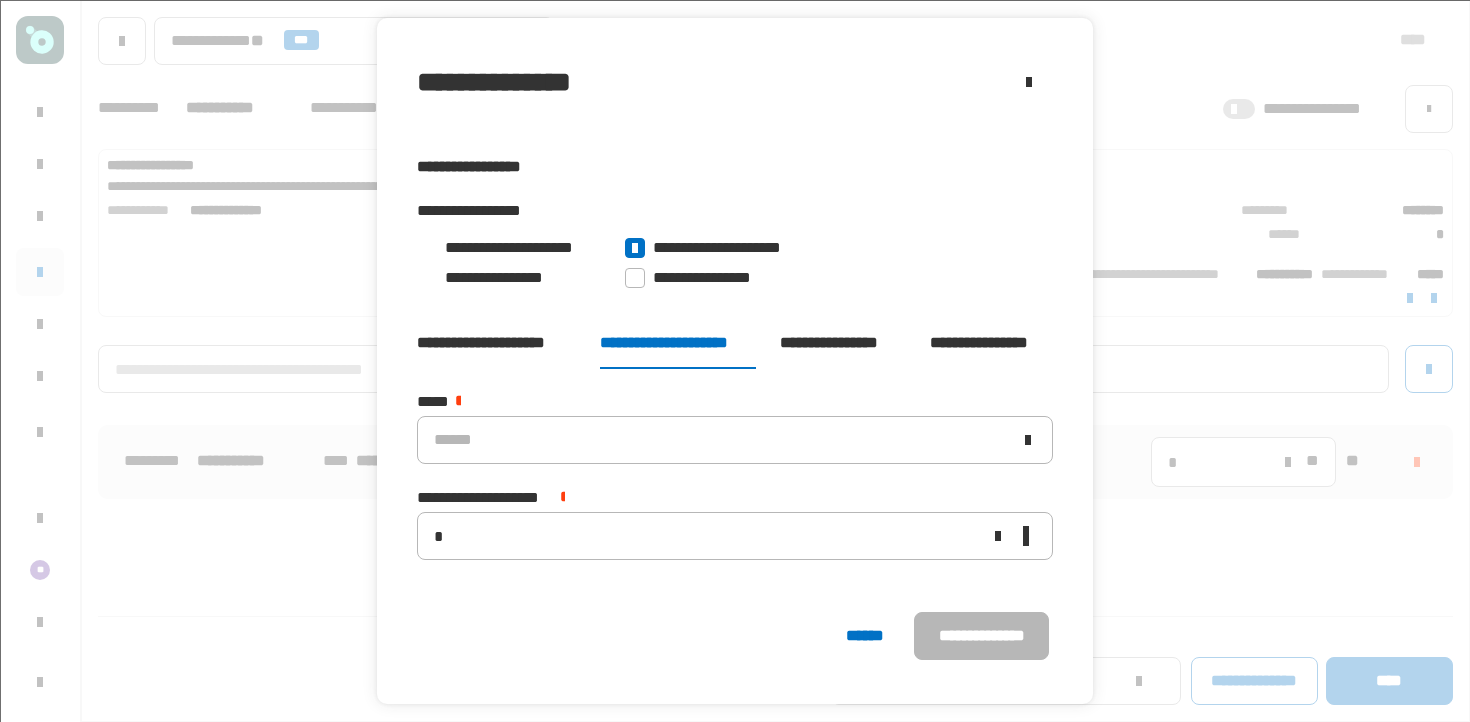 click 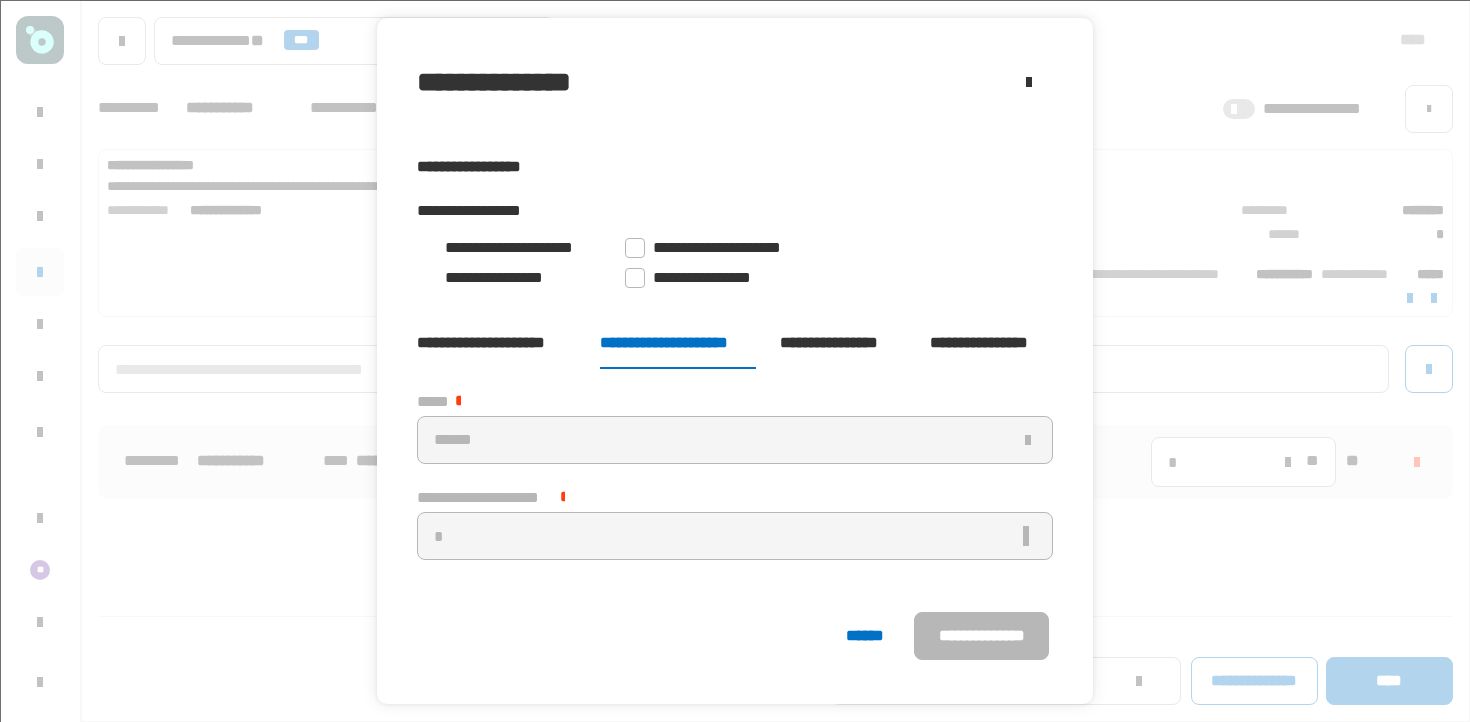 click on "**********" 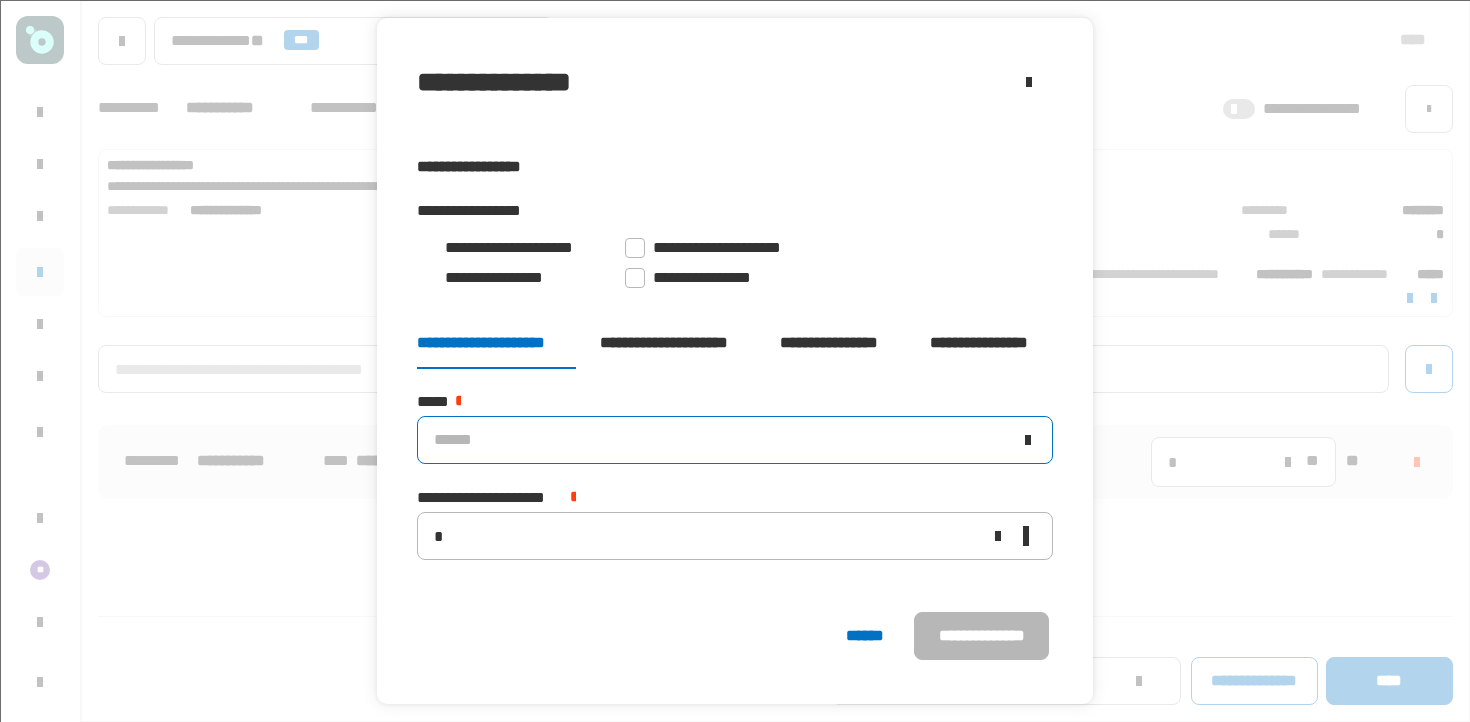click on "******" 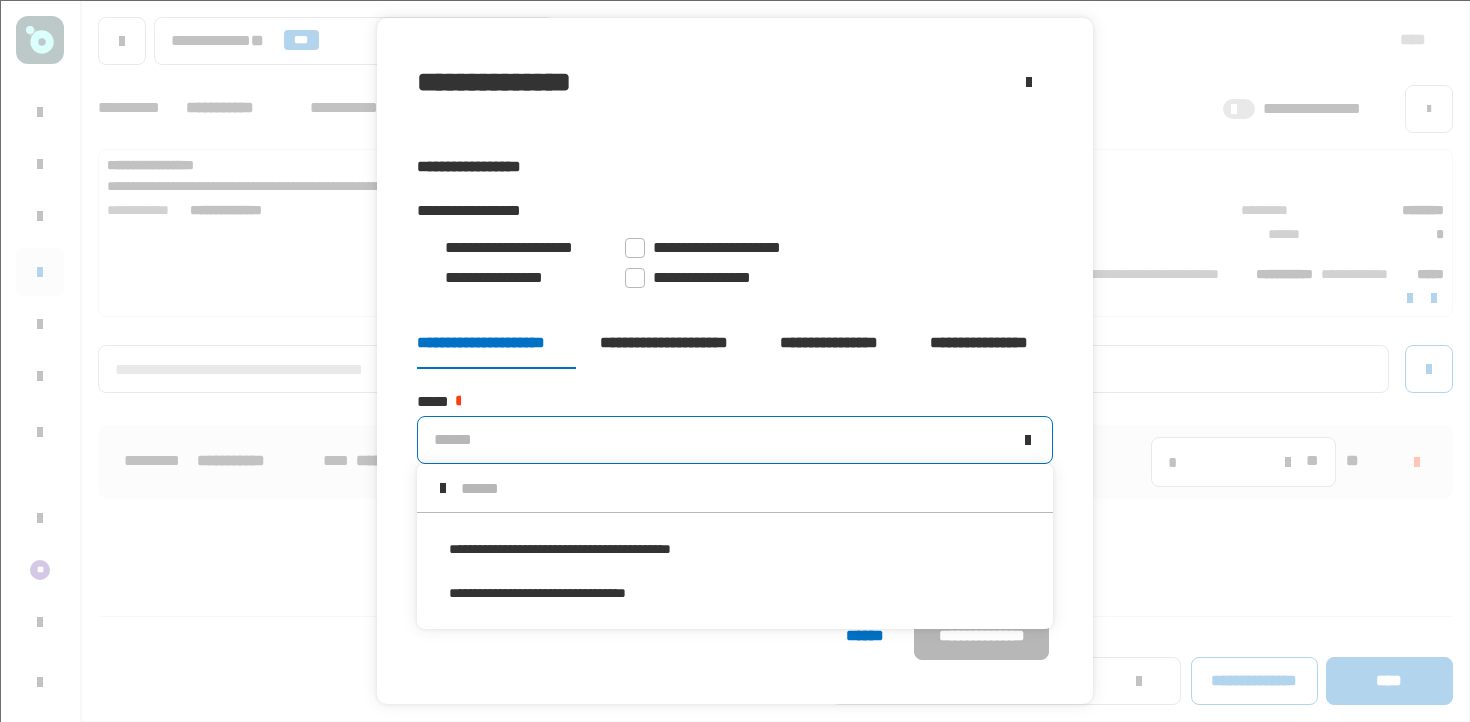 scroll, scrollTop: 0, scrollLeft: 0, axis: both 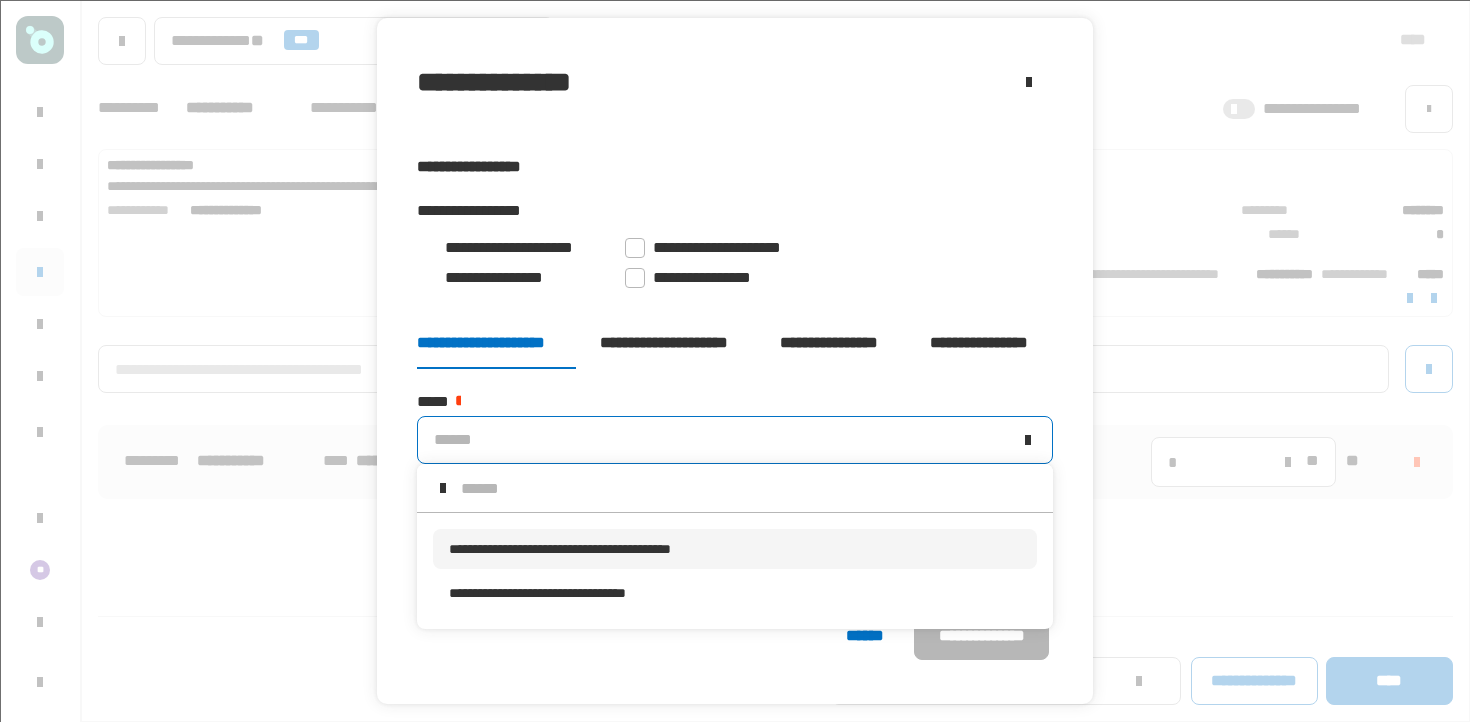 click on "**********" at bounding box center (560, 549) 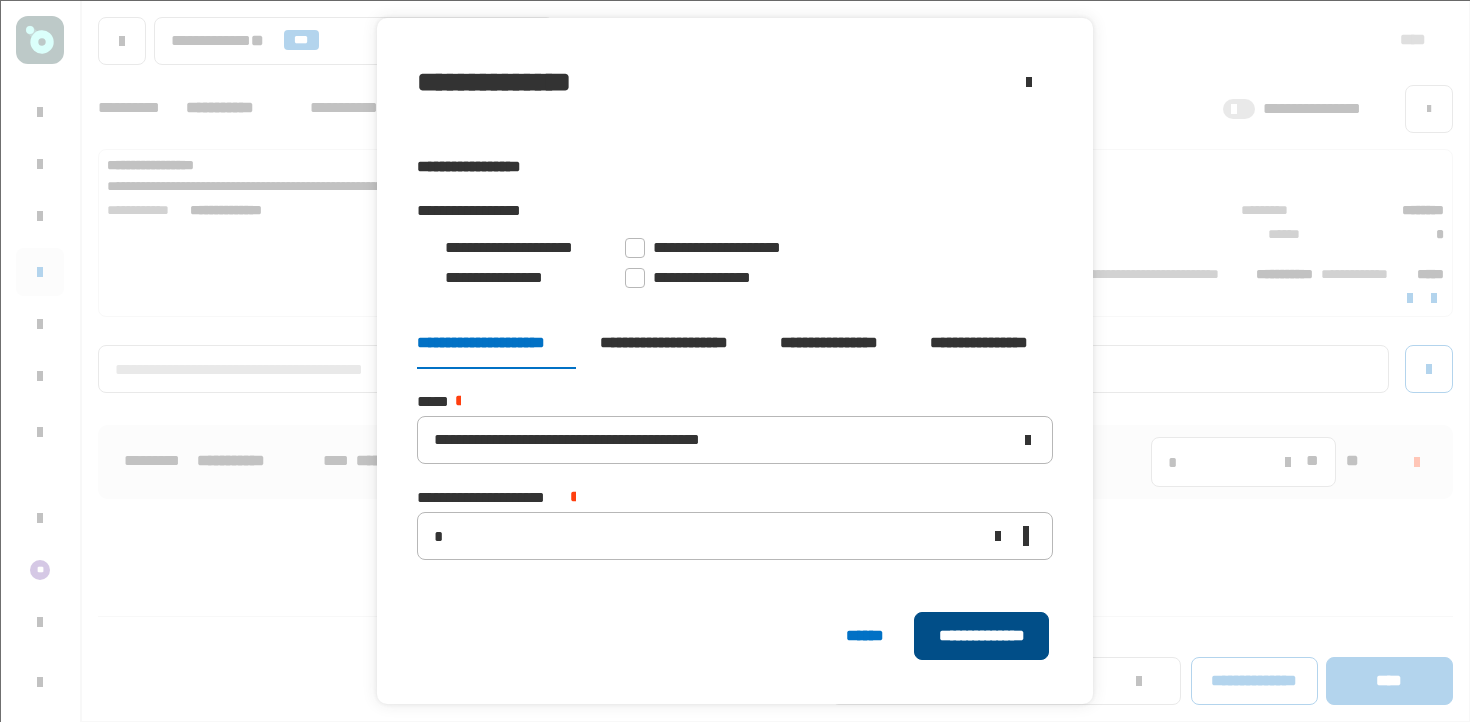 click on "**********" 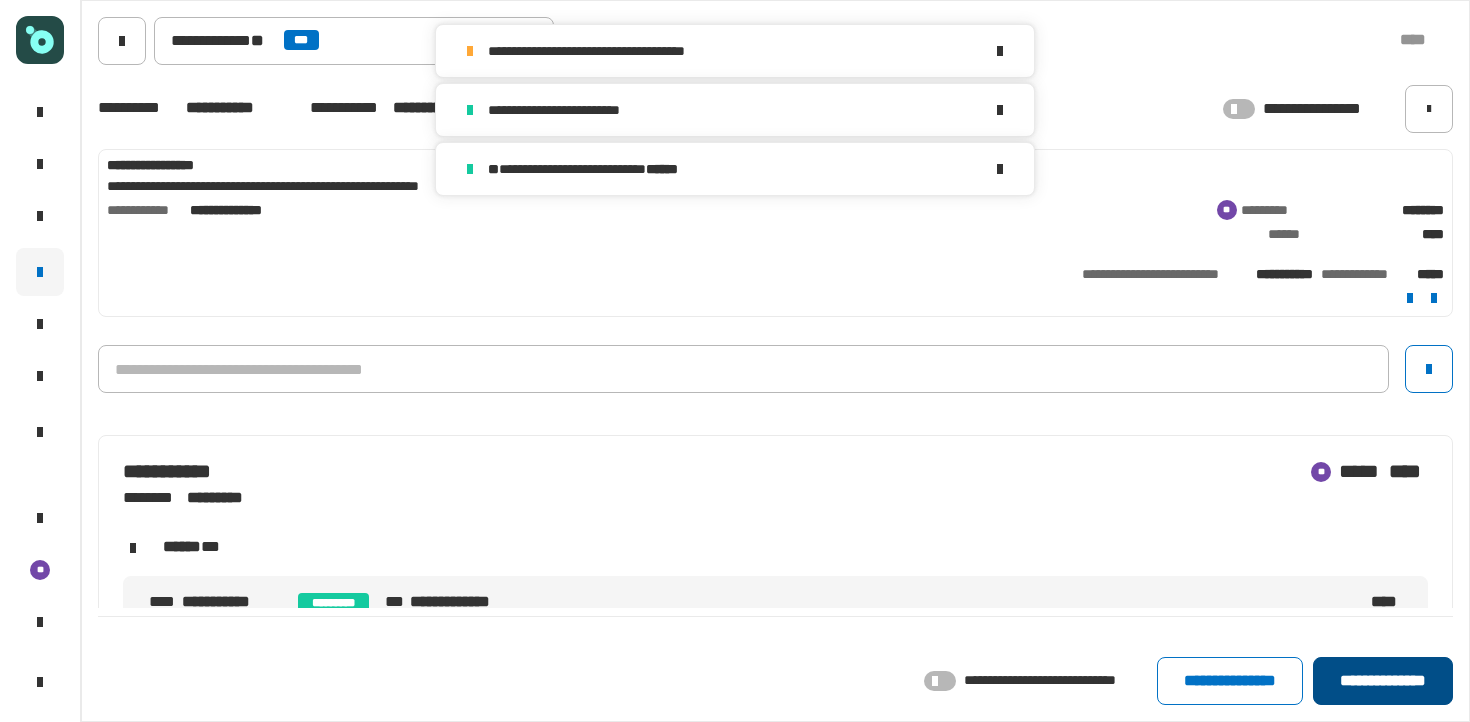 click on "**********" 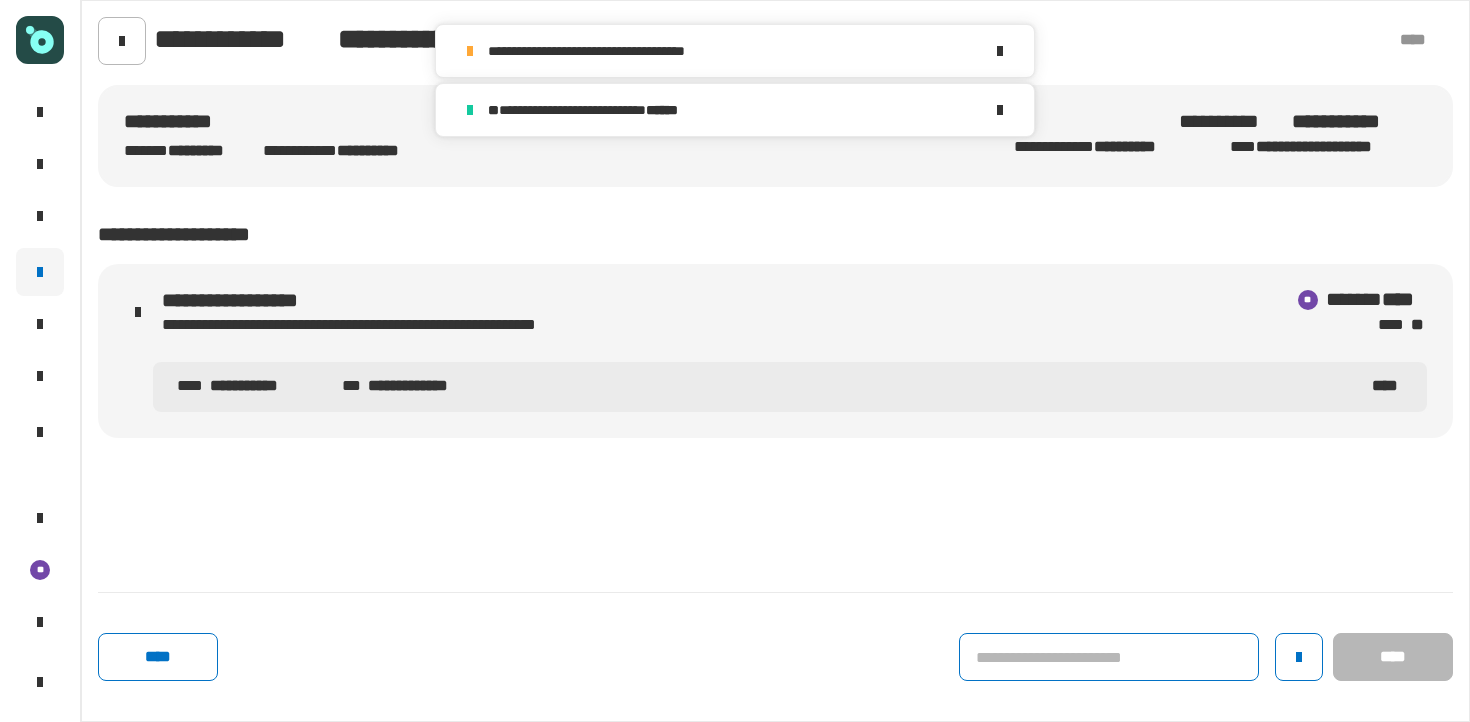 click 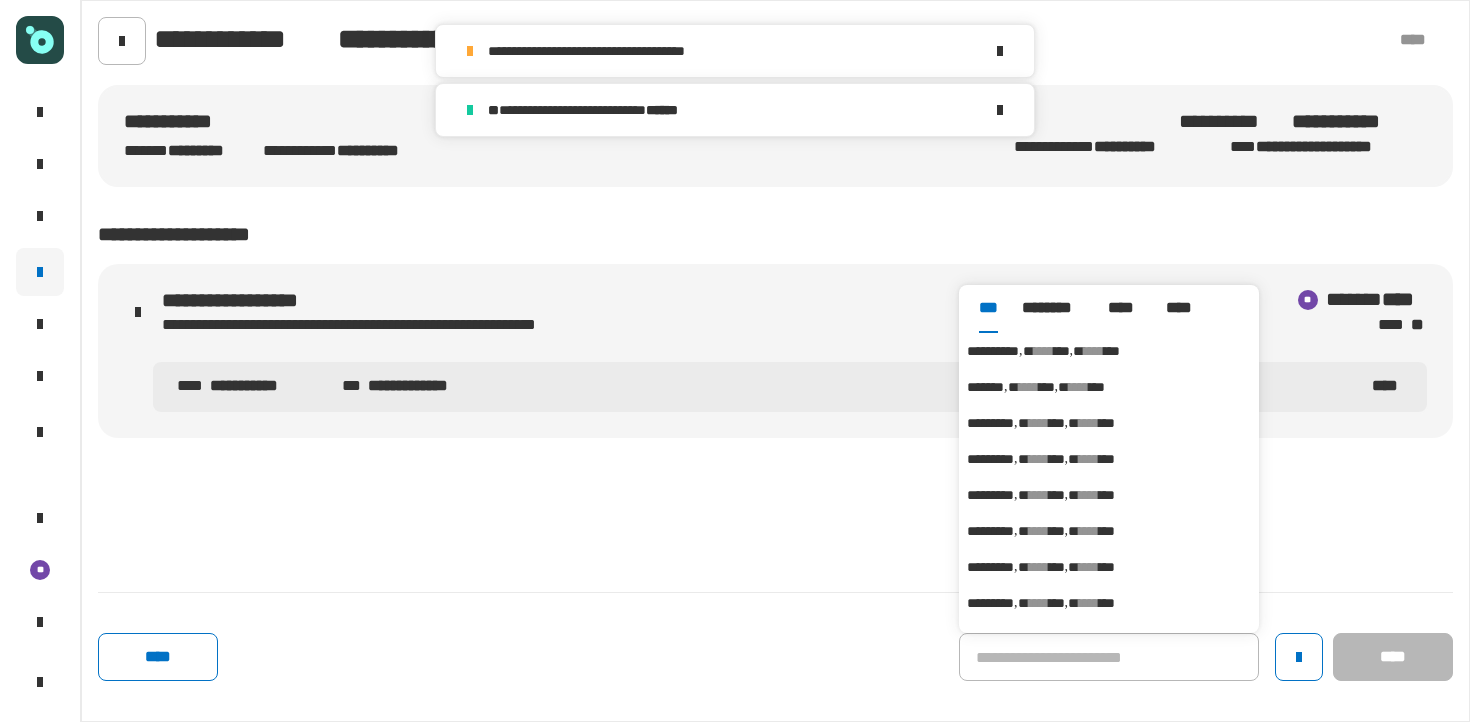 click on "***" at bounding box center [1062, 351] 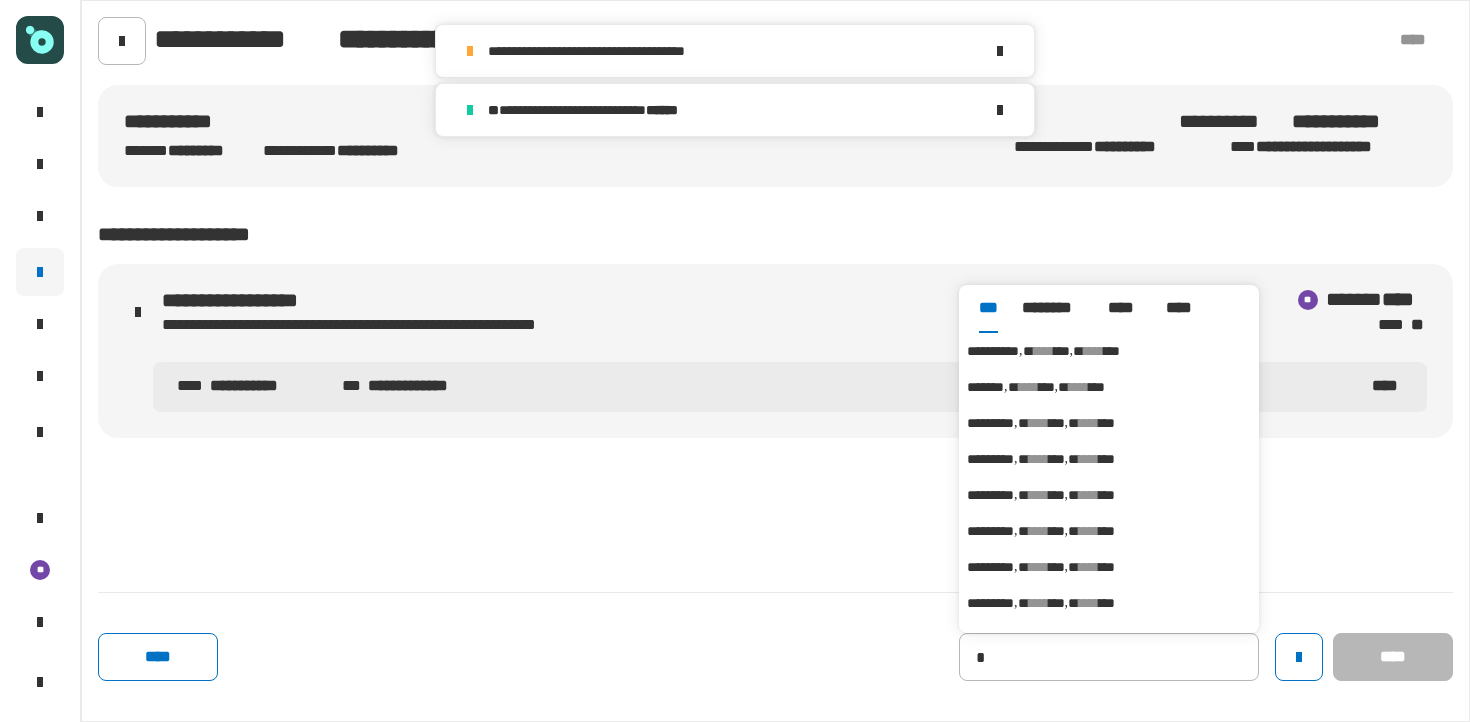 type on "**********" 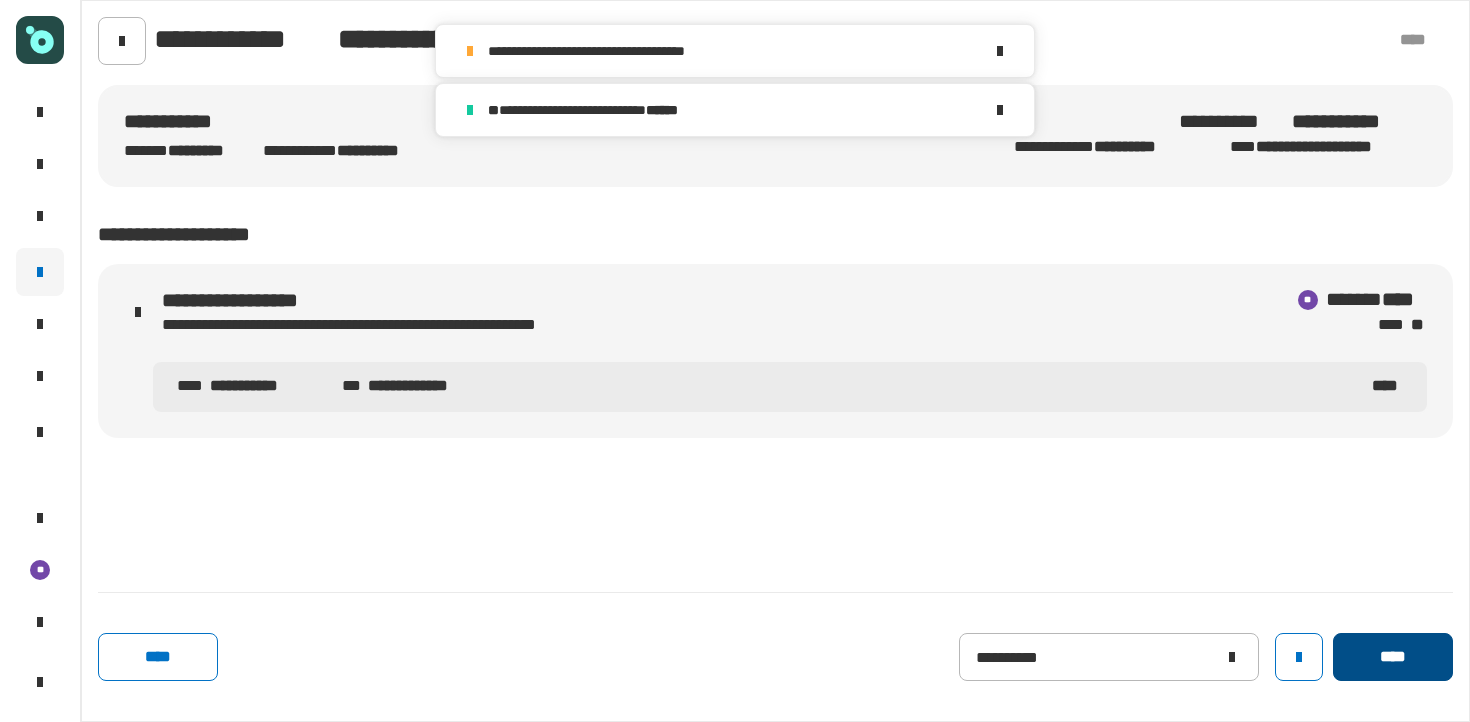 click on "****" 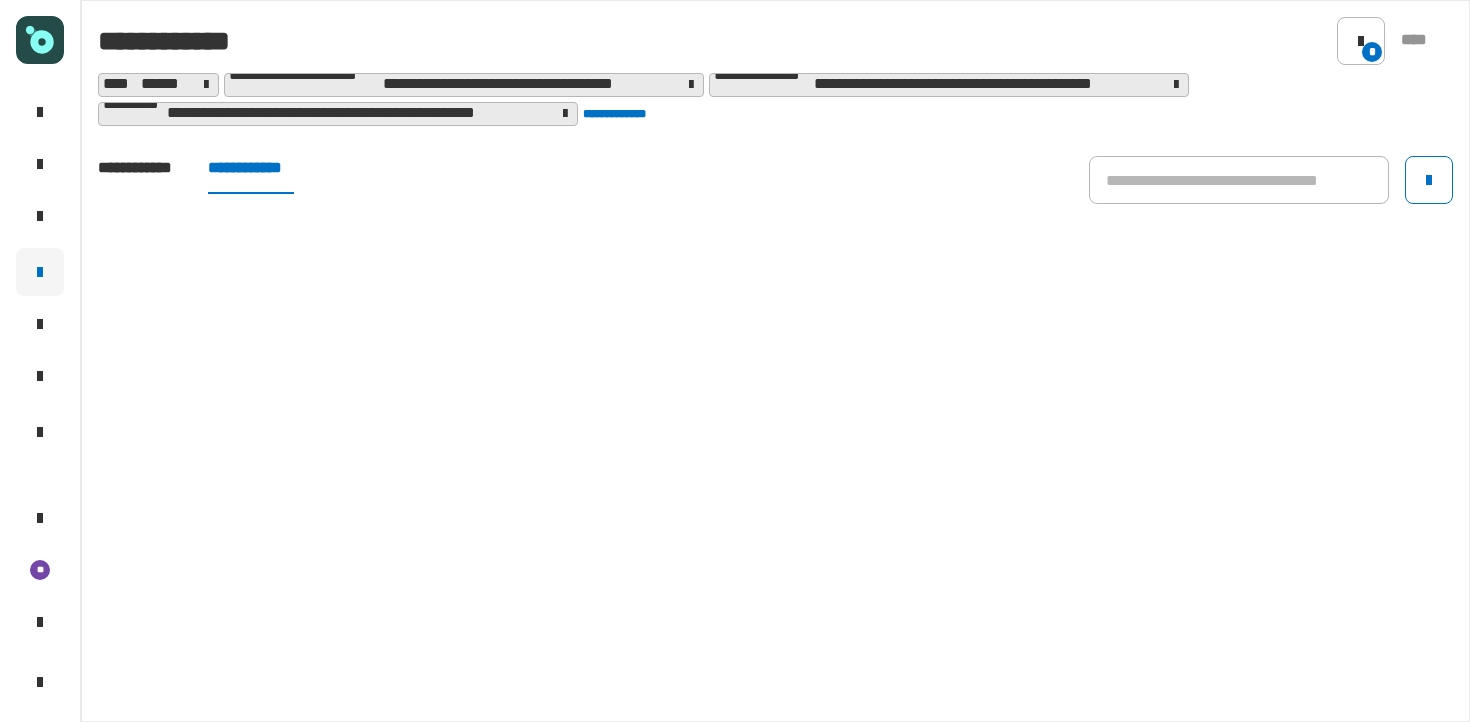 click on "**********" 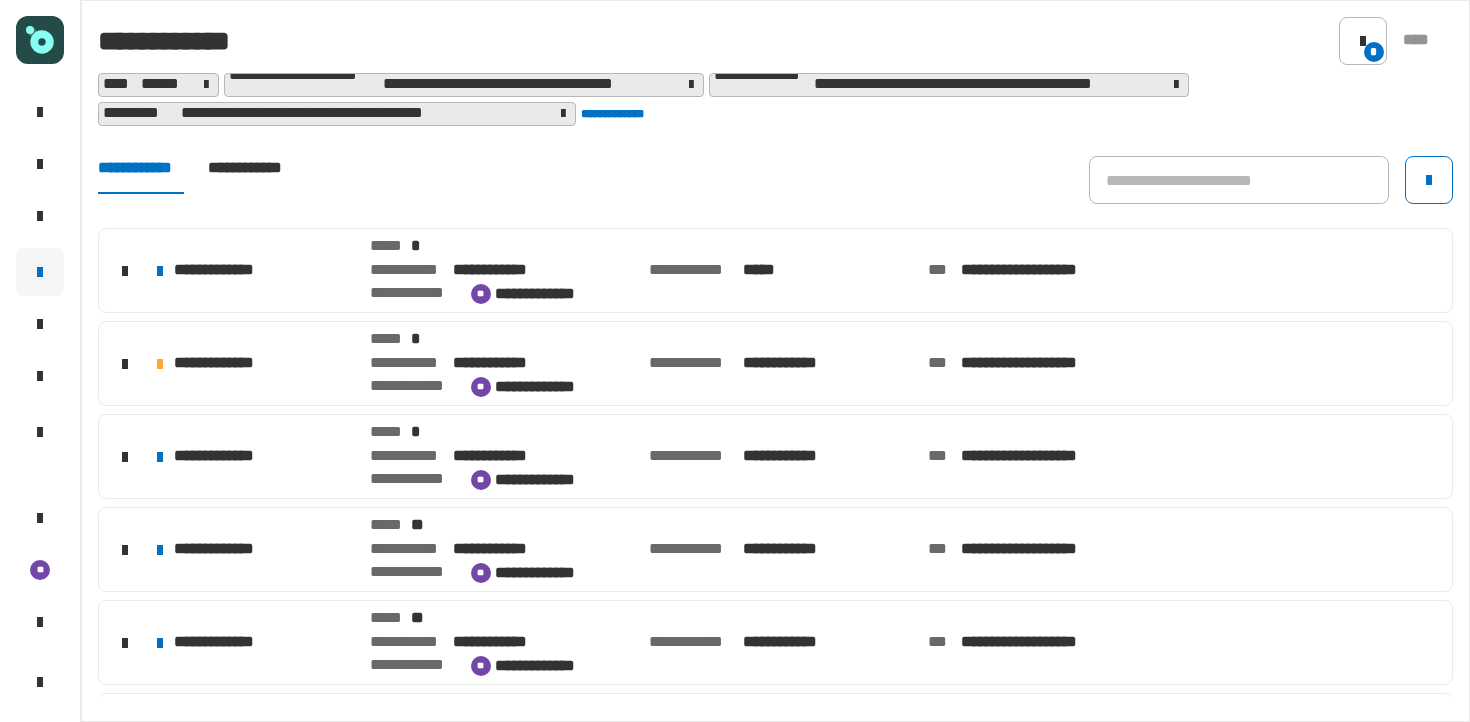 click on "[FIRST] [LAST] [EMAIL] [PHONE]" 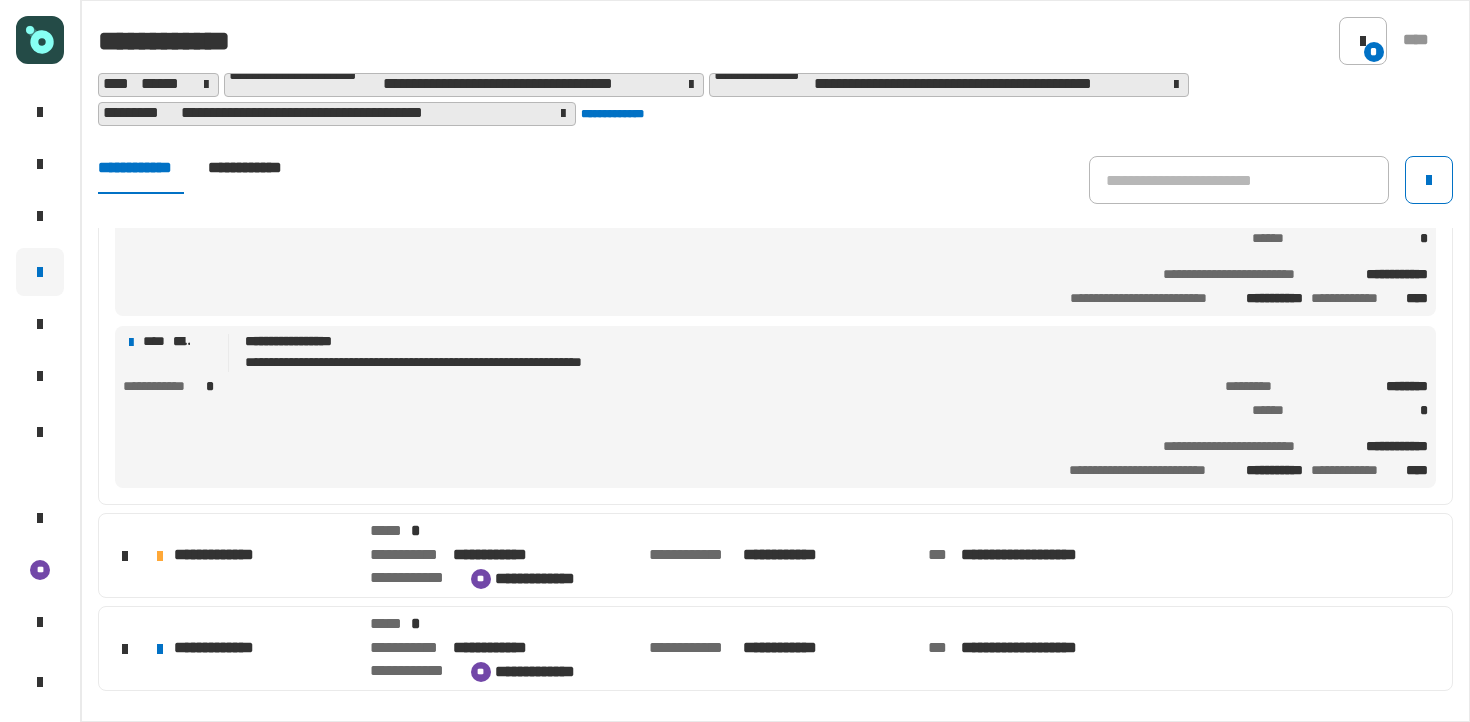 scroll, scrollTop: 168, scrollLeft: 0, axis: vertical 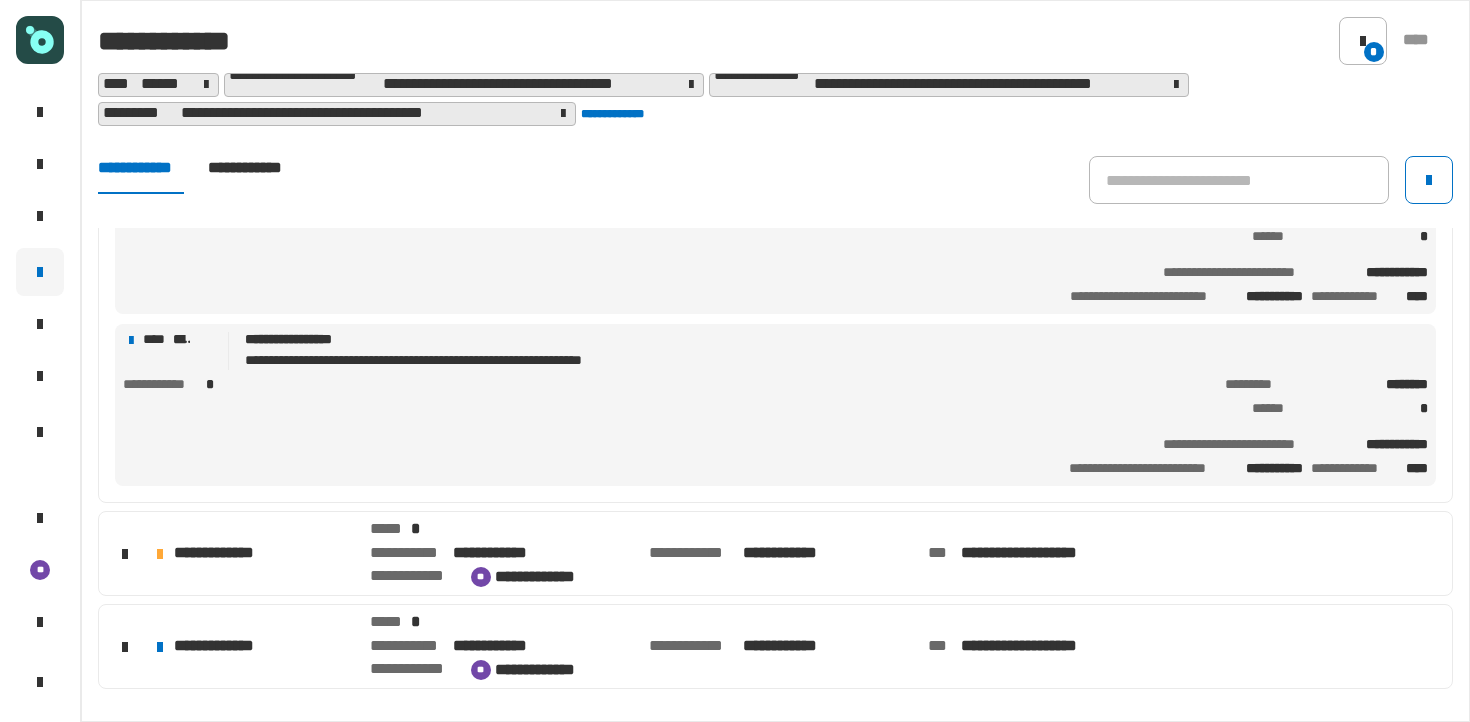 click on "**********" 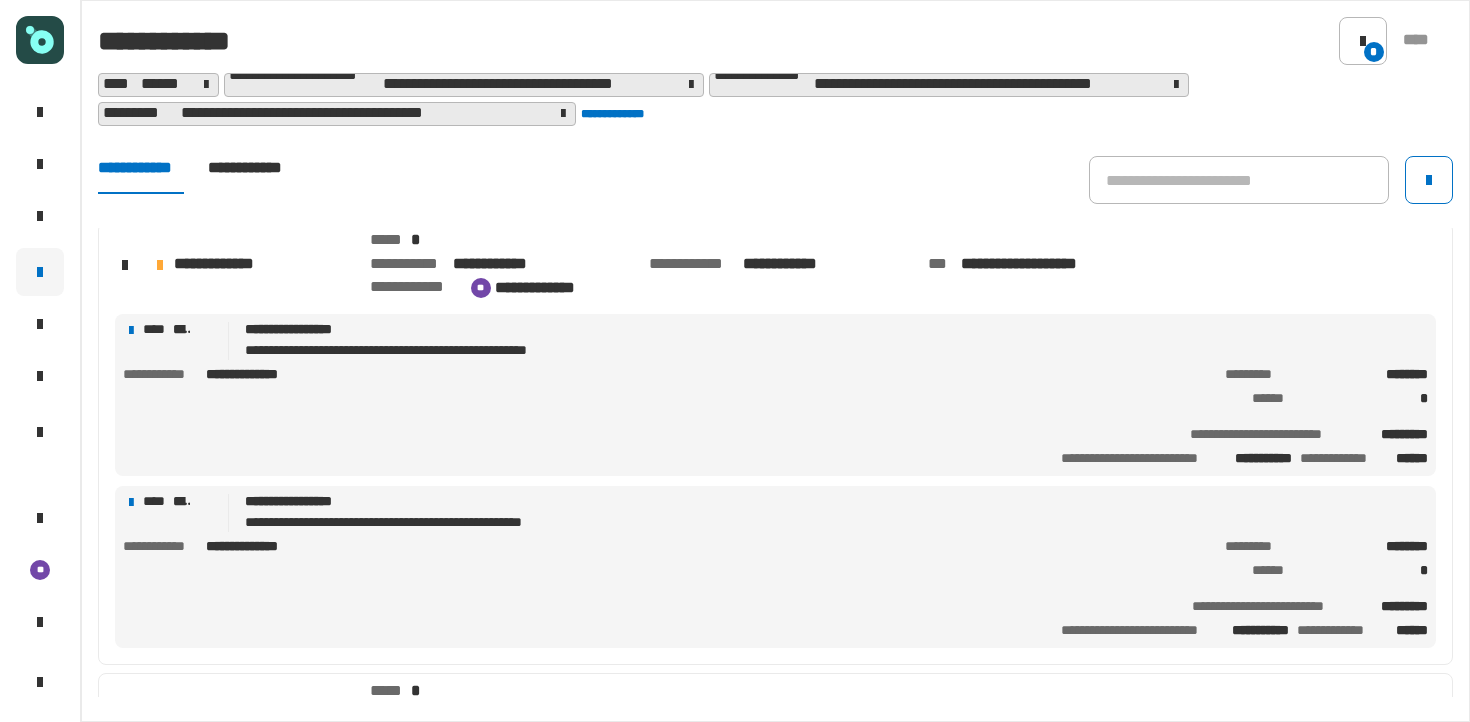 scroll, scrollTop: 98, scrollLeft: 0, axis: vertical 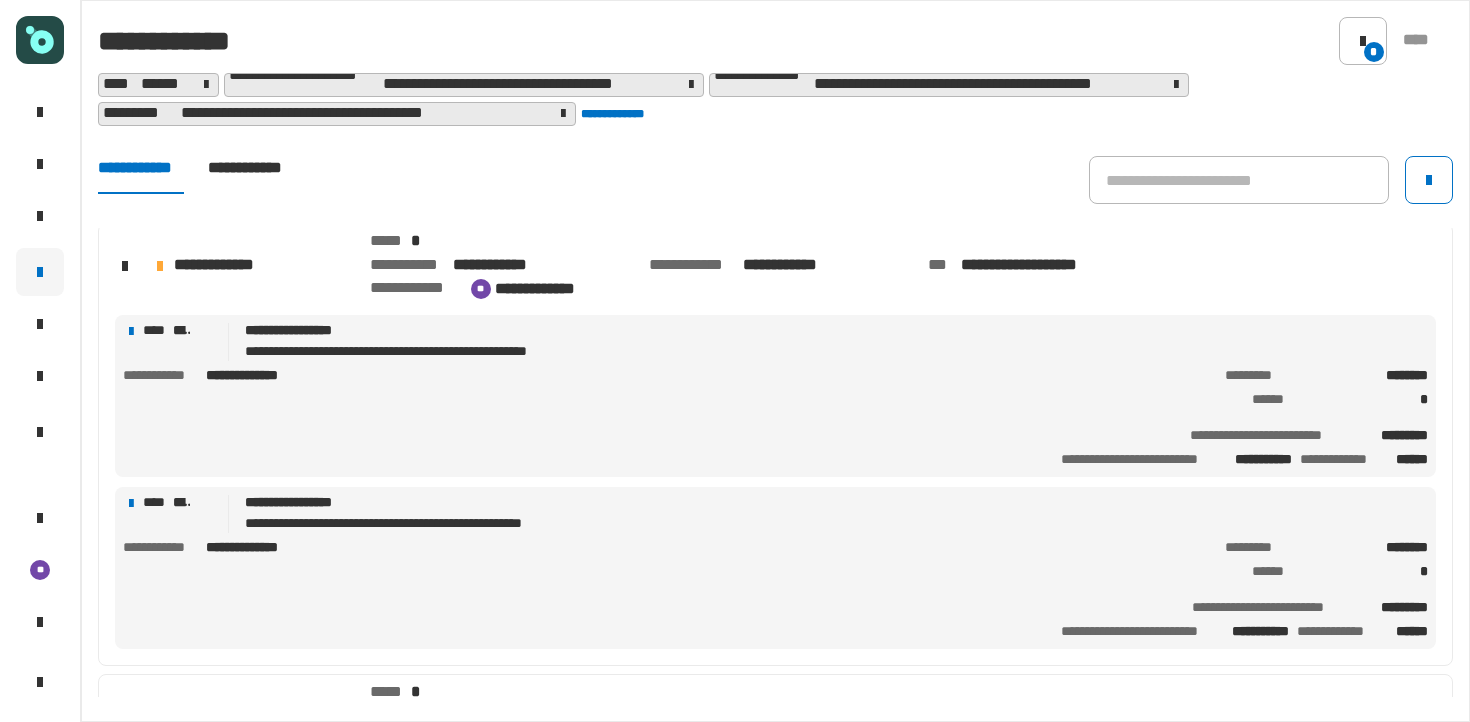 click on "**********" 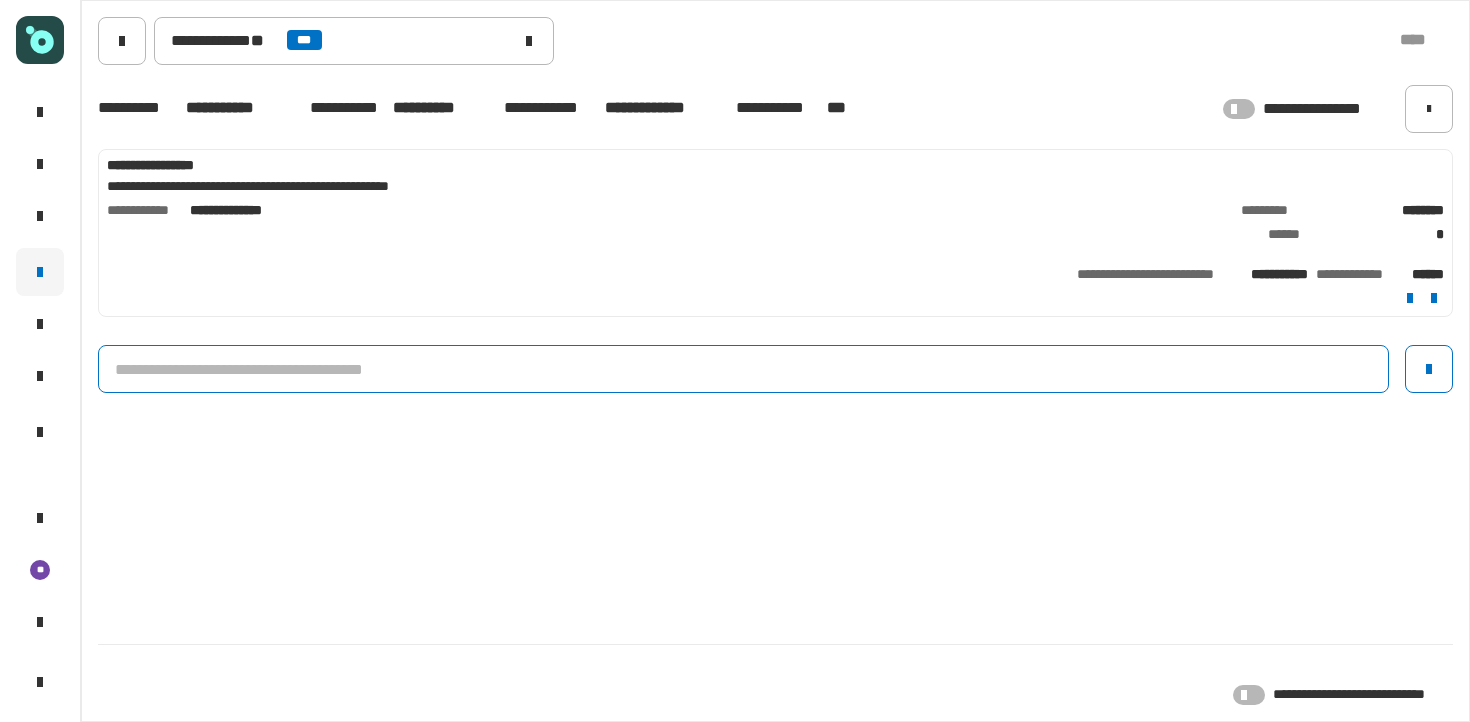 click 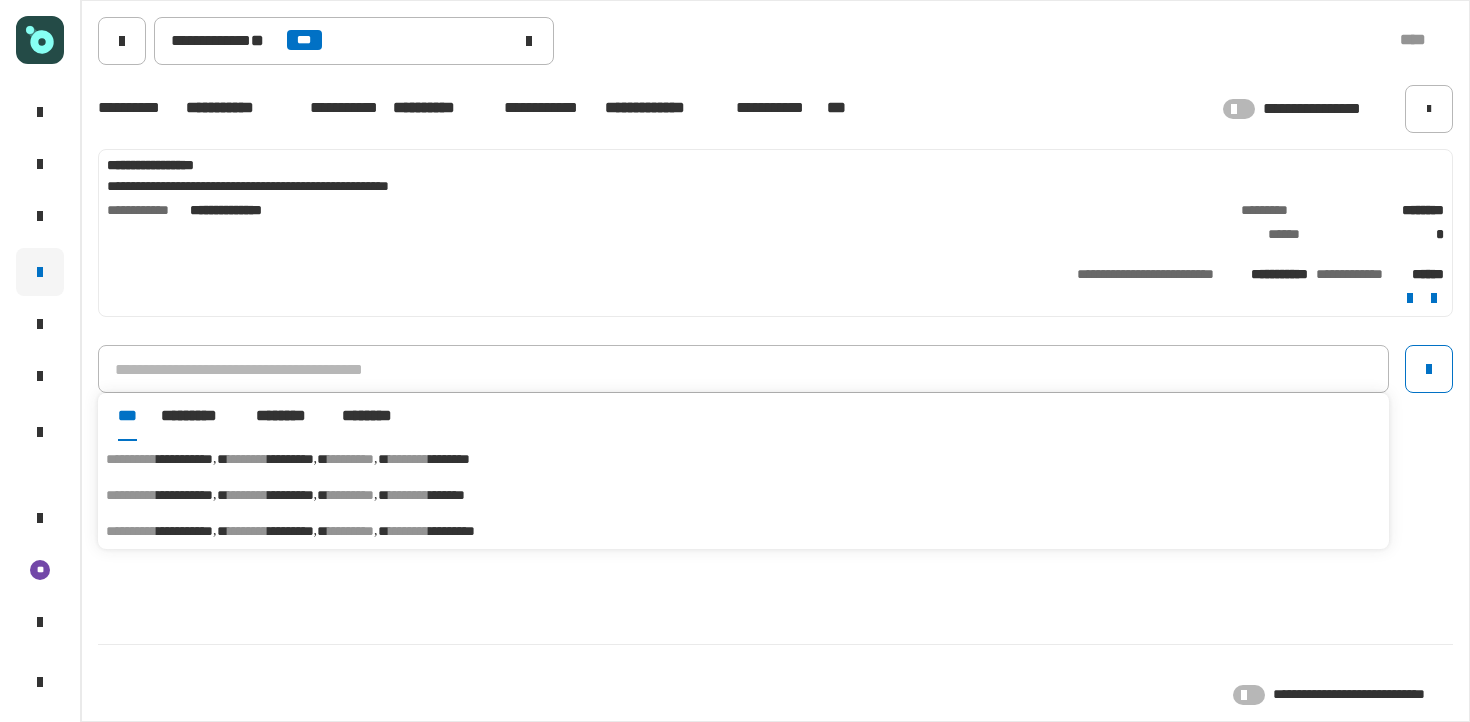 click on "*********" at bounding box center [291, 531] 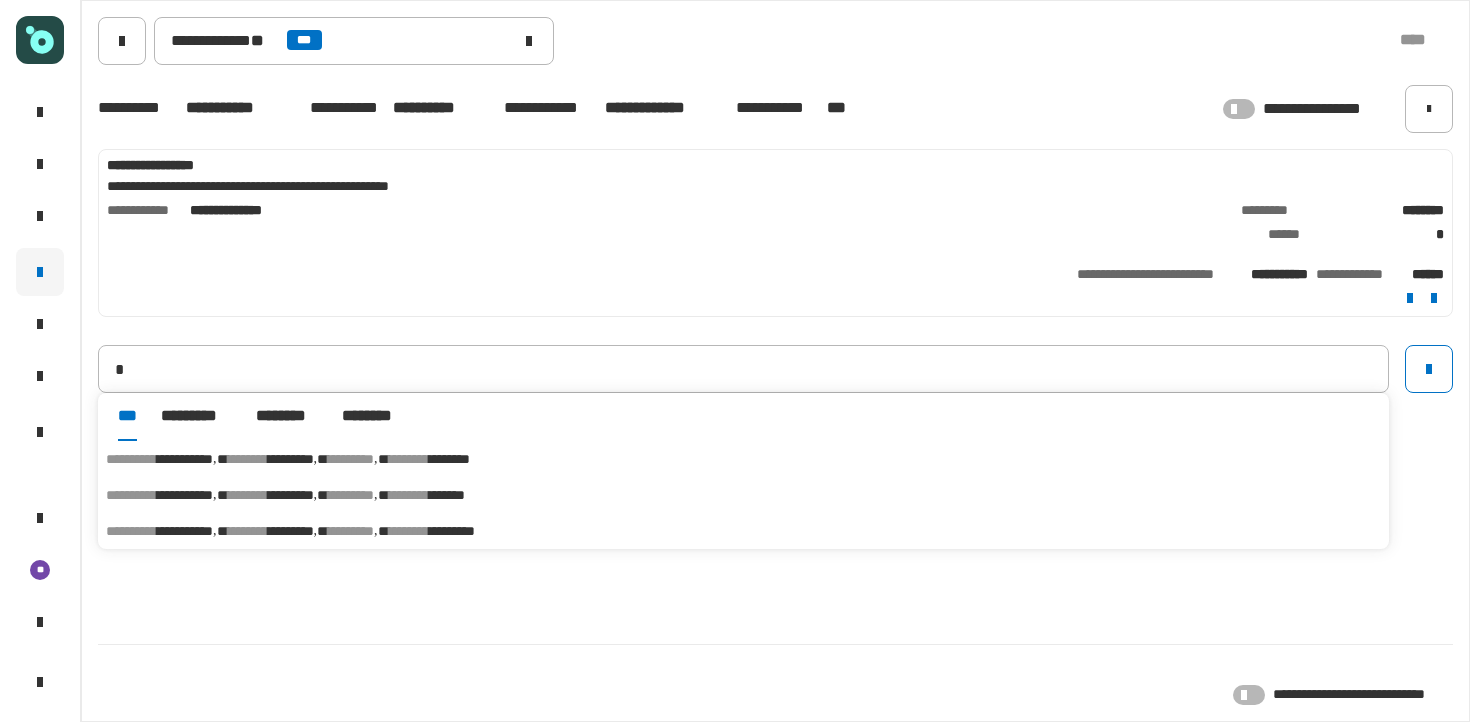 type on "**********" 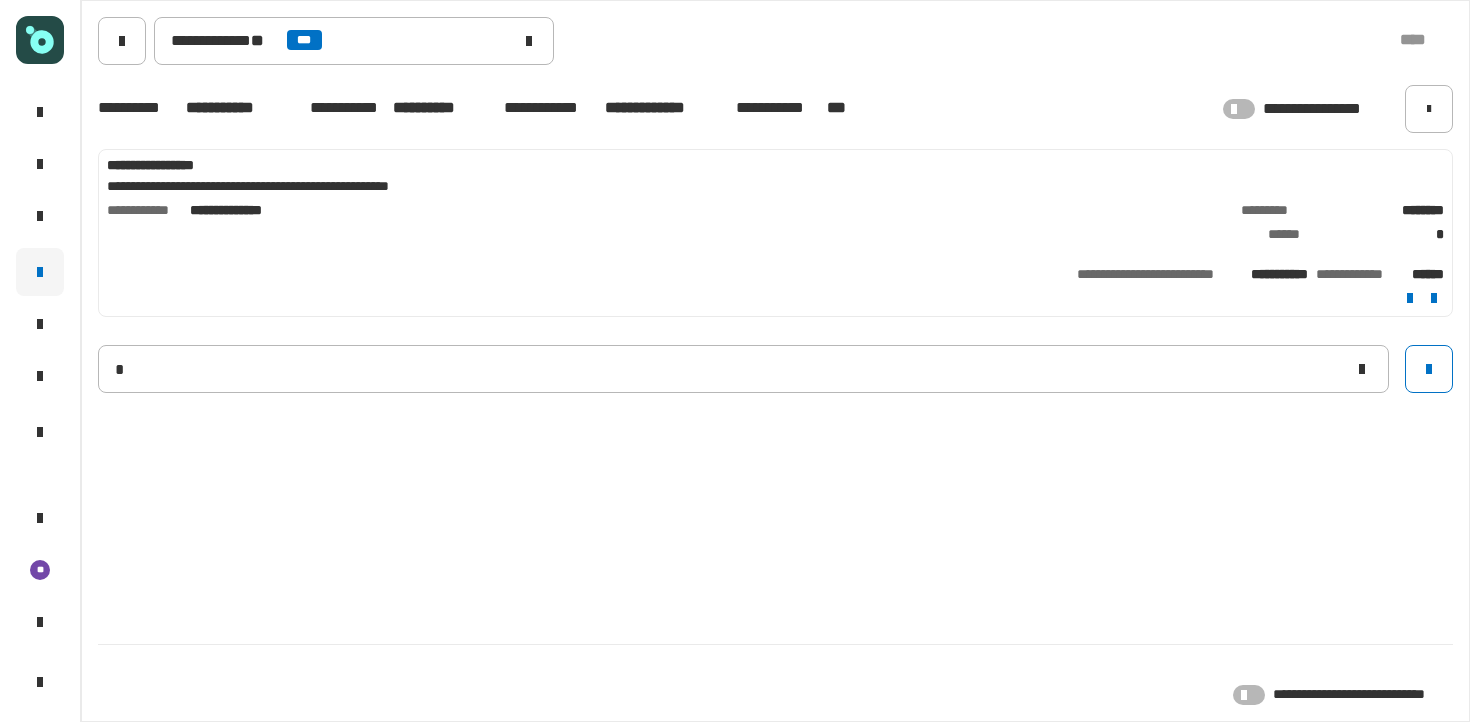type 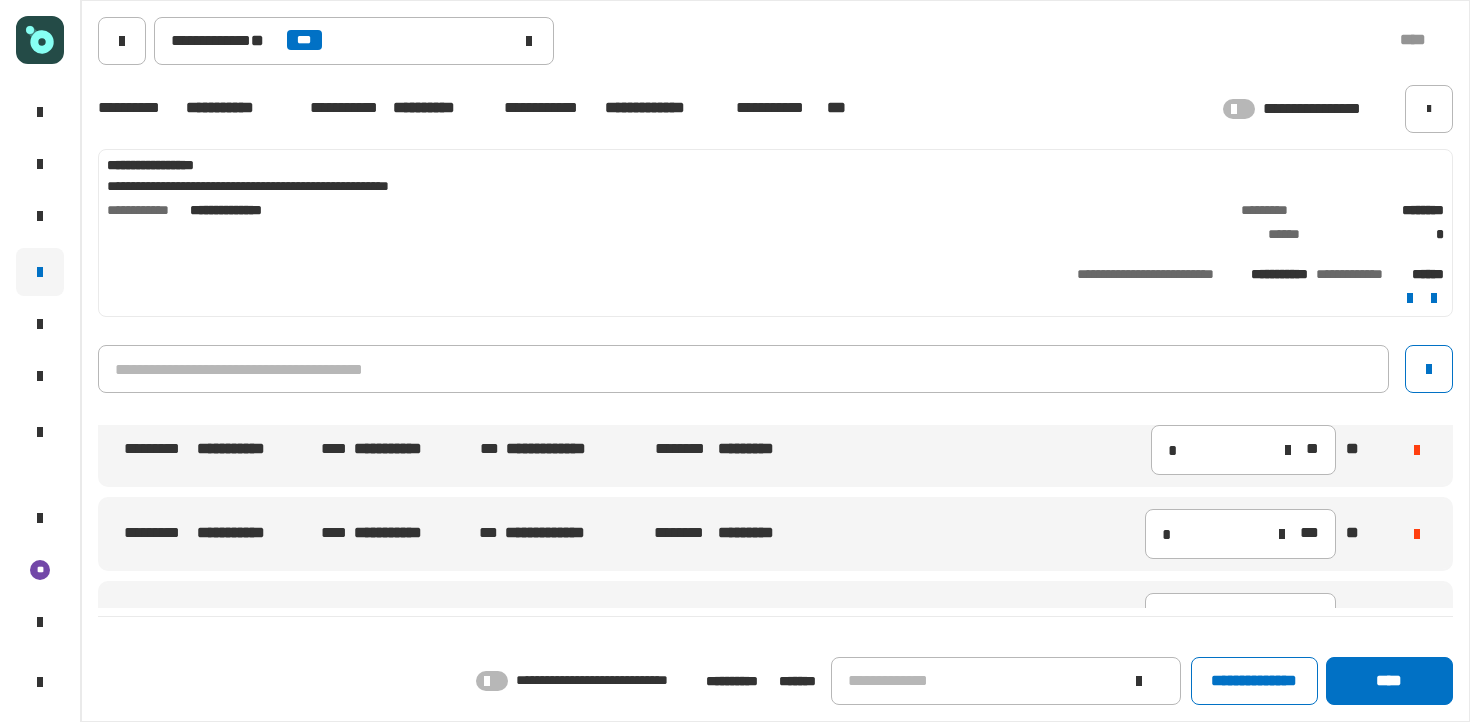 scroll, scrollTop: 405, scrollLeft: 0, axis: vertical 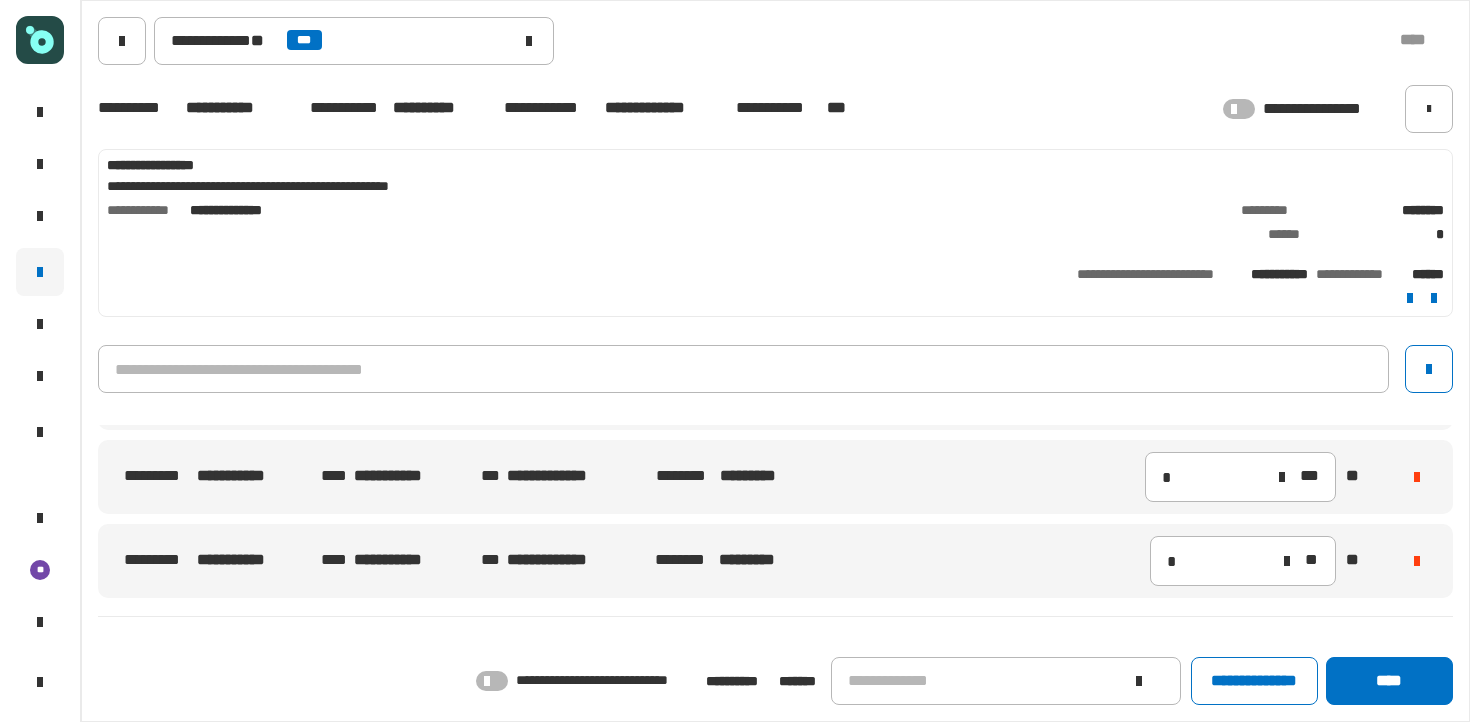 click 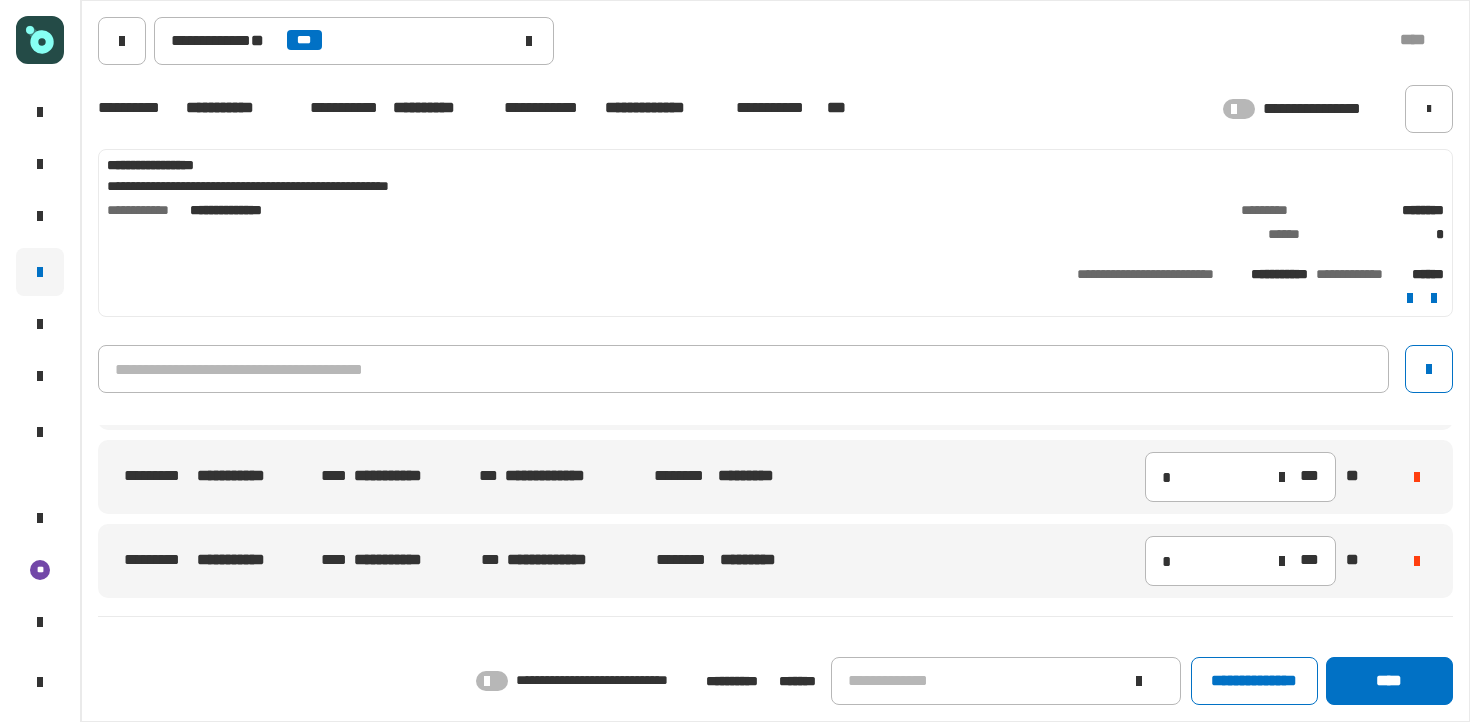 click 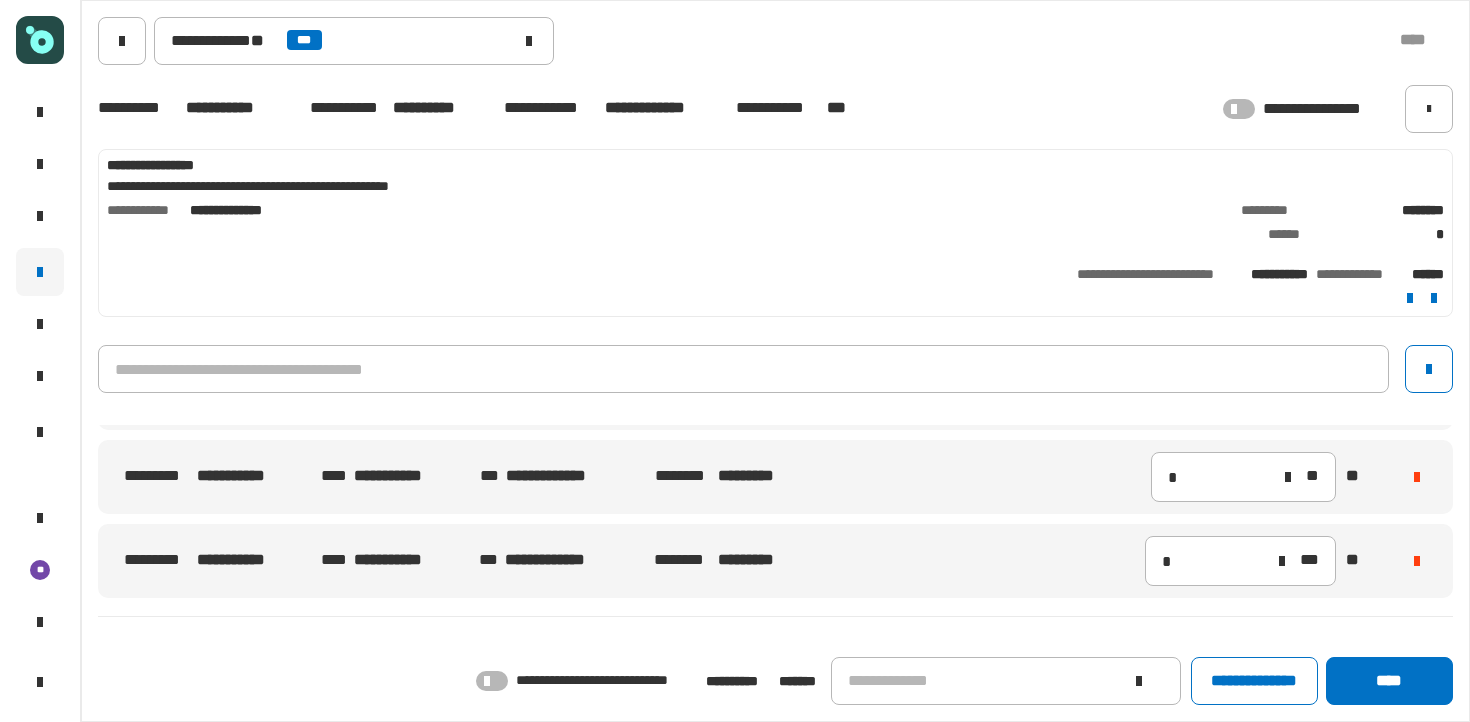click 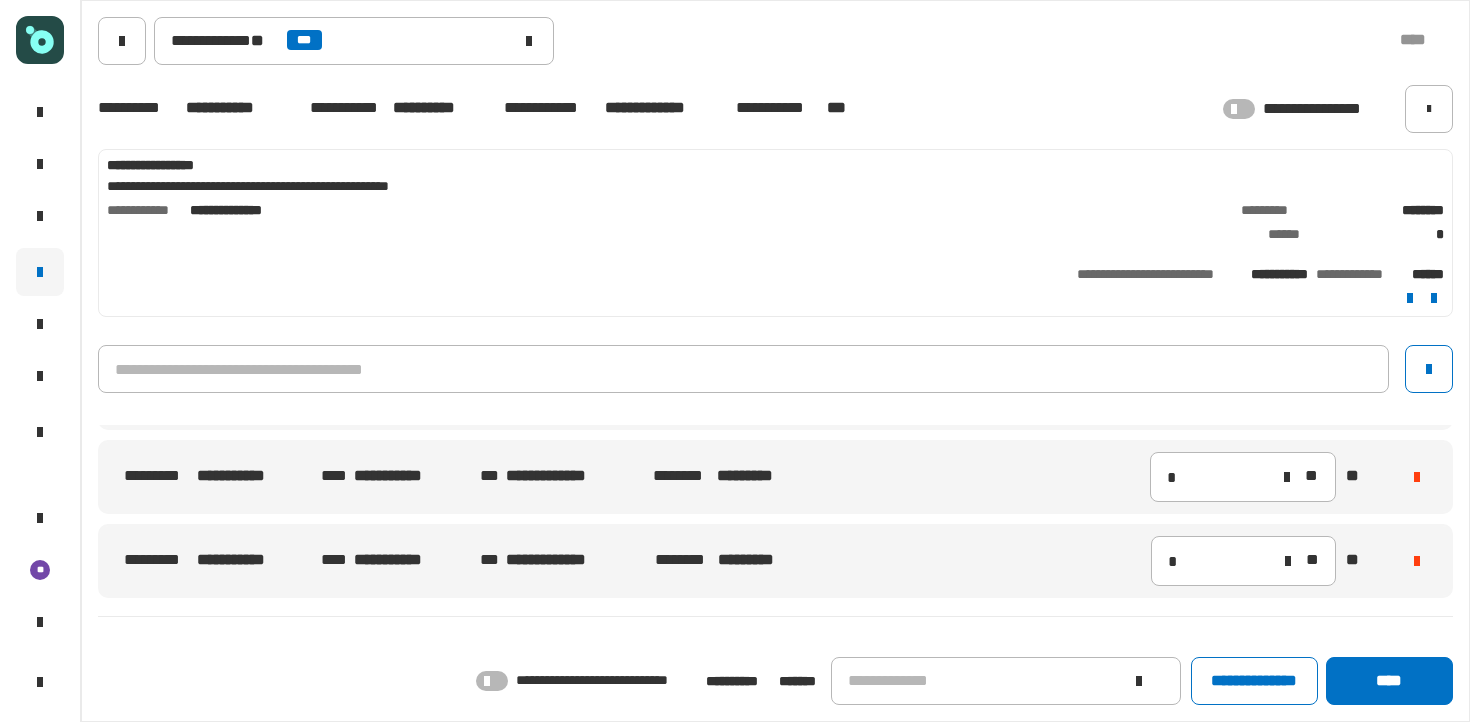 click 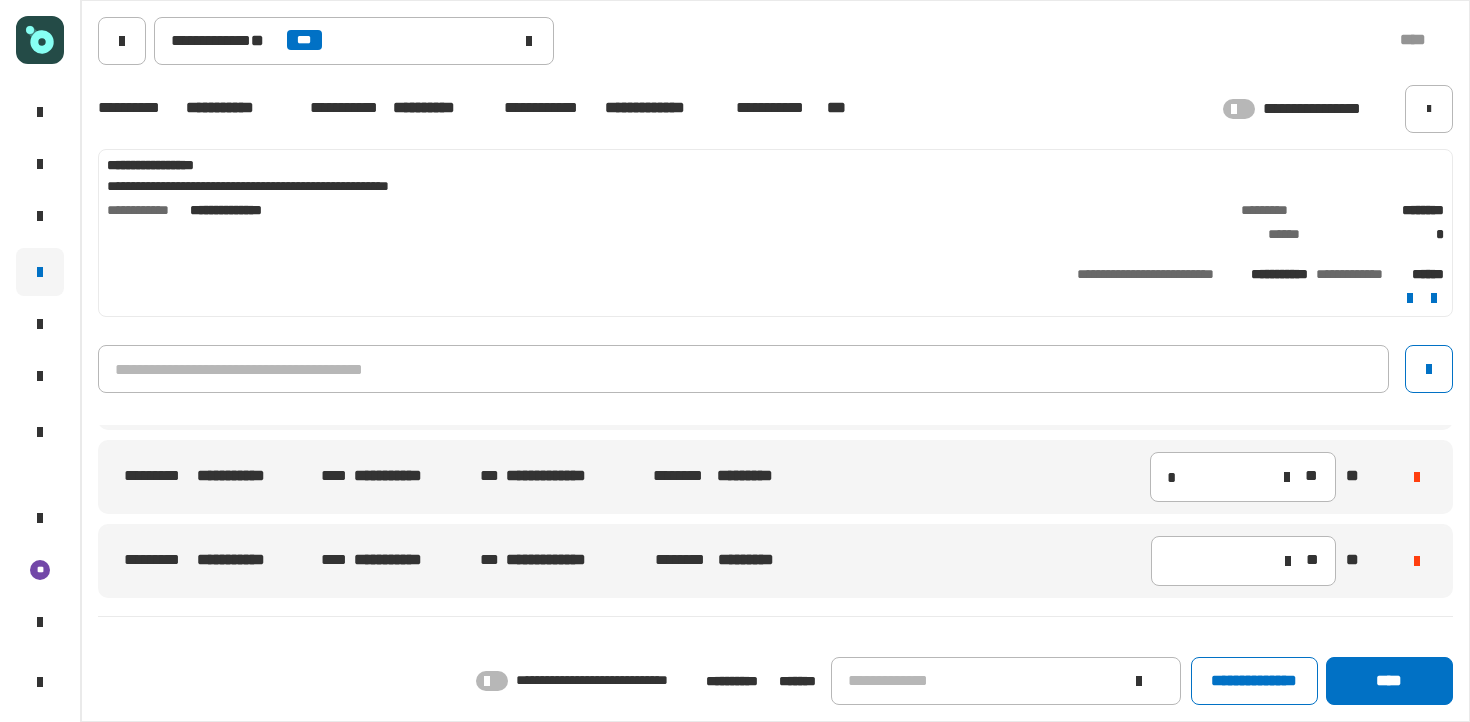 scroll, scrollTop: 69, scrollLeft: 0, axis: vertical 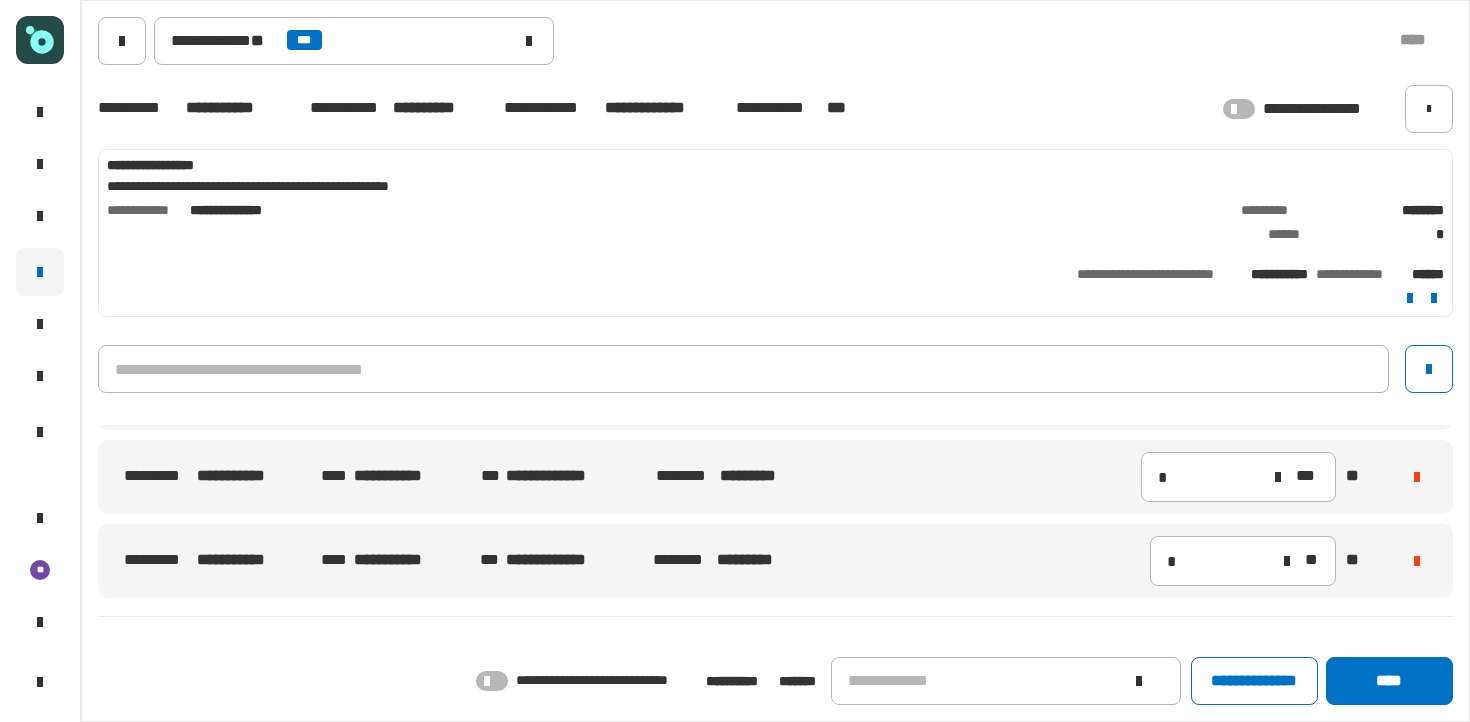 click 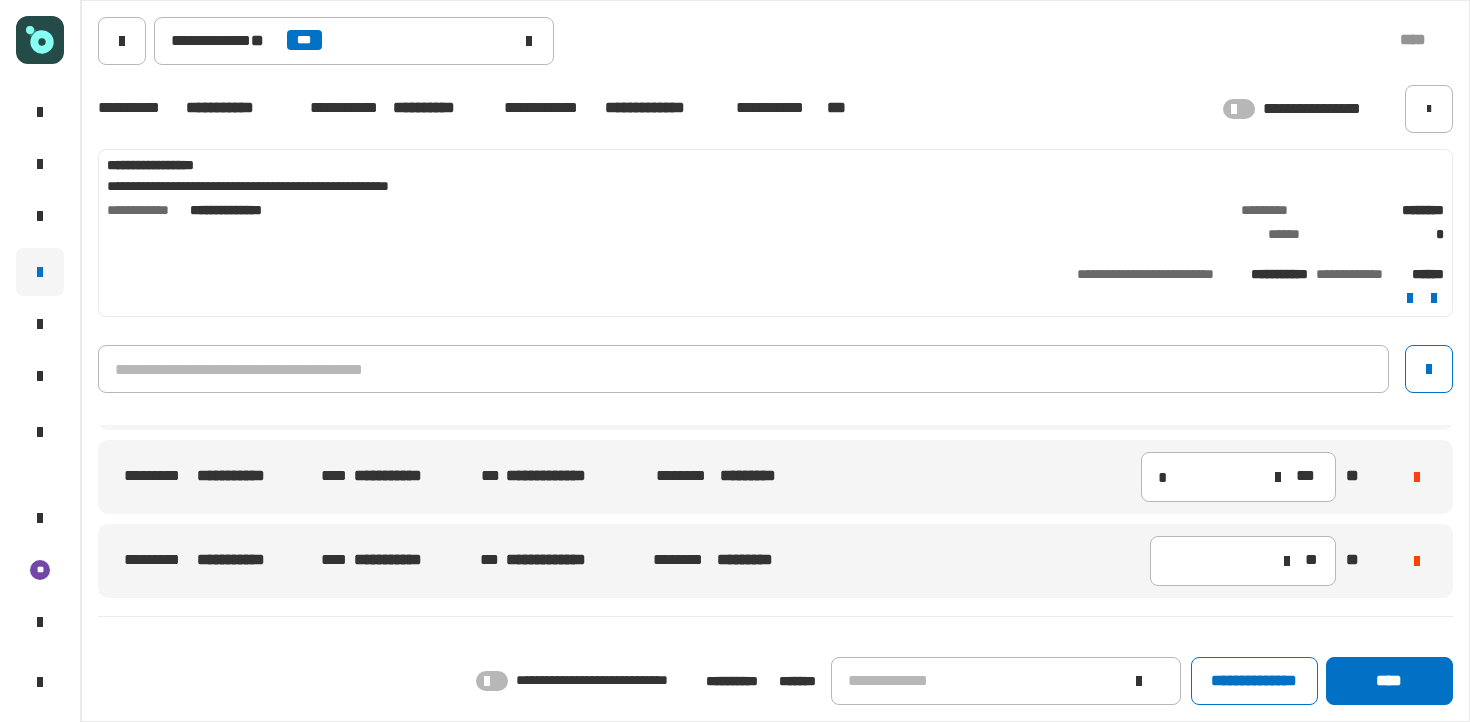 scroll, scrollTop: 0, scrollLeft: 0, axis: both 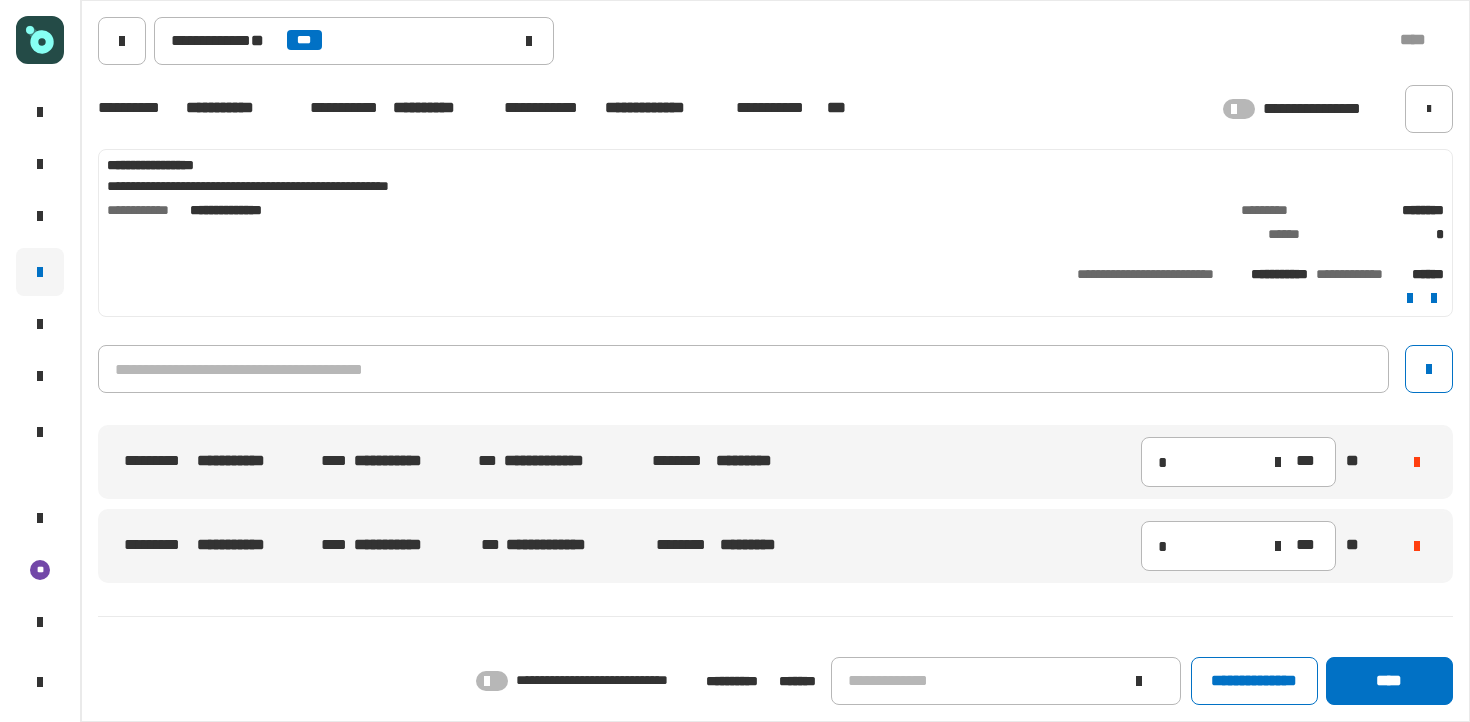 click 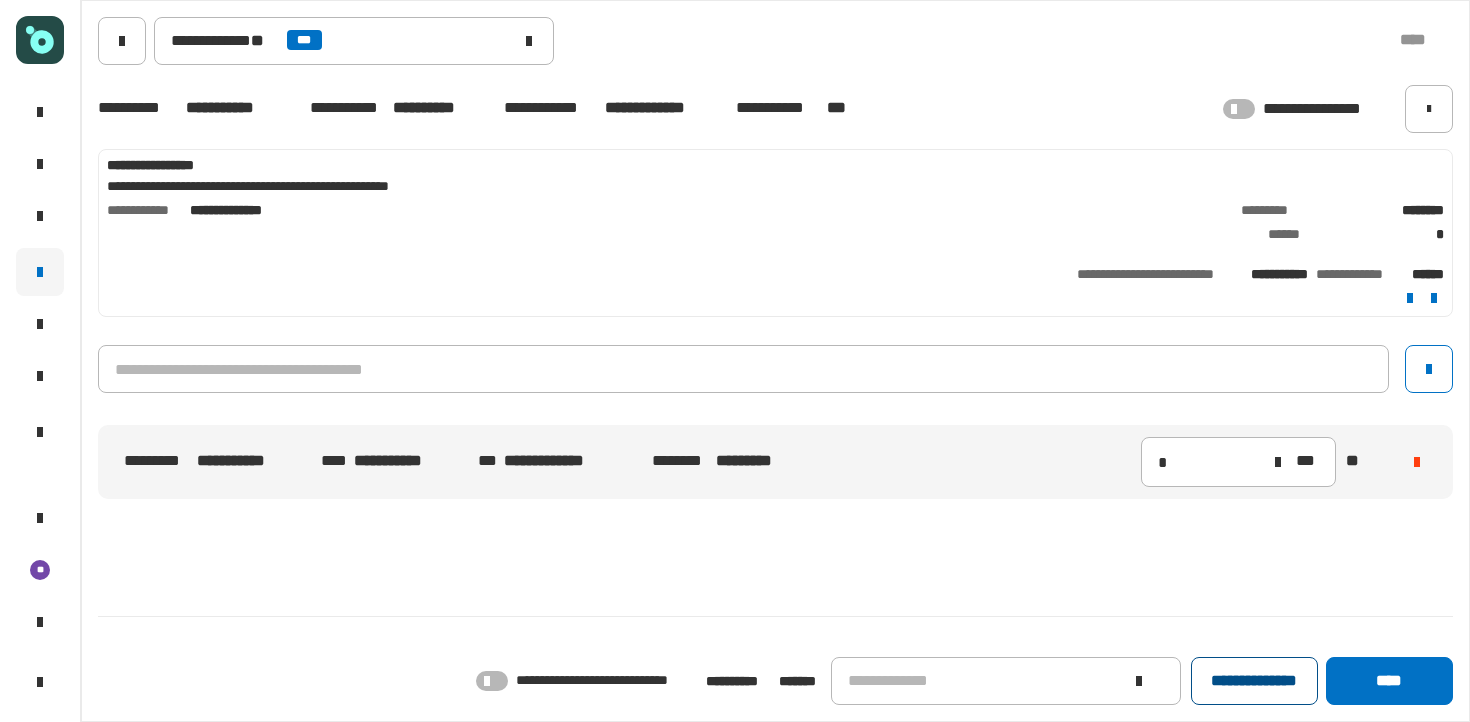 click on "**********" 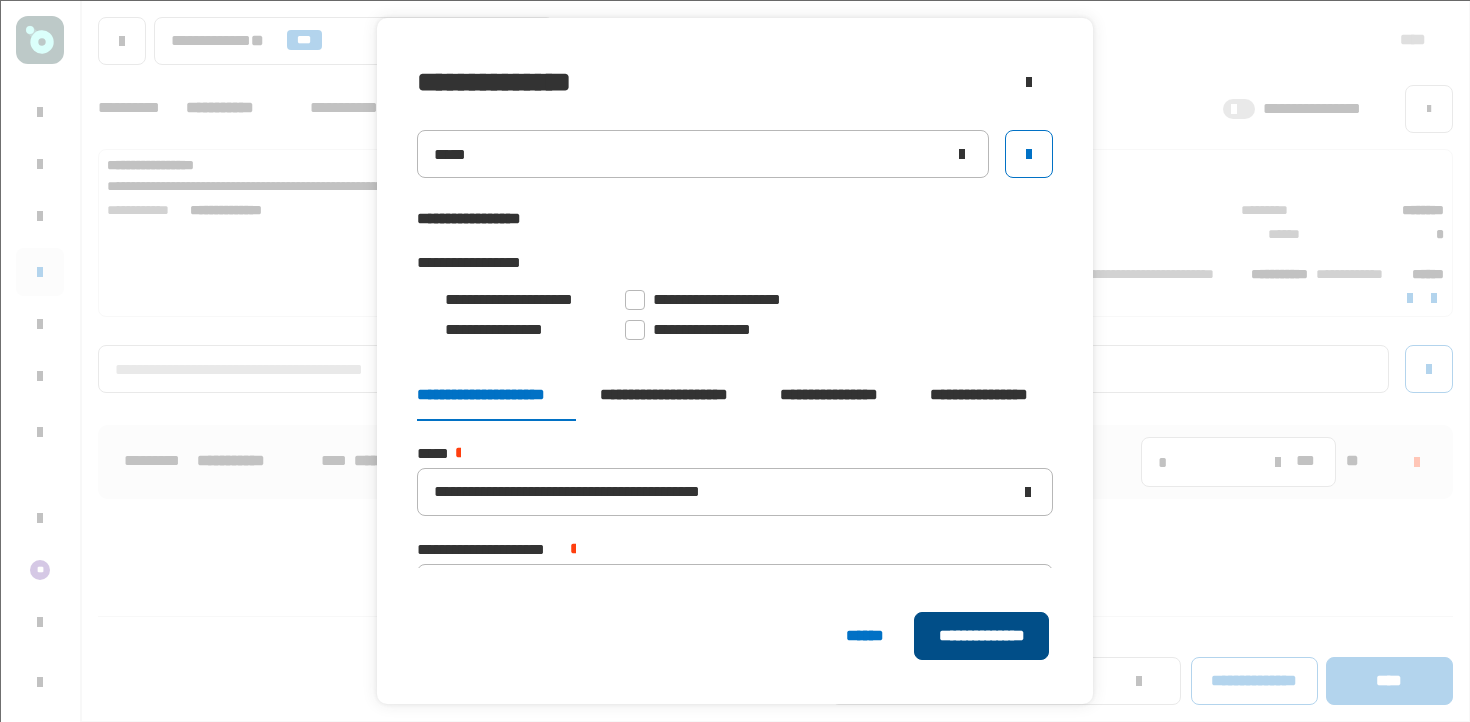 click on "**********" 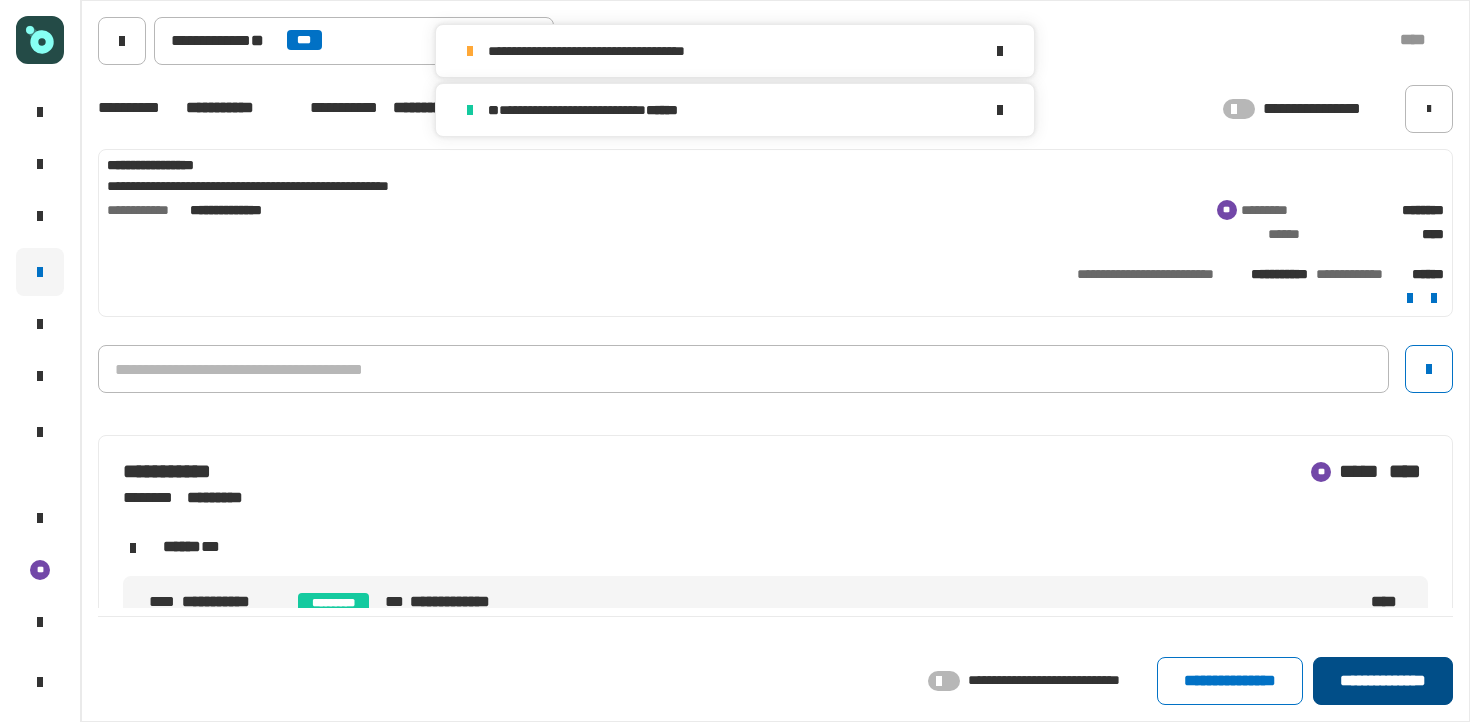 click on "**********" 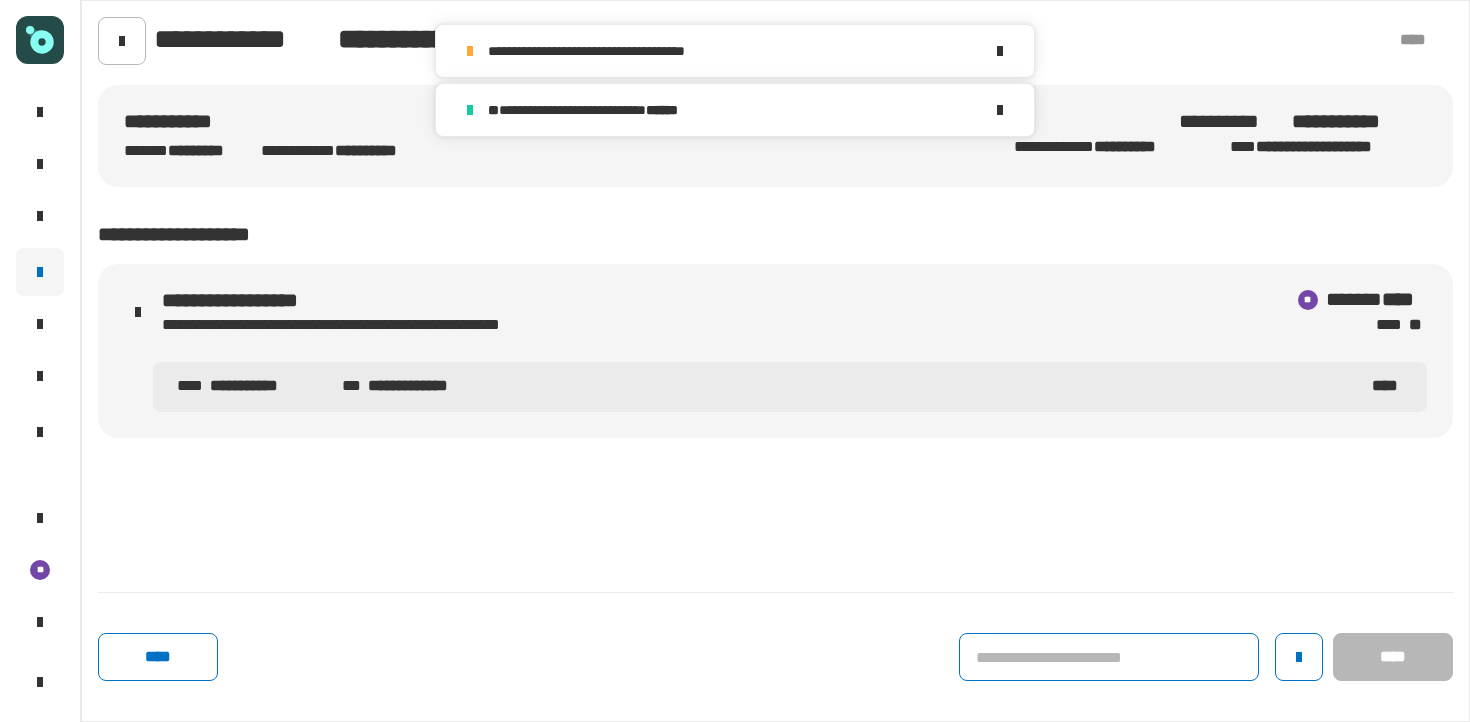 click 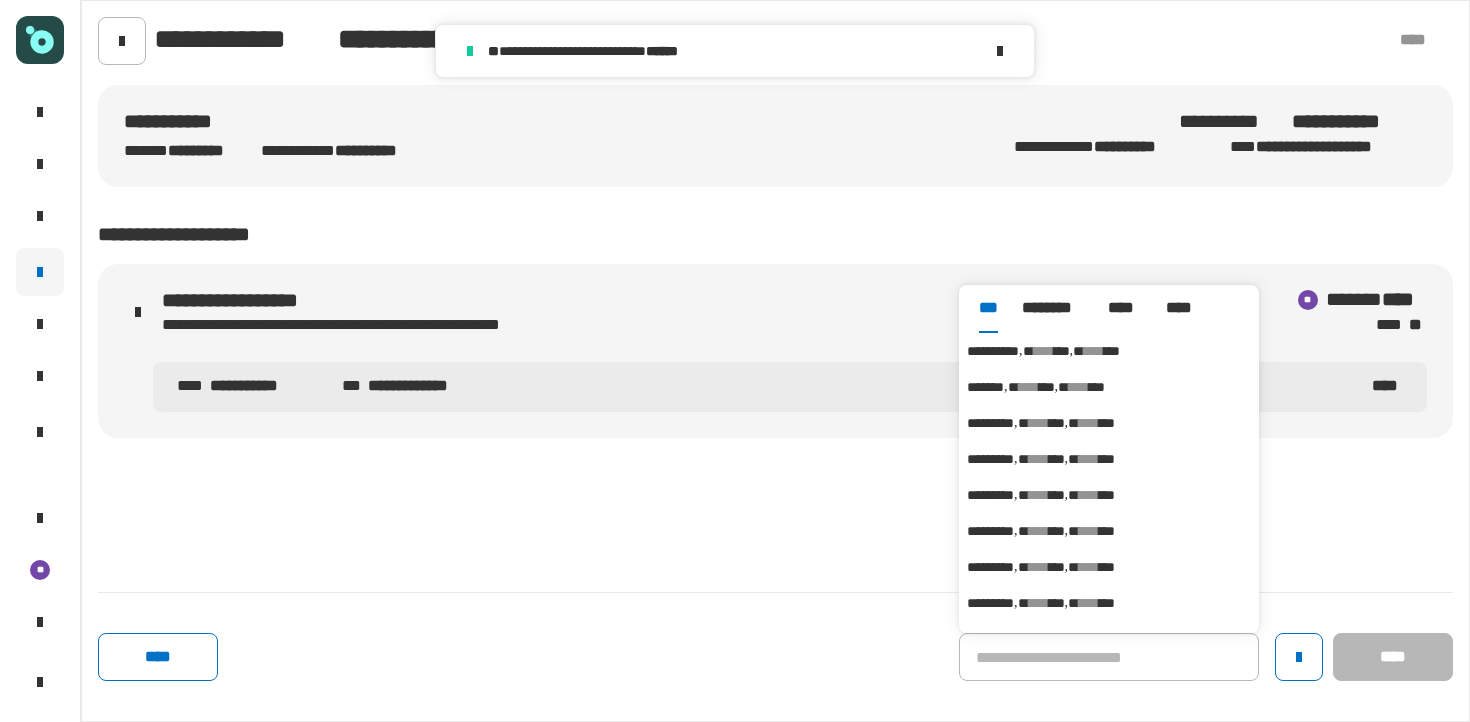 click on "***" at bounding box center [1062, 351] 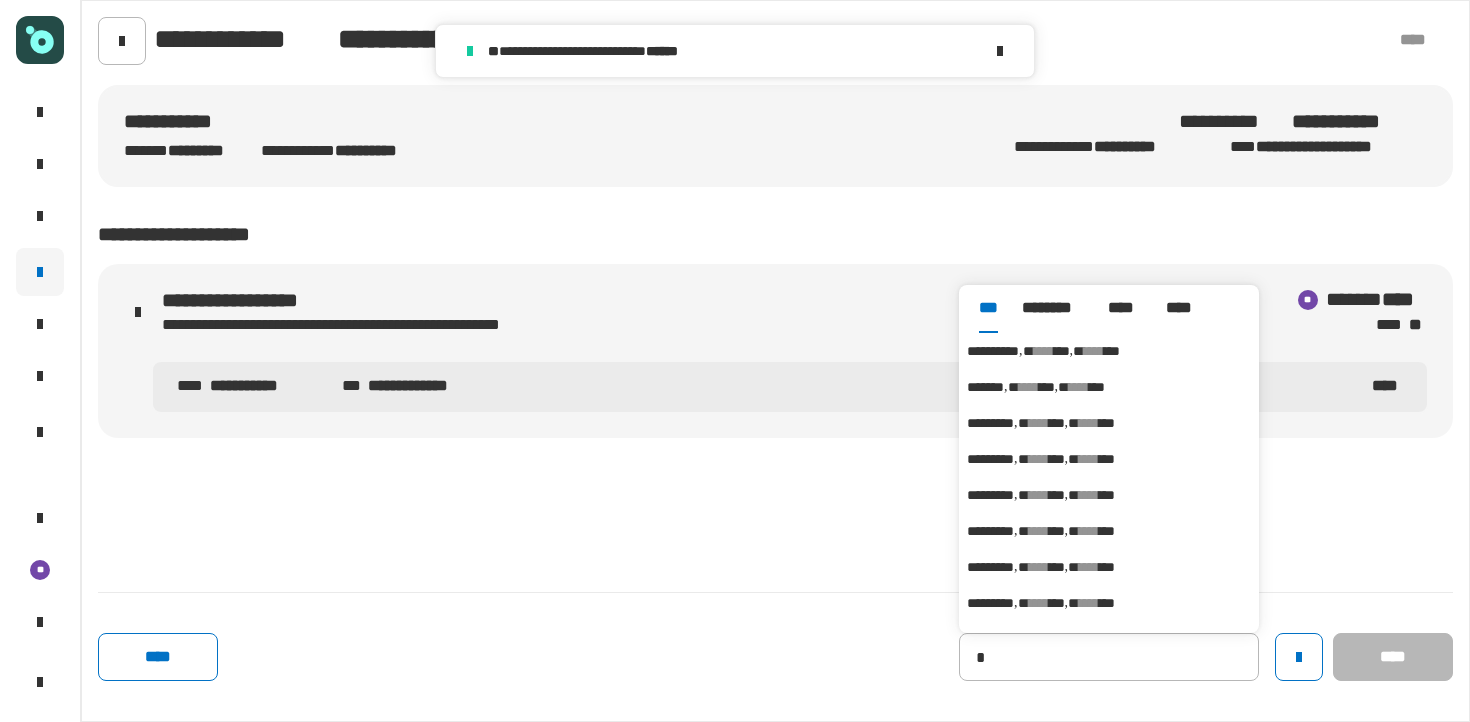 type on "**********" 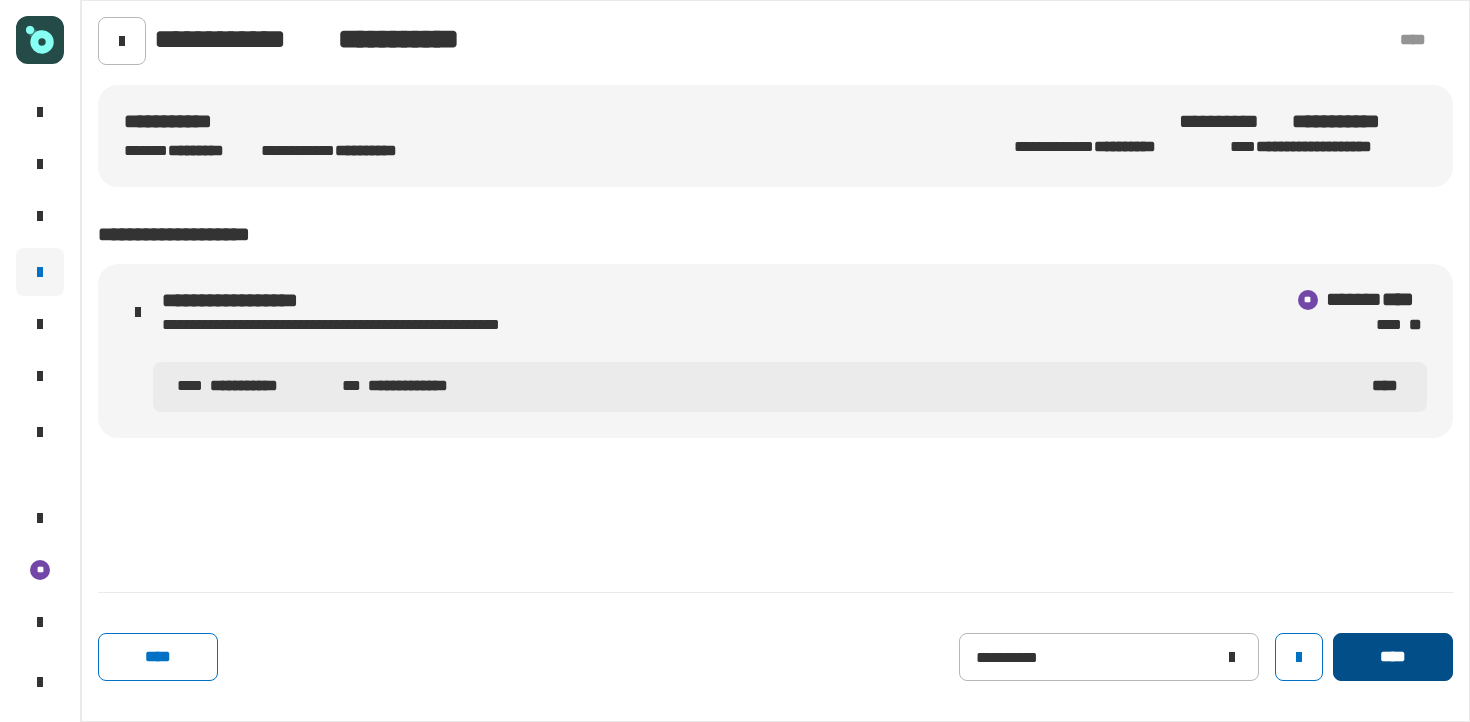click on "****" 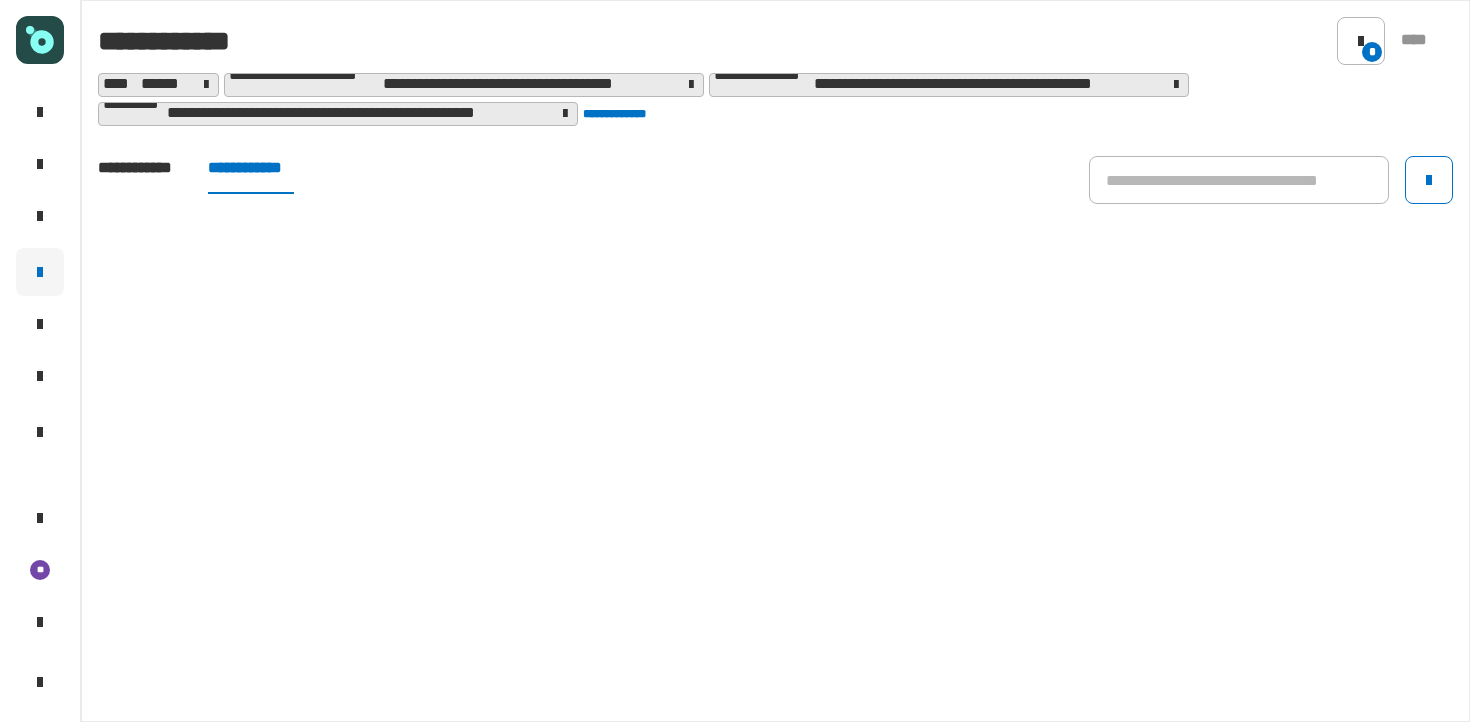 click on "**********" 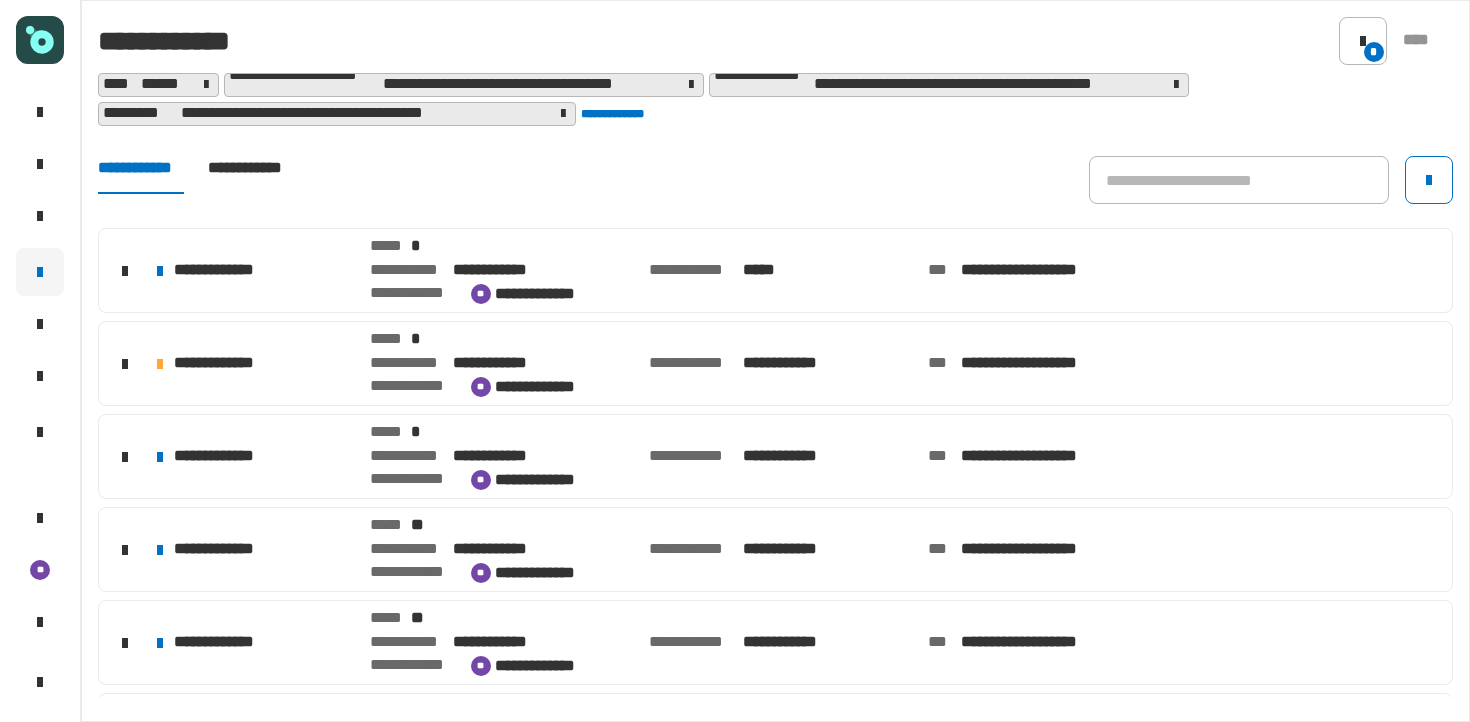 click on "**********" 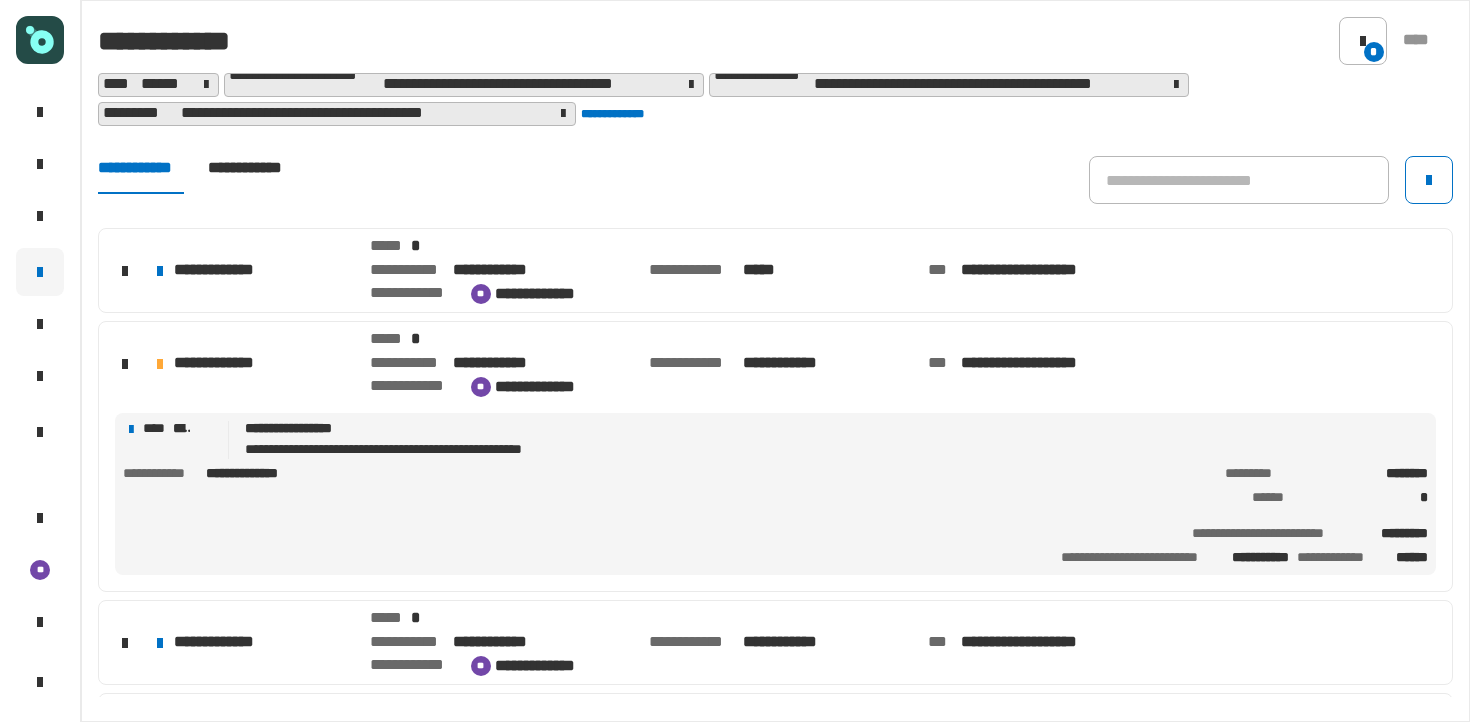 click on "**********" 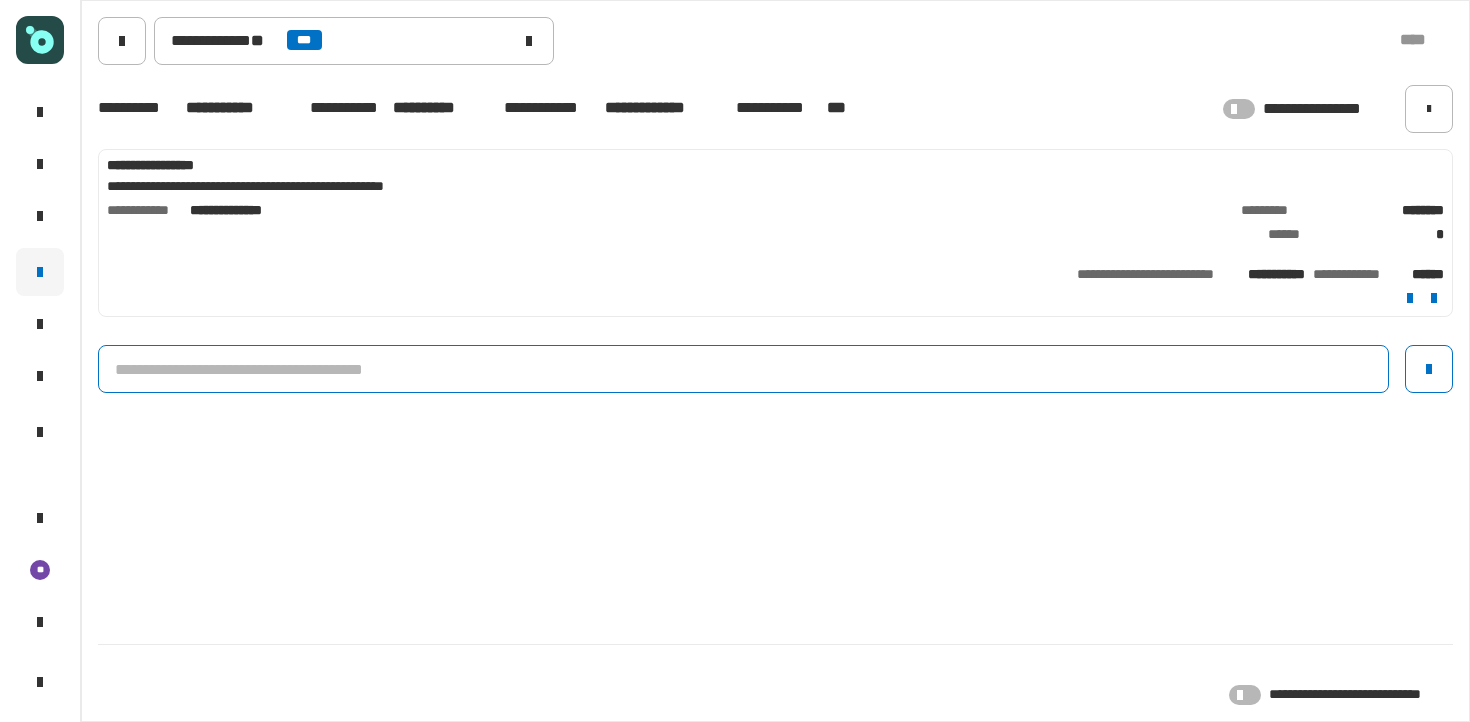 click 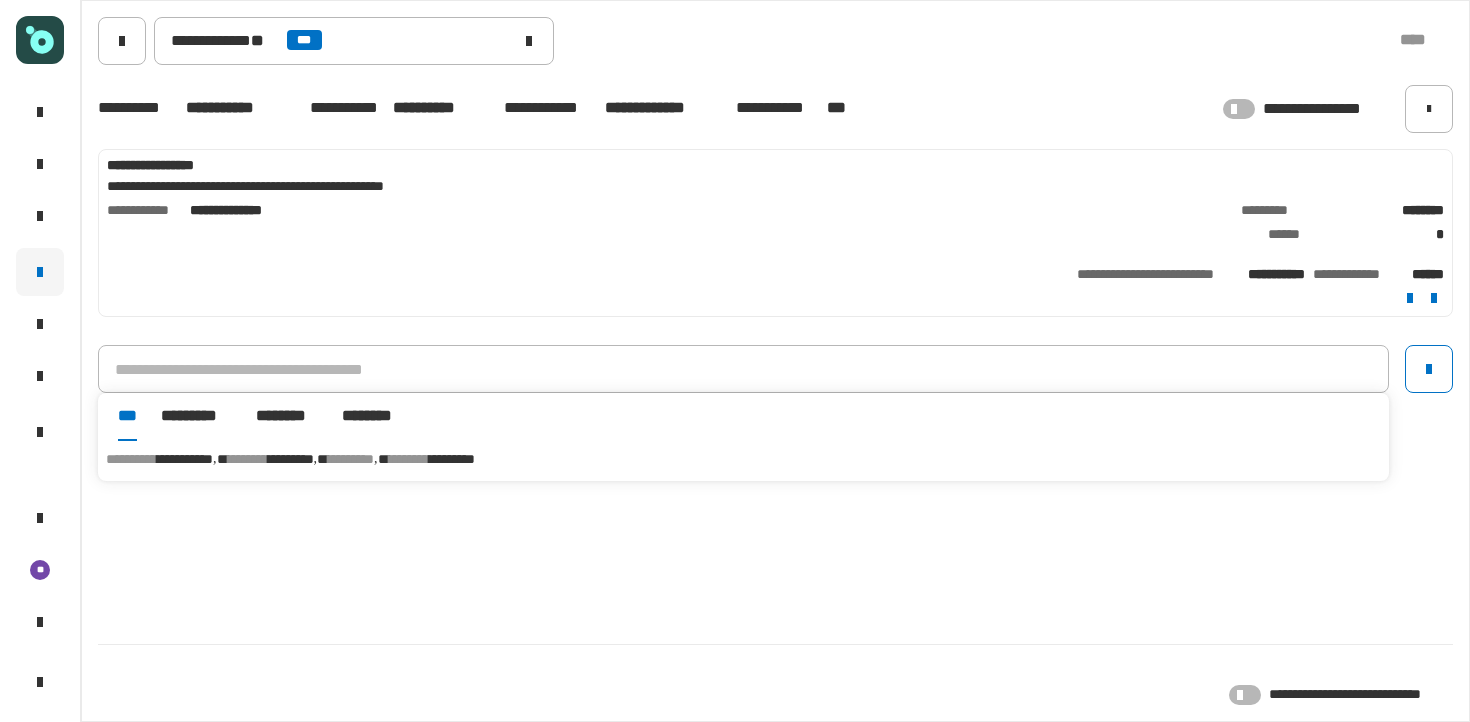 click on "*********" at bounding box center [291, 459] 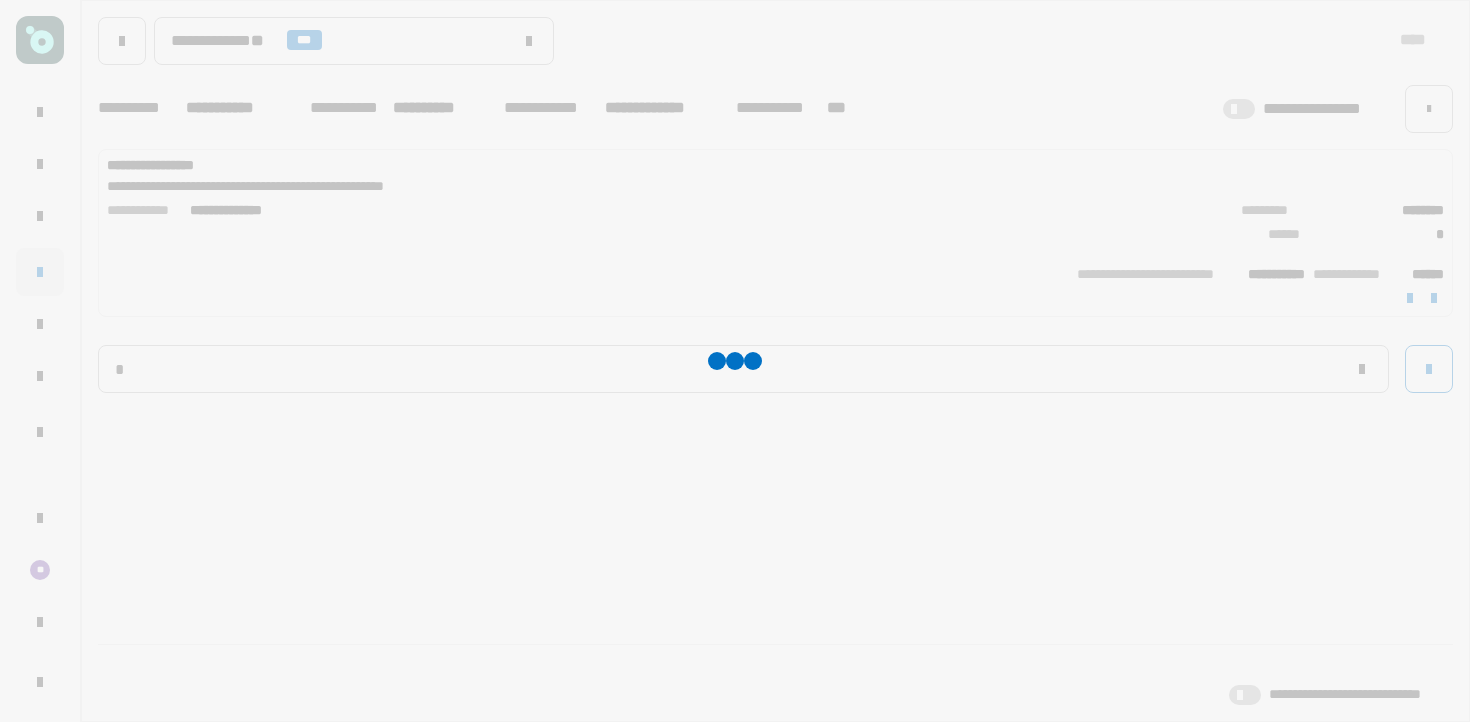 type on "**********" 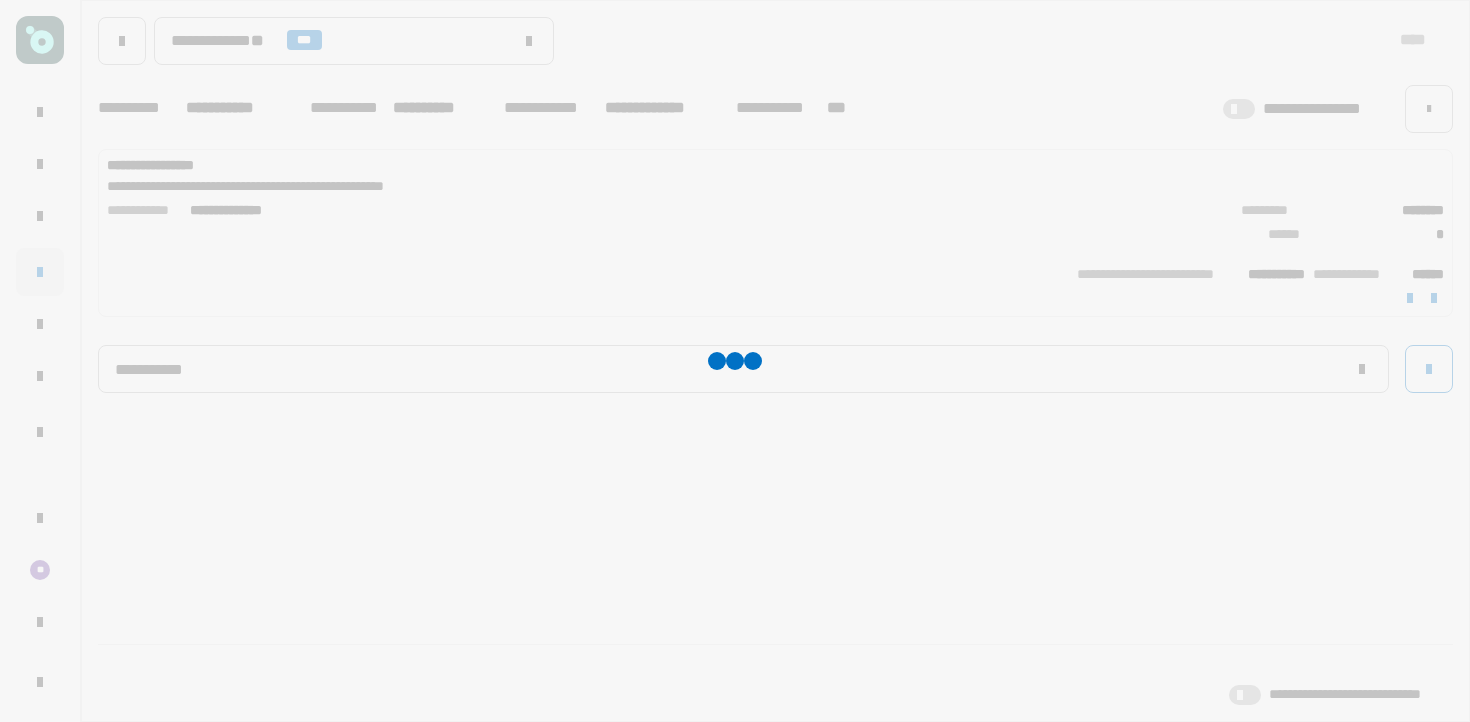 type 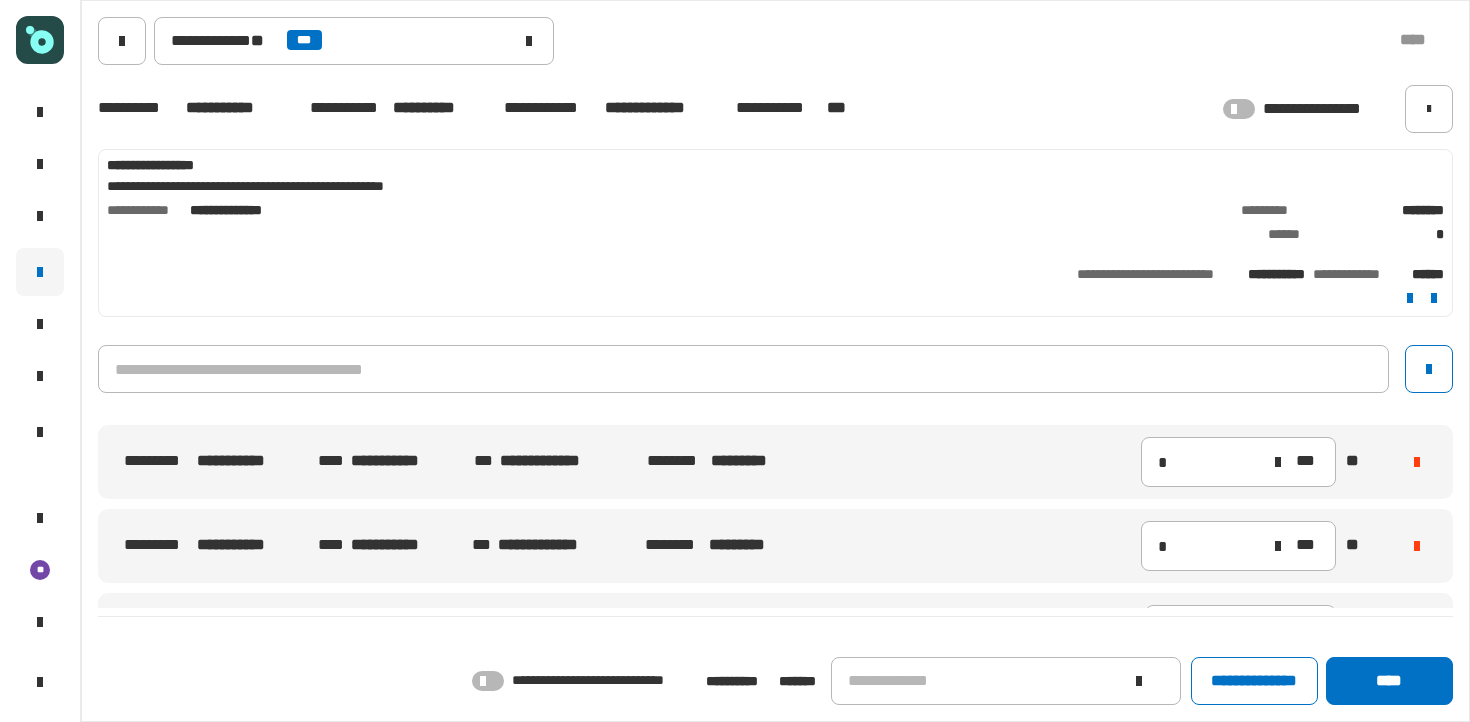click 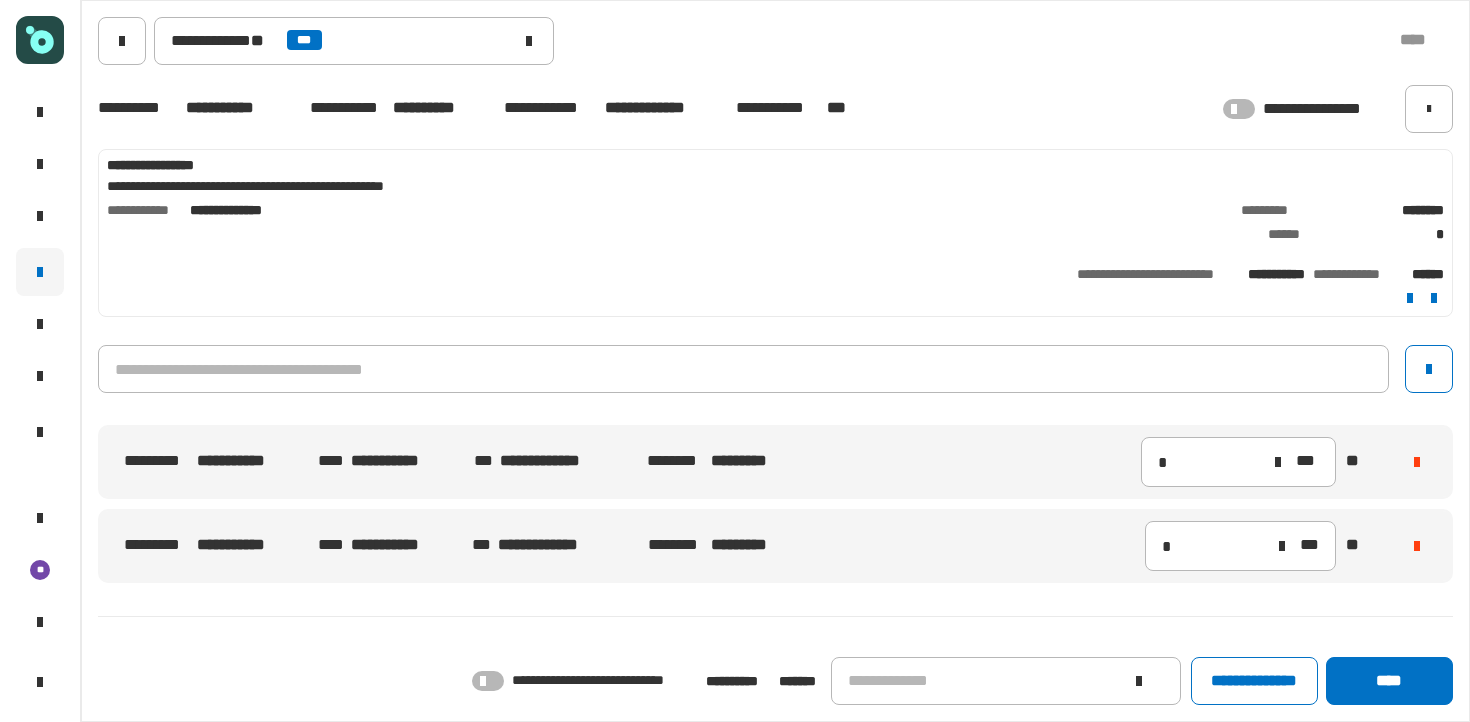 click 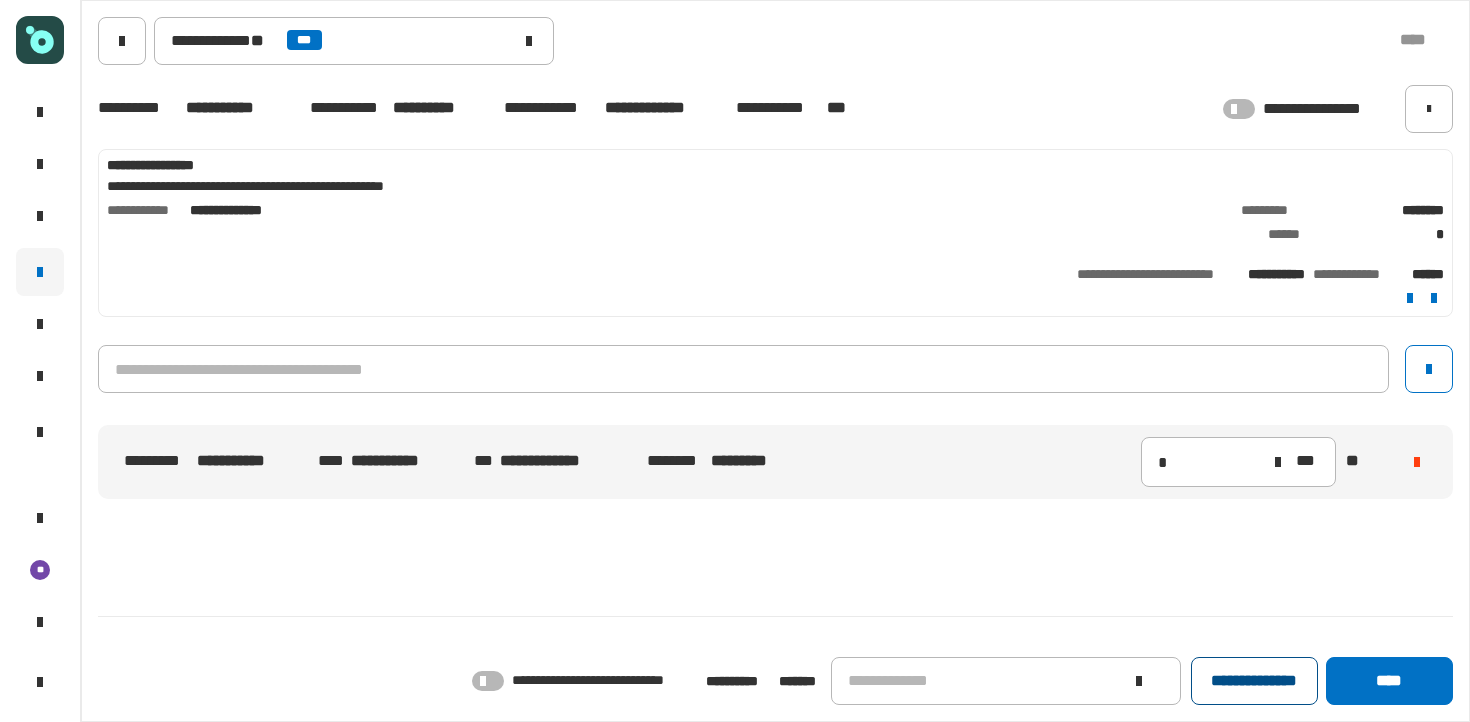 click on "**********" 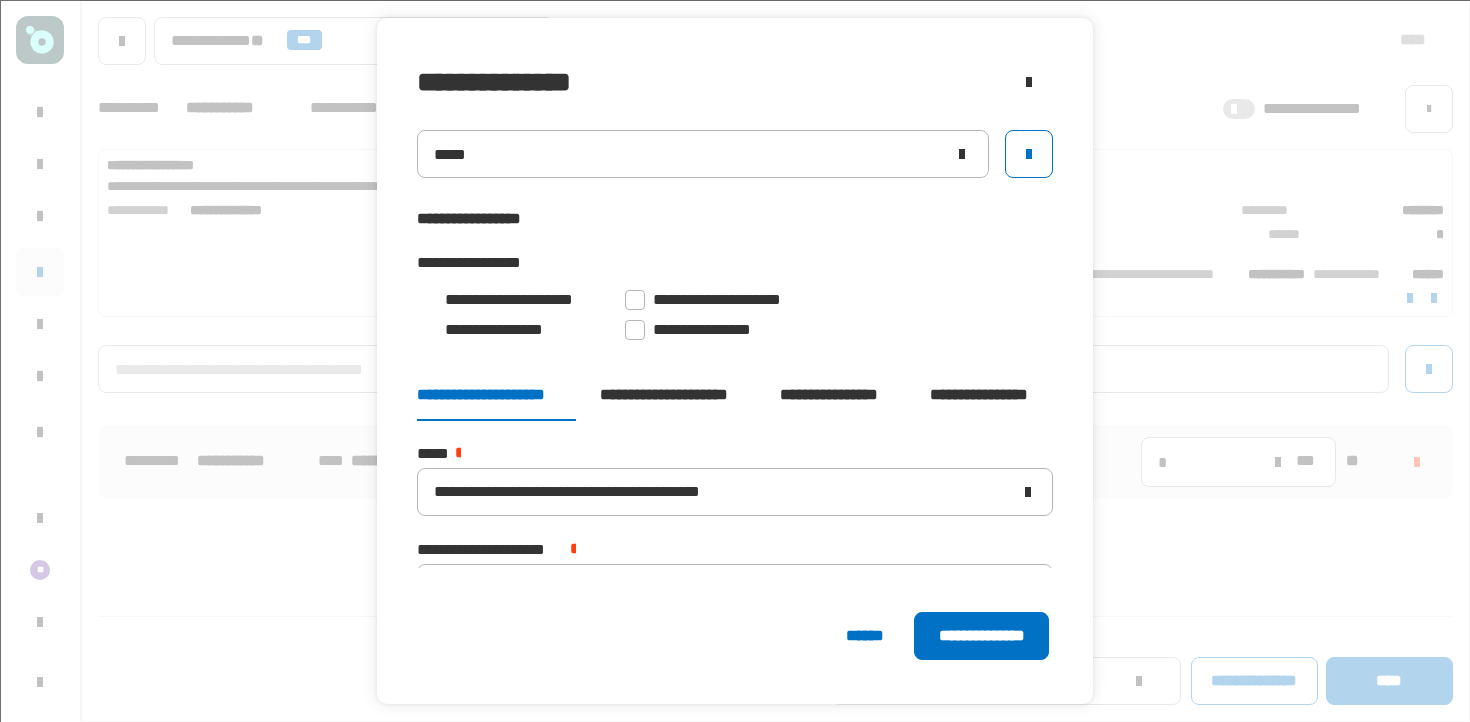 click on "[FIRST] [LAST] [EMAIL] [PHONE]" 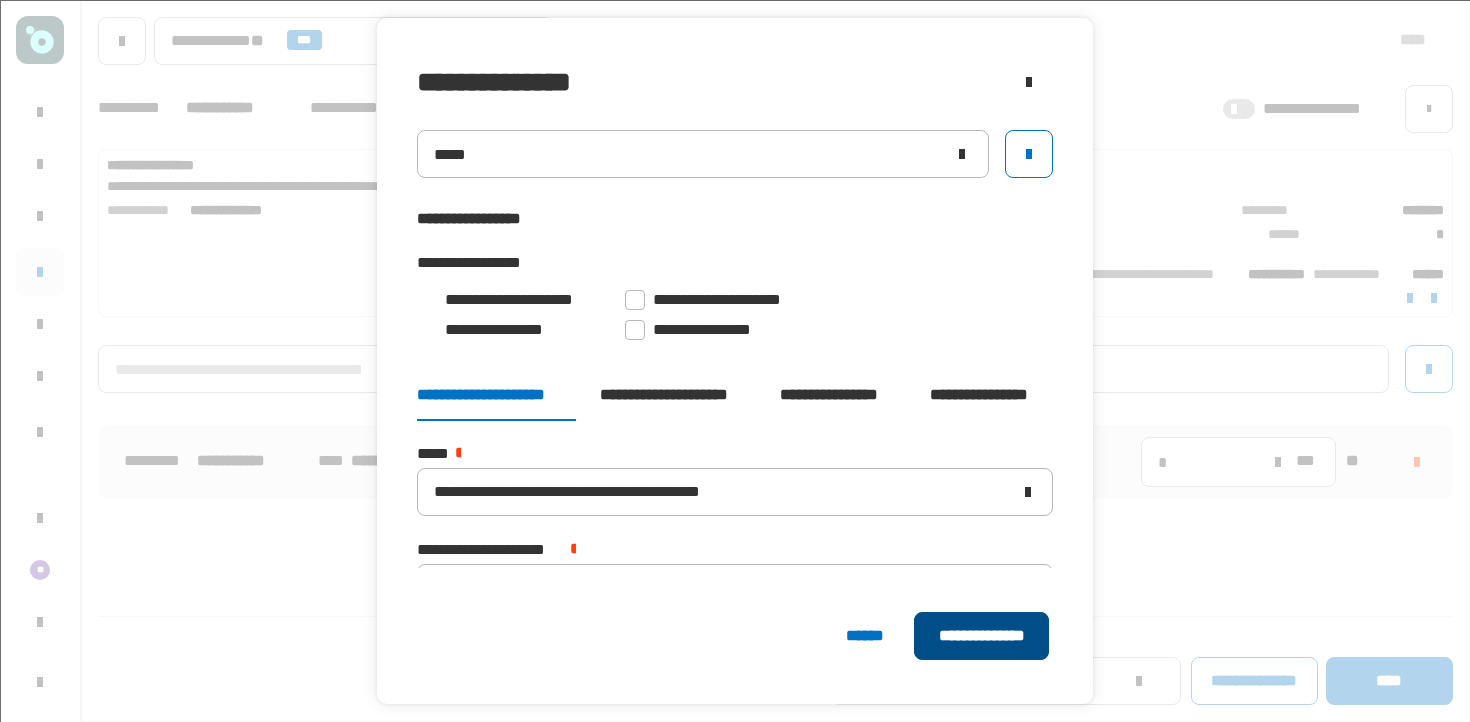 click on "**********" 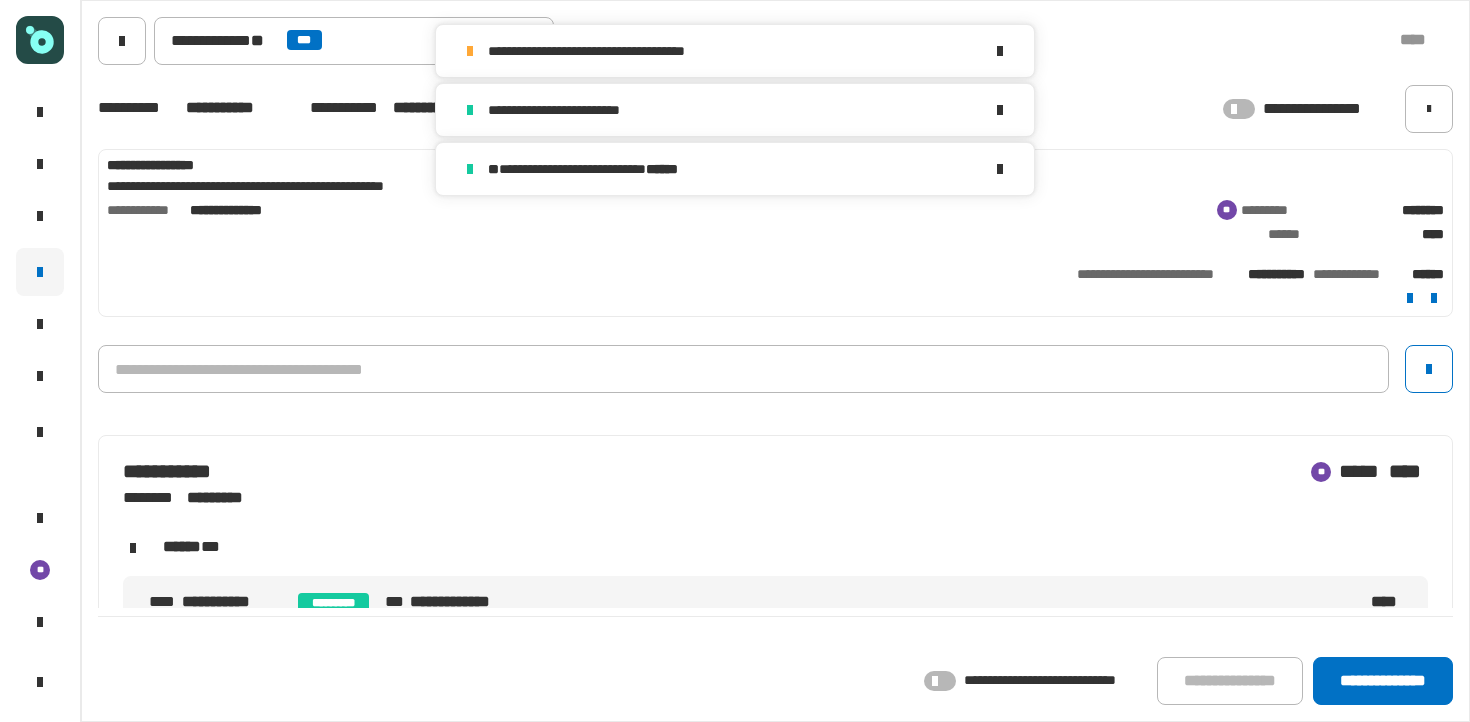 click on "**********" 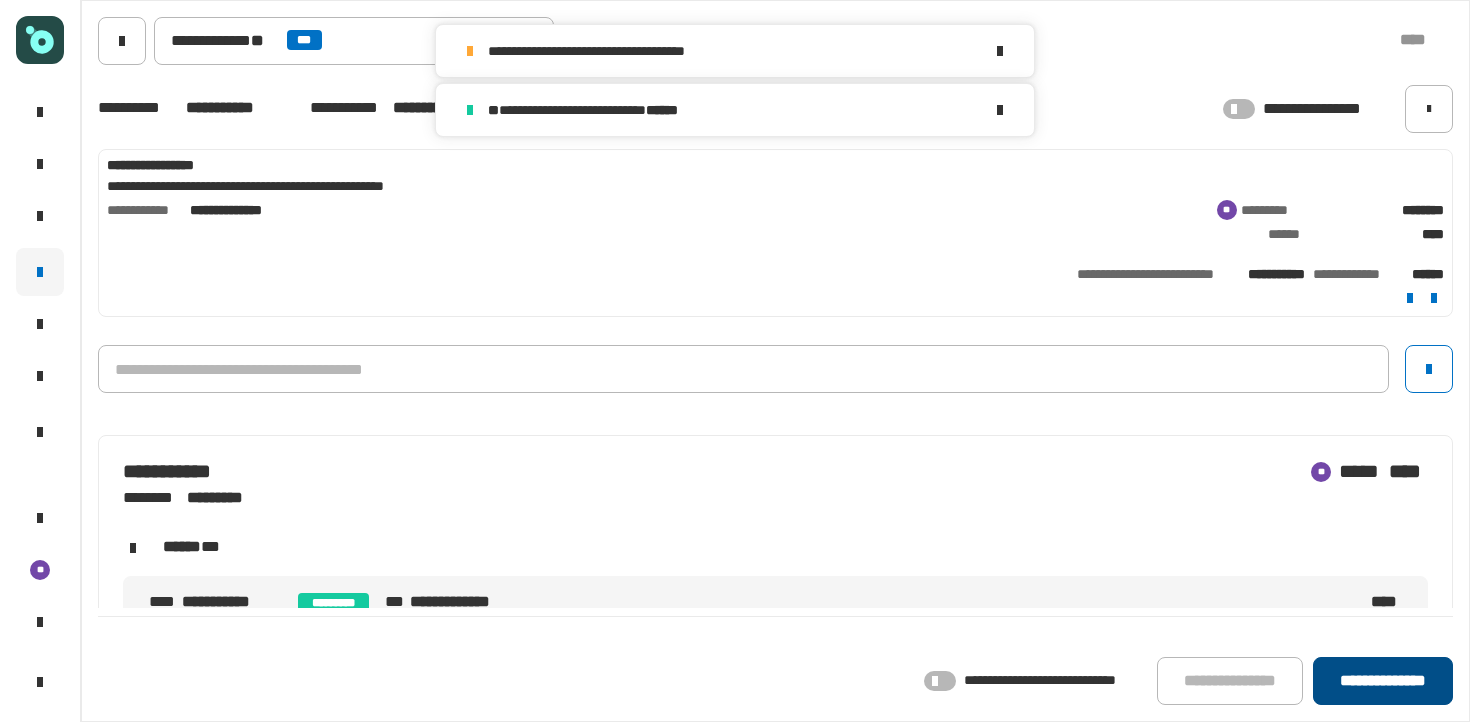 click on "**********" 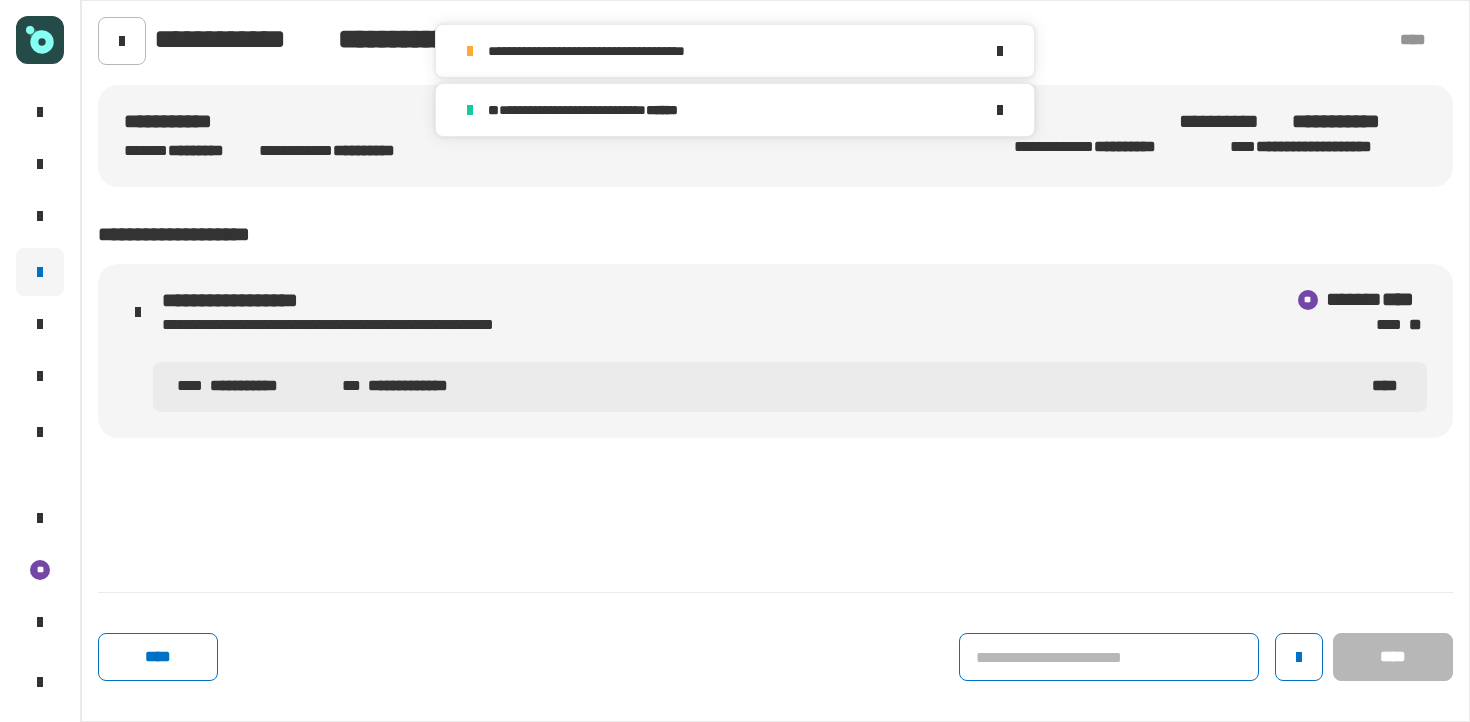click 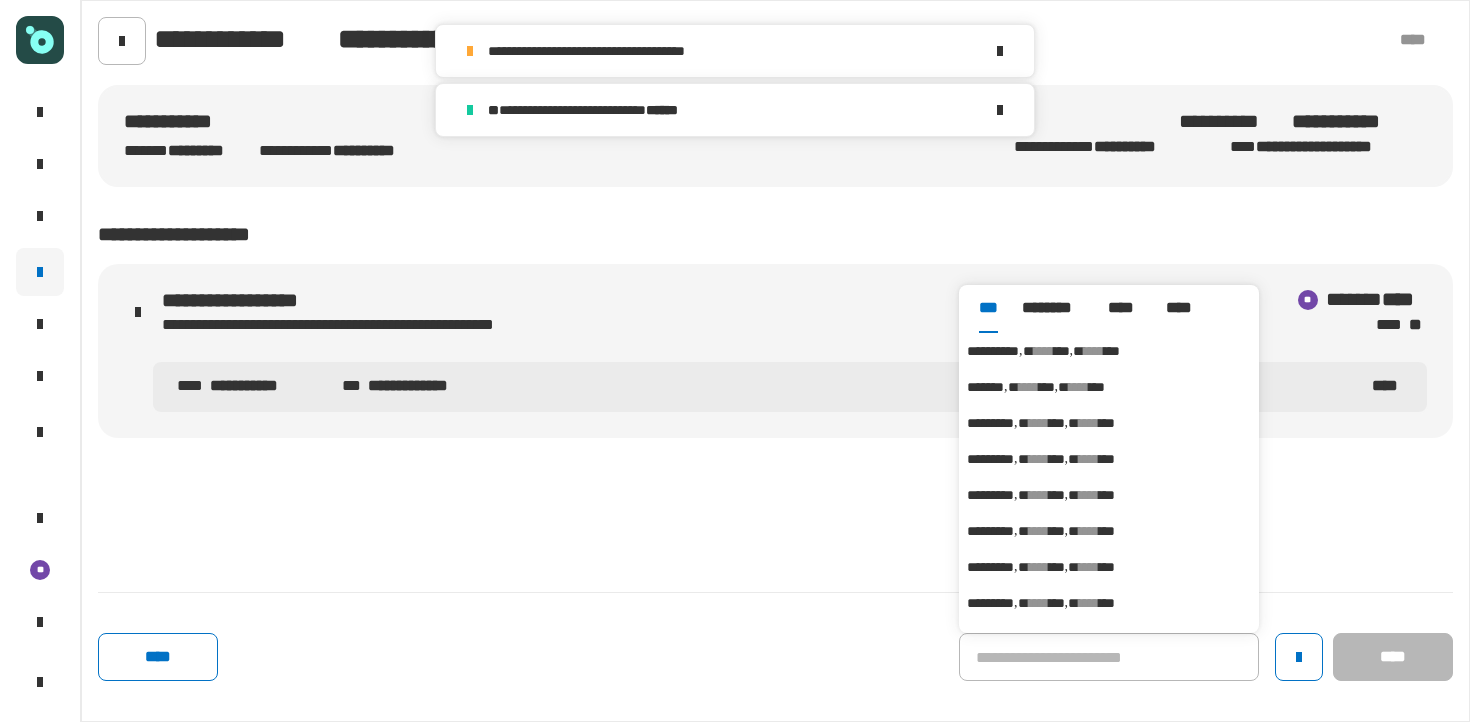 click on "****" at bounding box center (1044, 351) 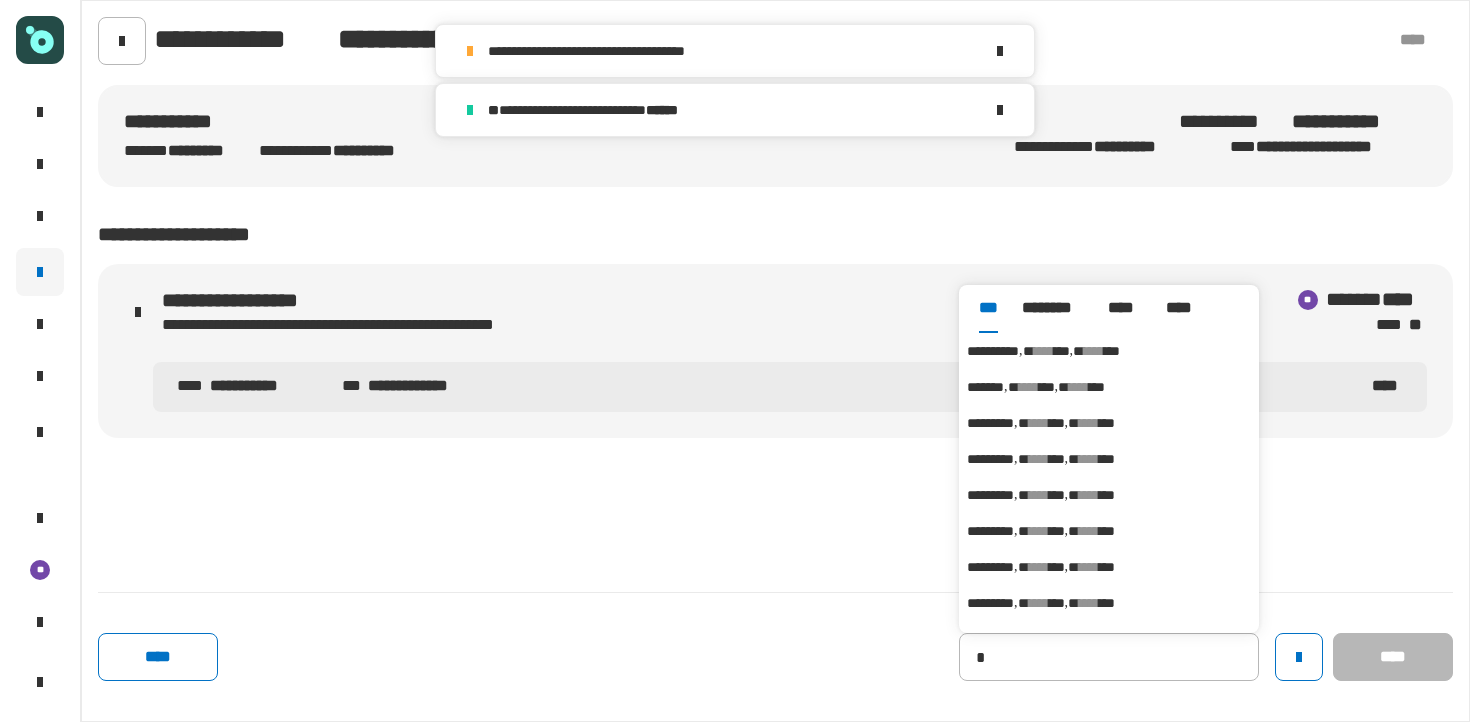 type on "**********" 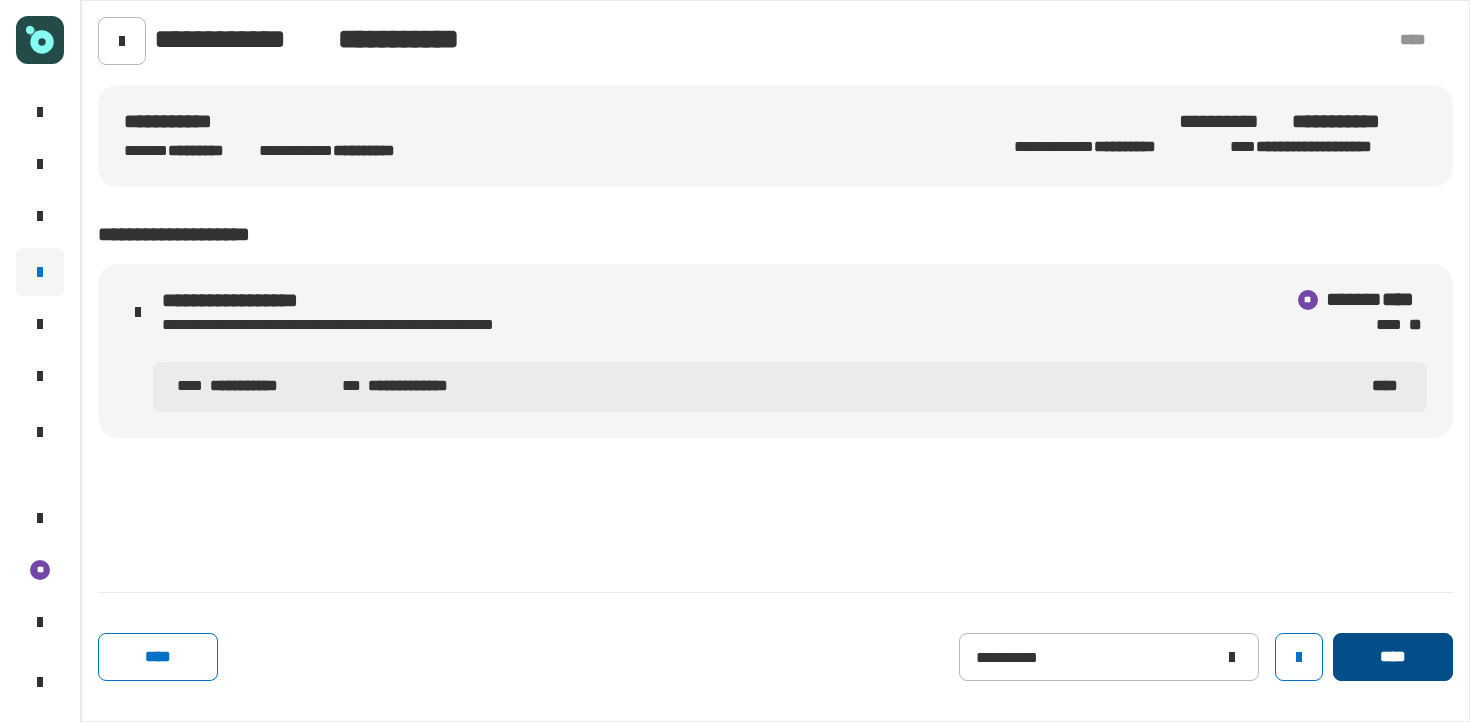 click on "****" 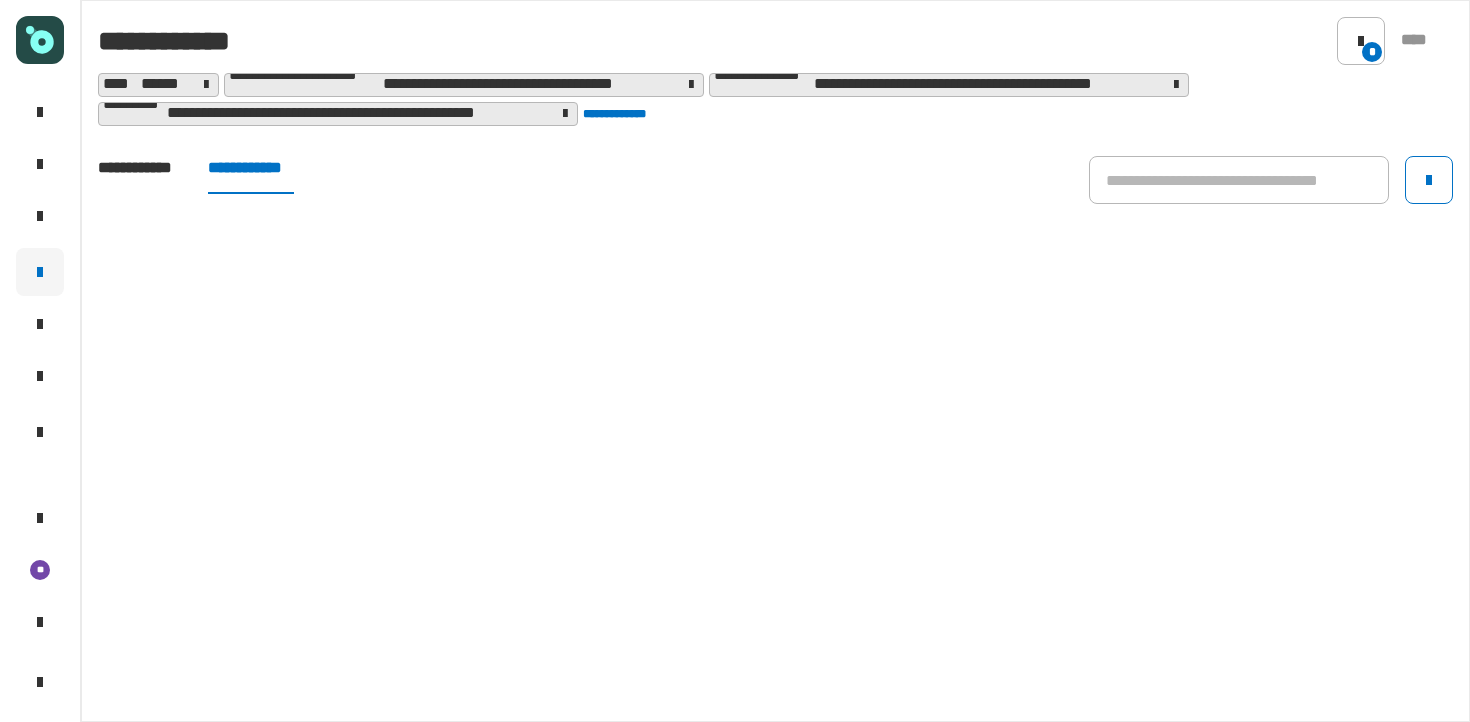 click on "**********" 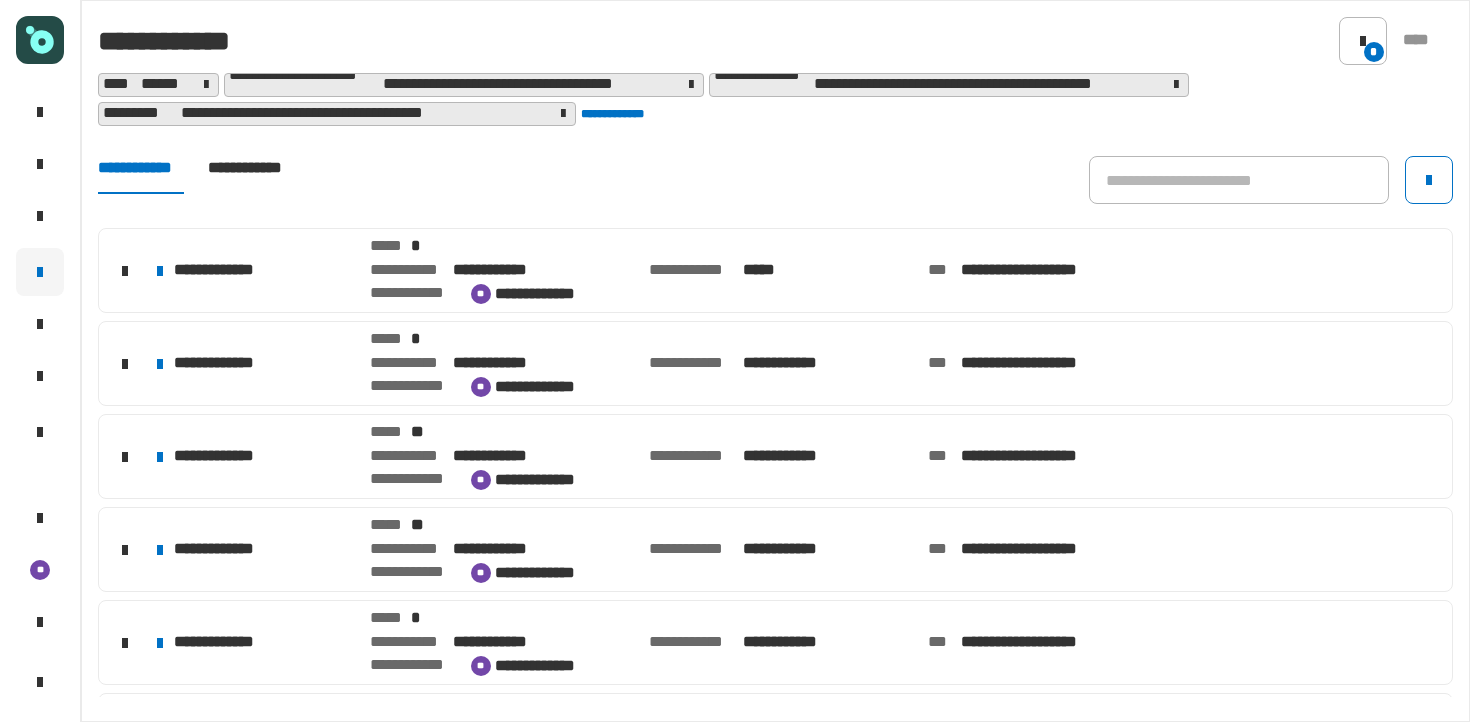 click on "**********" 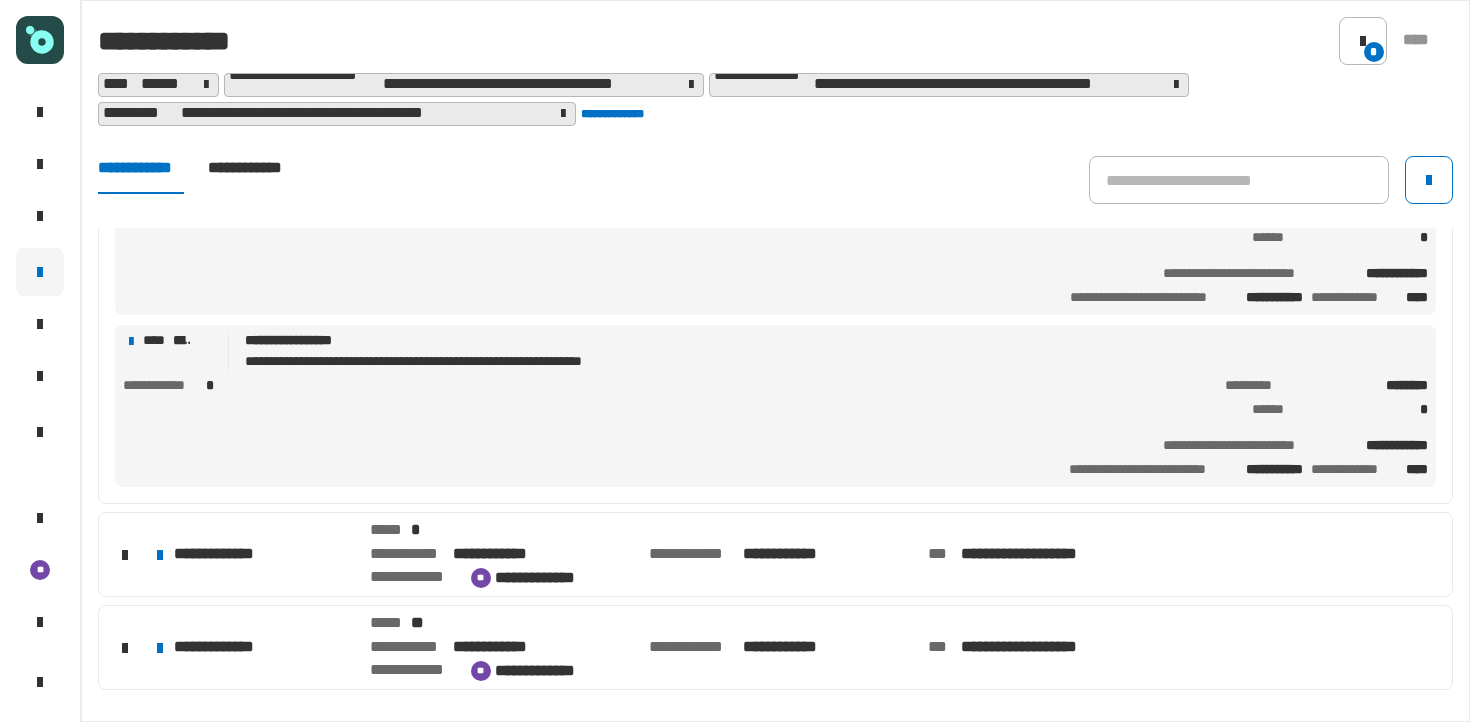 scroll, scrollTop: 164, scrollLeft: 0, axis: vertical 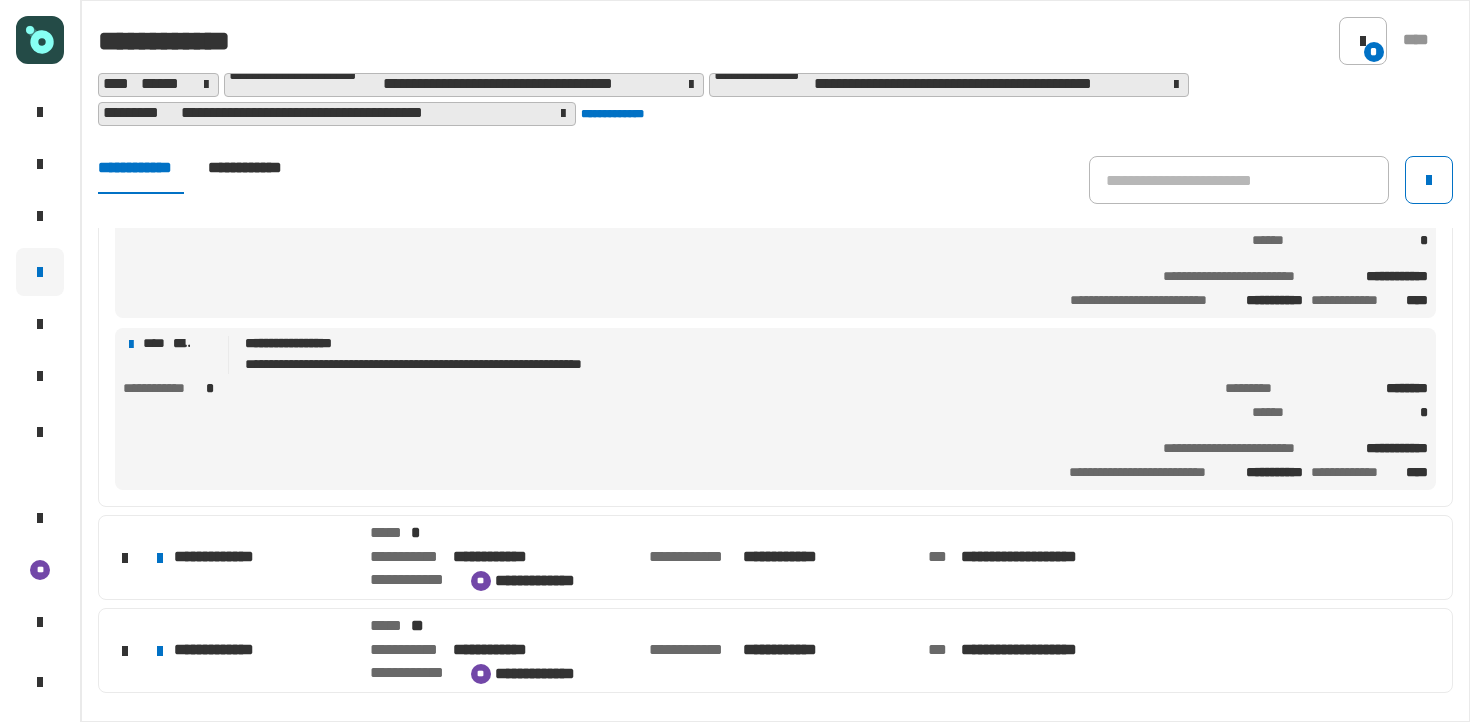 click on "**********" 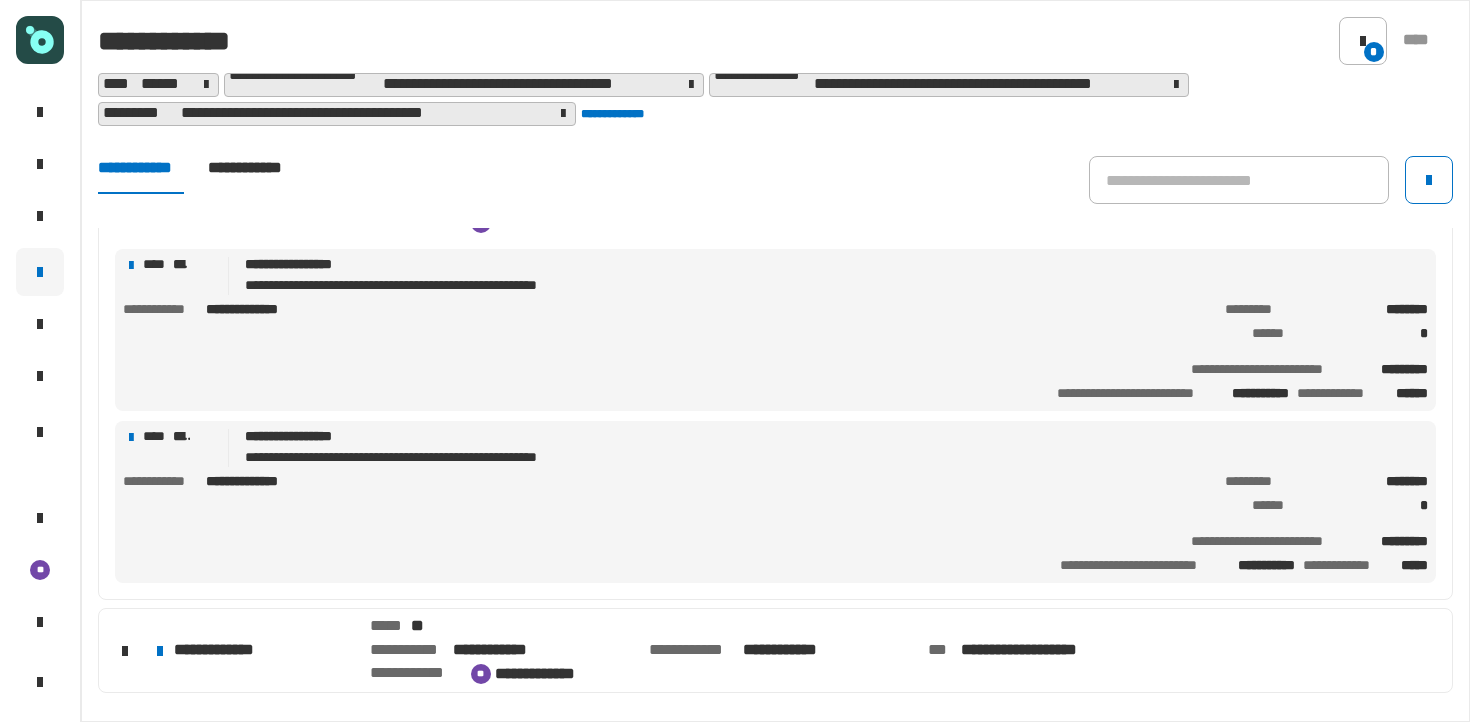 click on "**********" 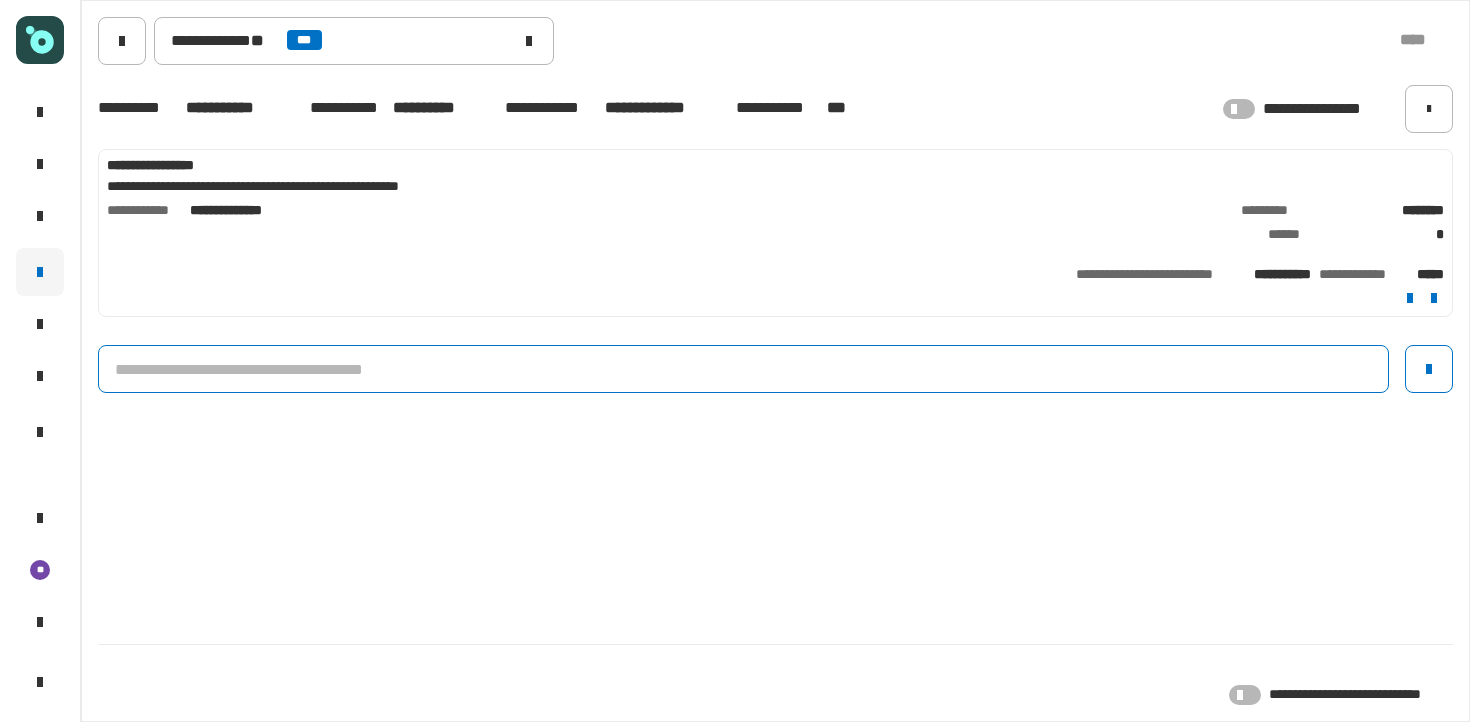 click 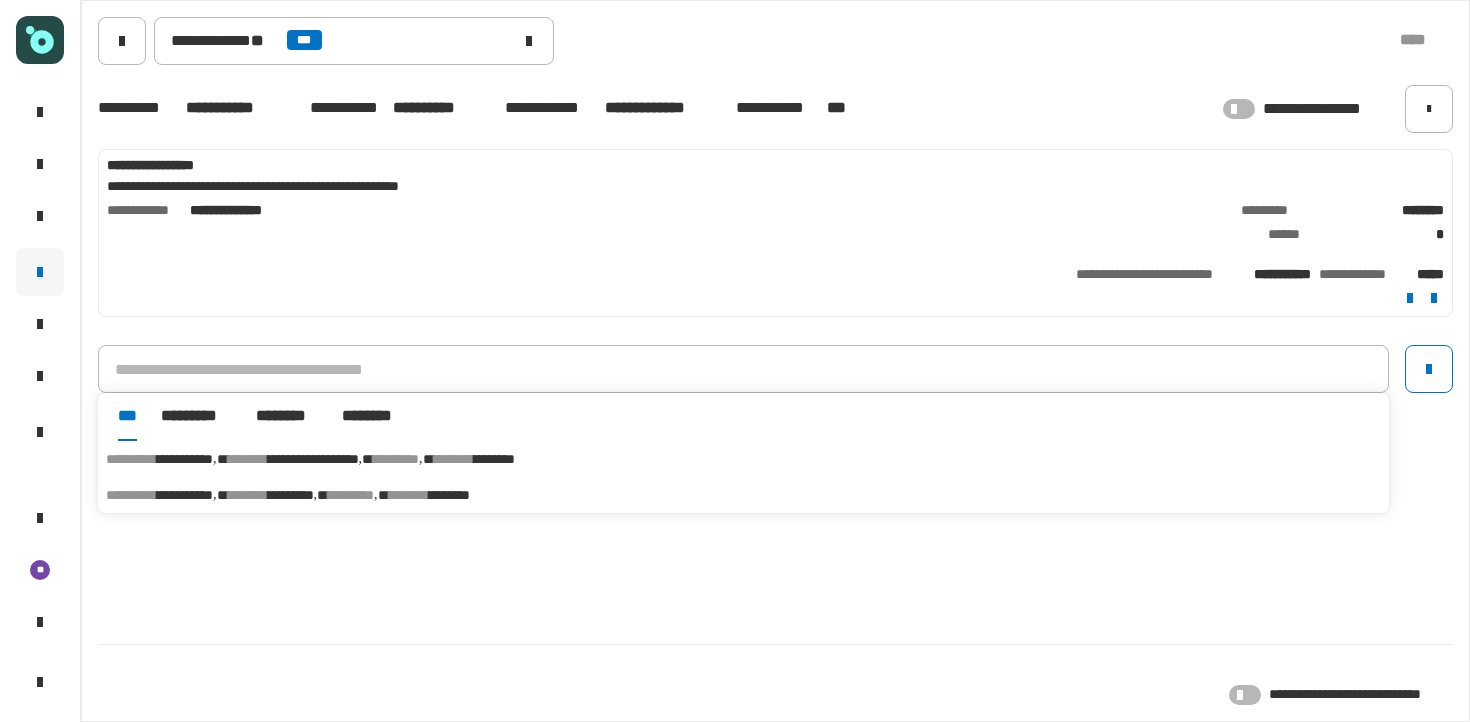 click on "*********" at bounding box center (291, 495) 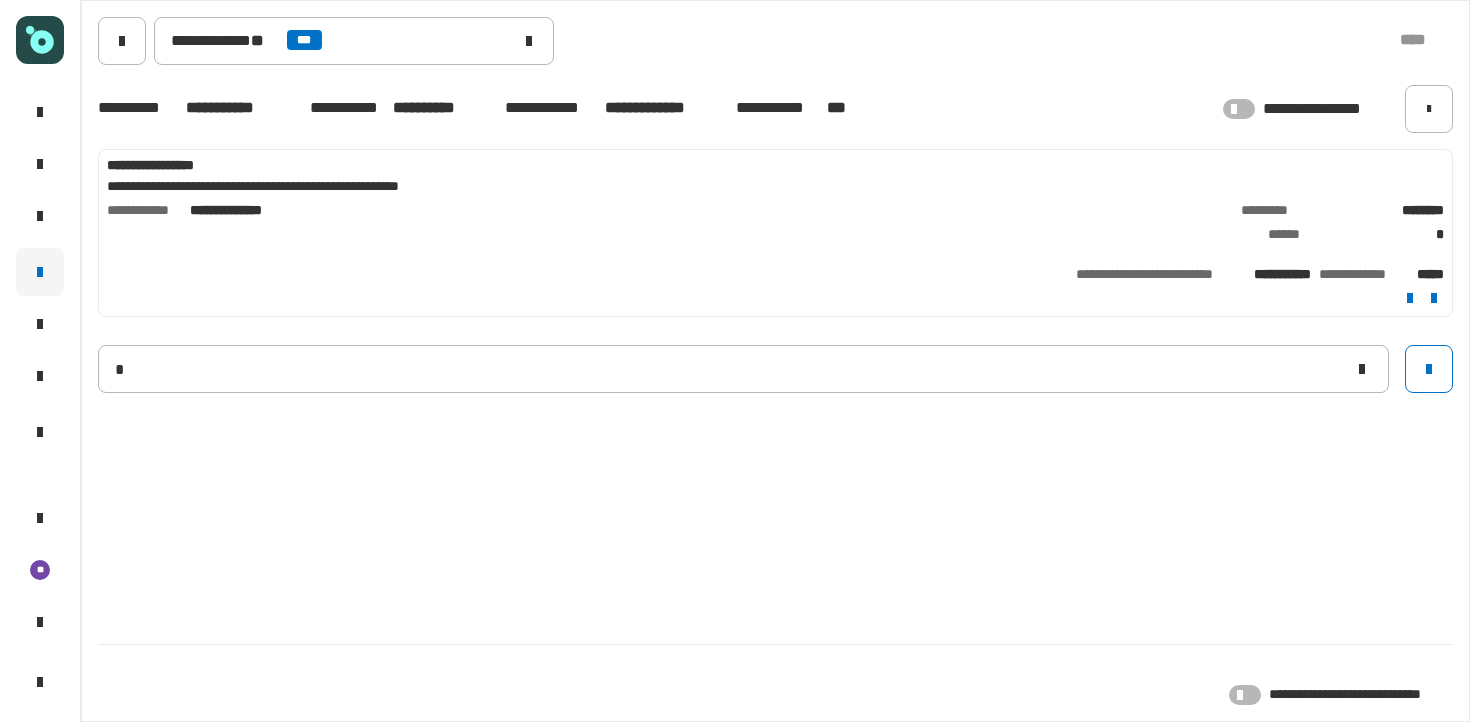 type 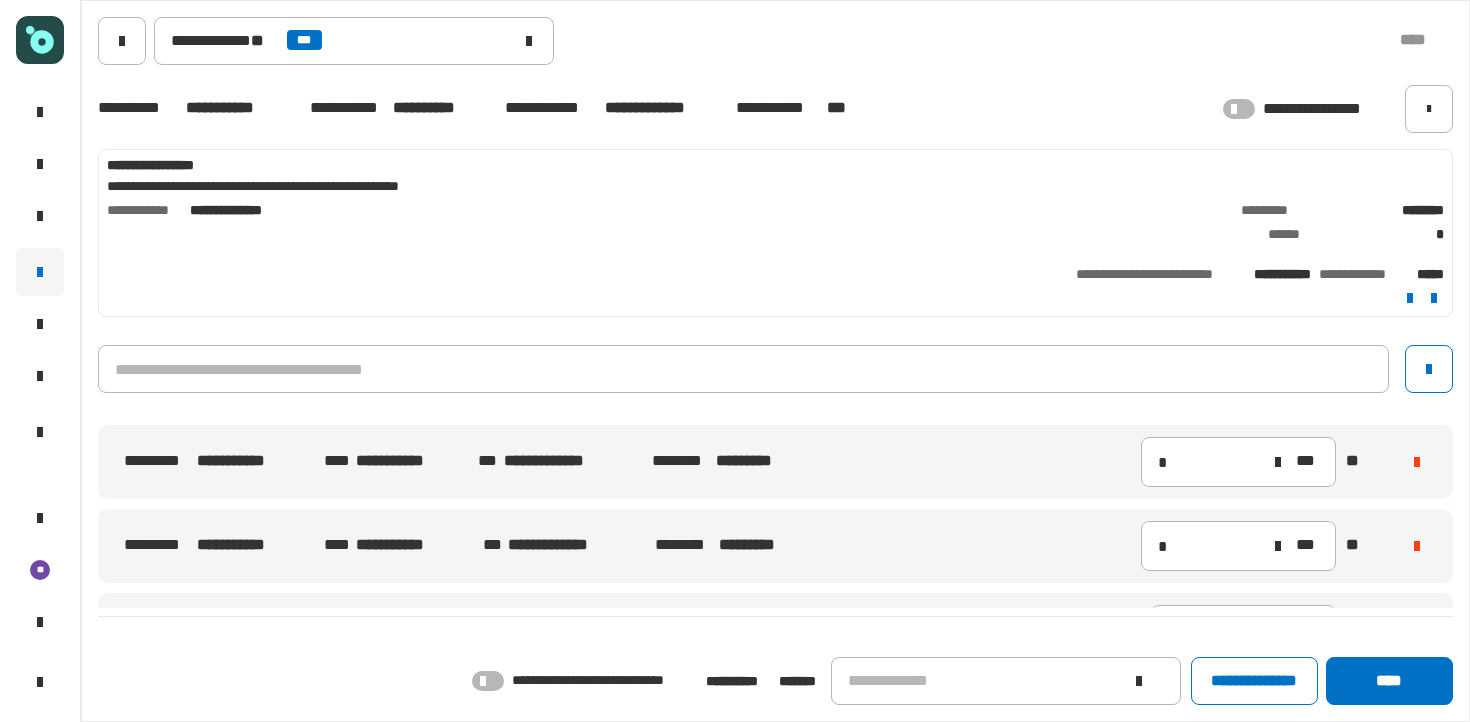 click 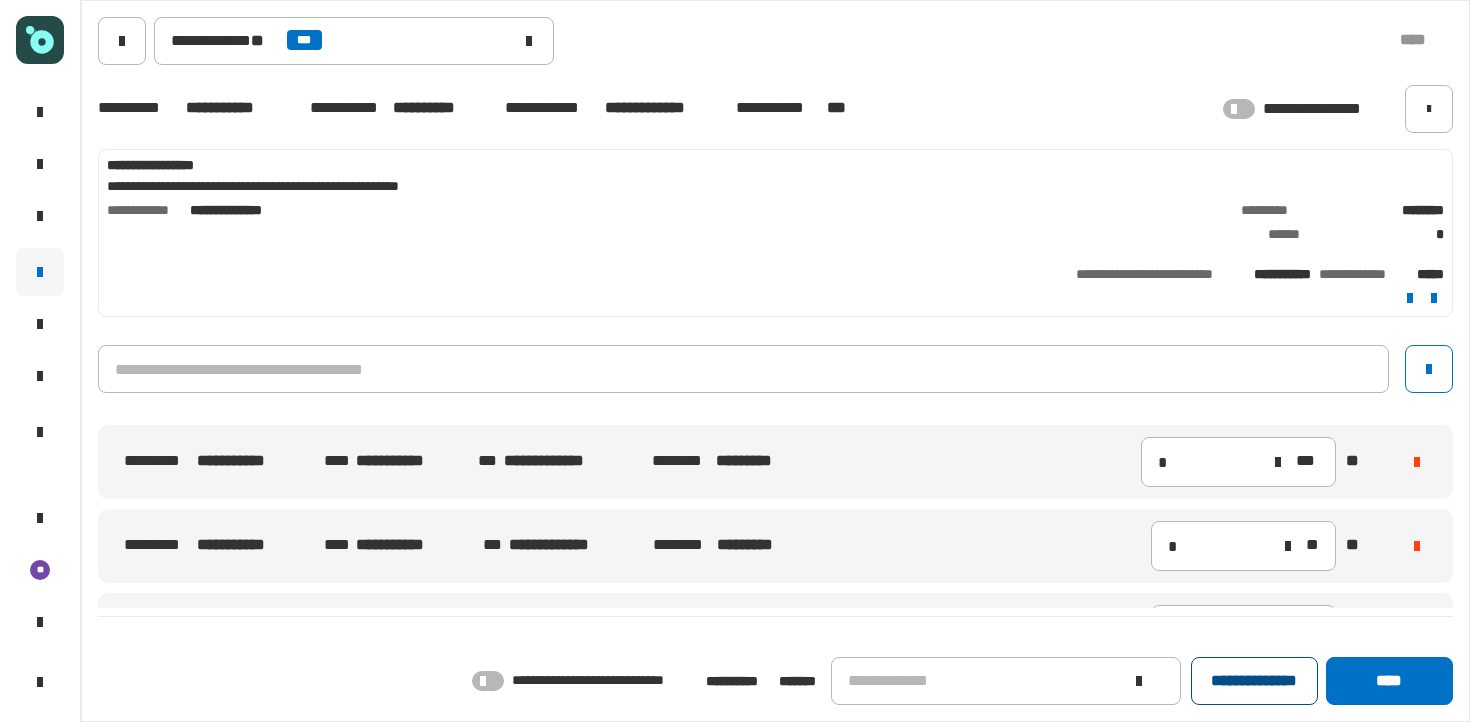 click on "**********" 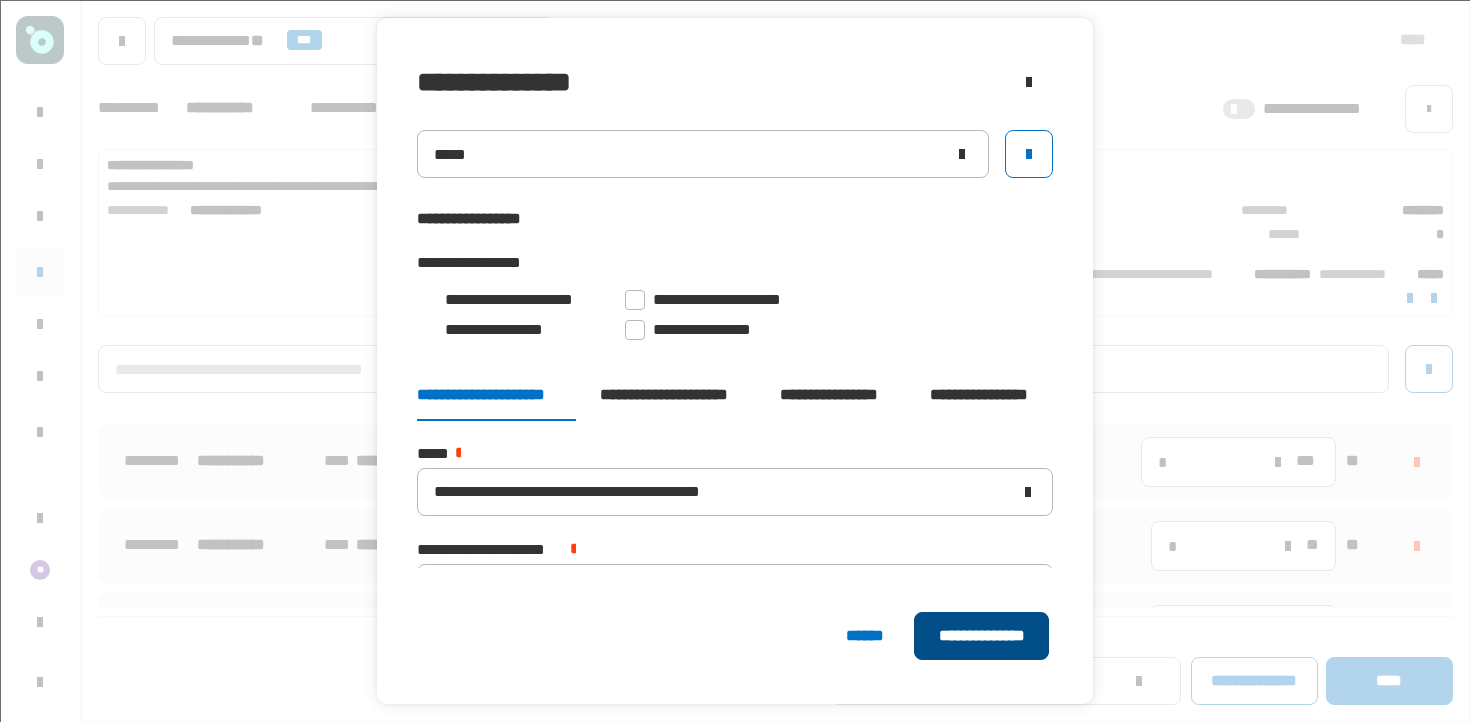 click on "**********" 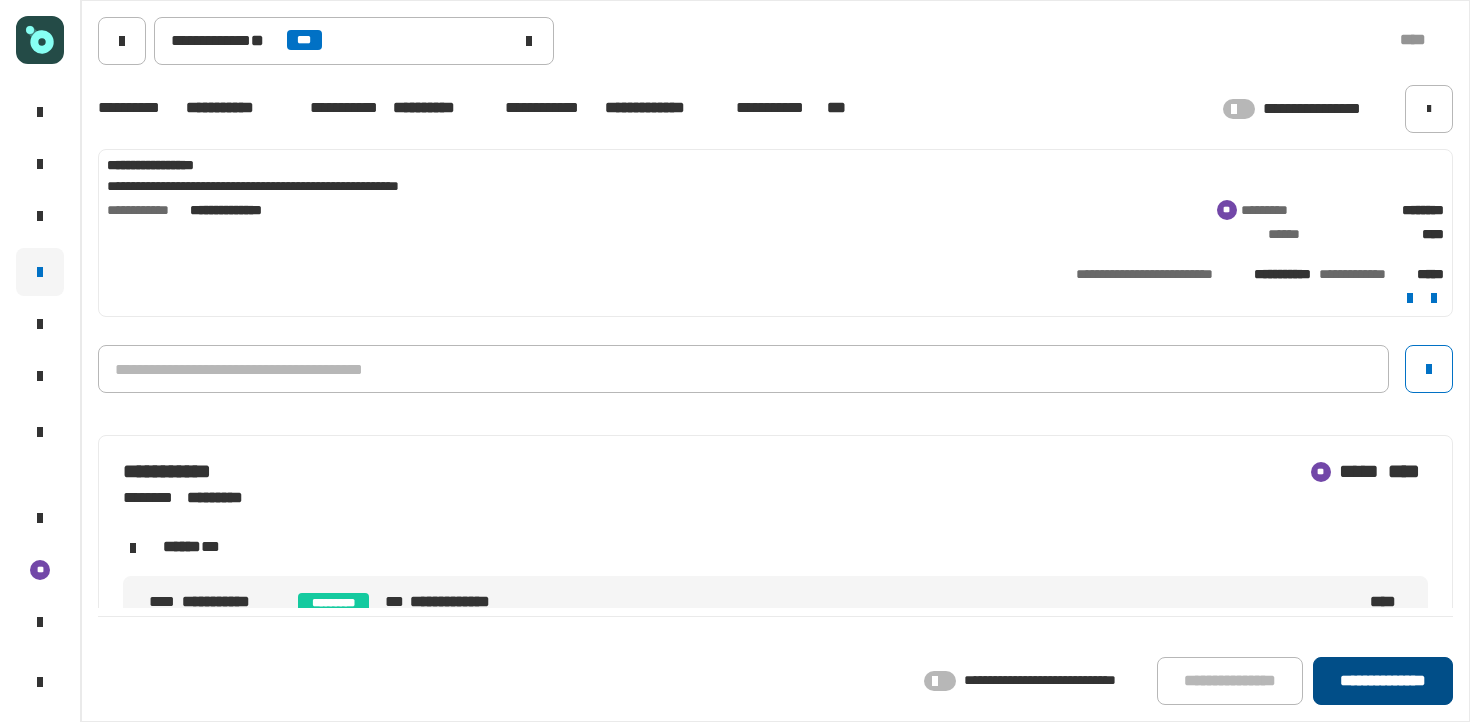 click on "**********" 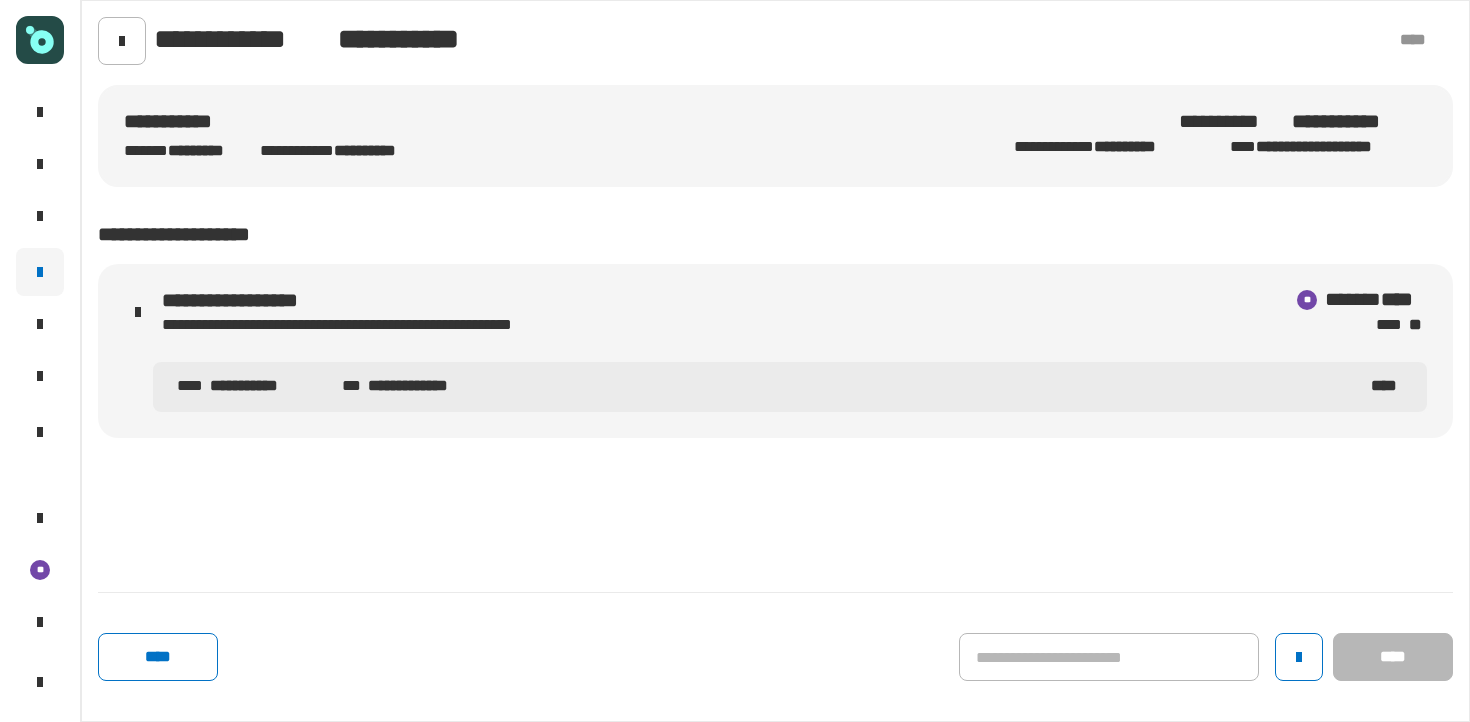 click on "**** ****" 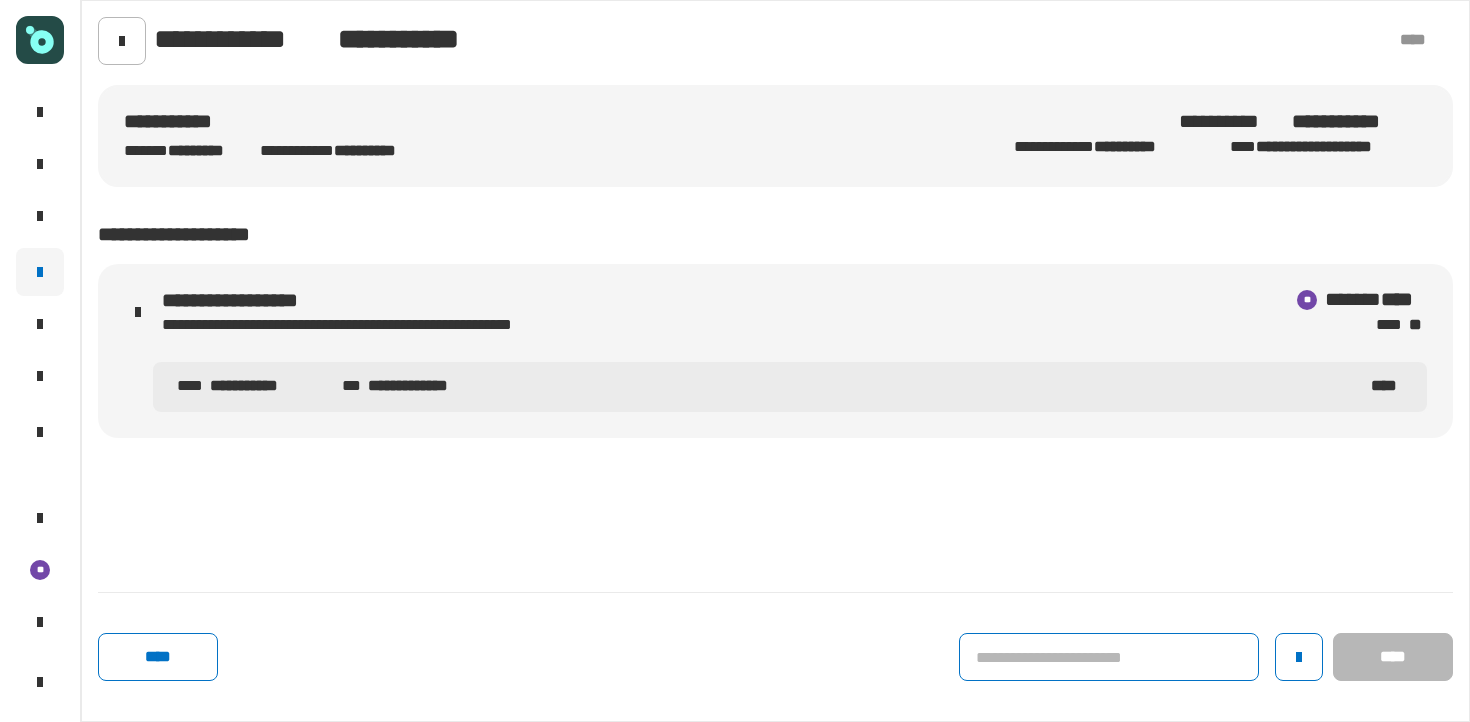 click 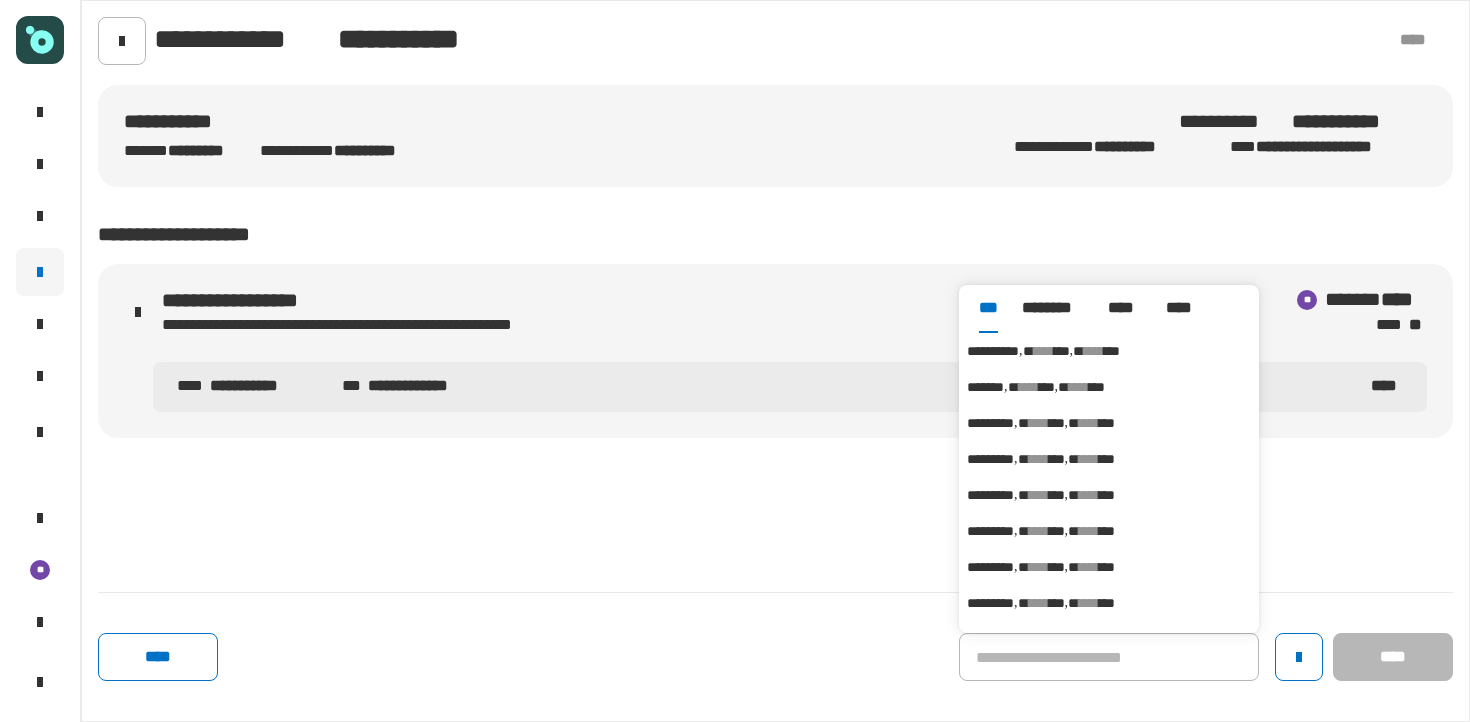 click on "****" at bounding box center (1044, 351) 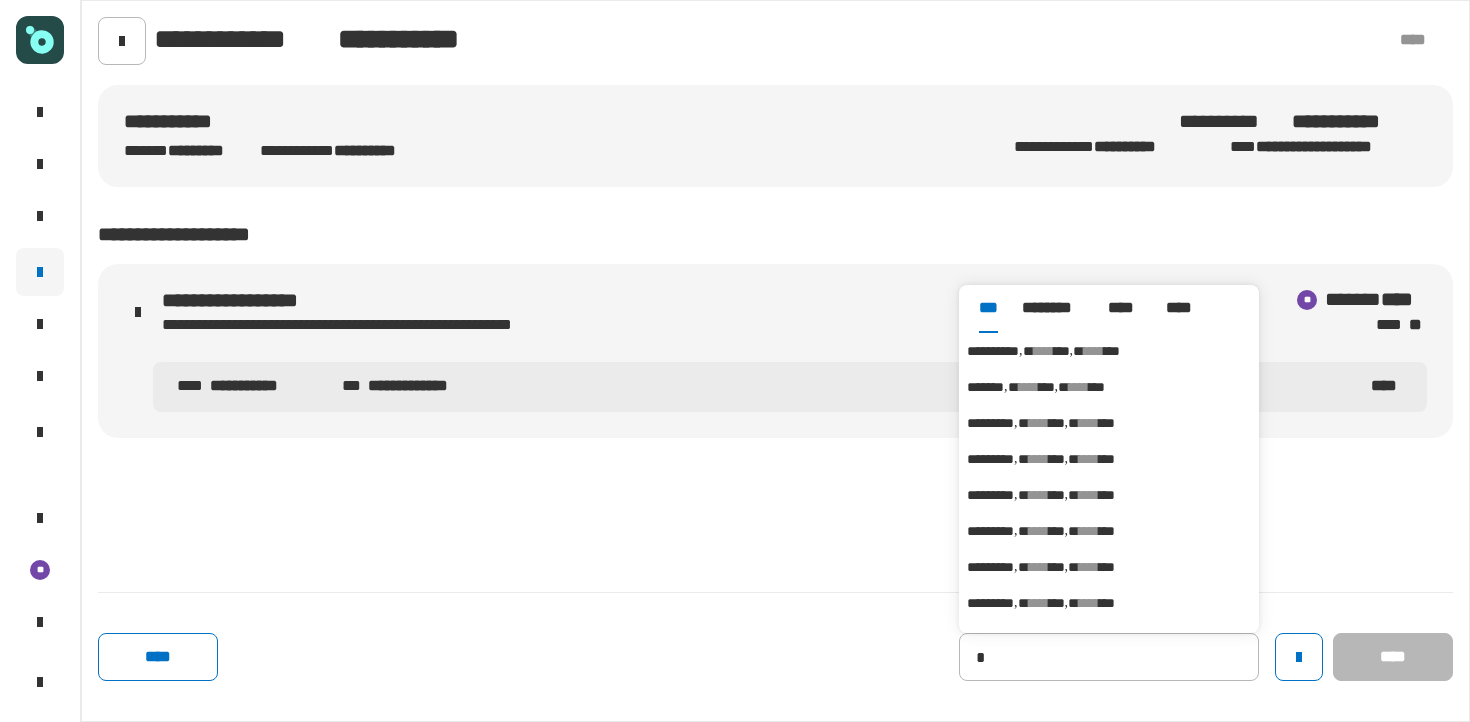 type on "**********" 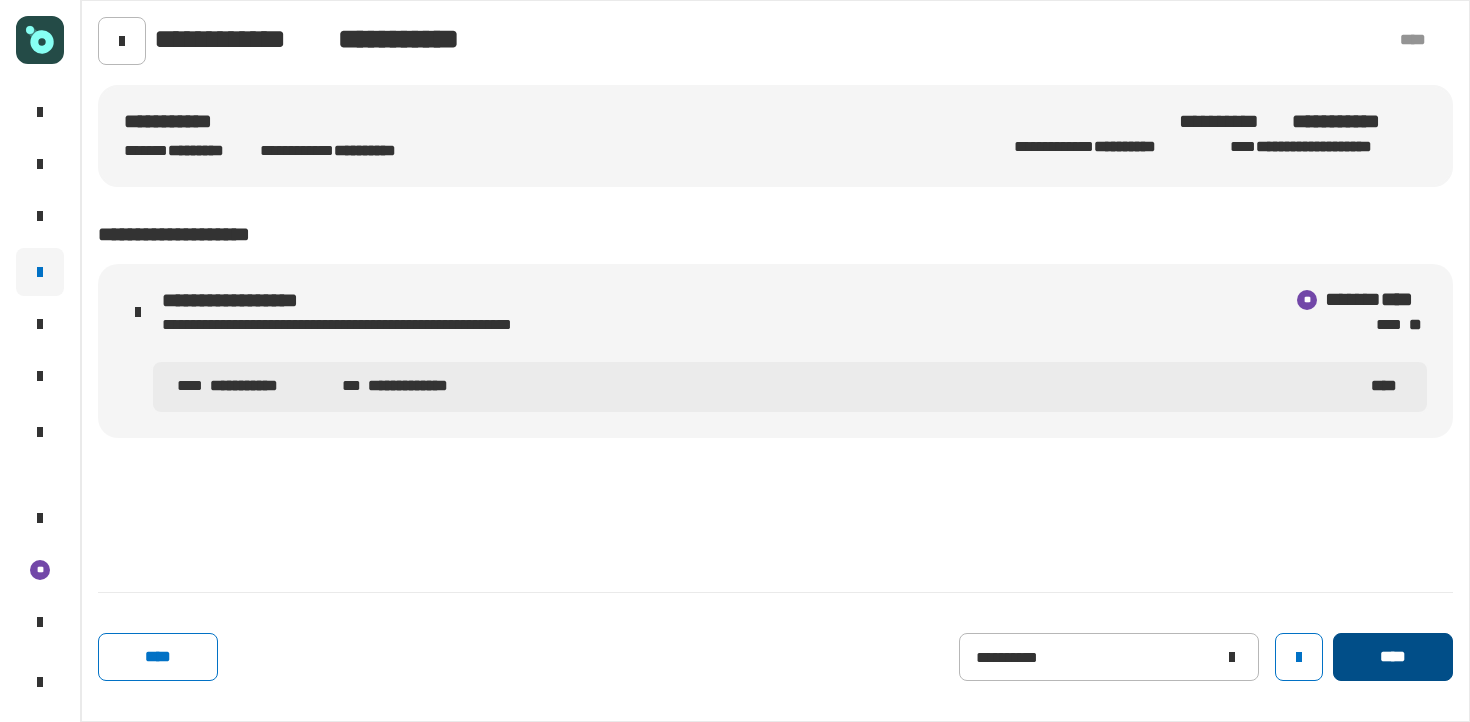 click on "****" 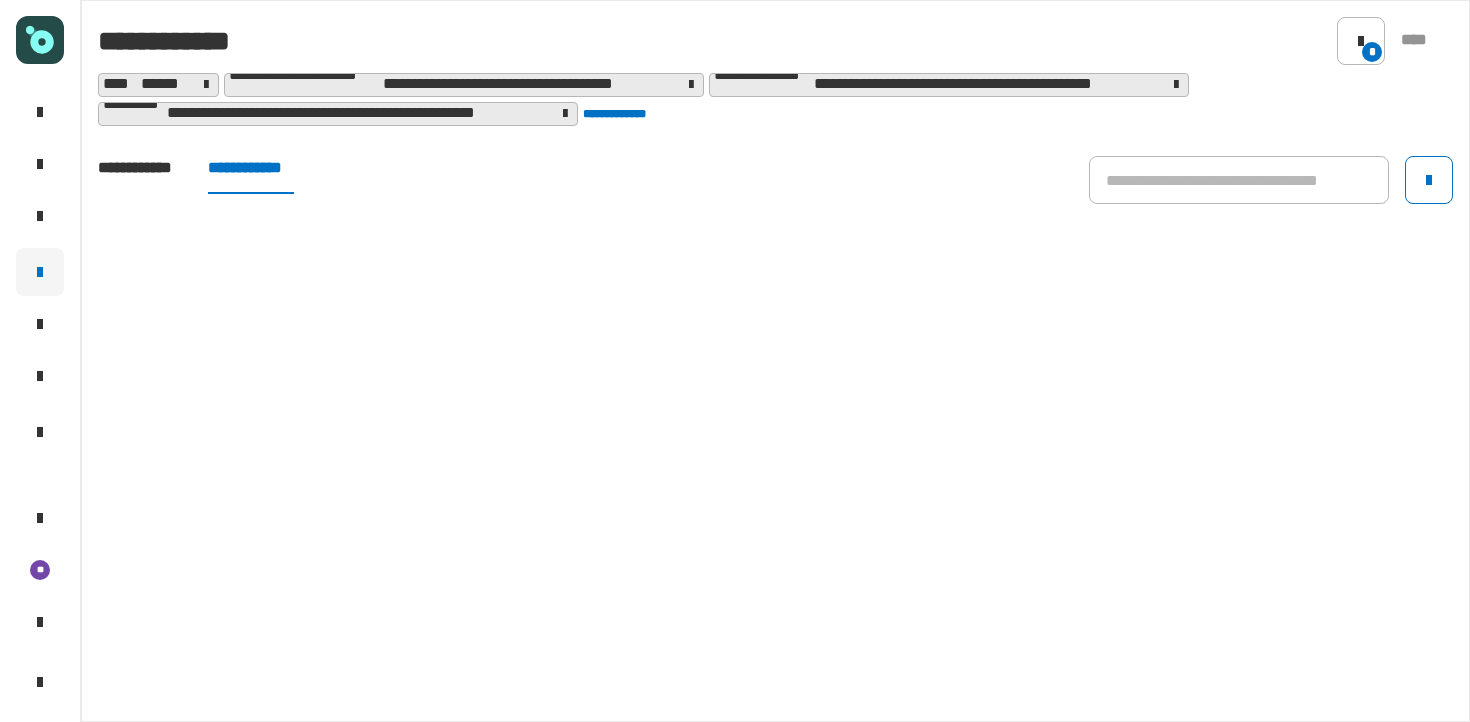 click on "**********" 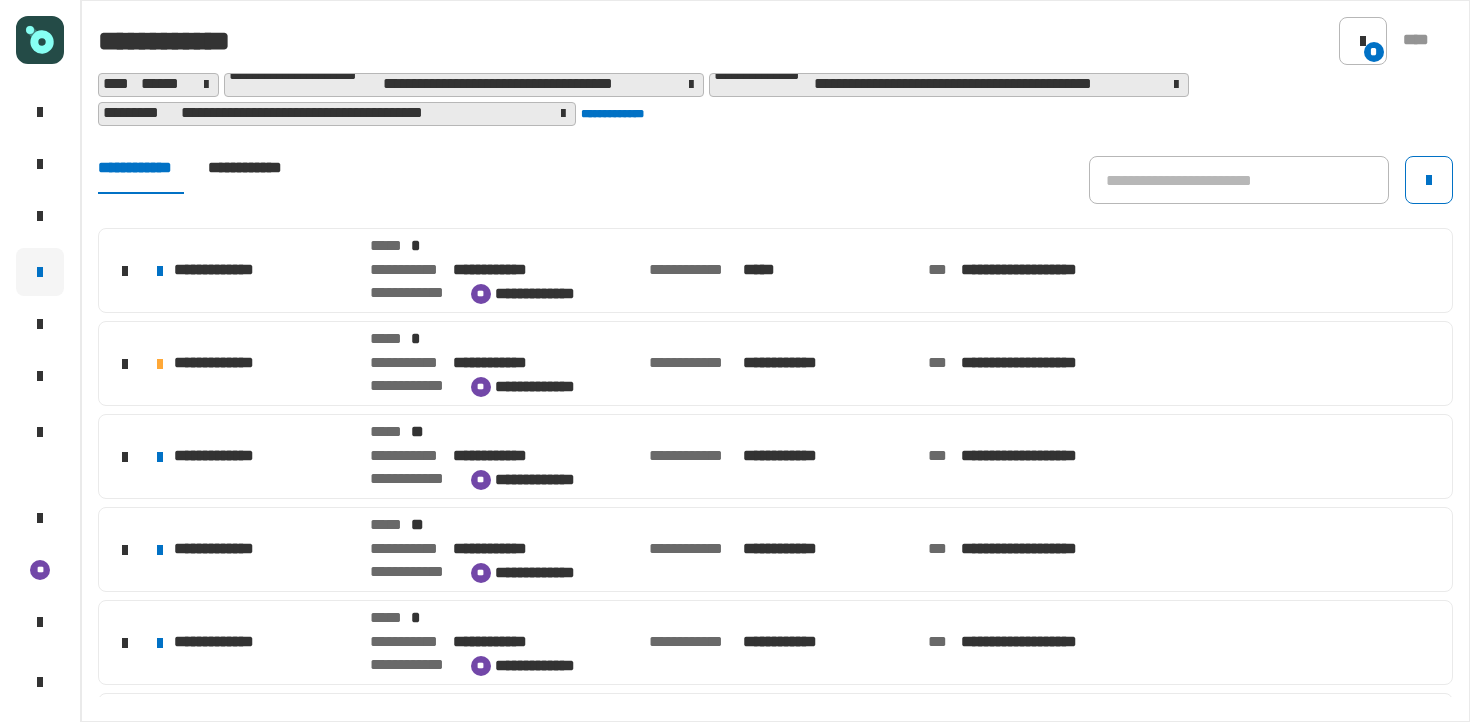 click on "**********" 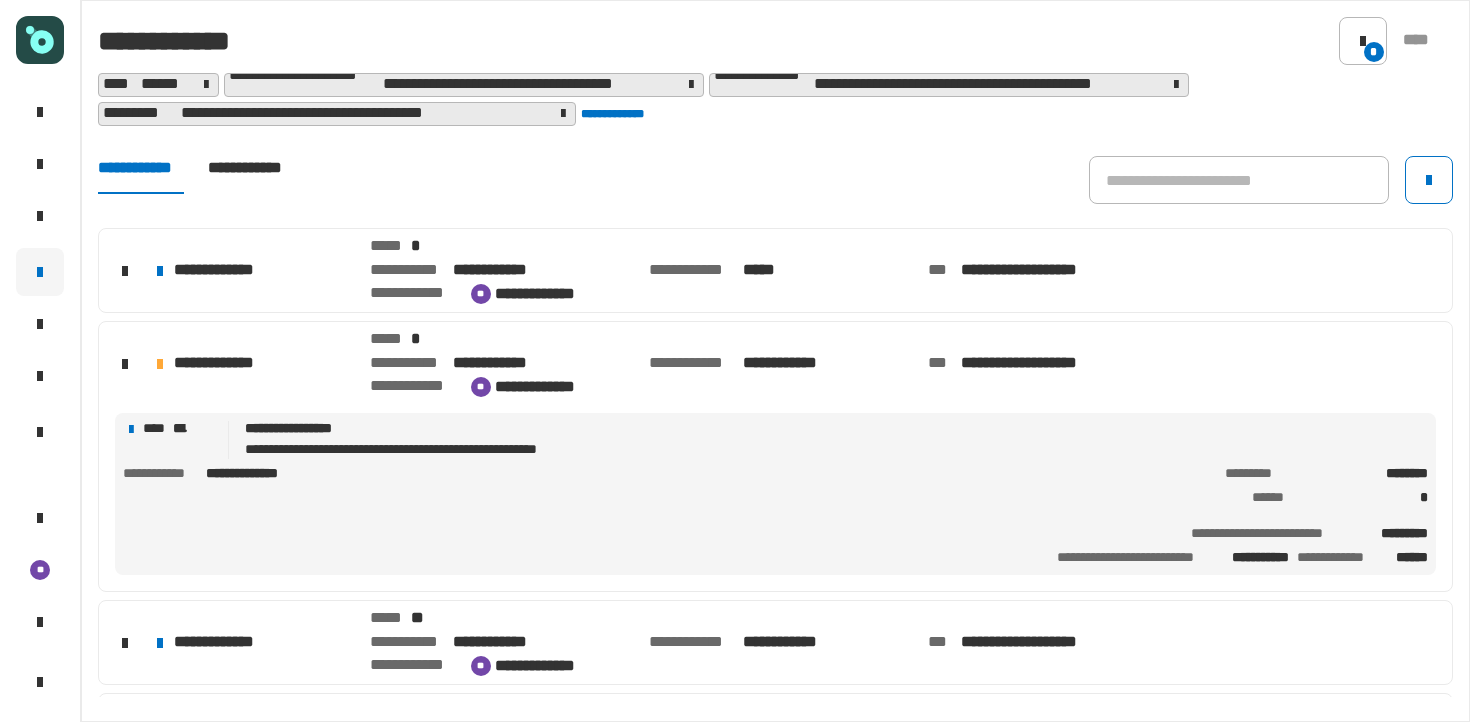 click on "**********" 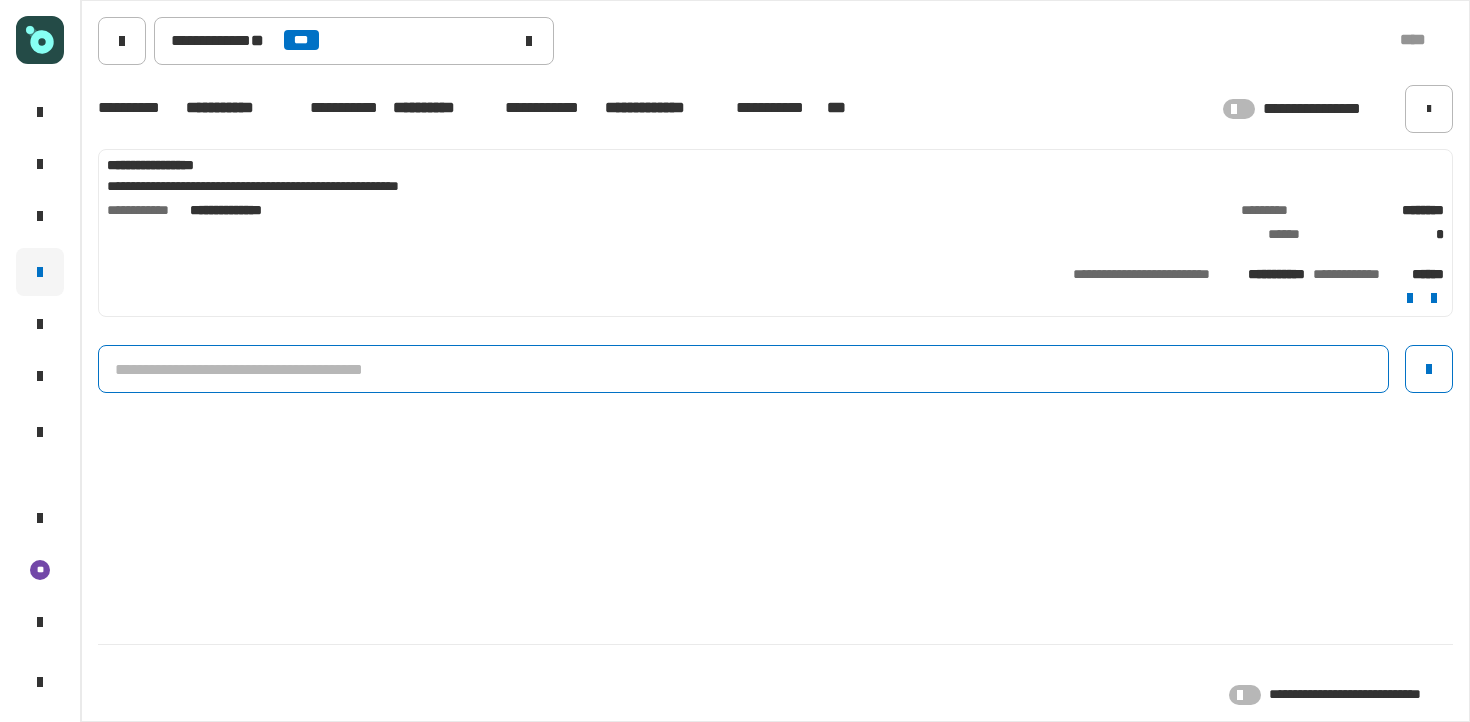 click 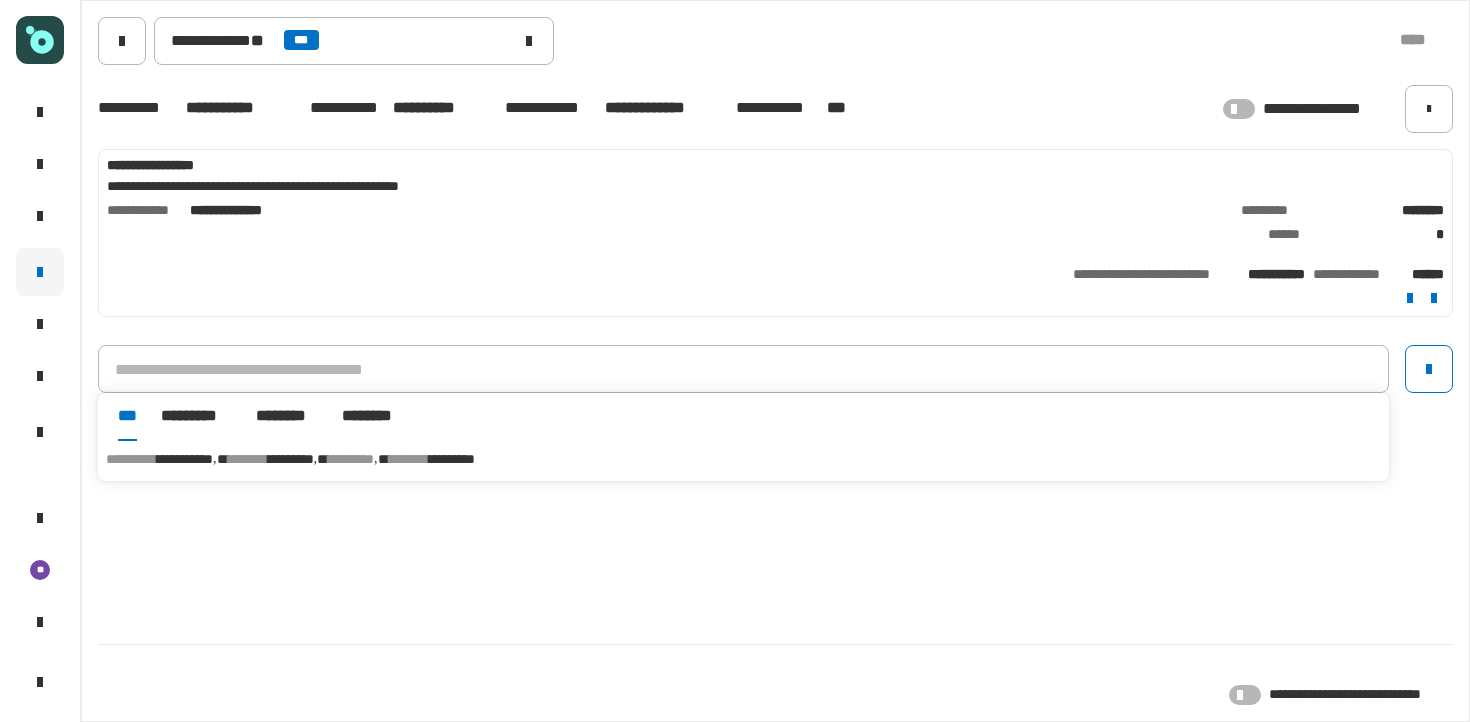 click on "********" at bounding box center (351, 459) 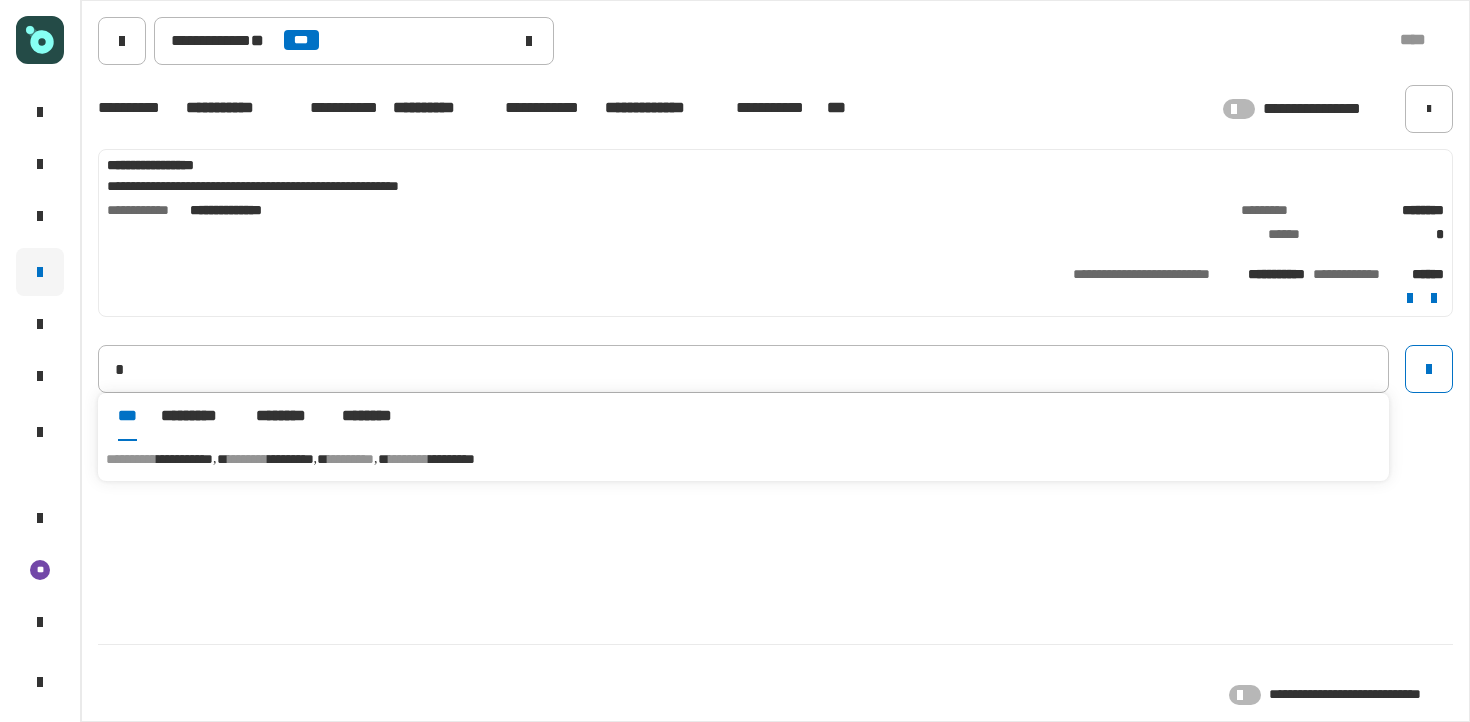 type on "**********" 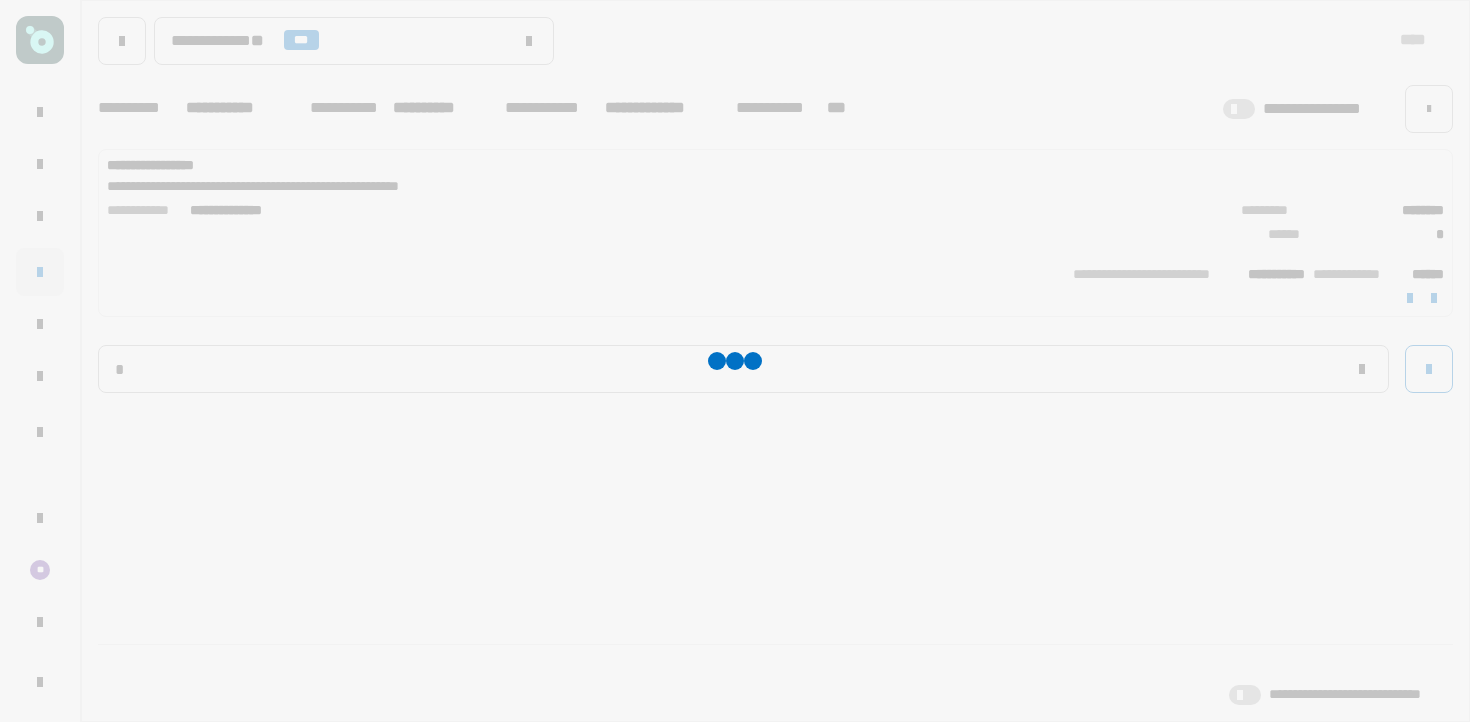 type 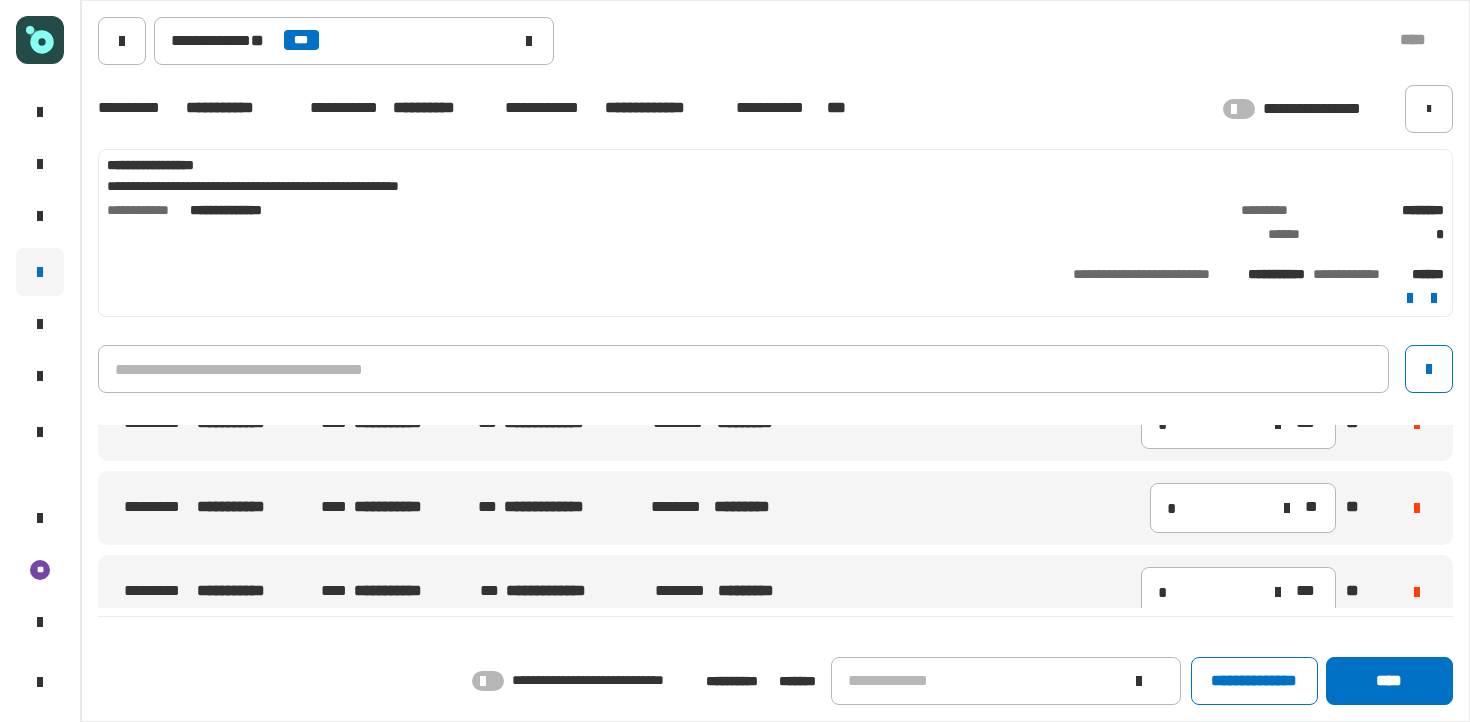 scroll, scrollTop: 1077, scrollLeft: 0, axis: vertical 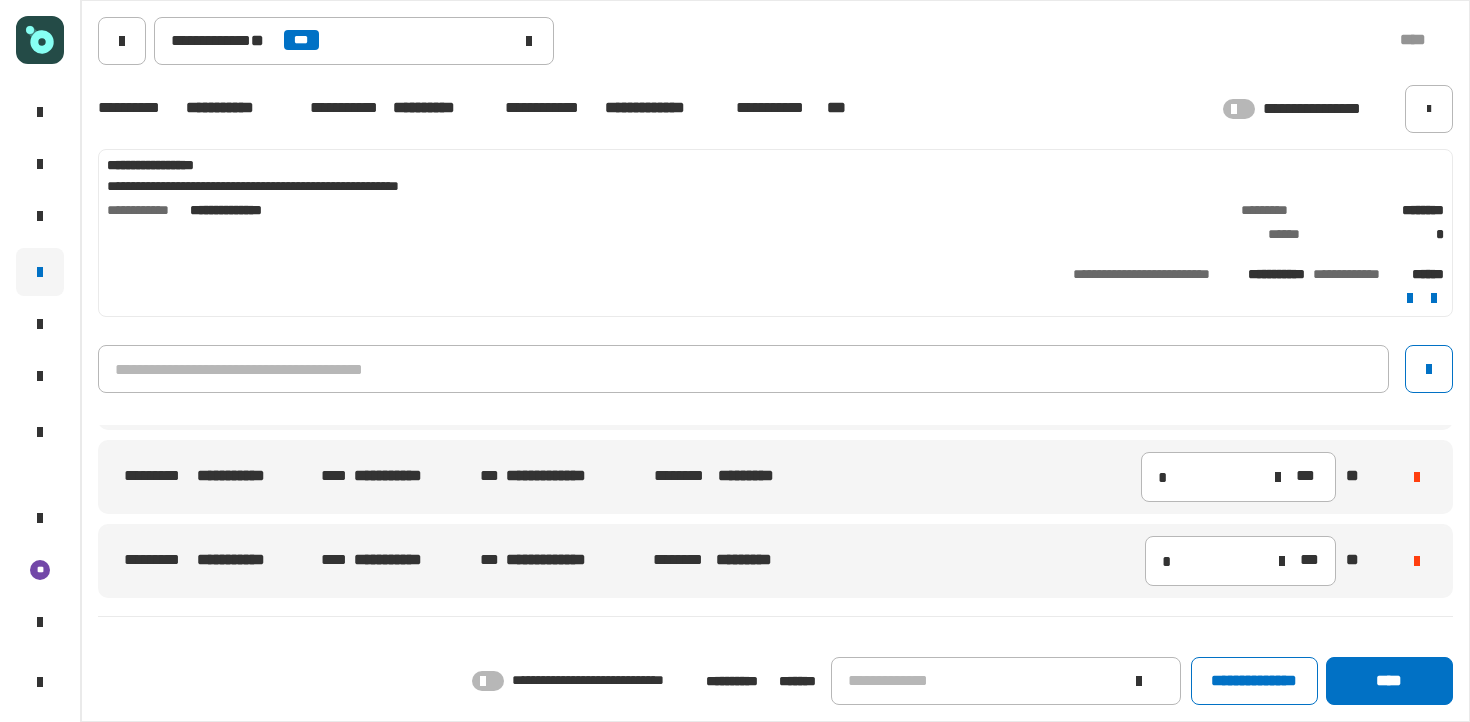 click 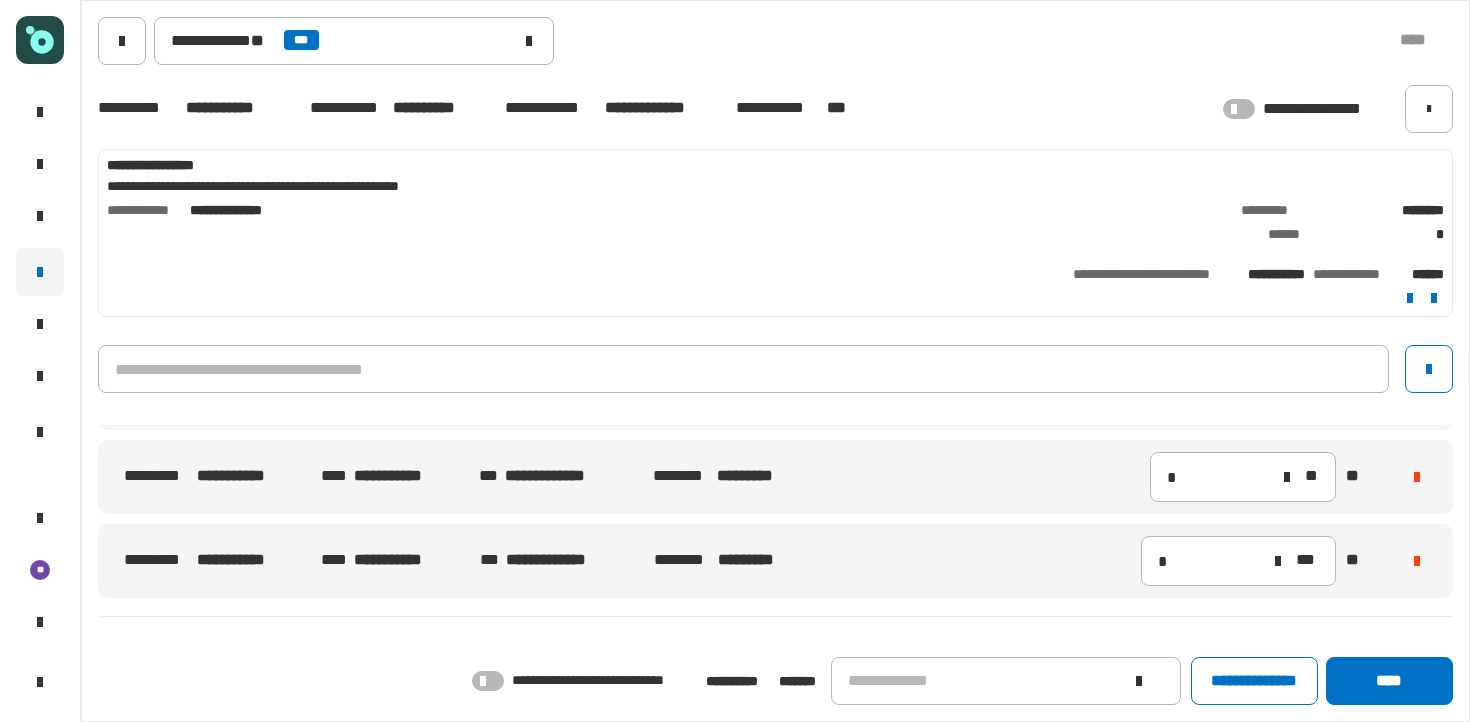 click 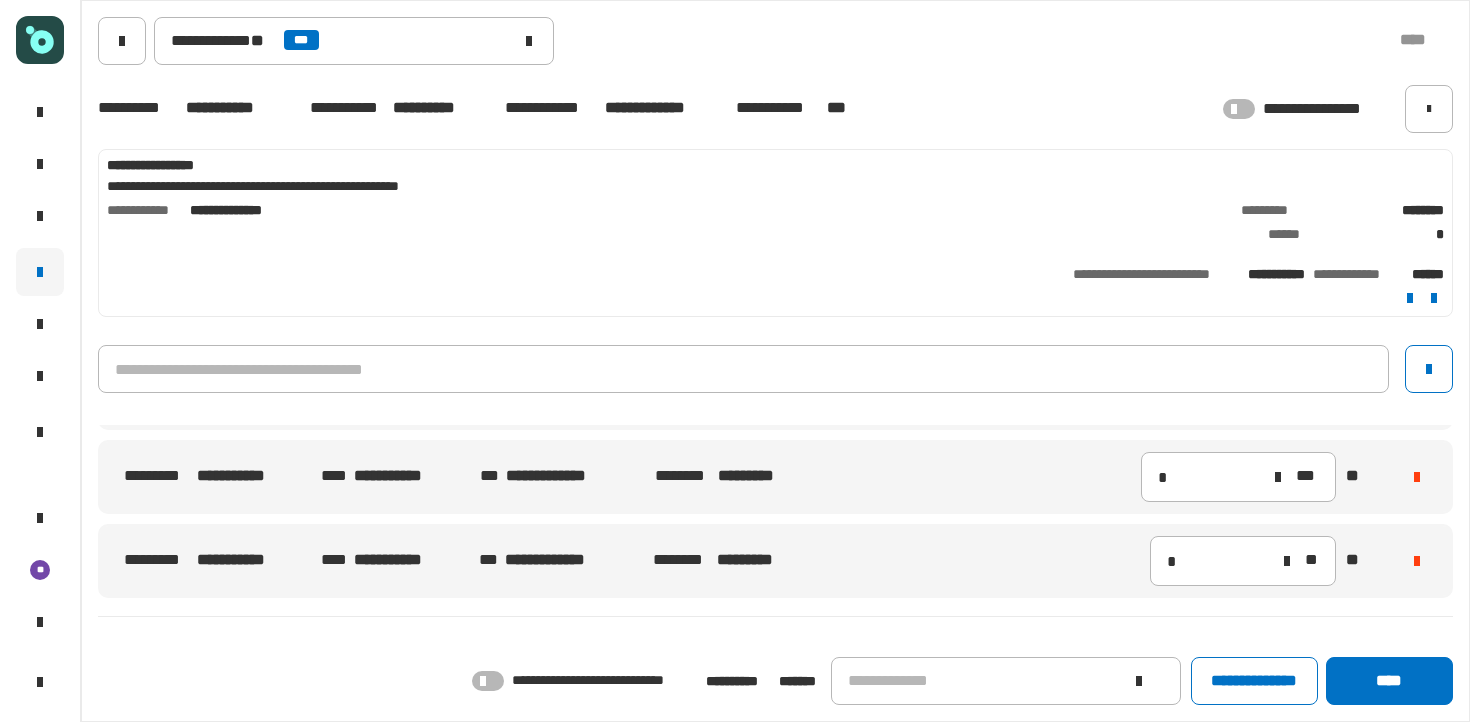 click 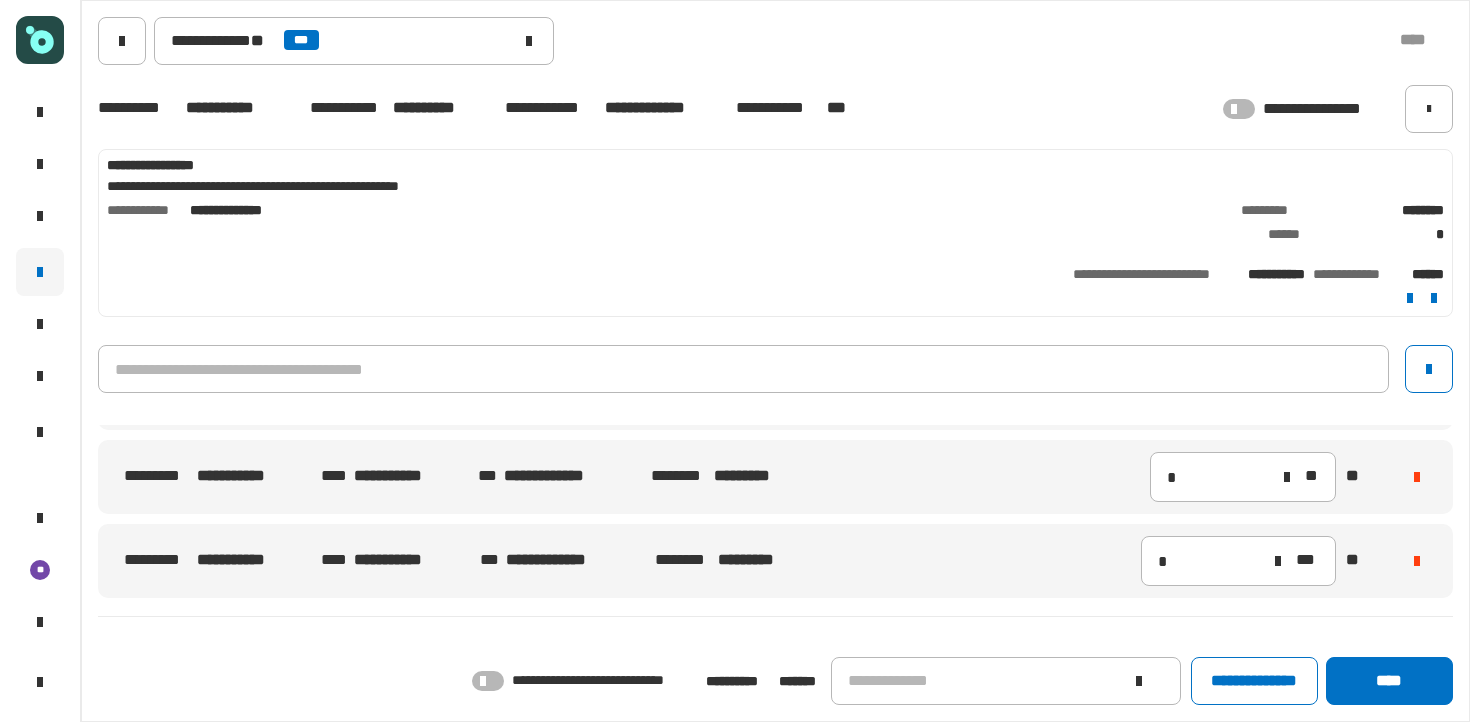 click 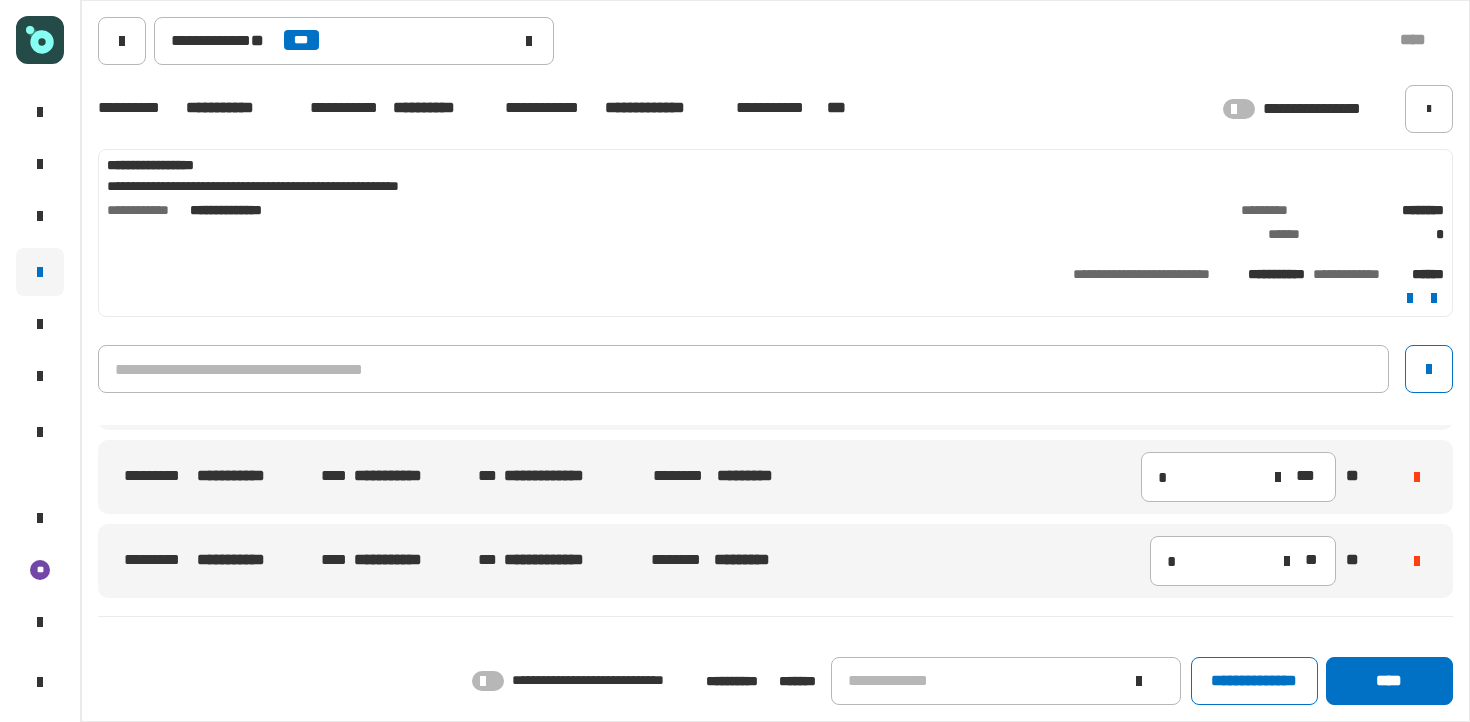 click 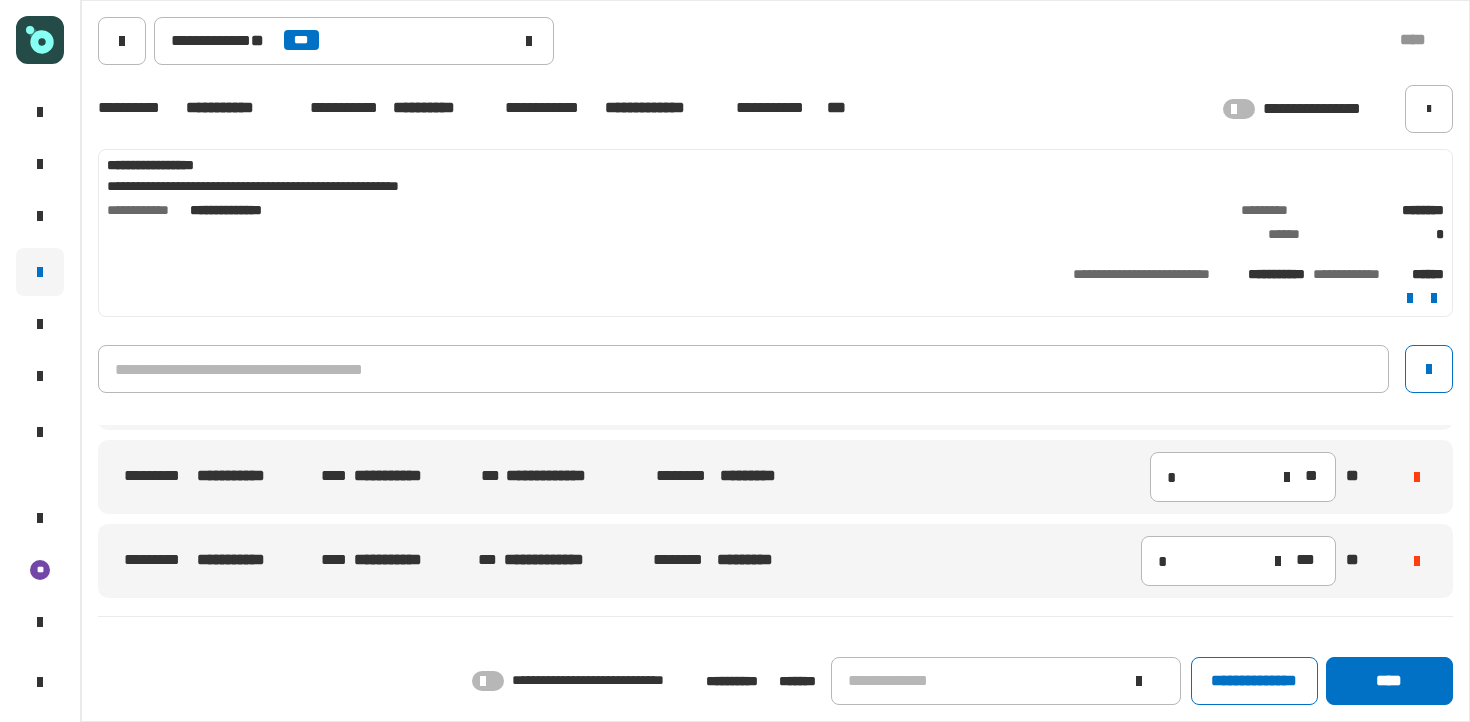 click 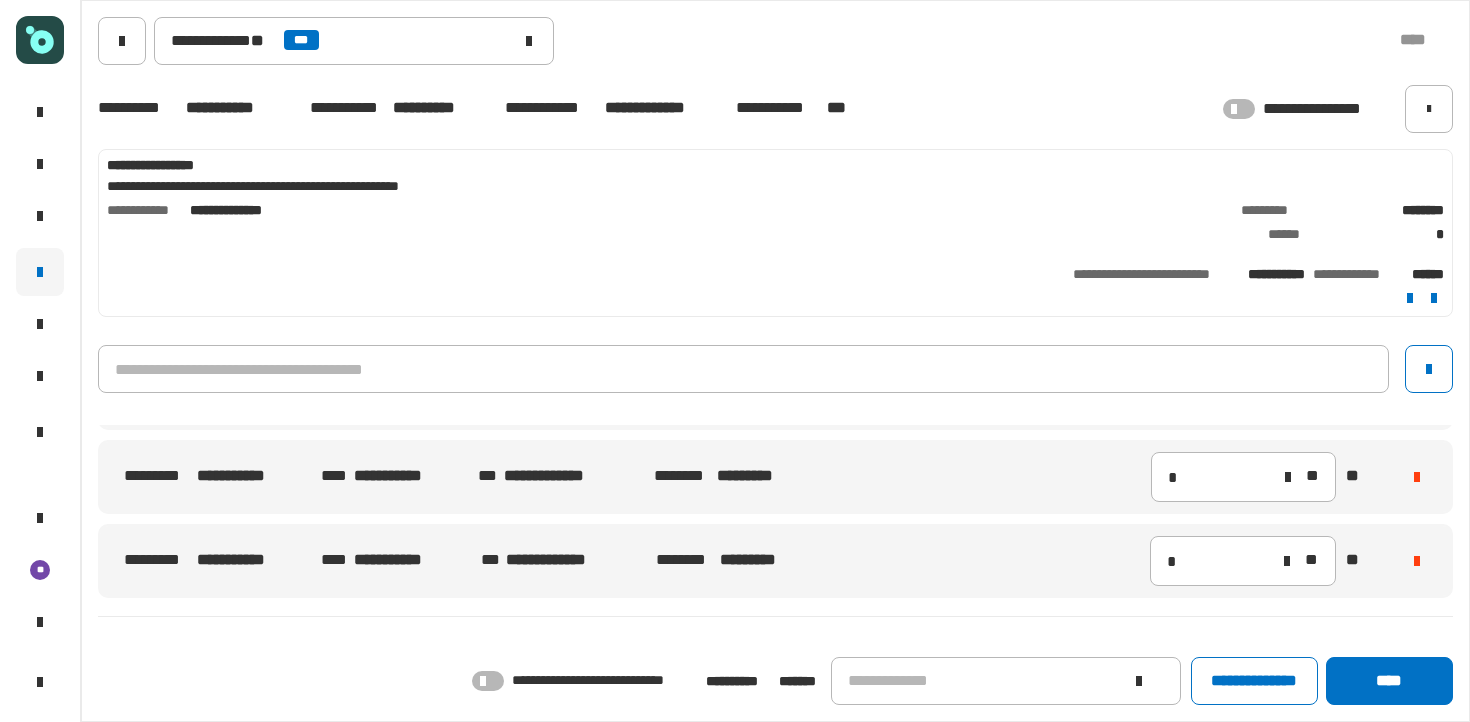 click 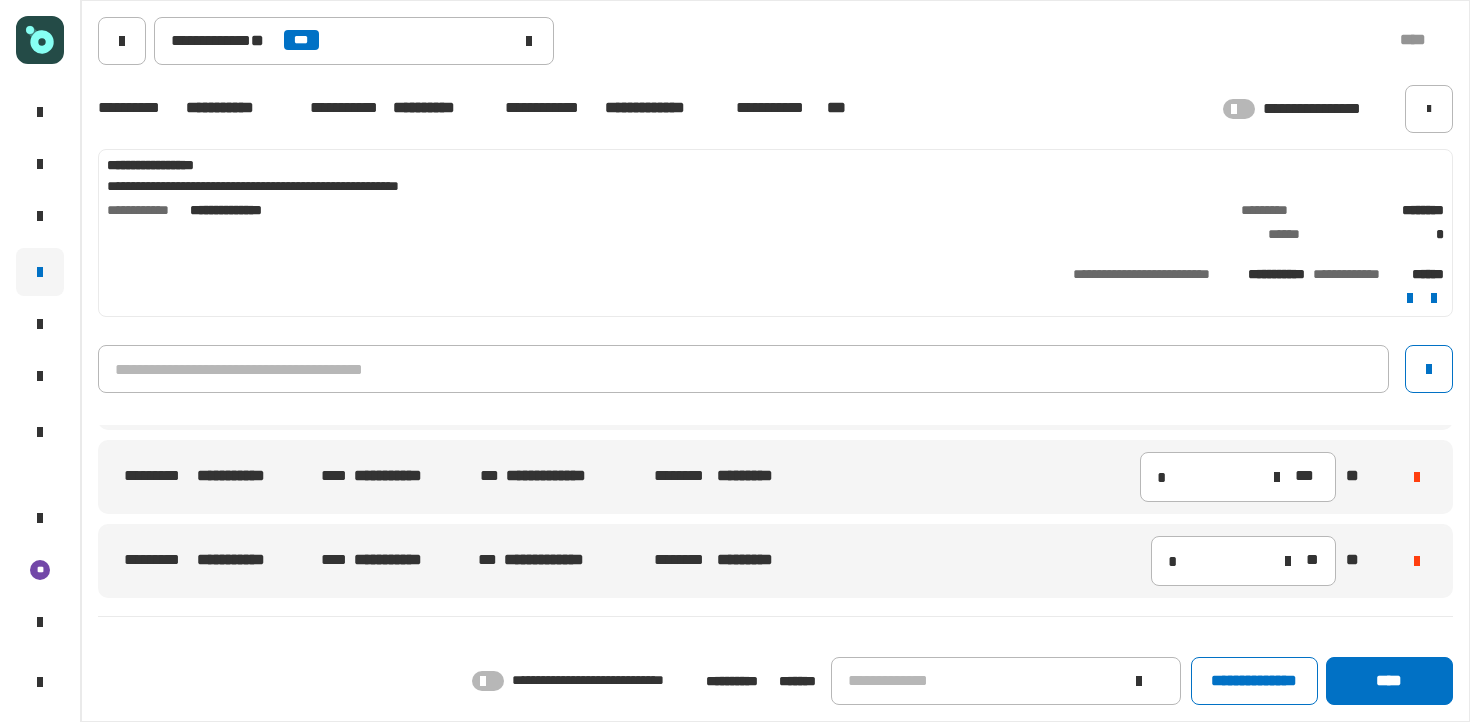 click 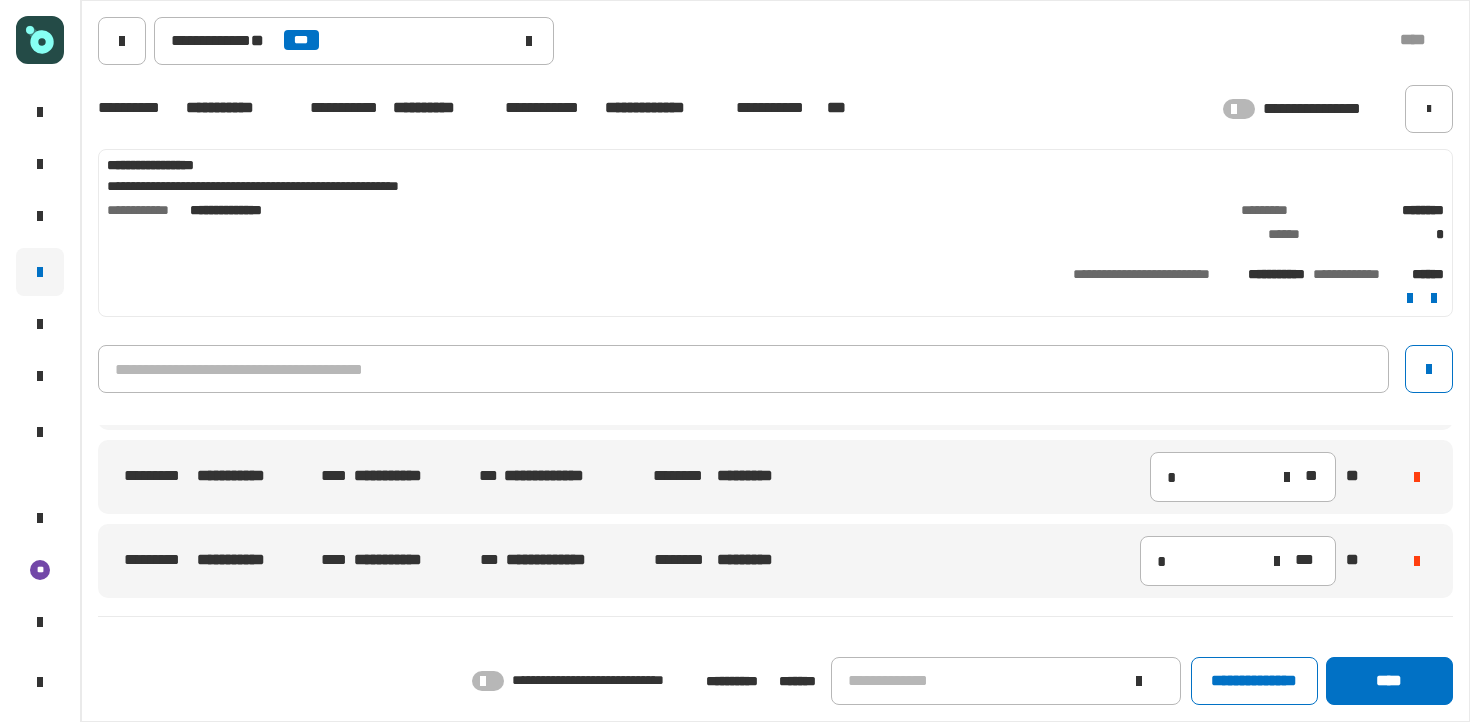 click 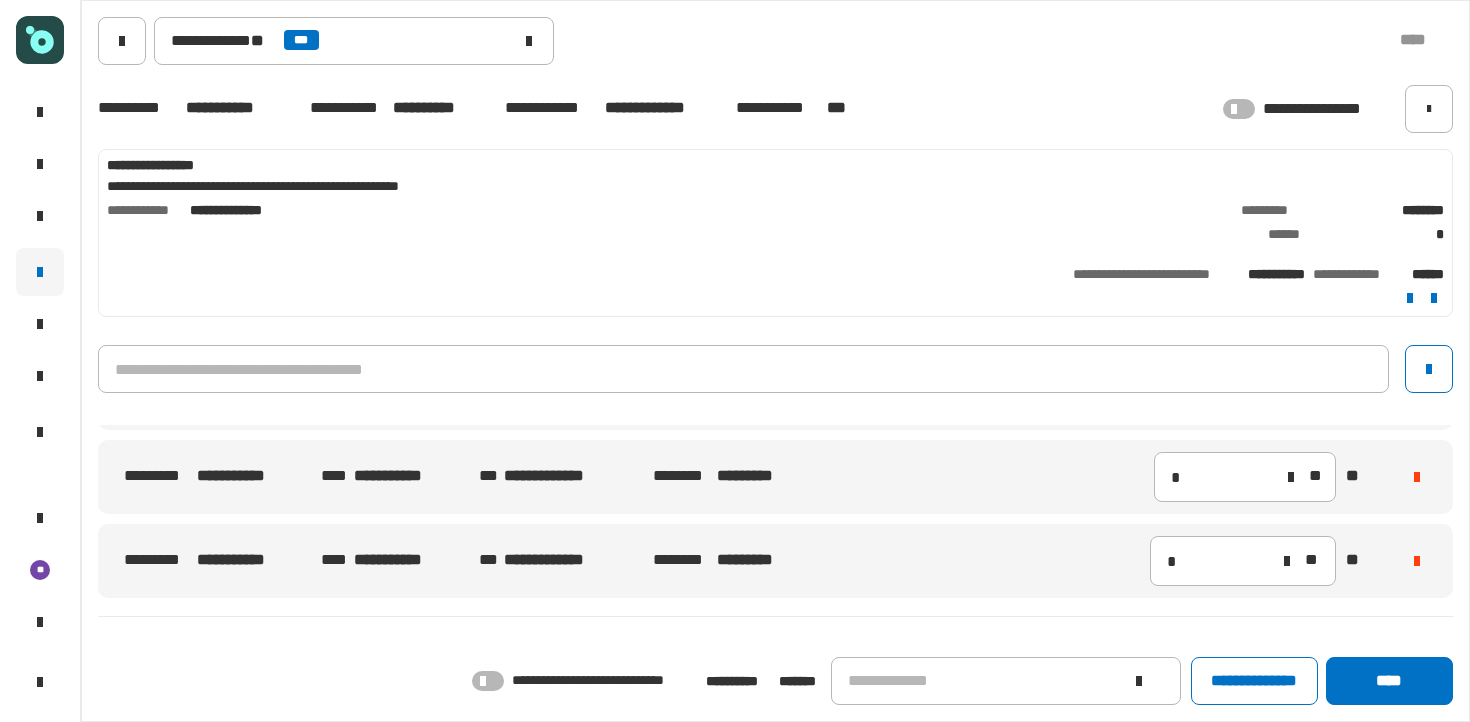 click 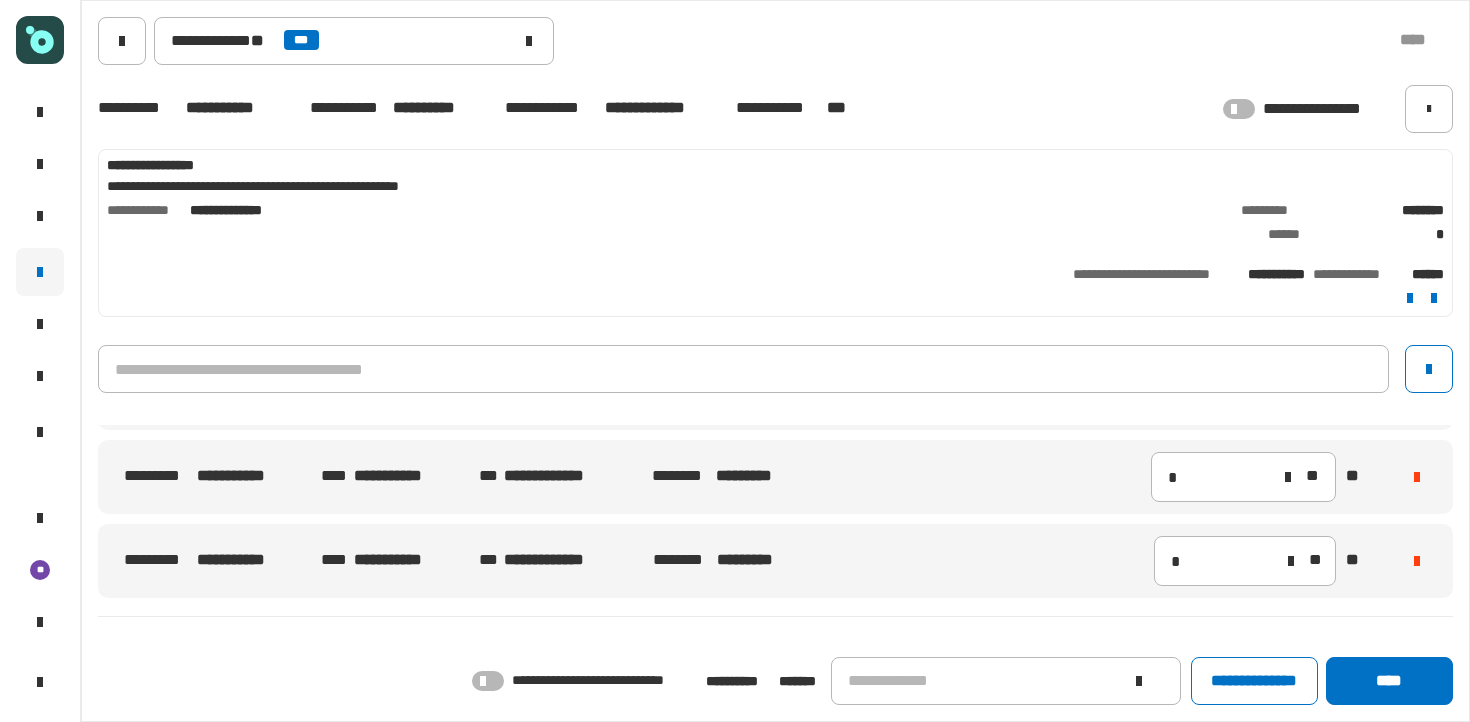 click 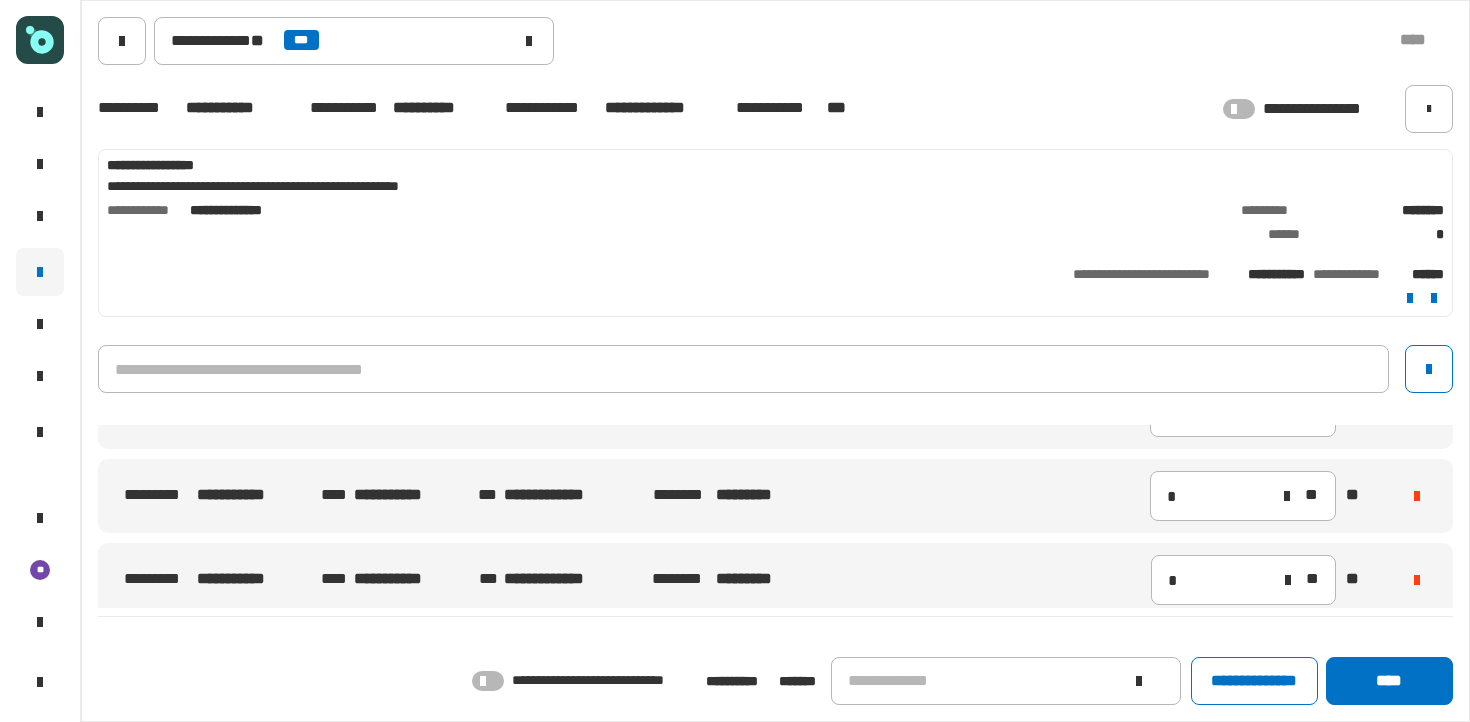 scroll, scrollTop: 153, scrollLeft: 0, axis: vertical 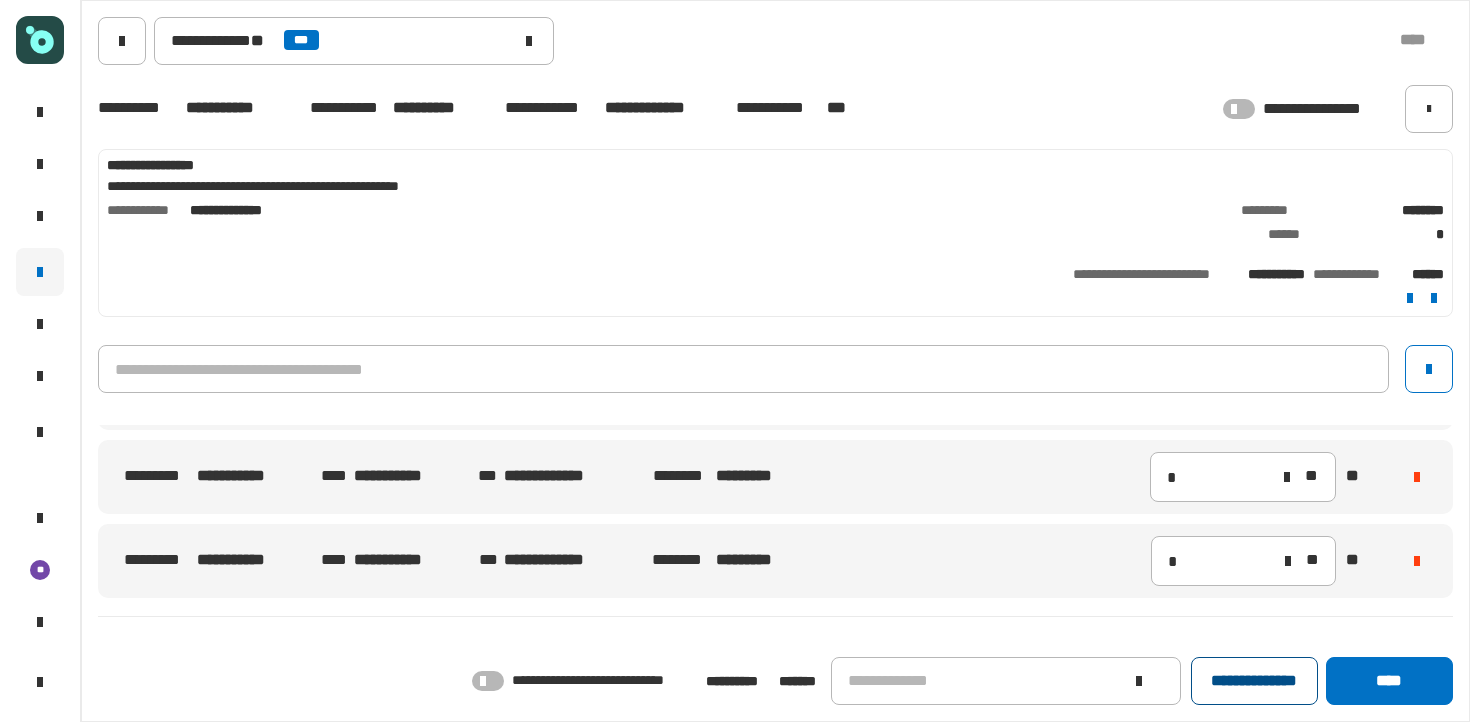 click on "**********" 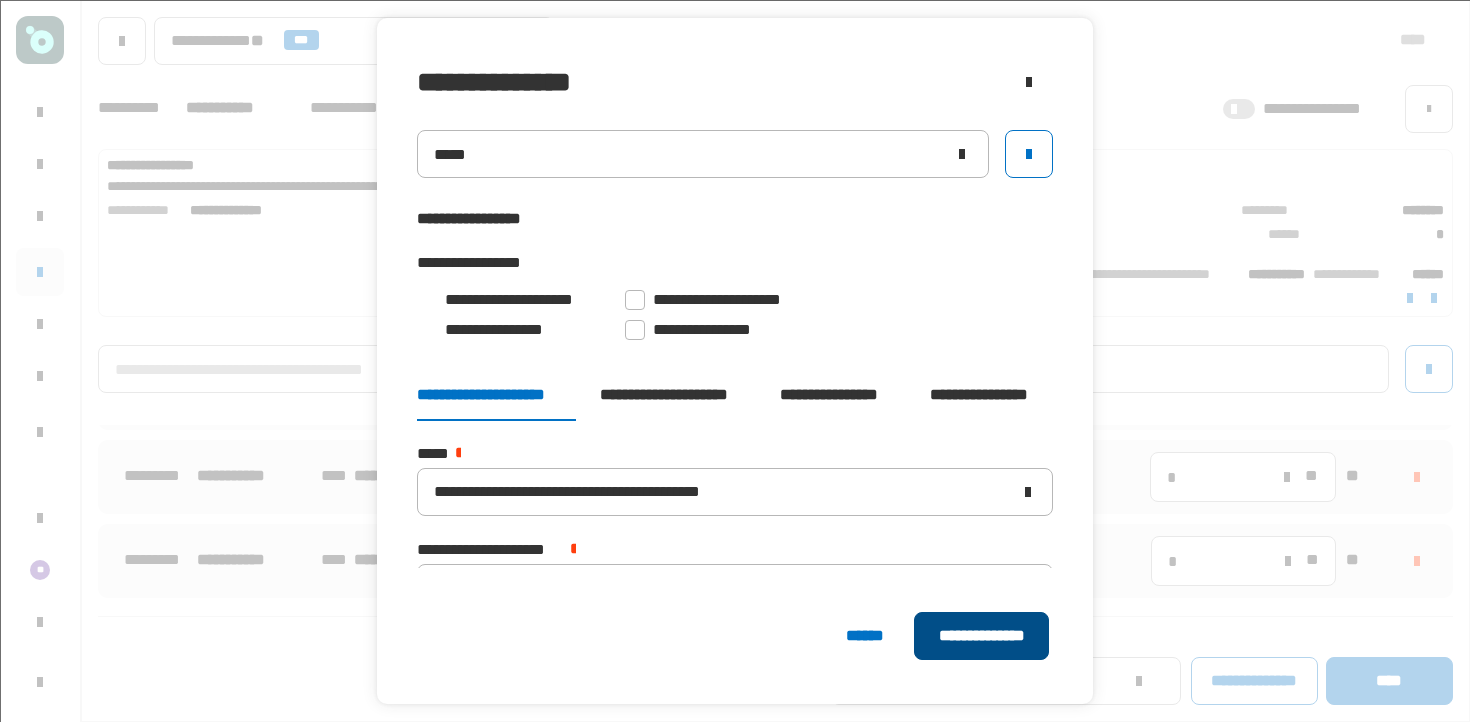 click on "**********" 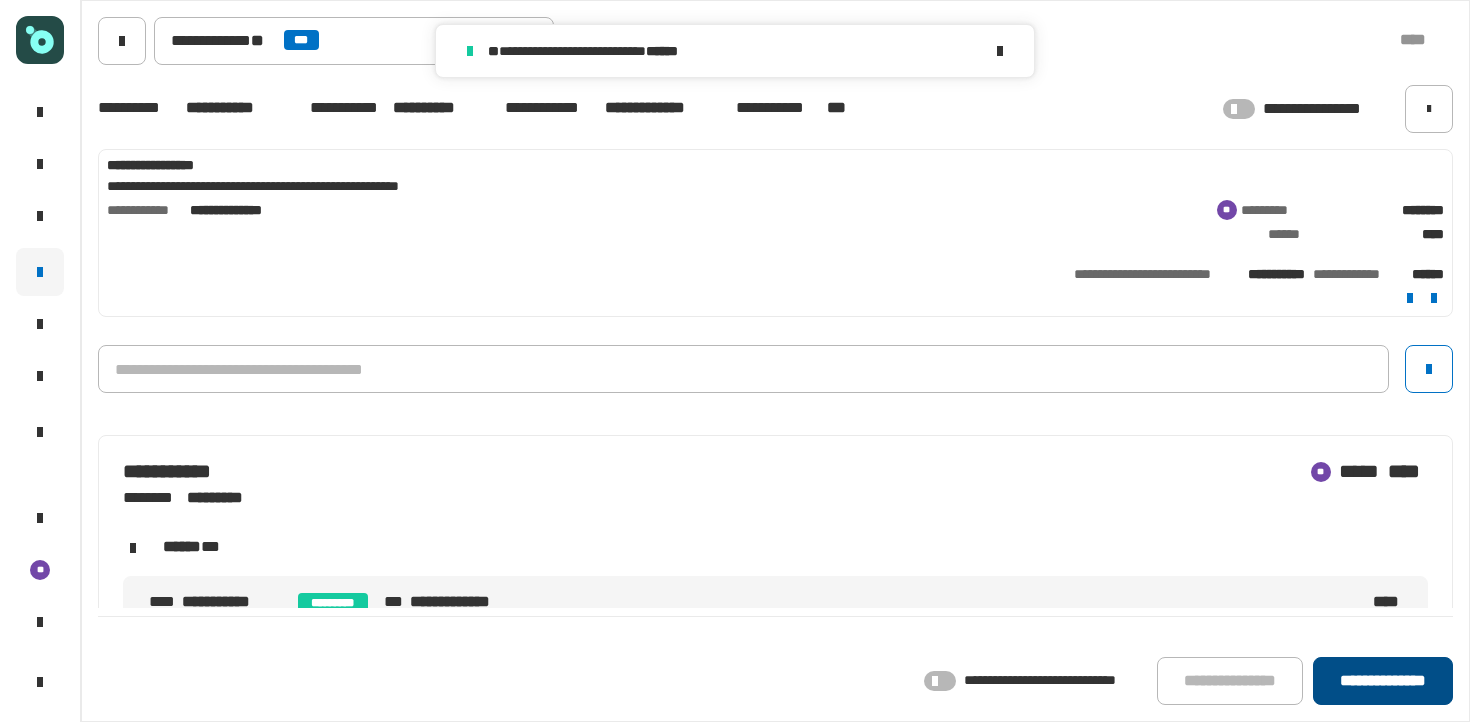 click on "**********" 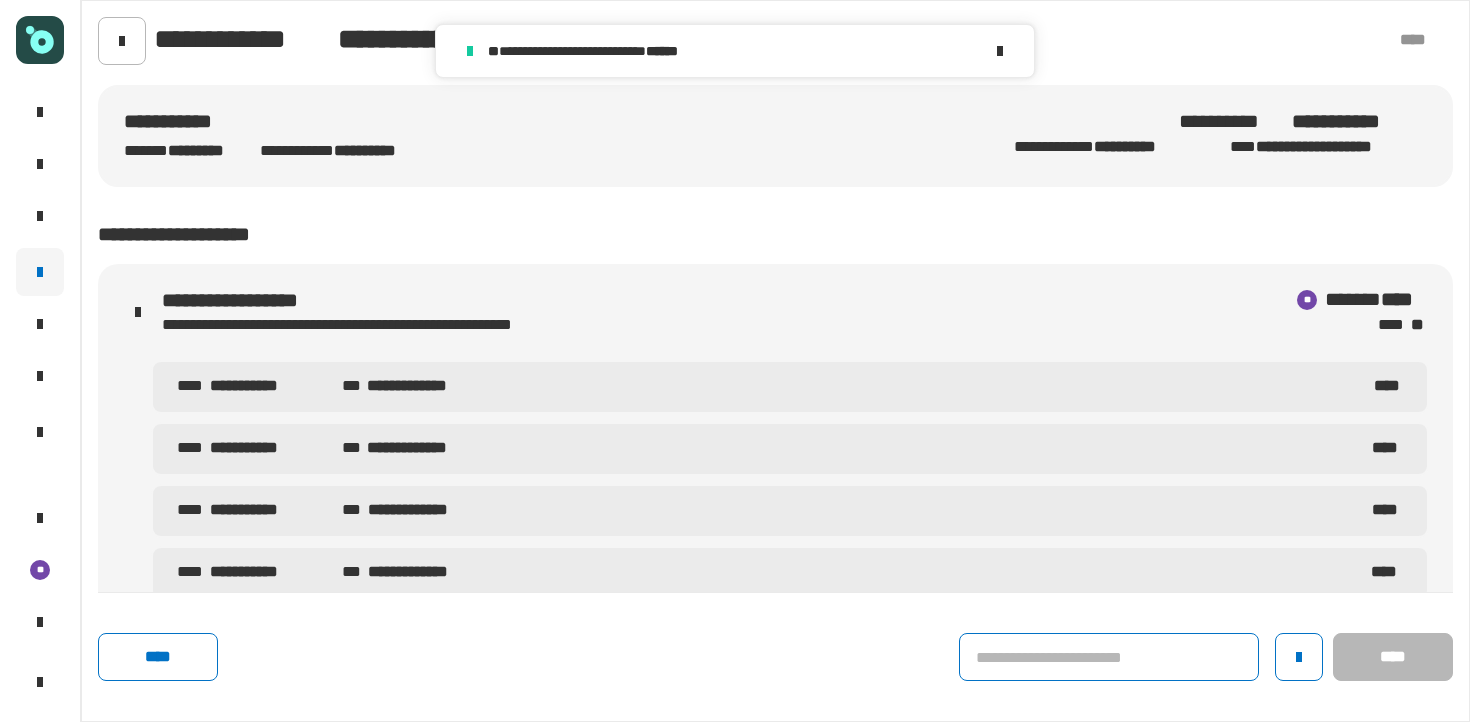 click 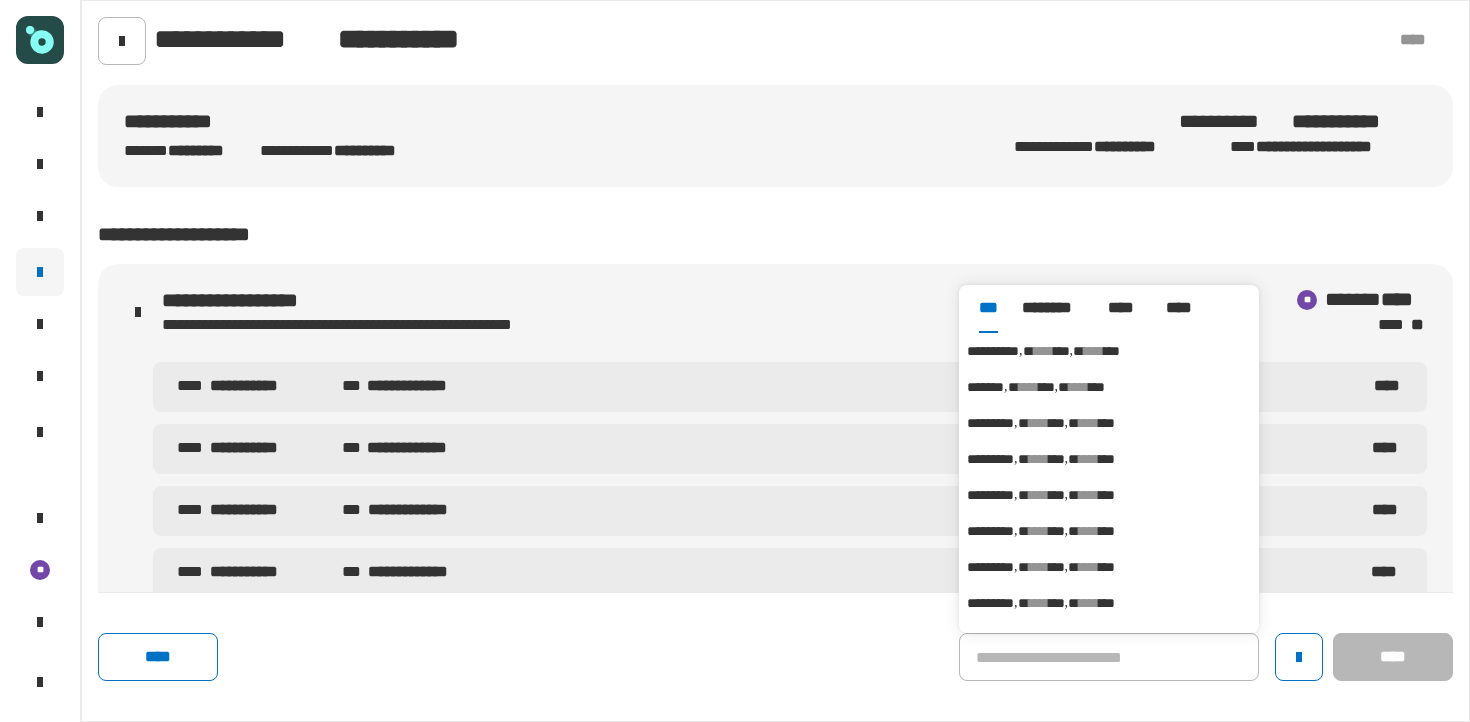 click on "**** ***" at bounding box center [1059, 351] 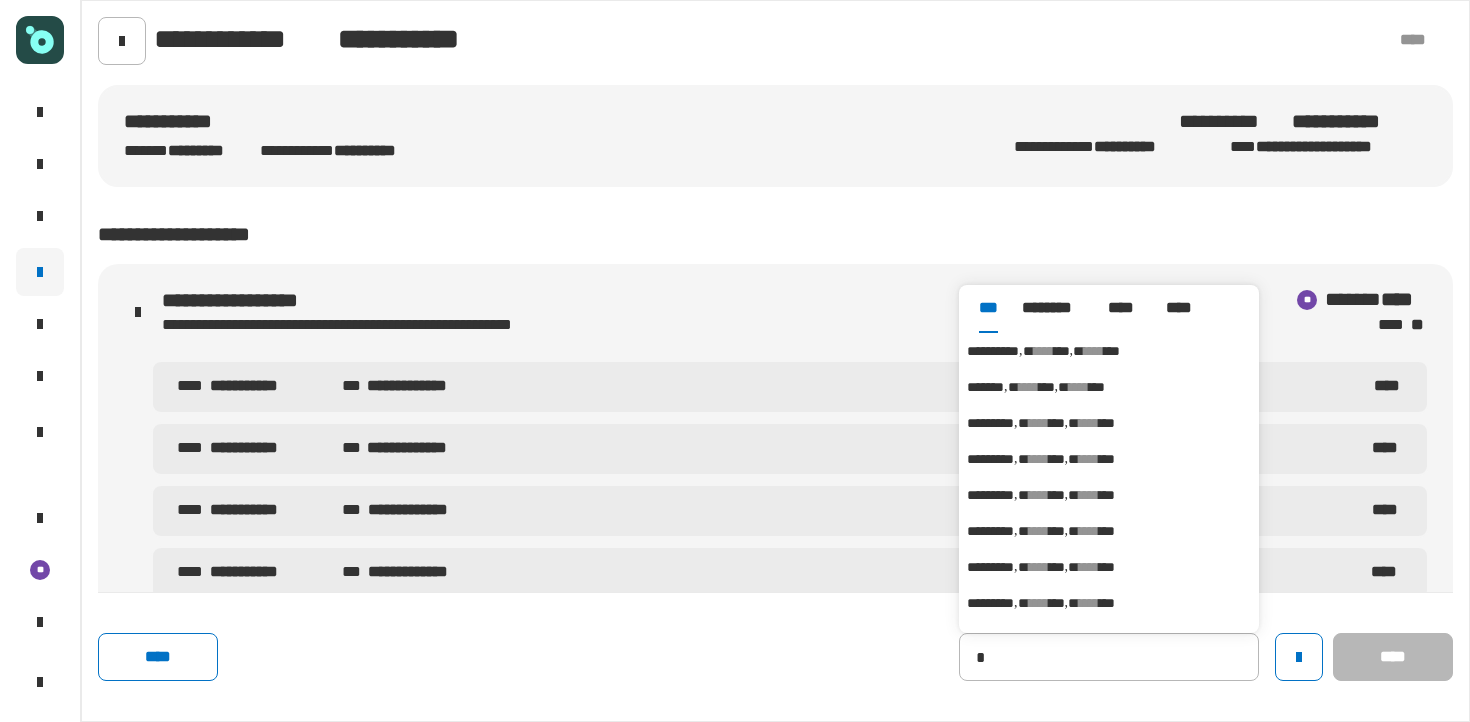 type on "**********" 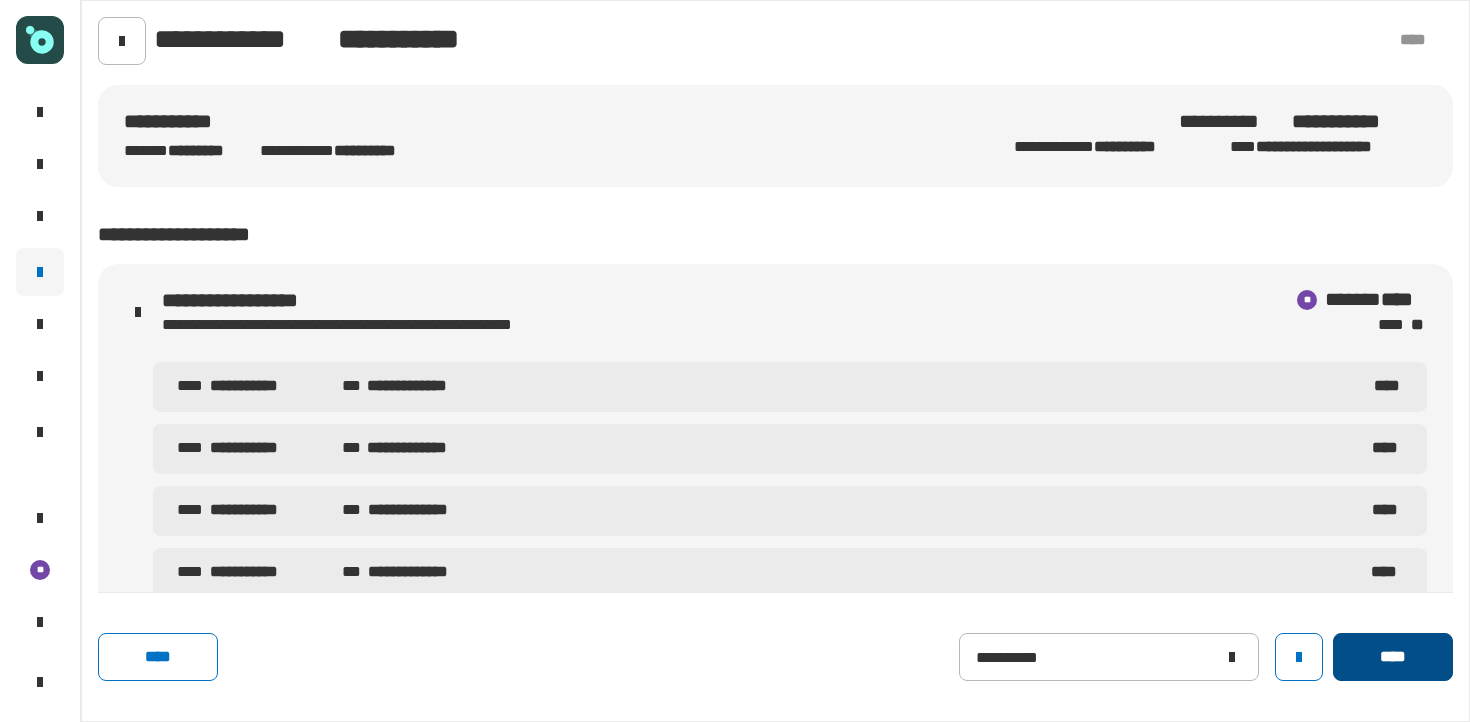 click on "****" 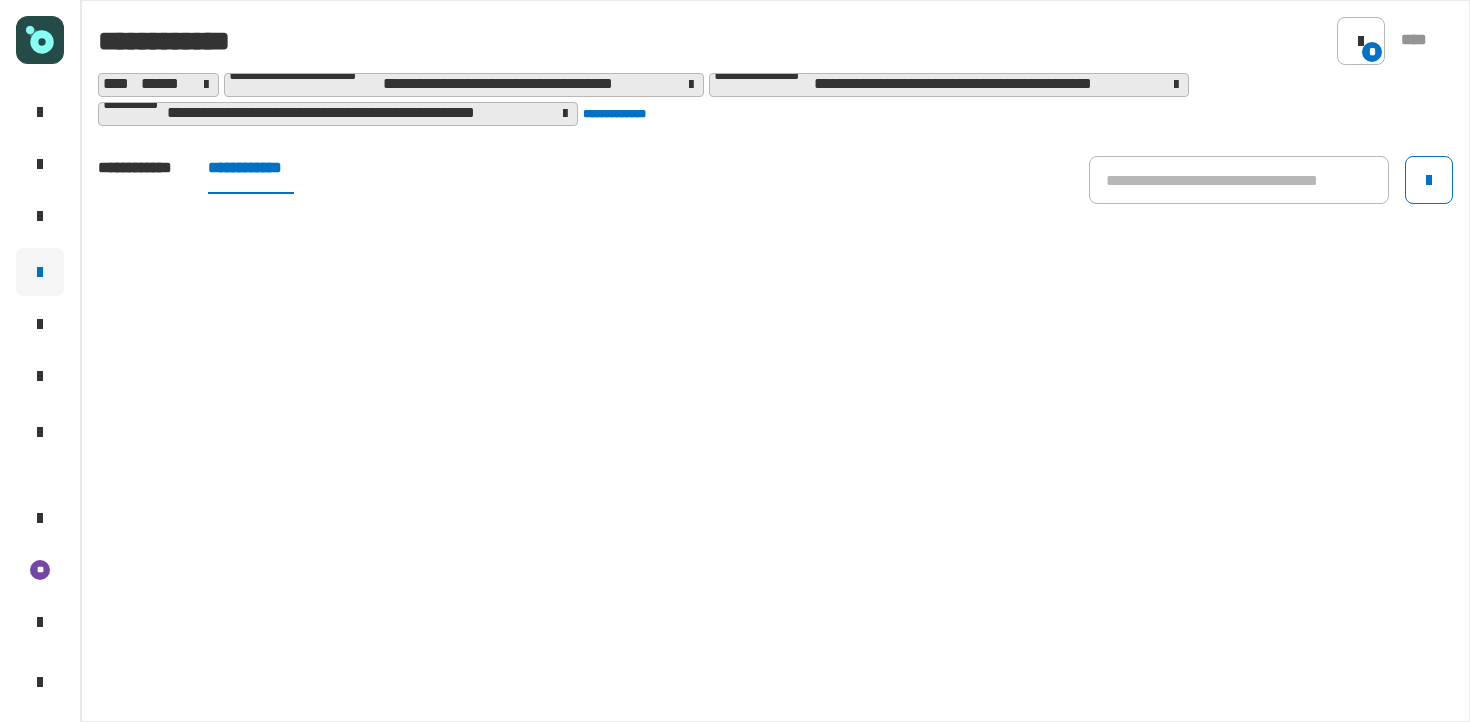 click on "**********" 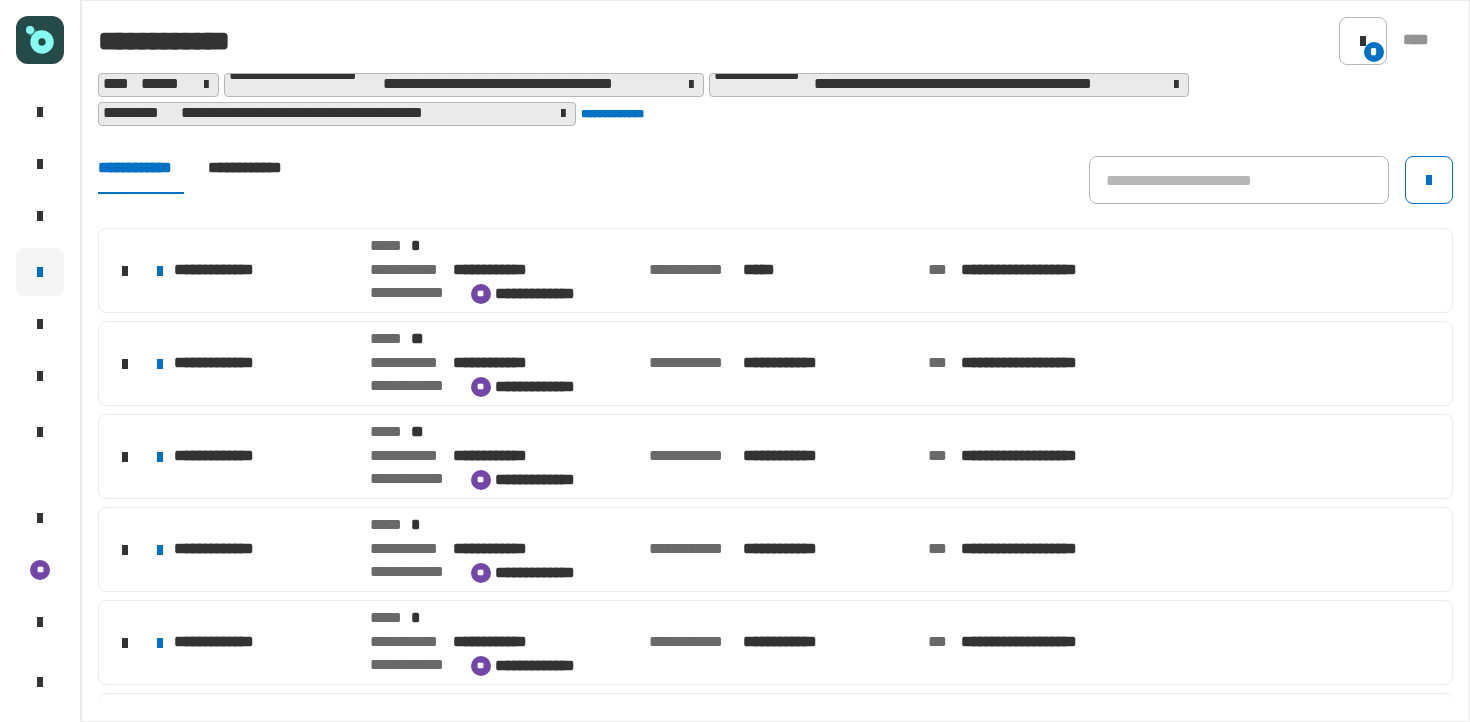 click on "[FIRST] [LAST] [EMAIL] [PHONE]" 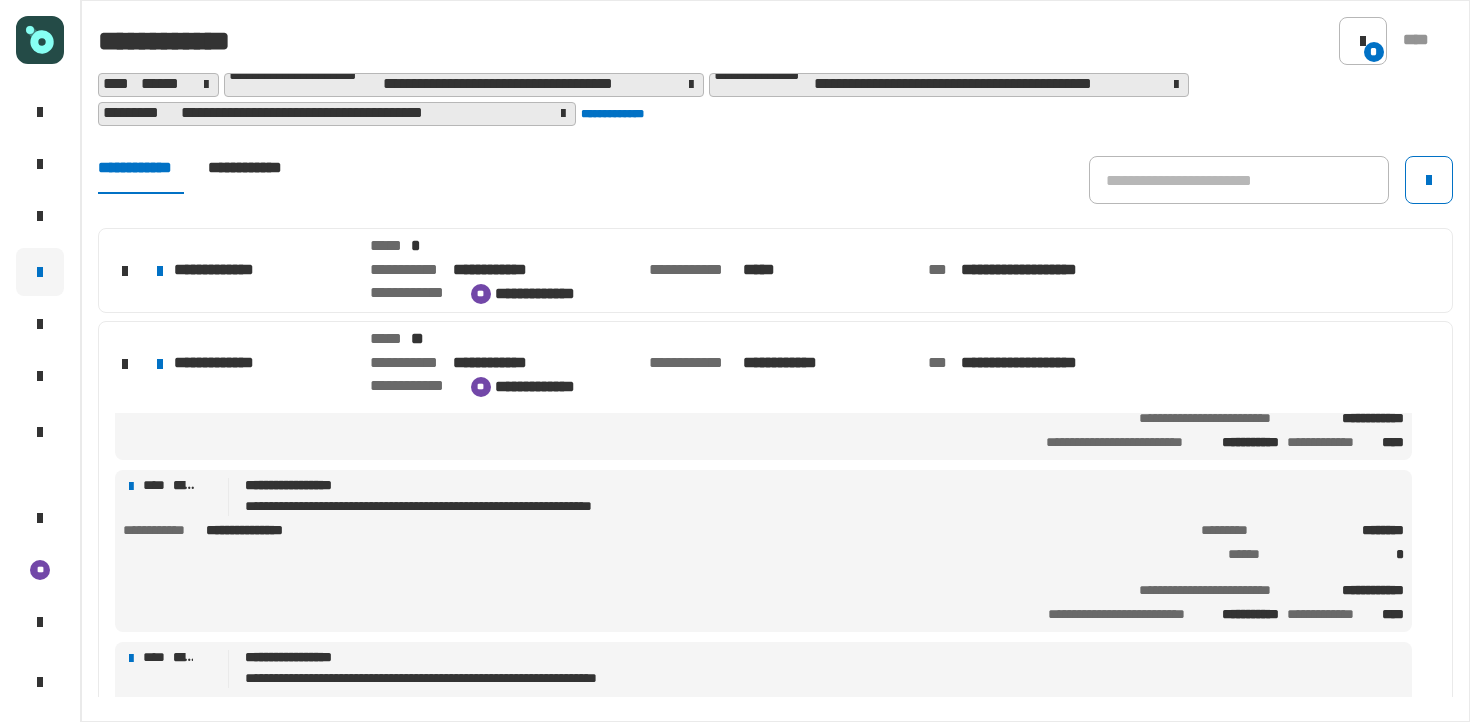 scroll, scrollTop: 128, scrollLeft: 0, axis: vertical 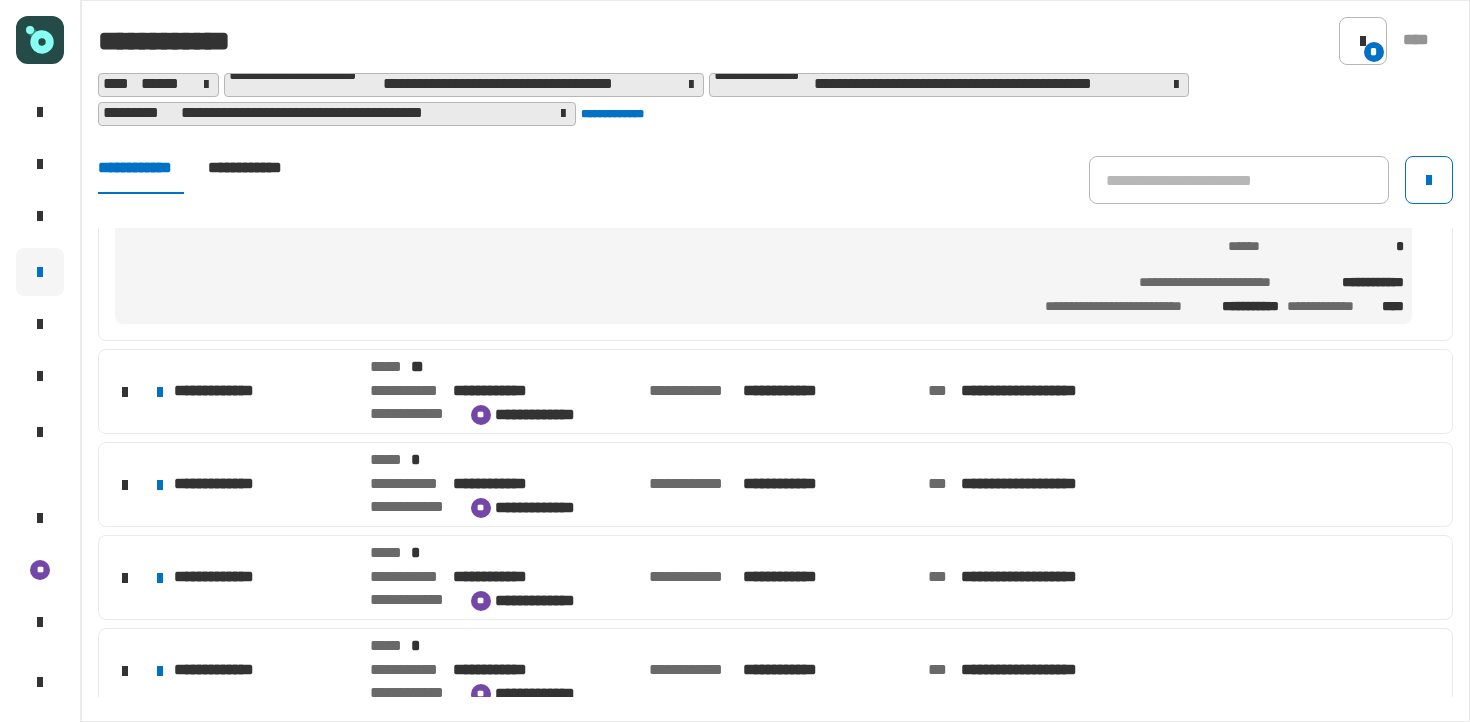 click on "[FIRST] [LAST] [EMAIL] [PHONE]" 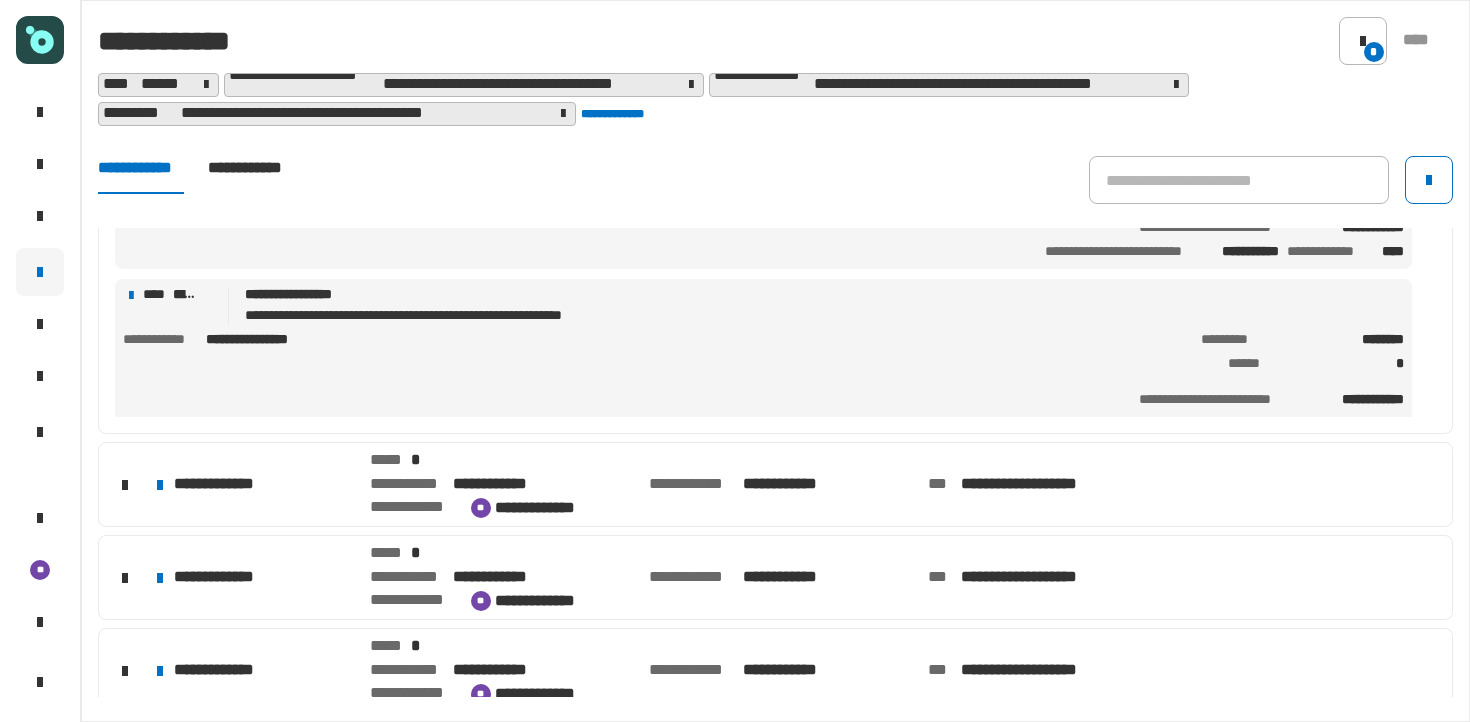 scroll, scrollTop: 0, scrollLeft: 0, axis: both 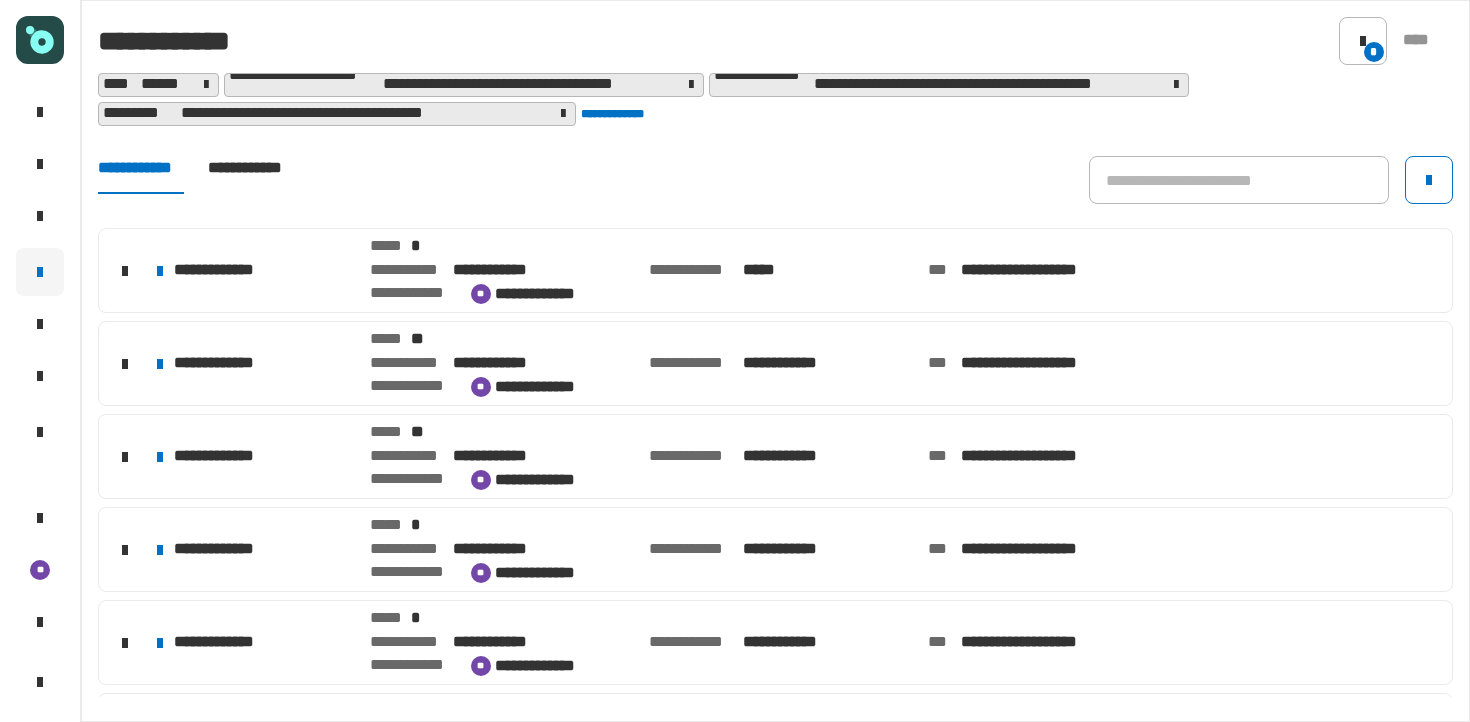 click on "**********" 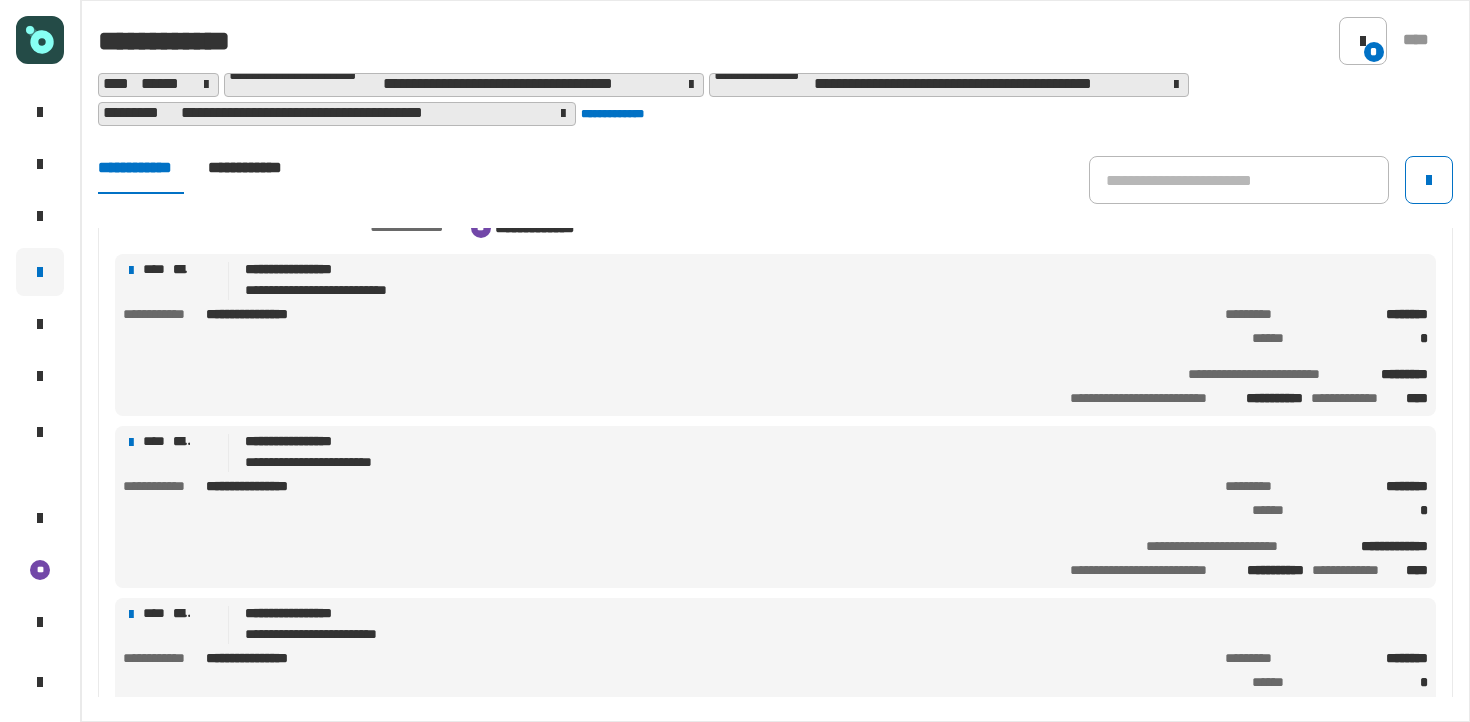 scroll, scrollTop: 348, scrollLeft: 0, axis: vertical 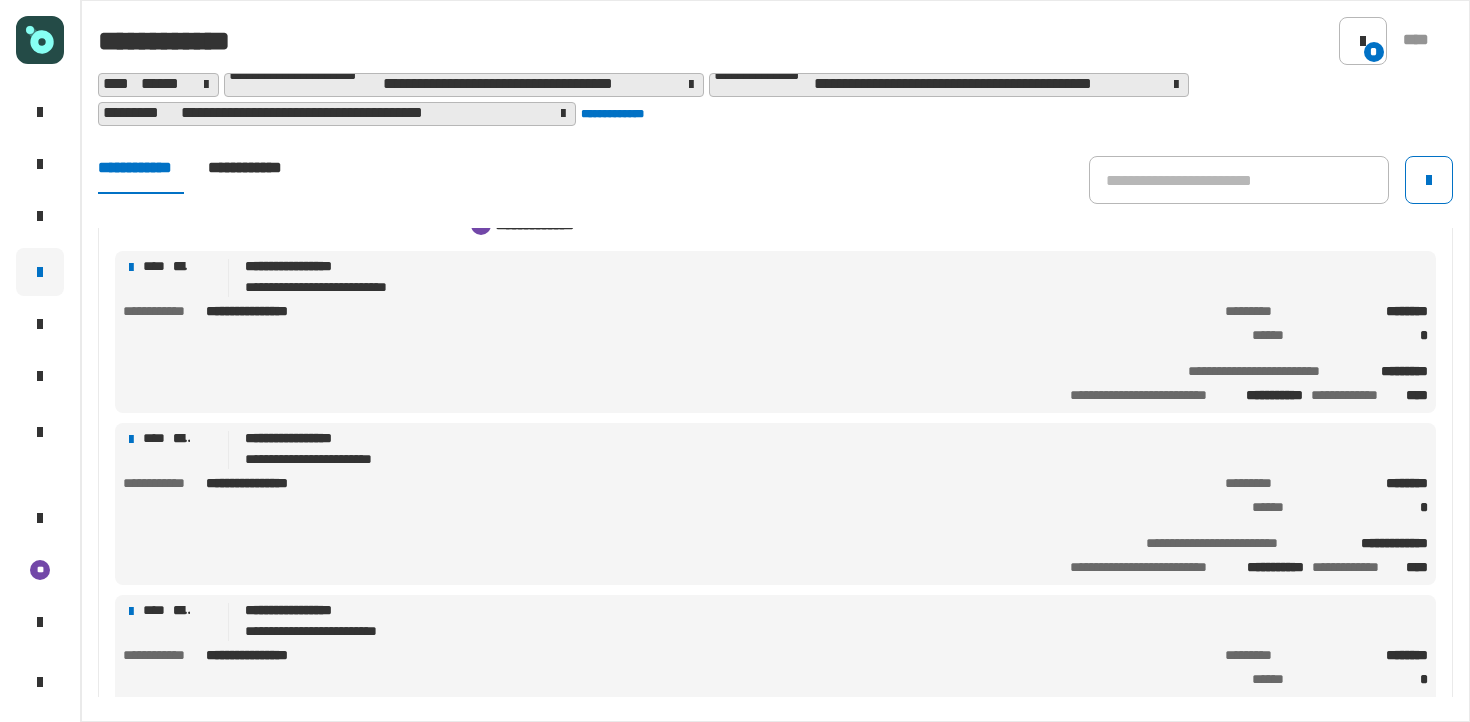 click on "****** *" 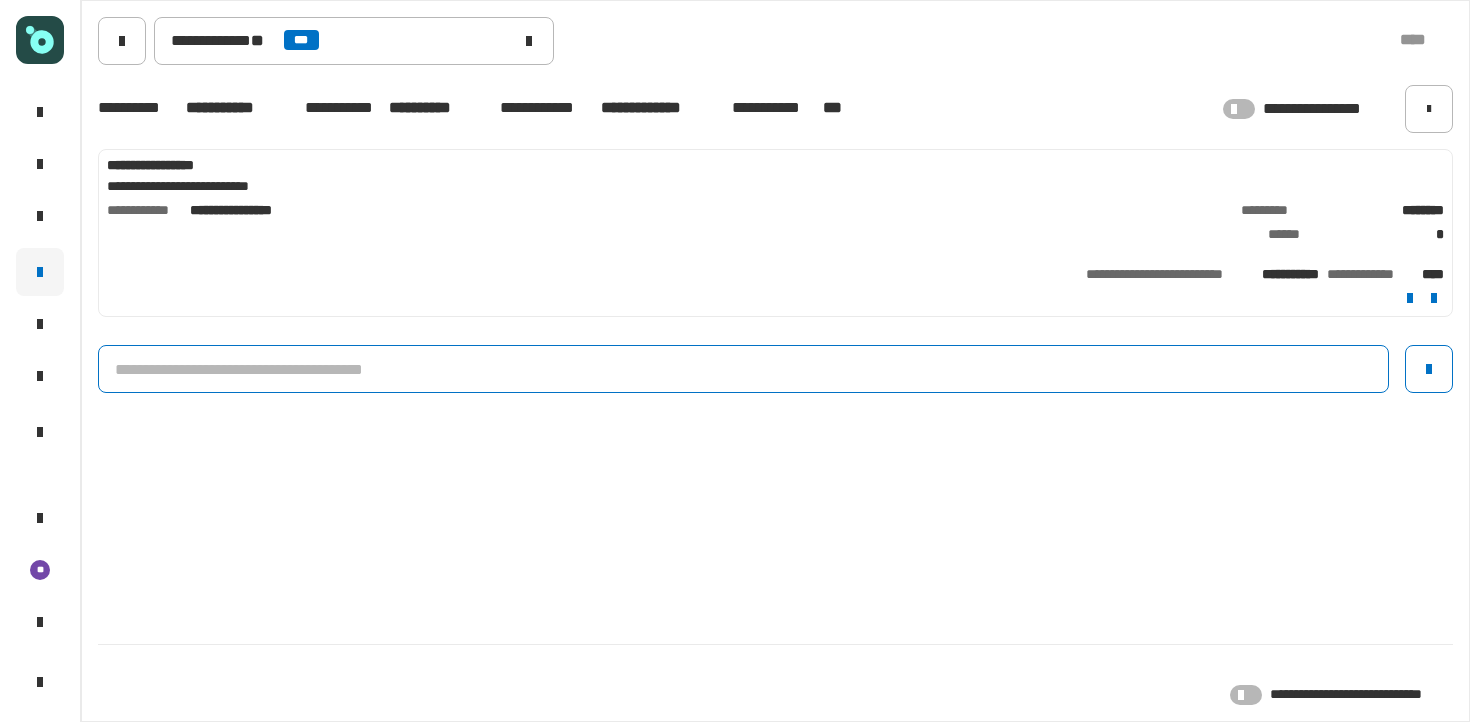 click 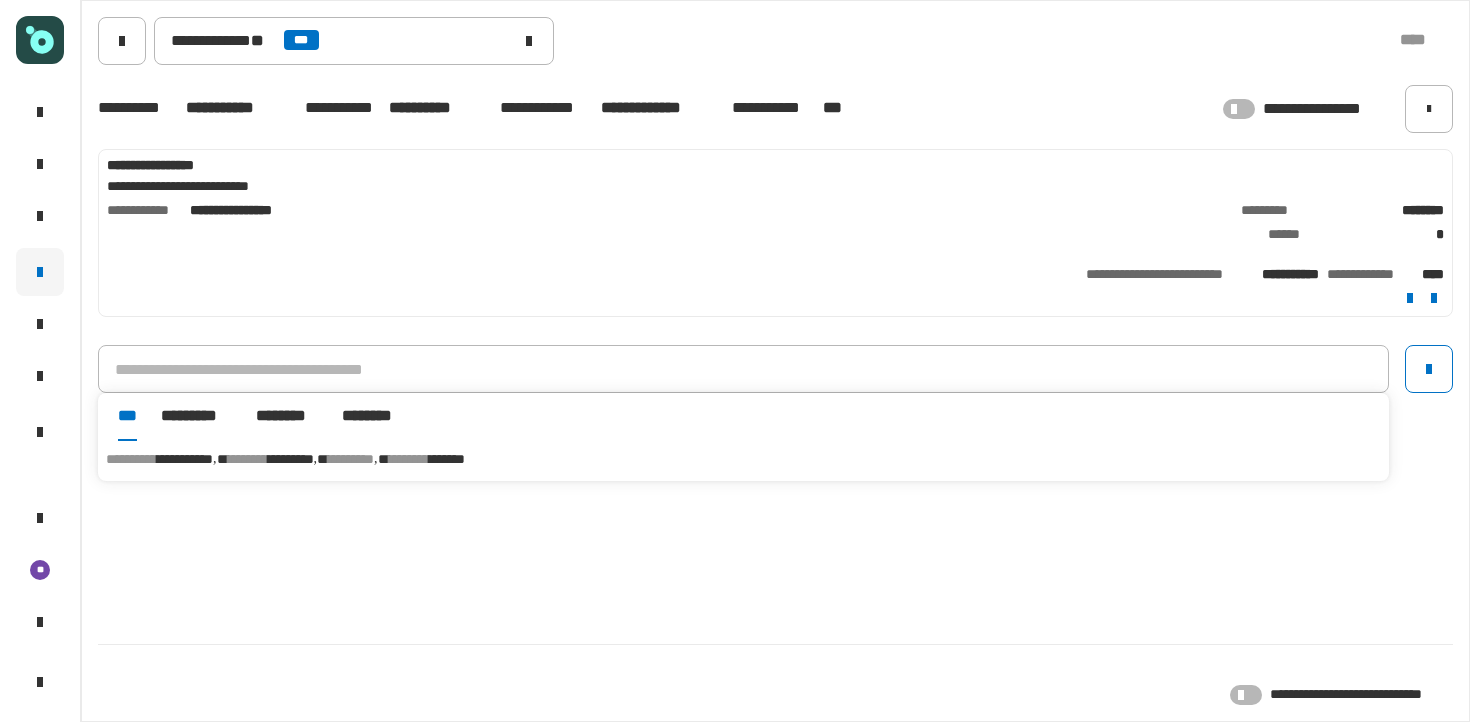 click on "********" at bounding box center (351, 459) 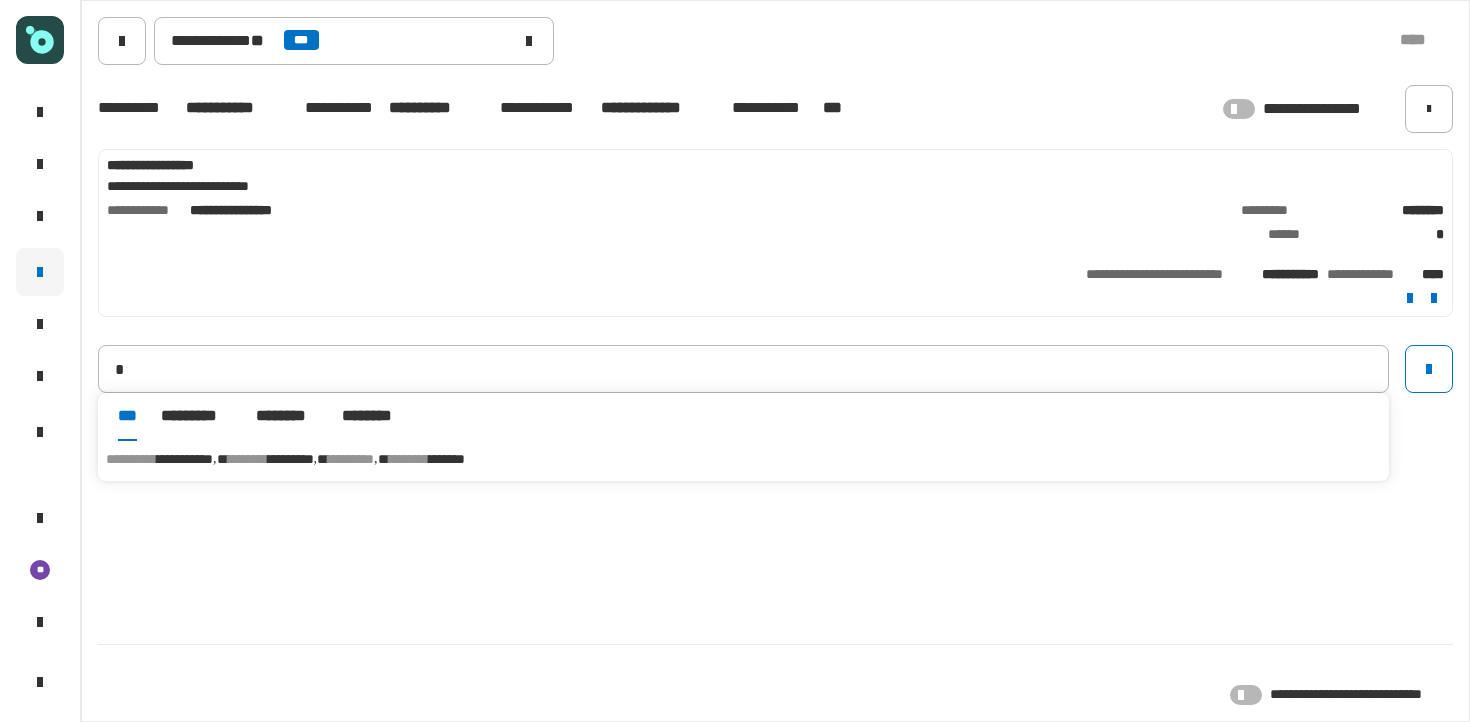 type on "**********" 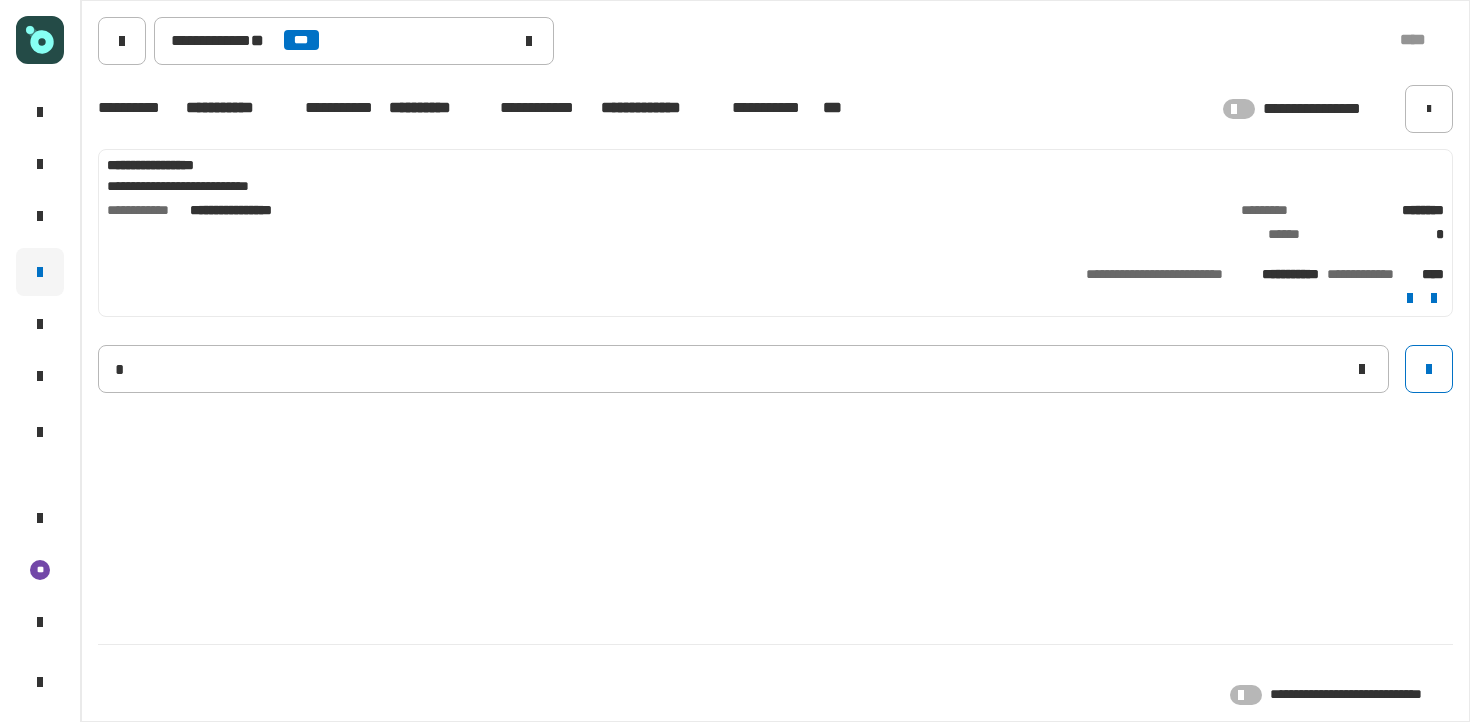 type 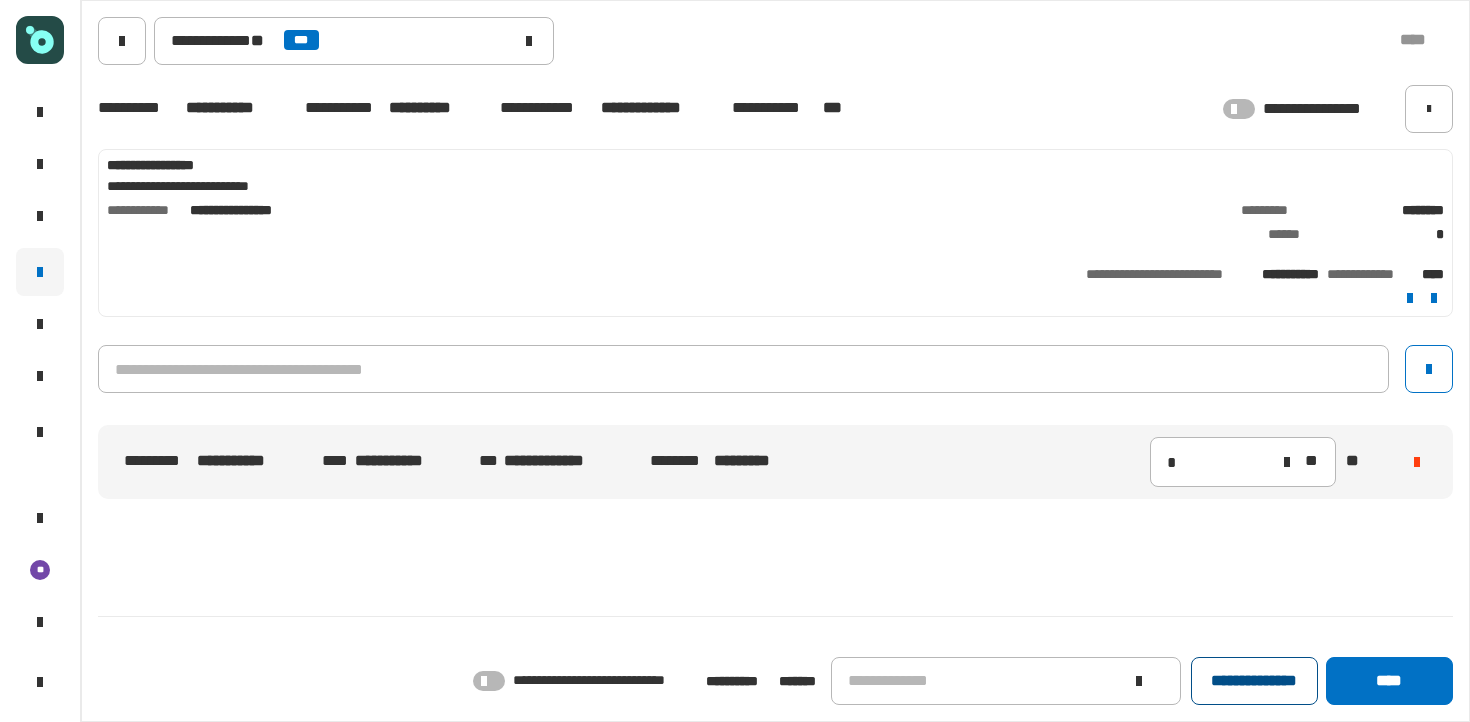 click on "**********" 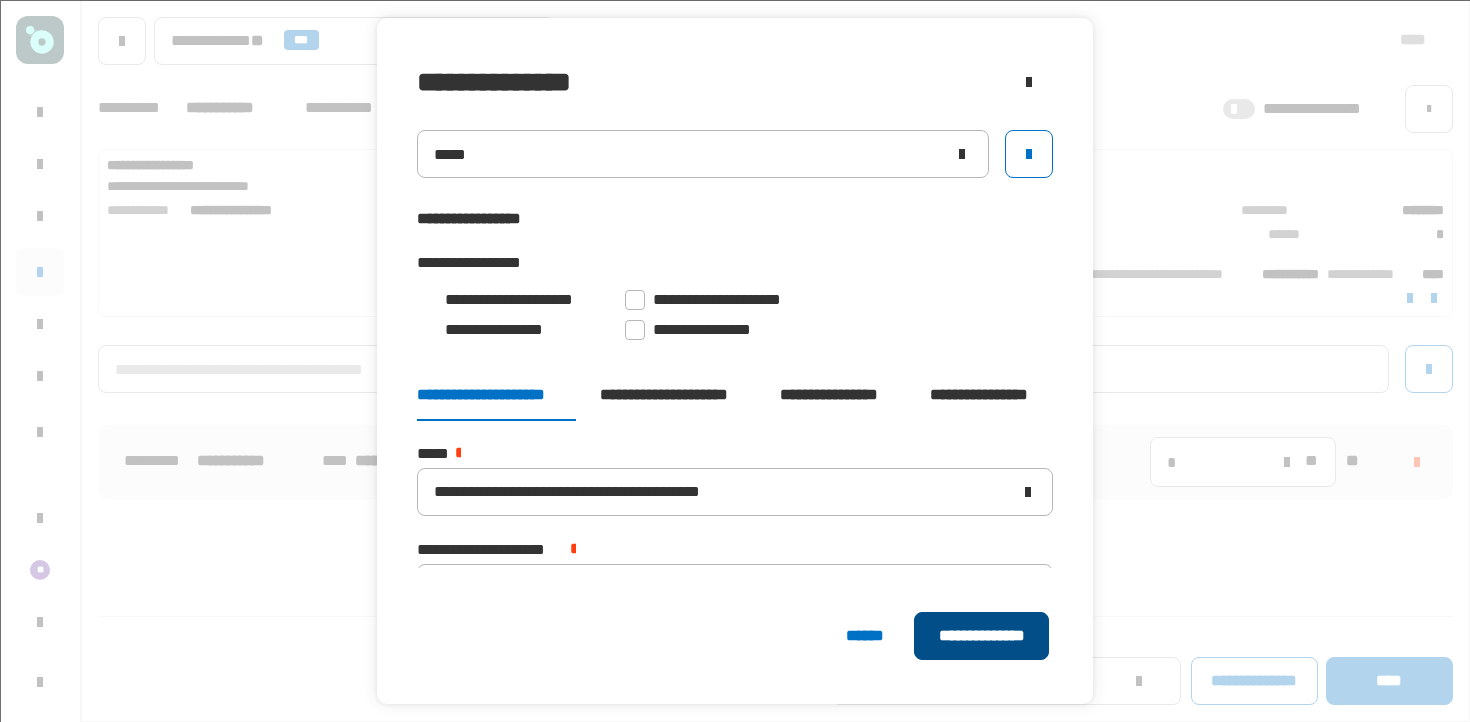 click on "**********" 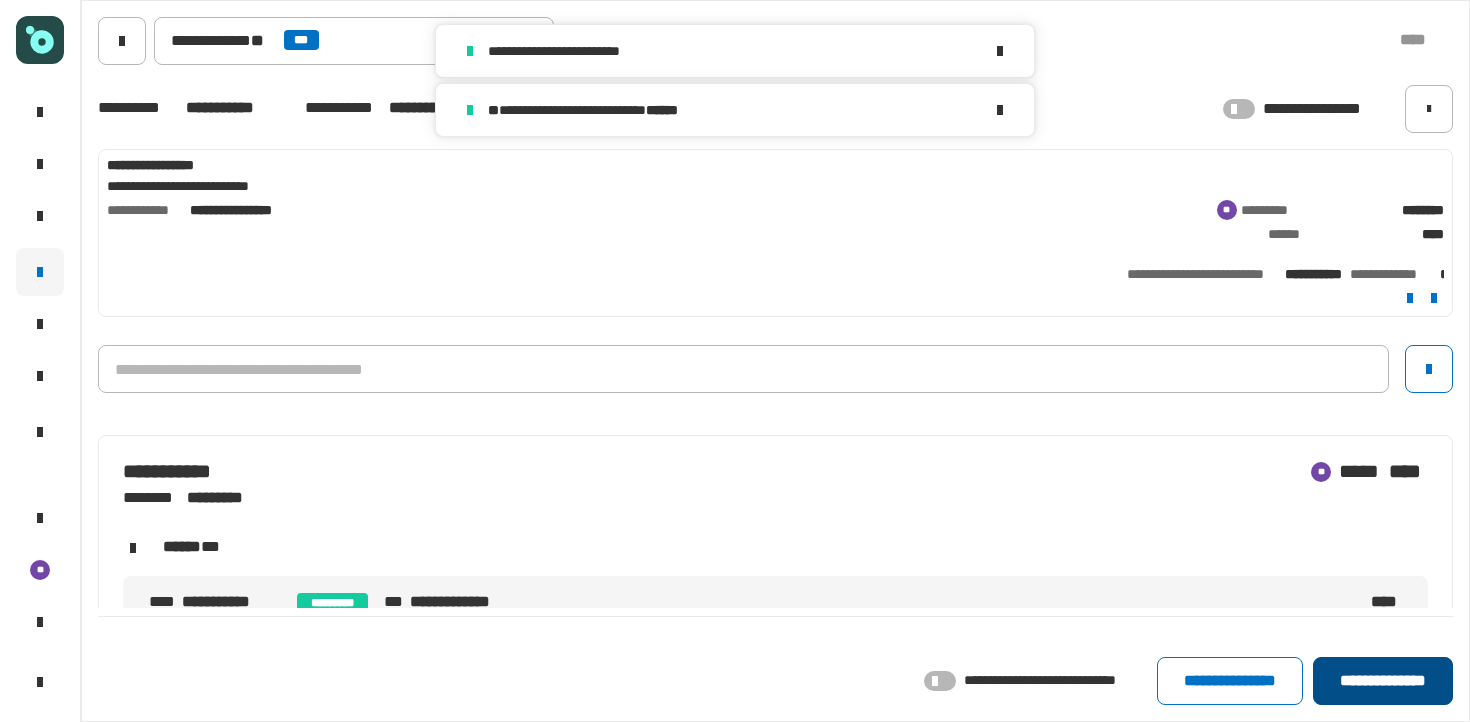 click on "**********" 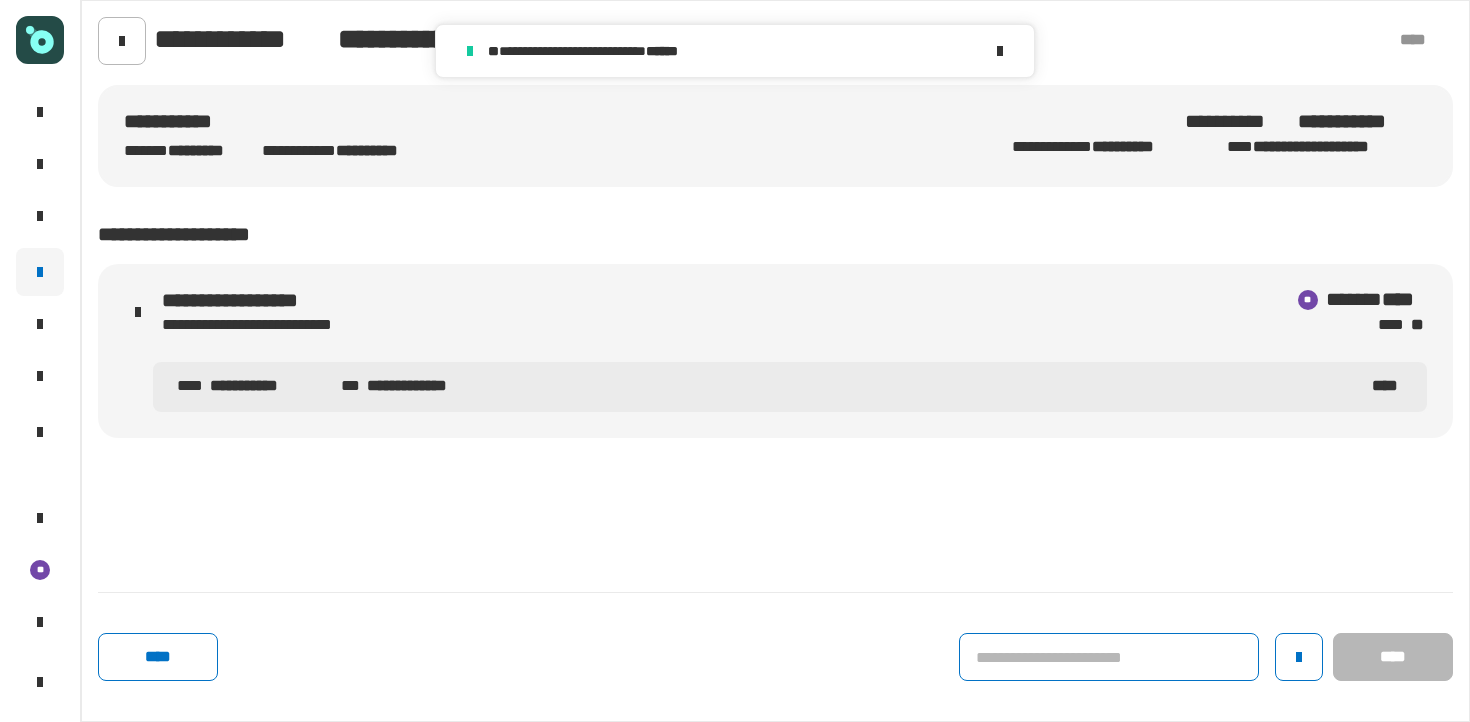 click 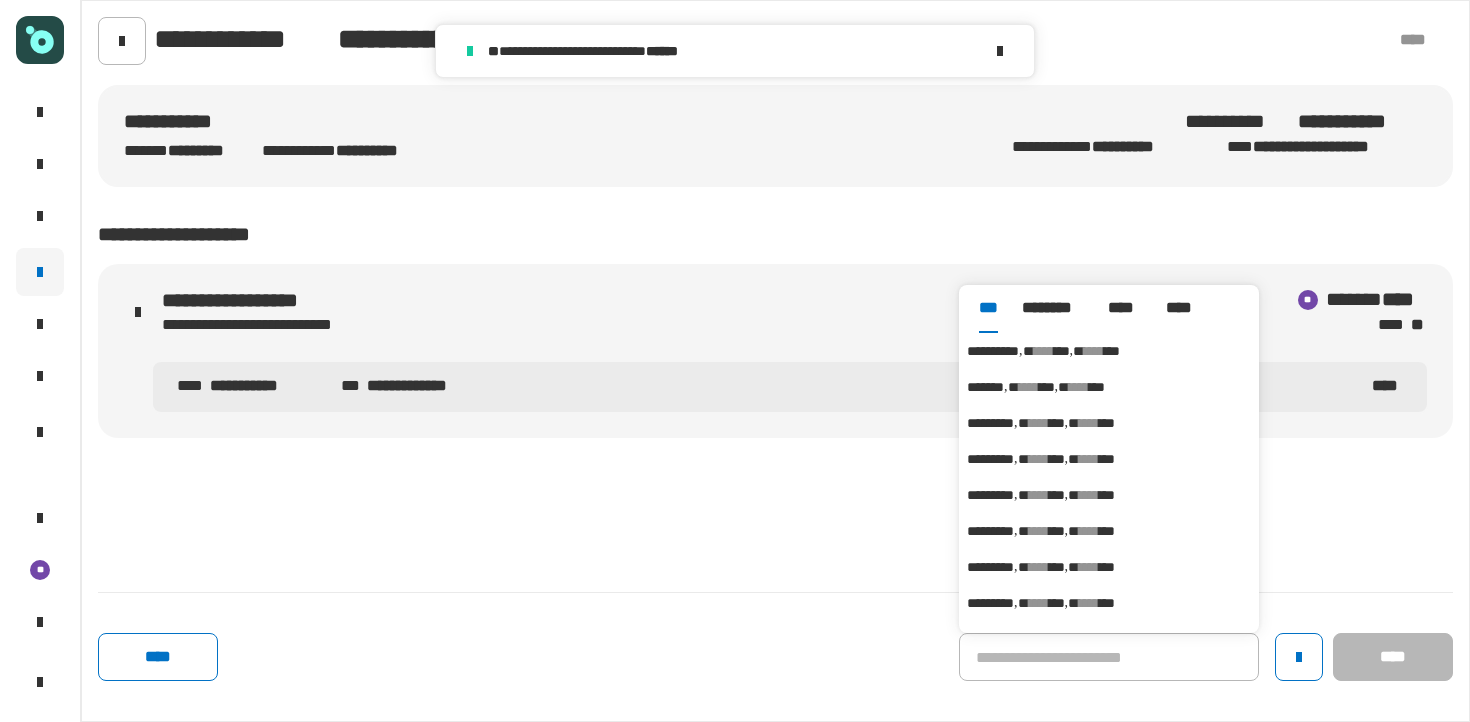 click on "****" at bounding box center (1044, 351) 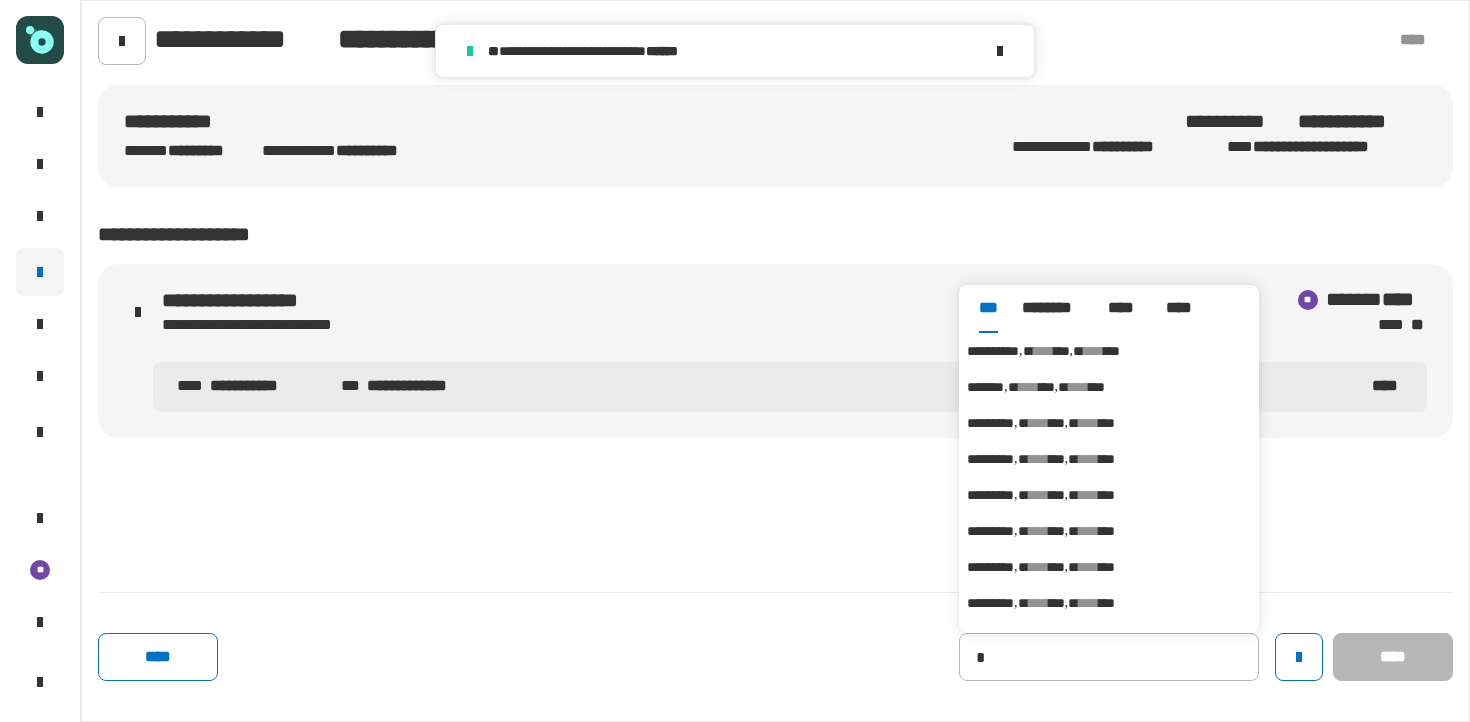 type on "**********" 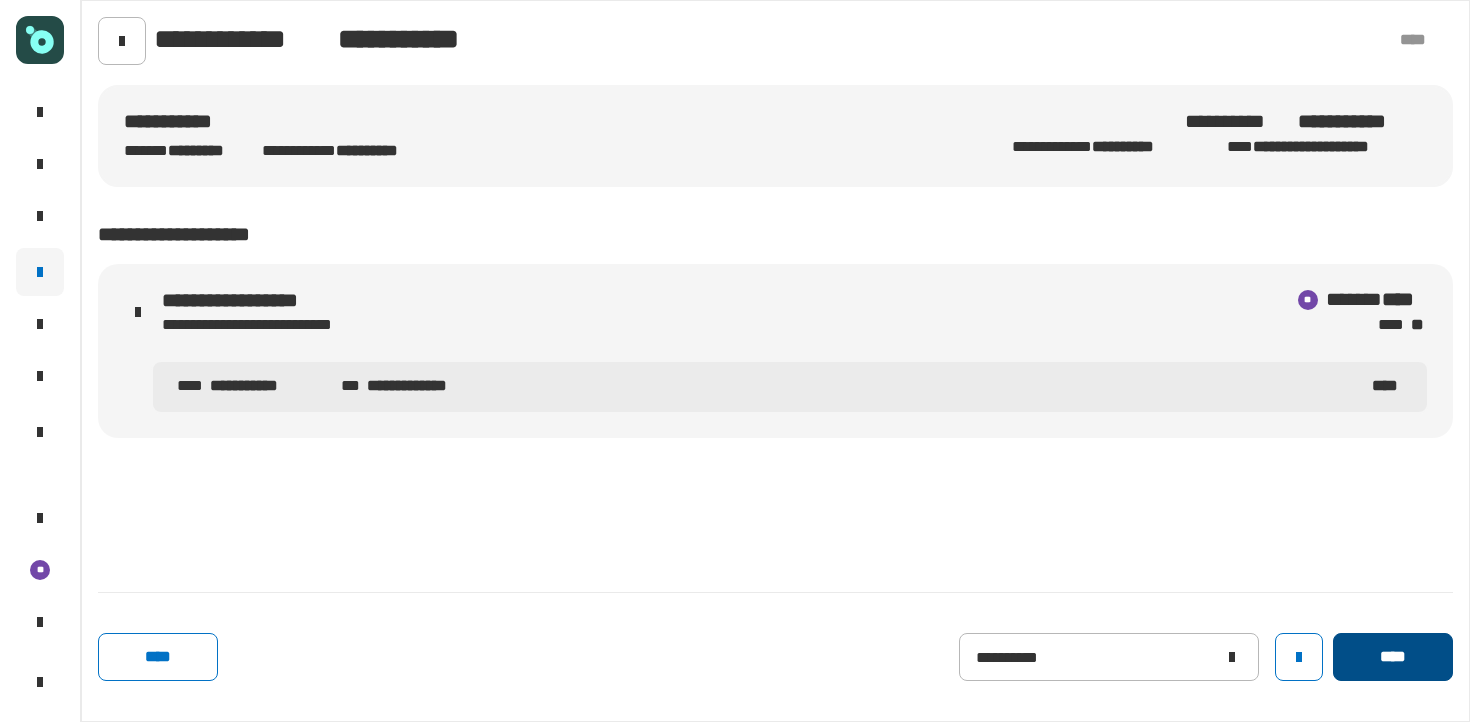 click on "****" 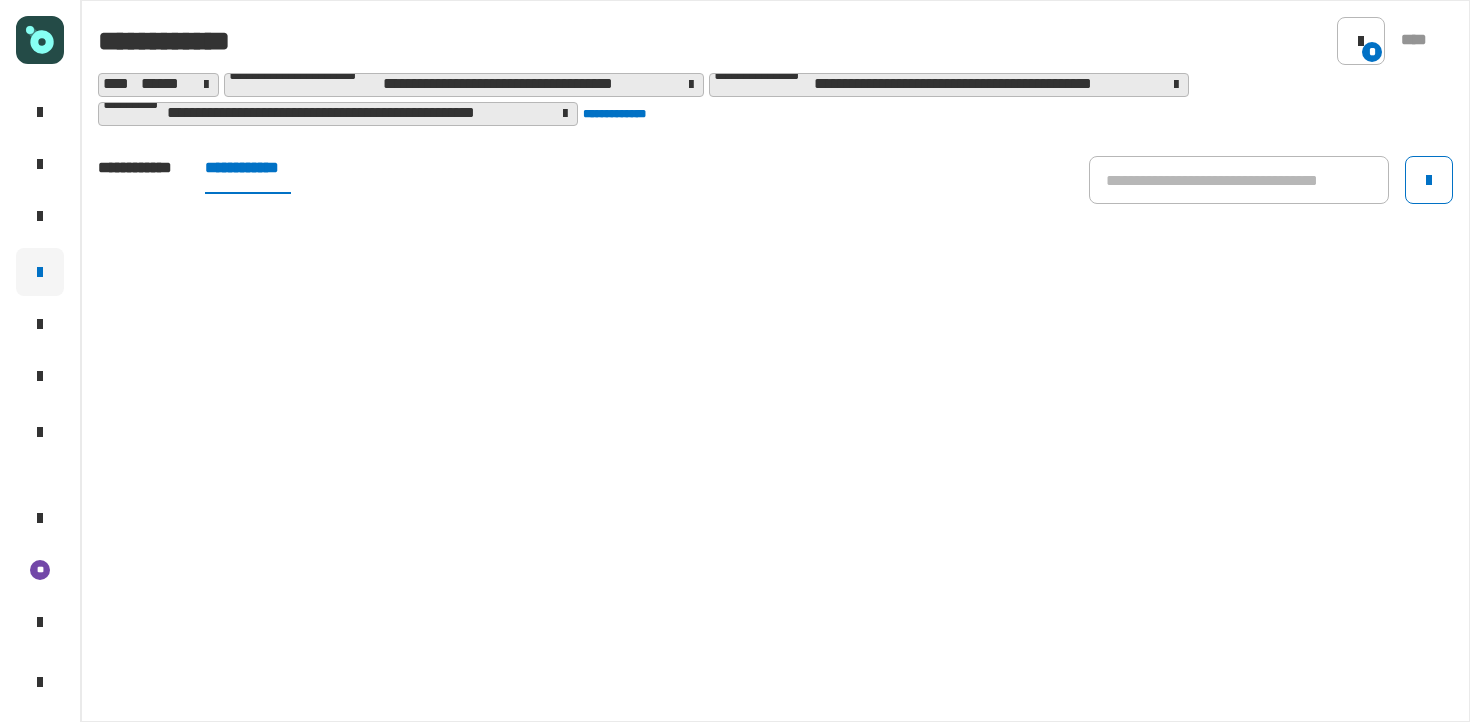 click on "**********" 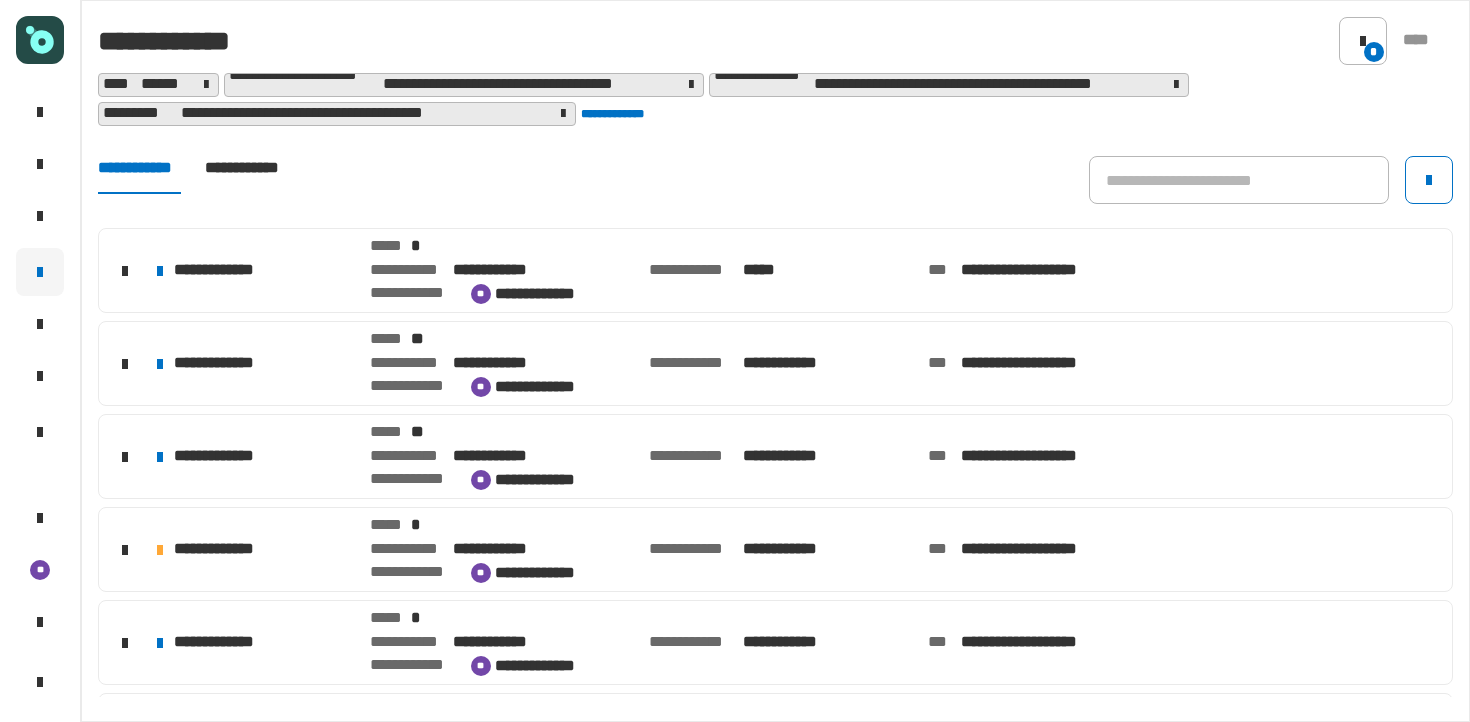 click on "**********" 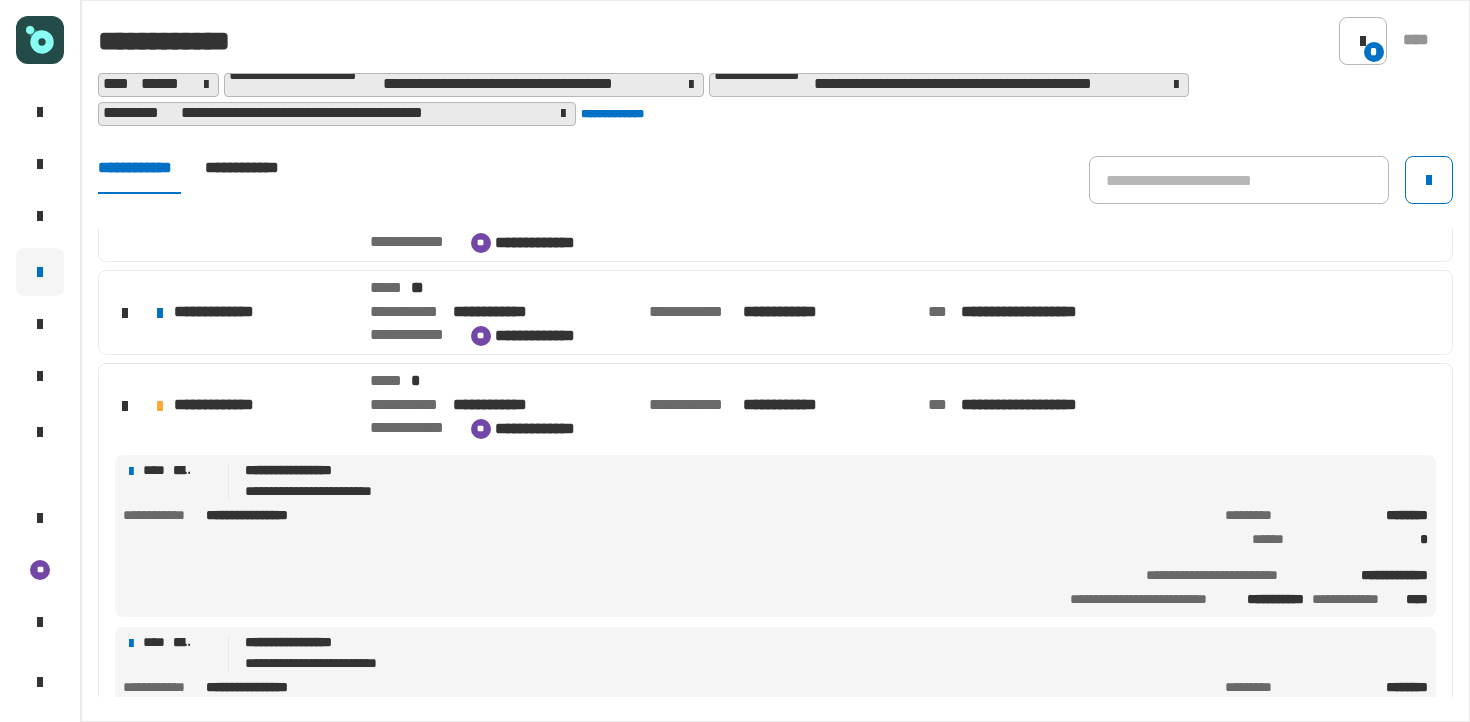 scroll, scrollTop: 156, scrollLeft: 0, axis: vertical 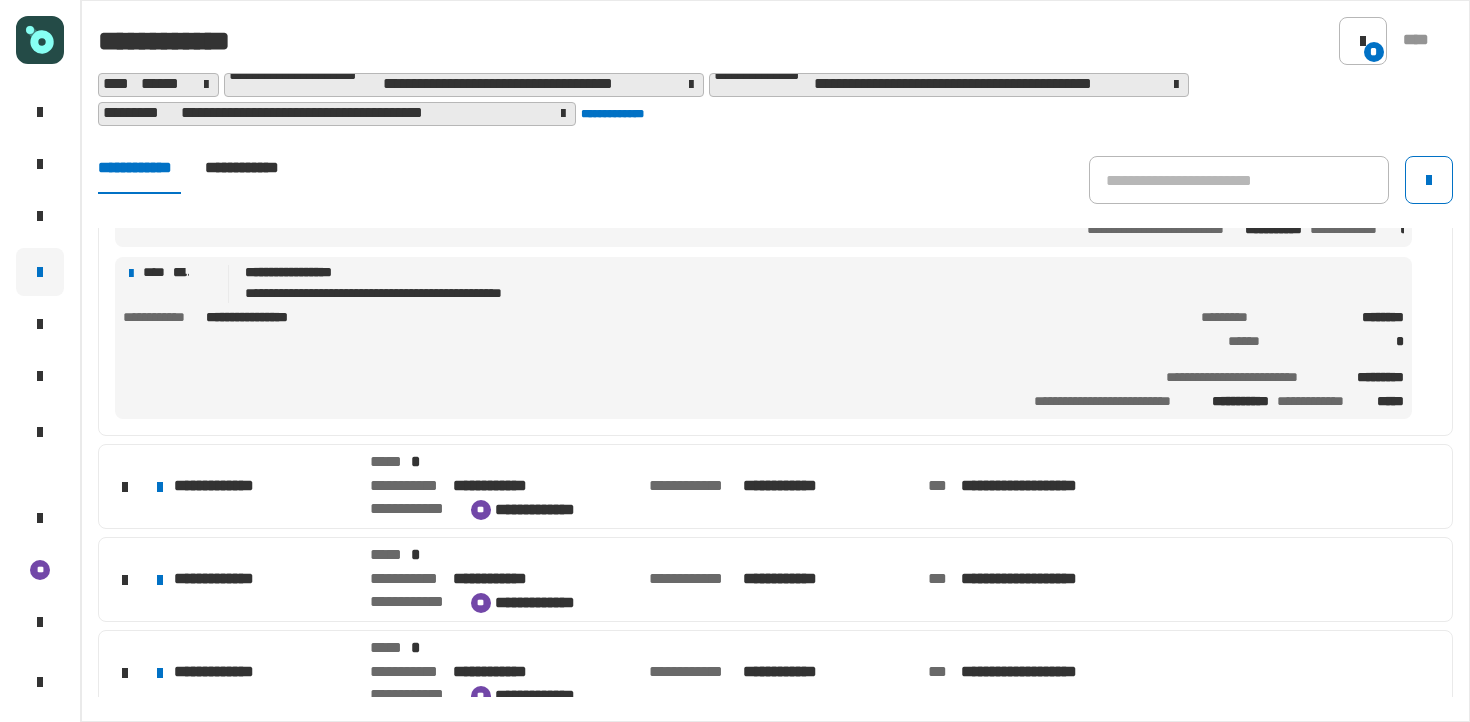 click on "**********" 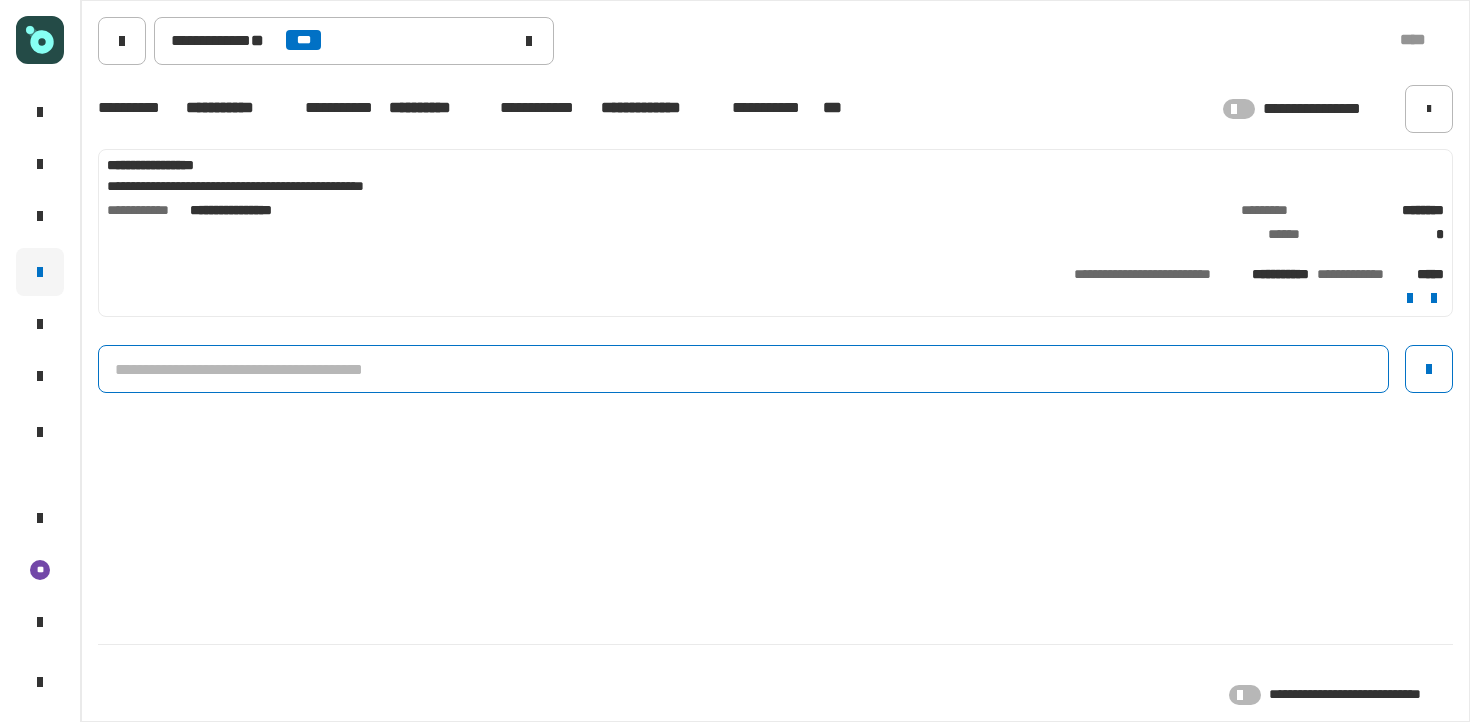 click 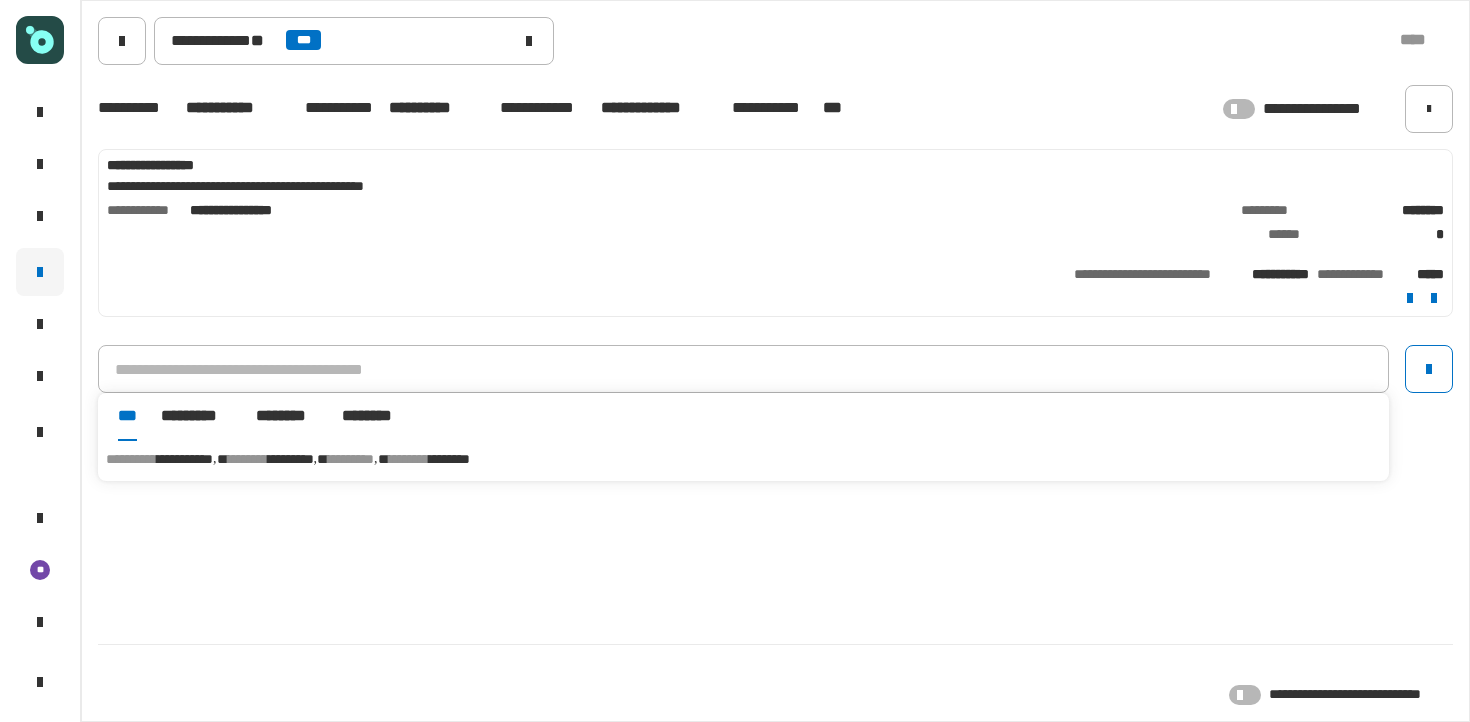 click on "********" at bounding box center [351, 459] 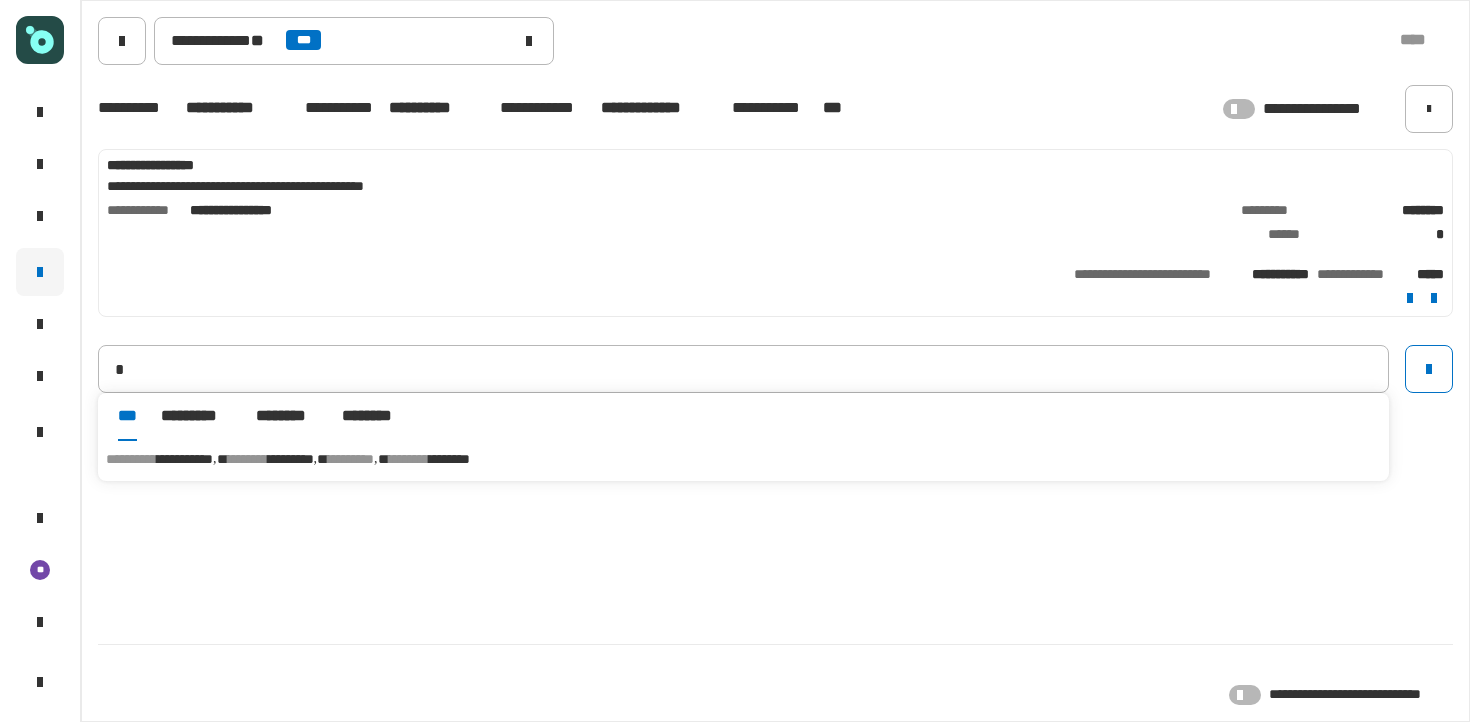 type on "**********" 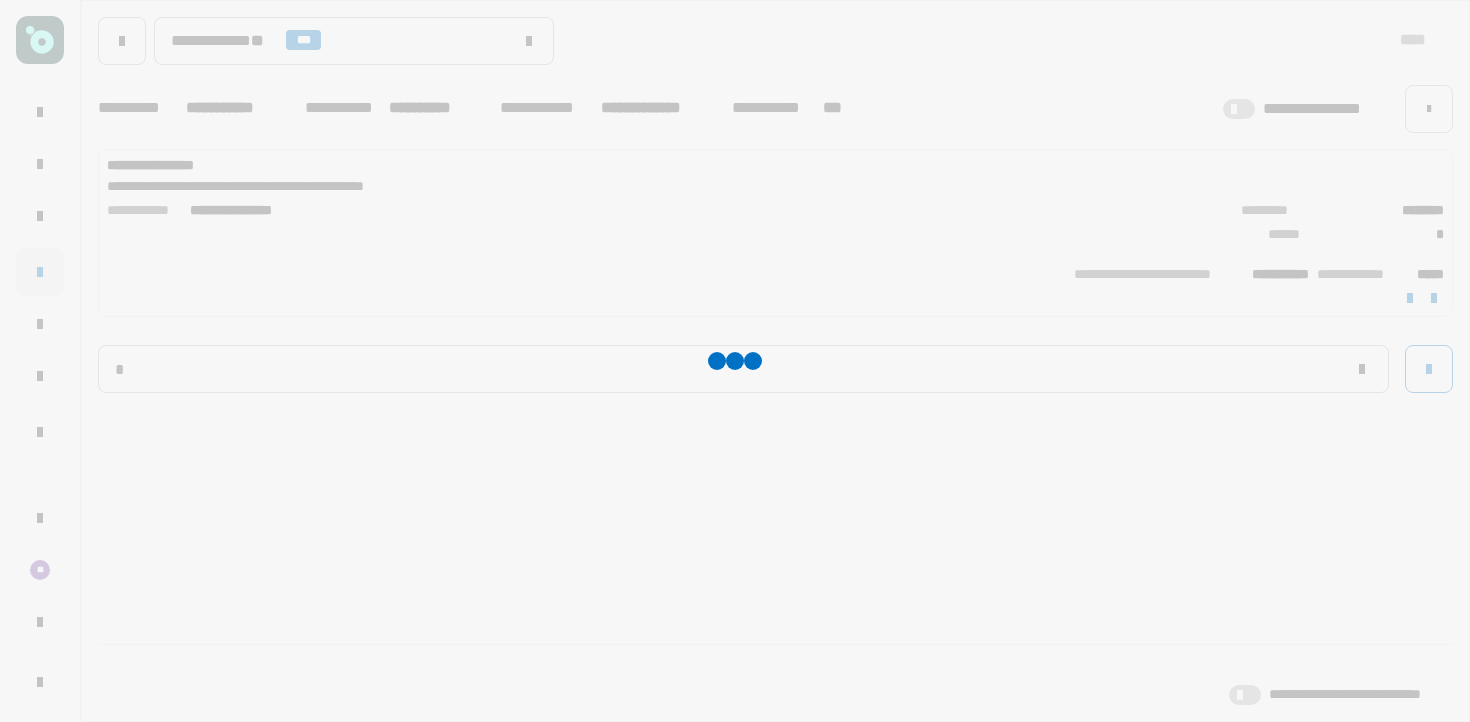 type 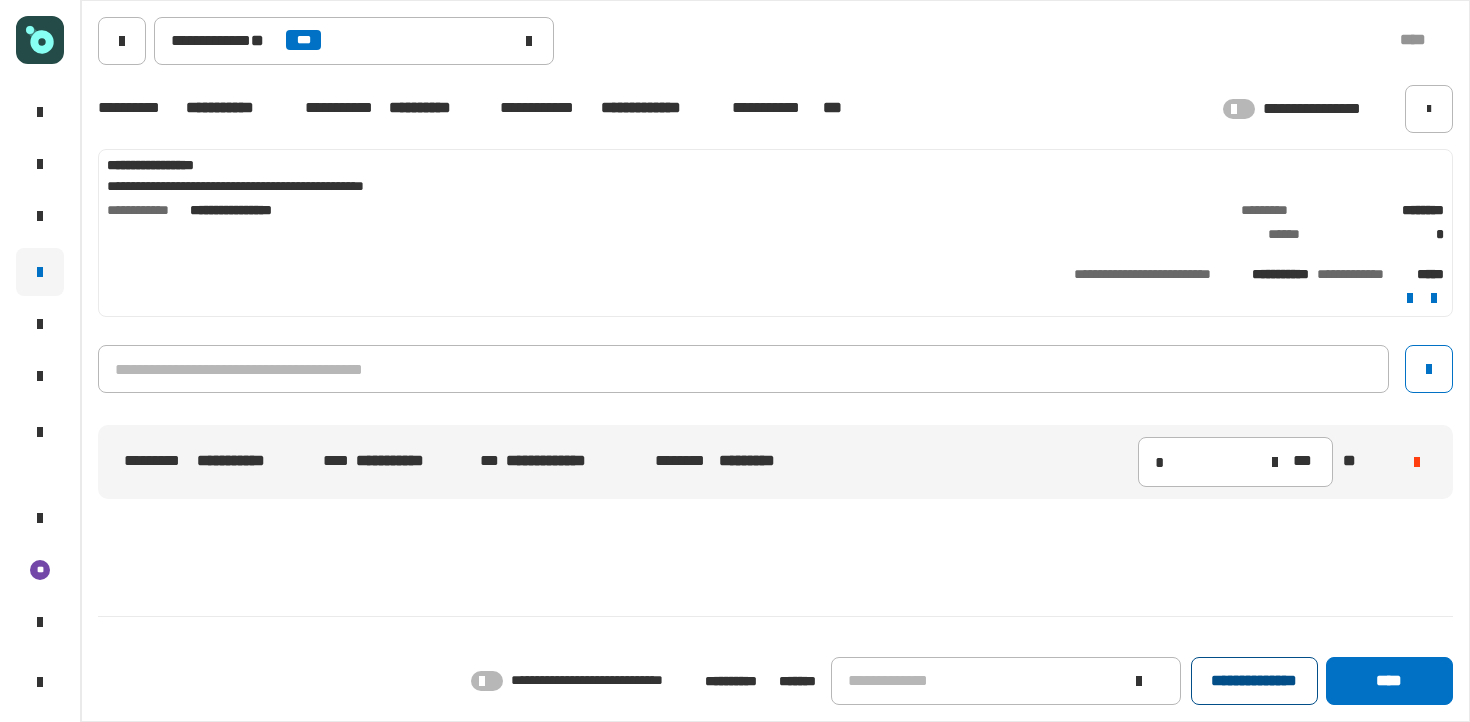 click on "**********" 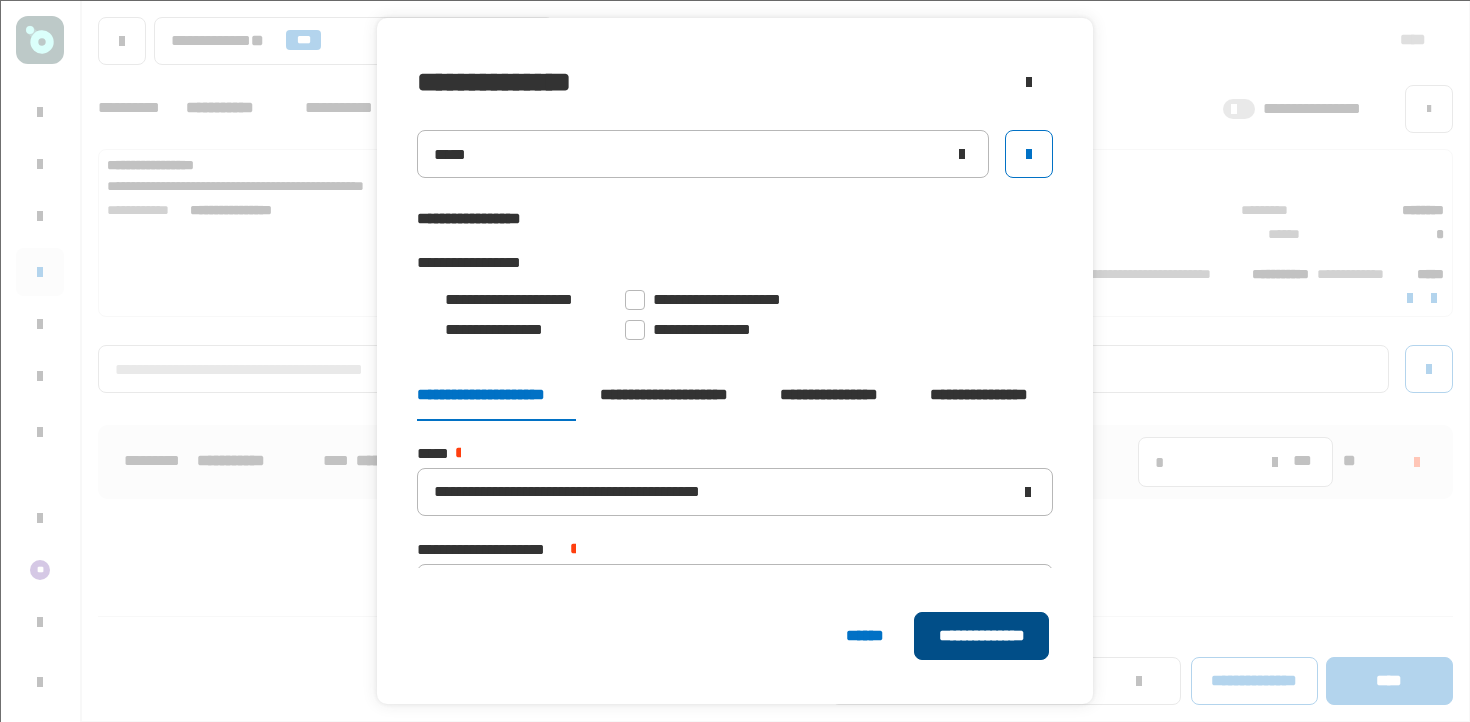 click on "**********" 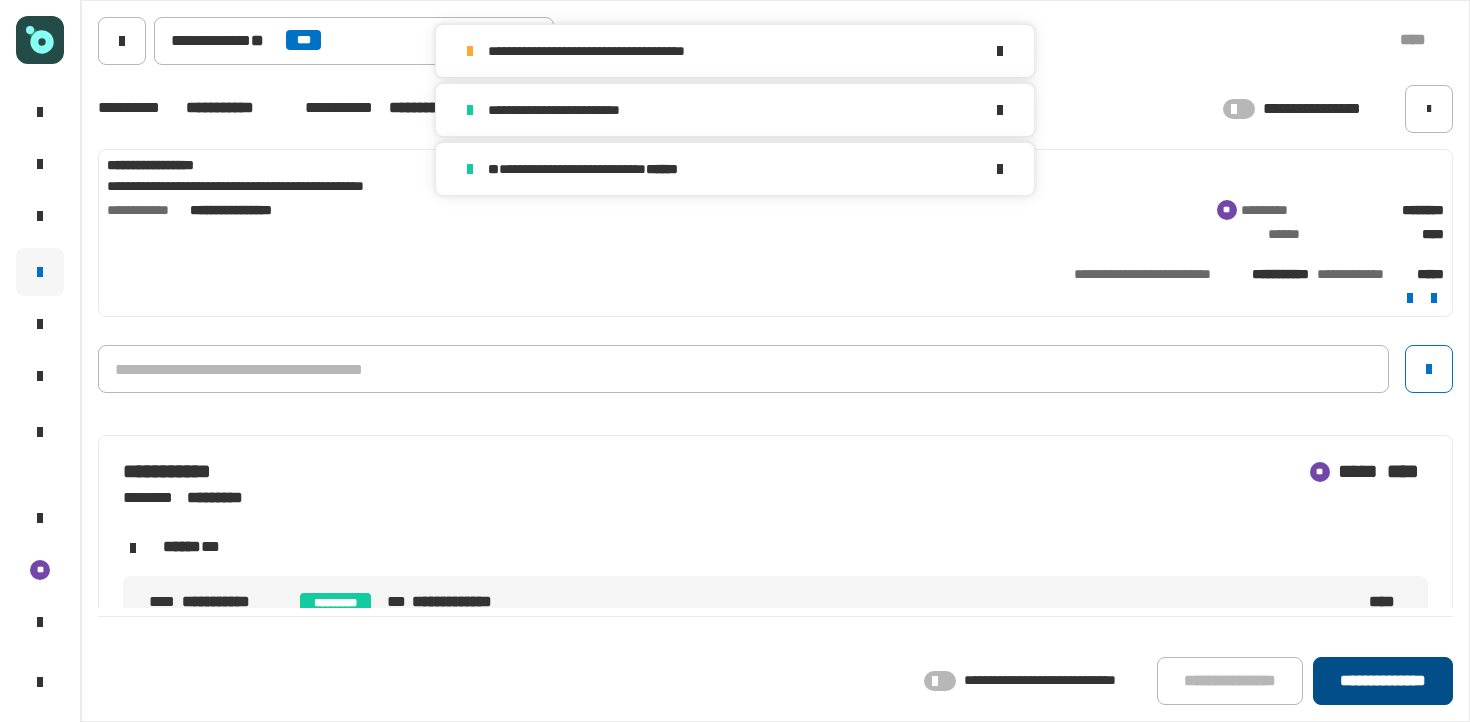 click on "**********" 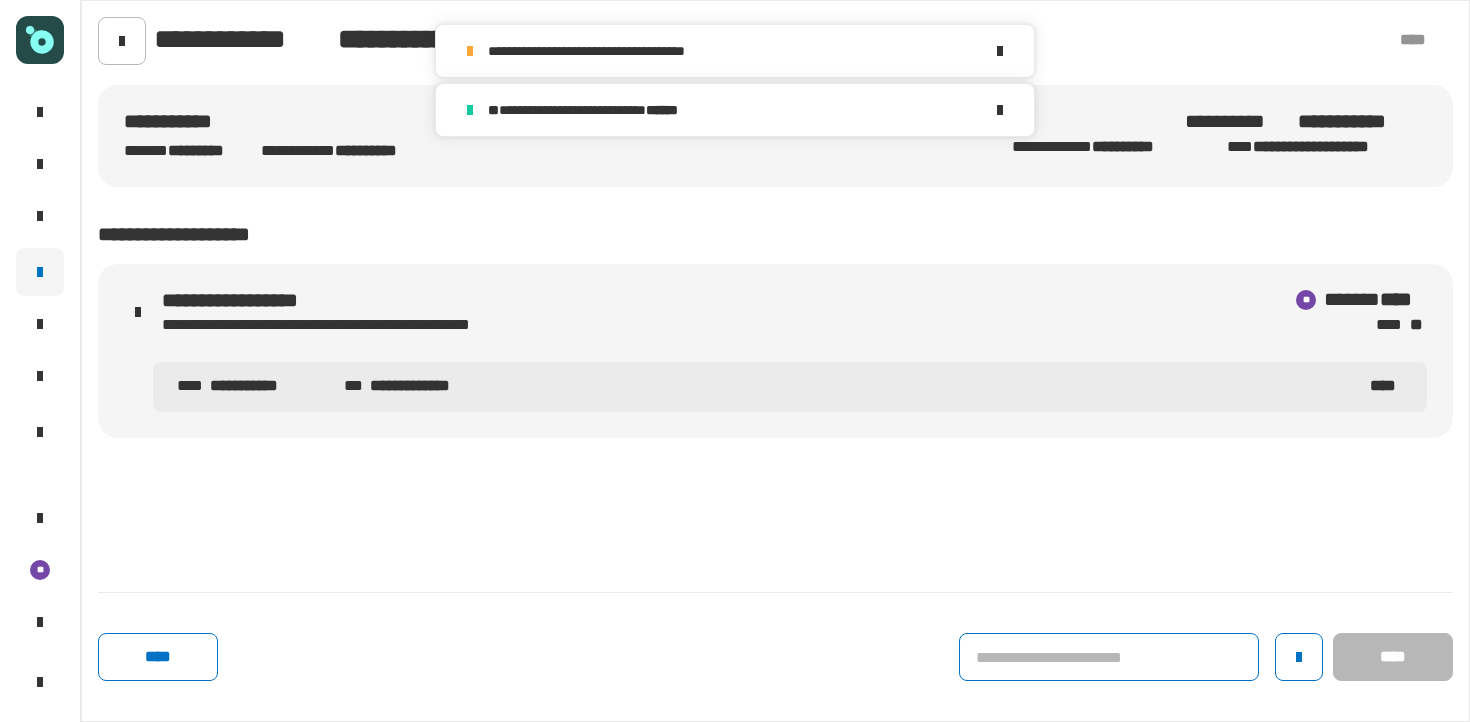 click 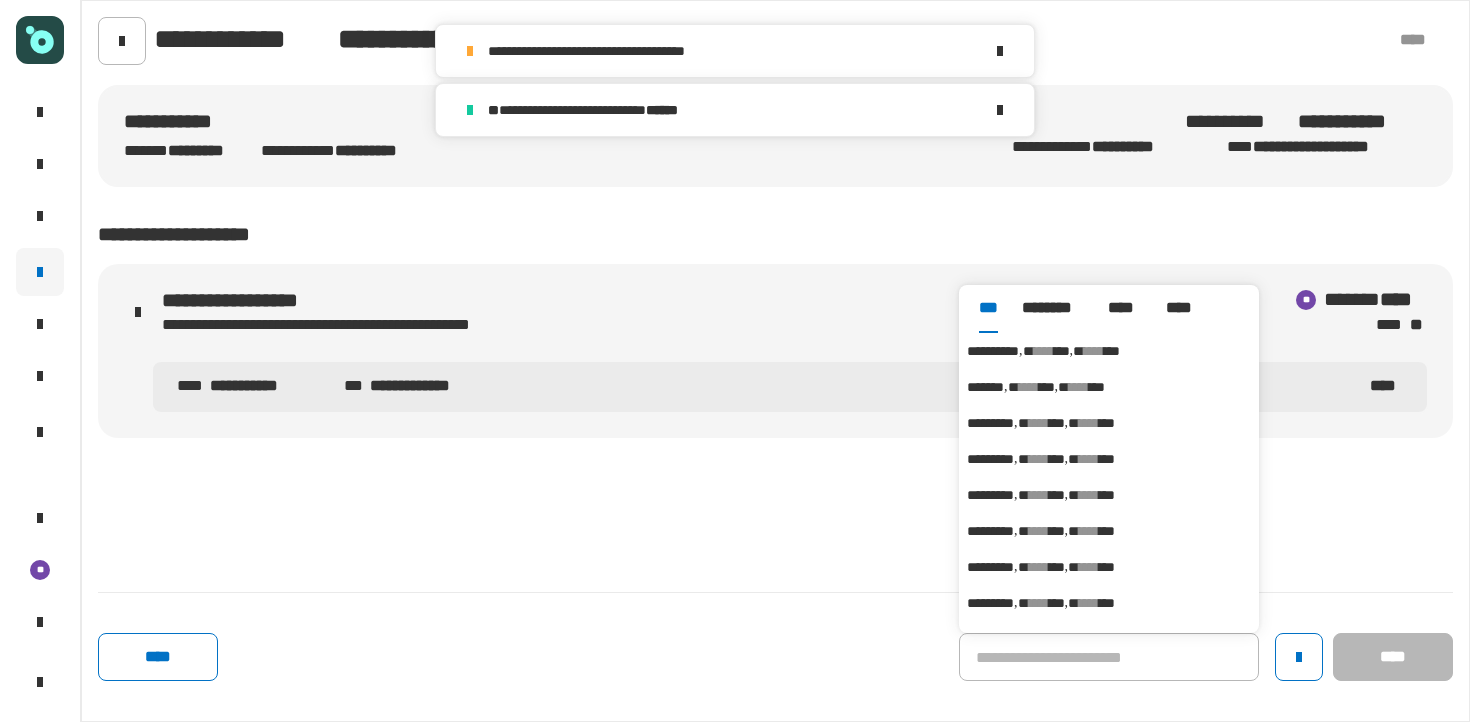 click on "****" at bounding box center [1044, 351] 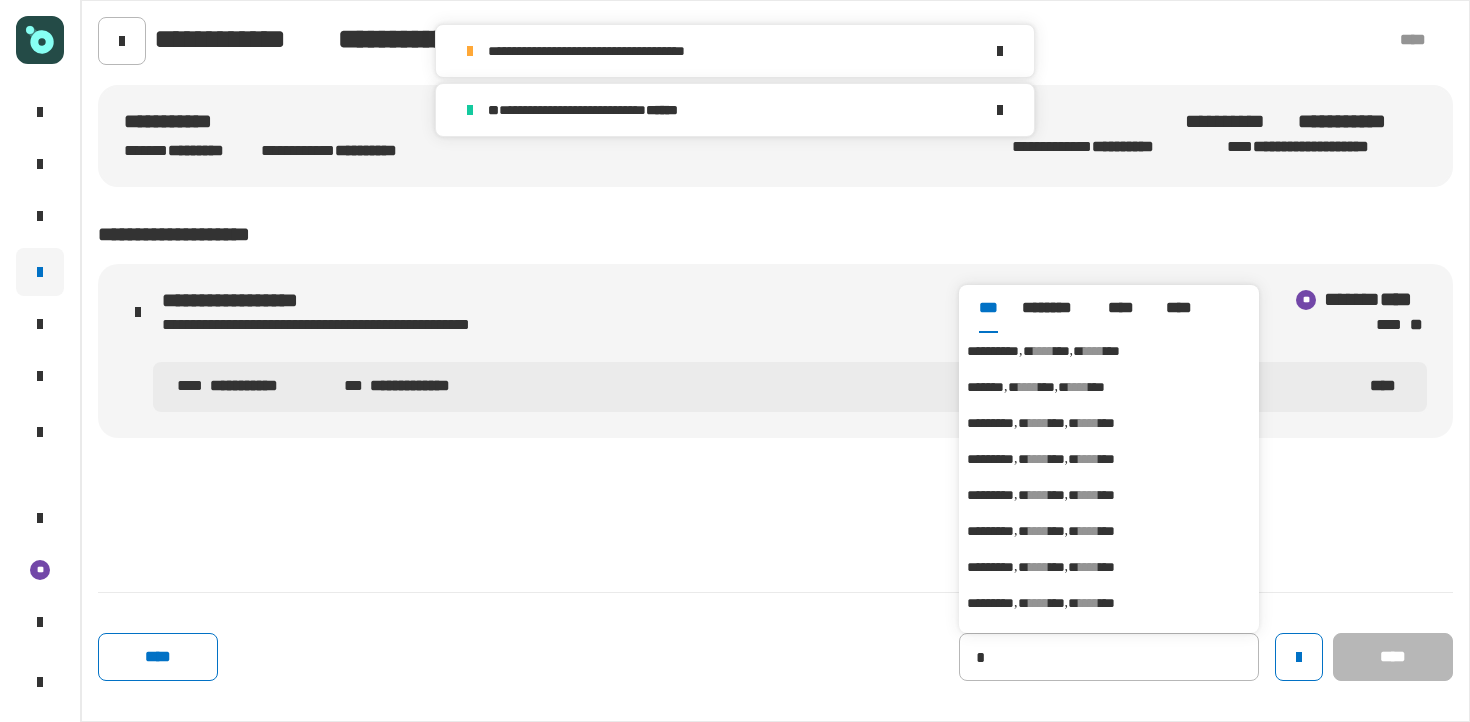 type on "**********" 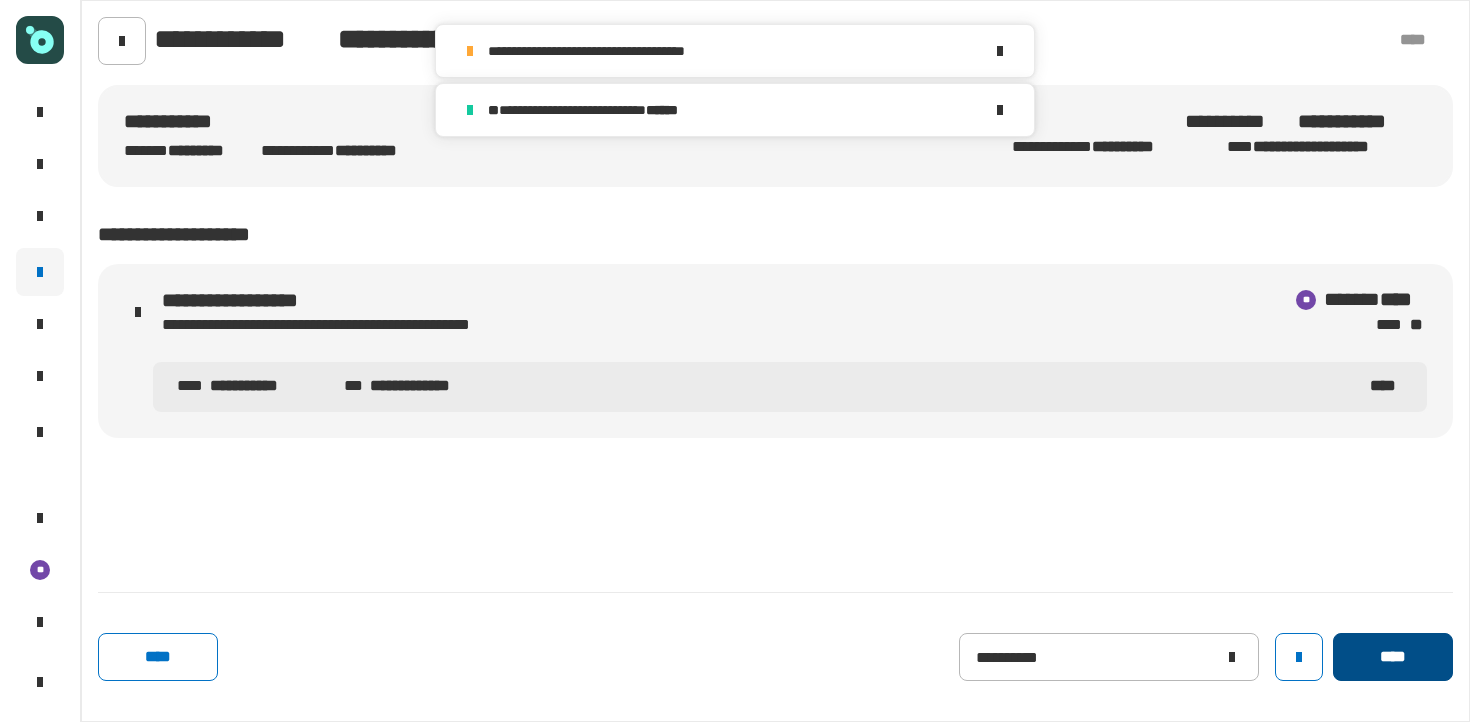 click on "****" 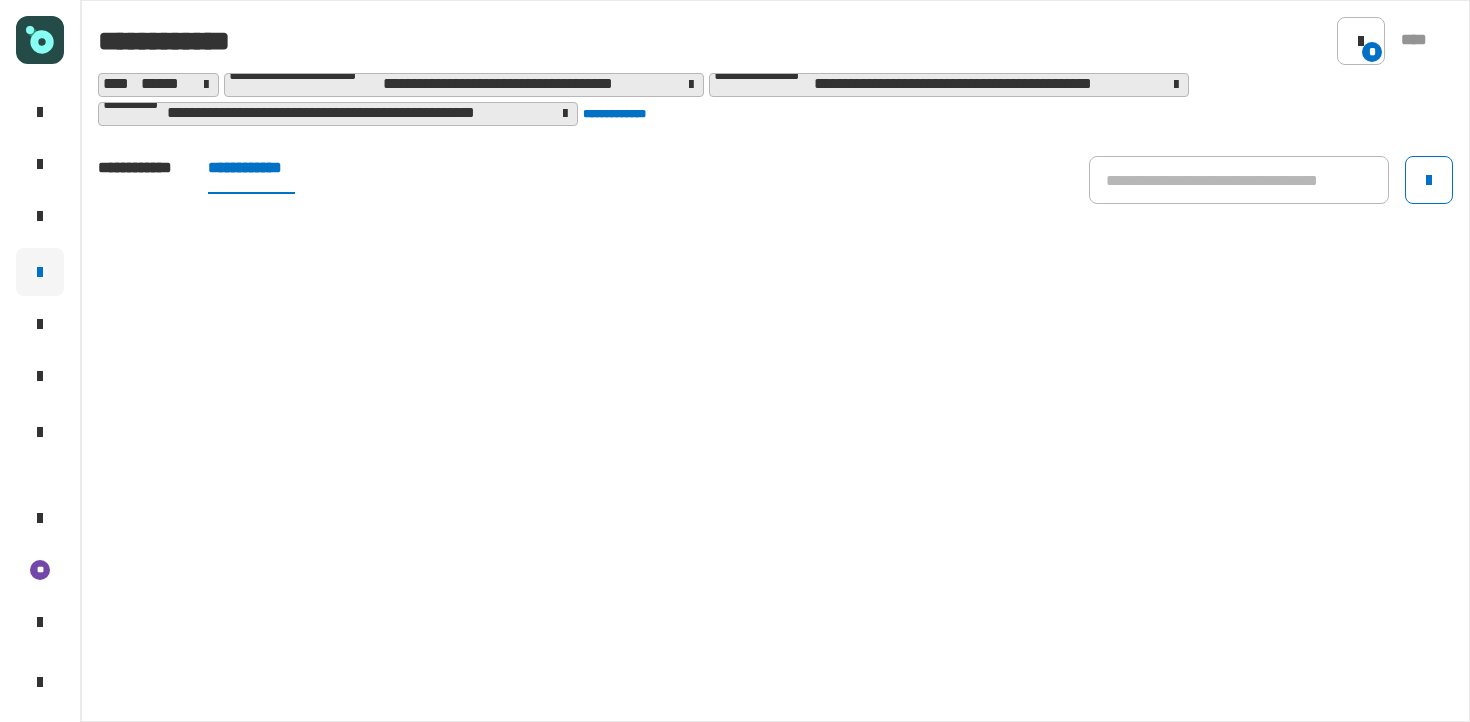 click on "**********" 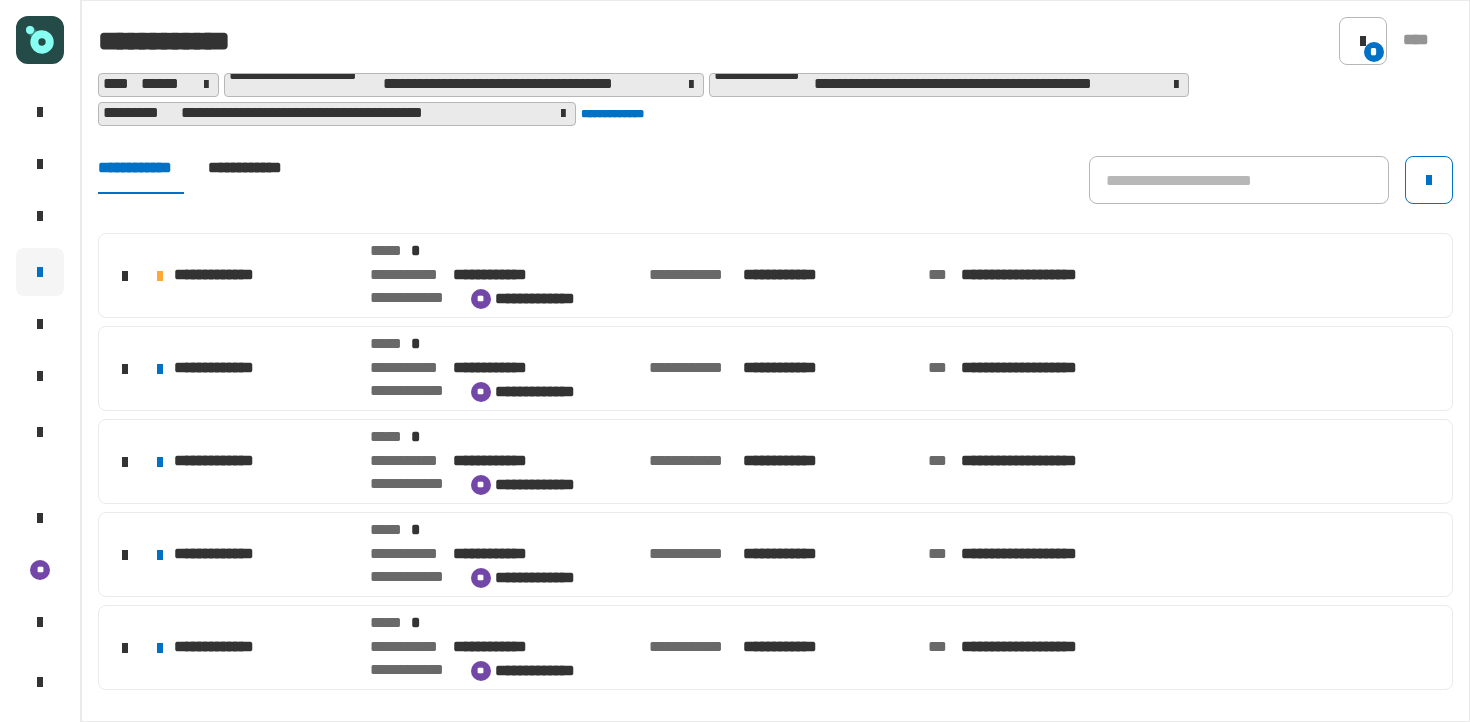 scroll, scrollTop: 283, scrollLeft: 0, axis: vertical 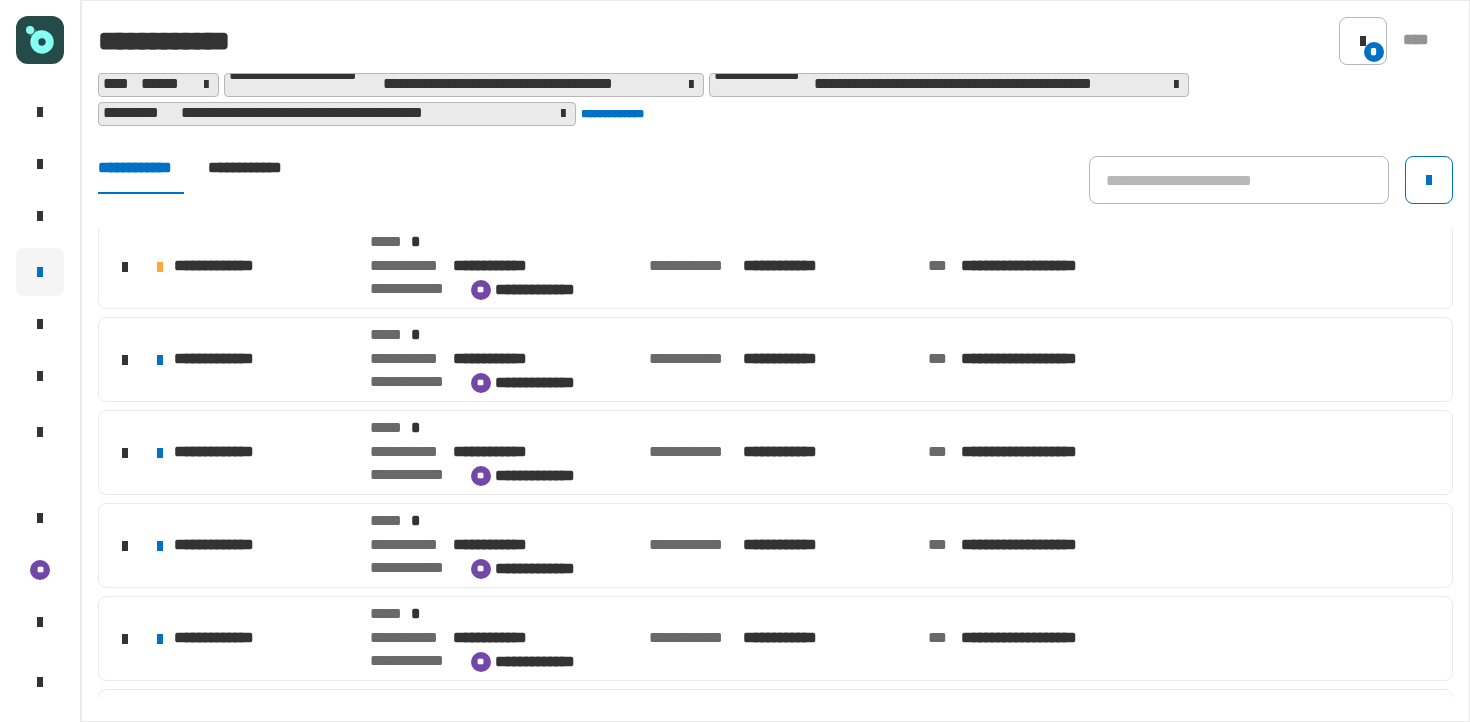 click on "**********" 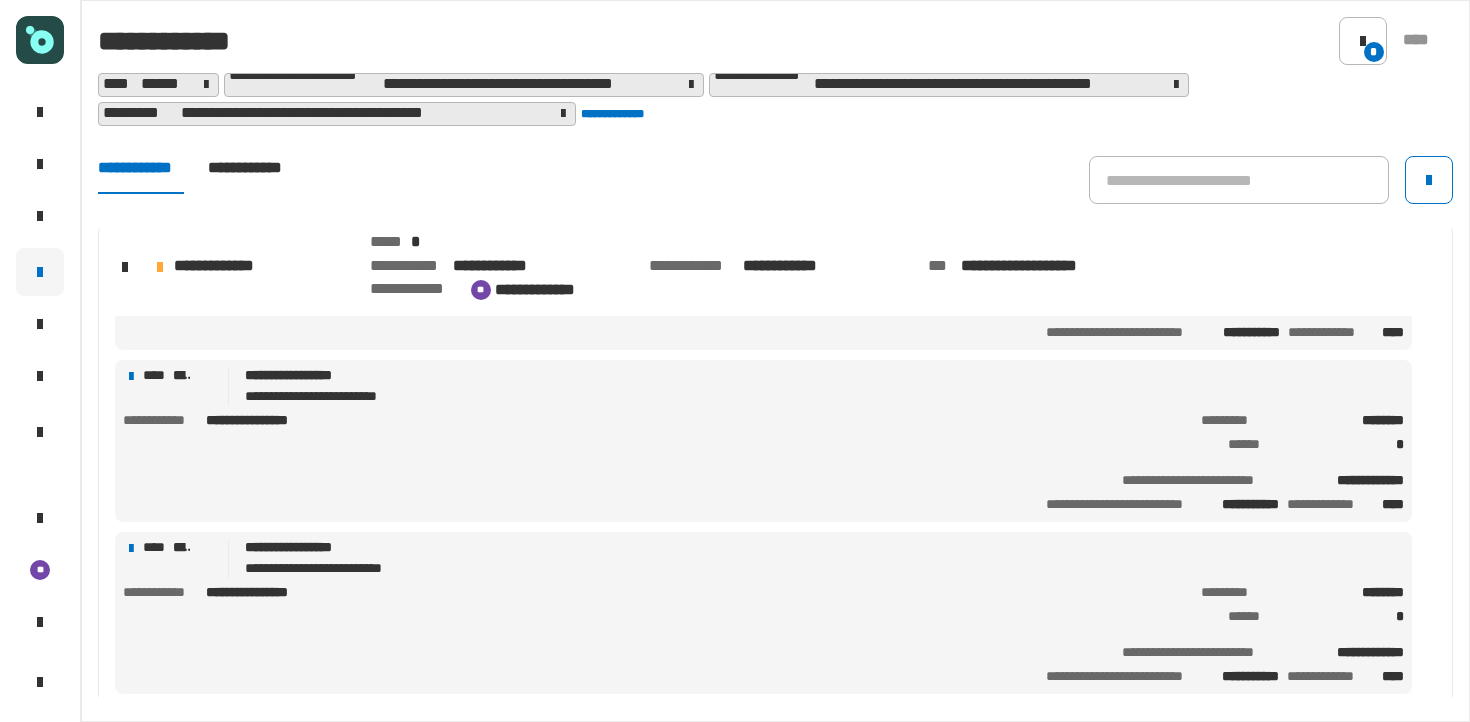 scroll, scrollTop: 300, scrollLeft: 0, axis: vertical 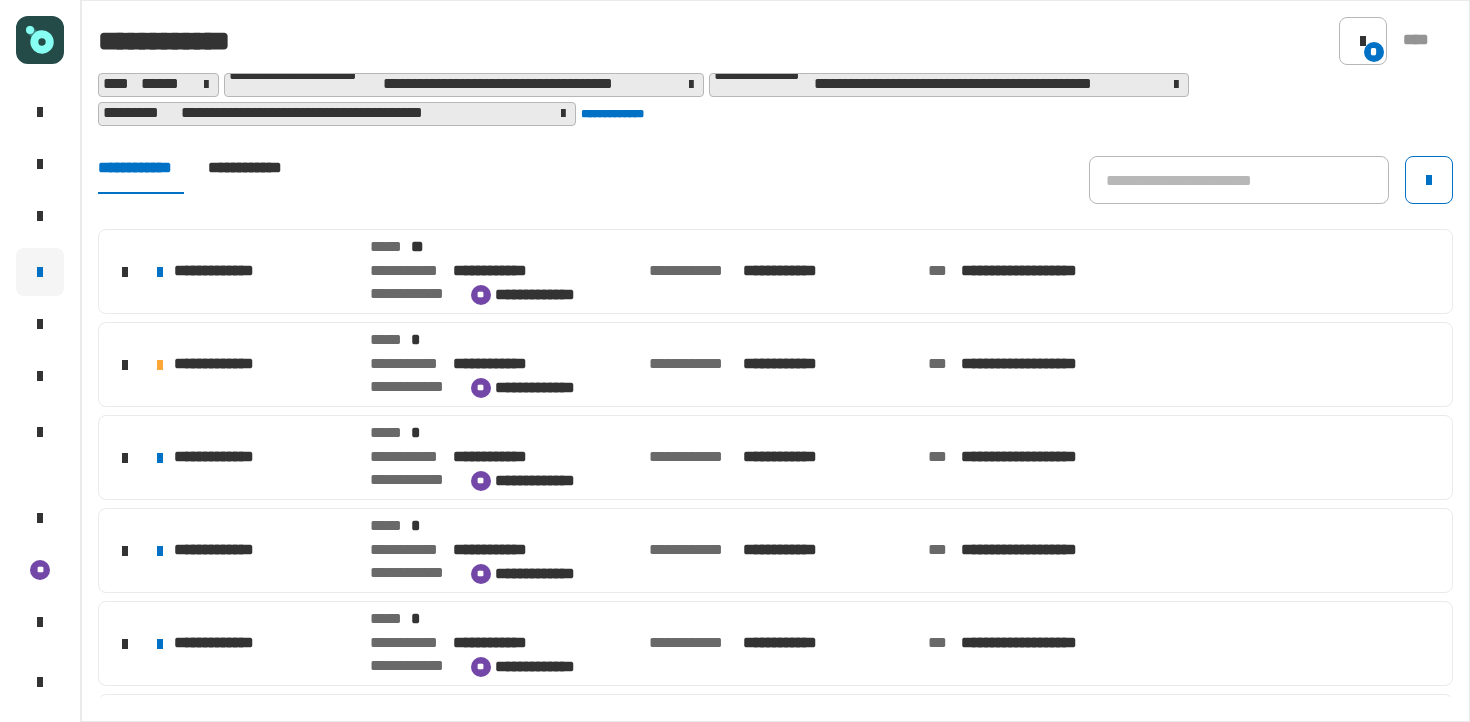 click on "**********" 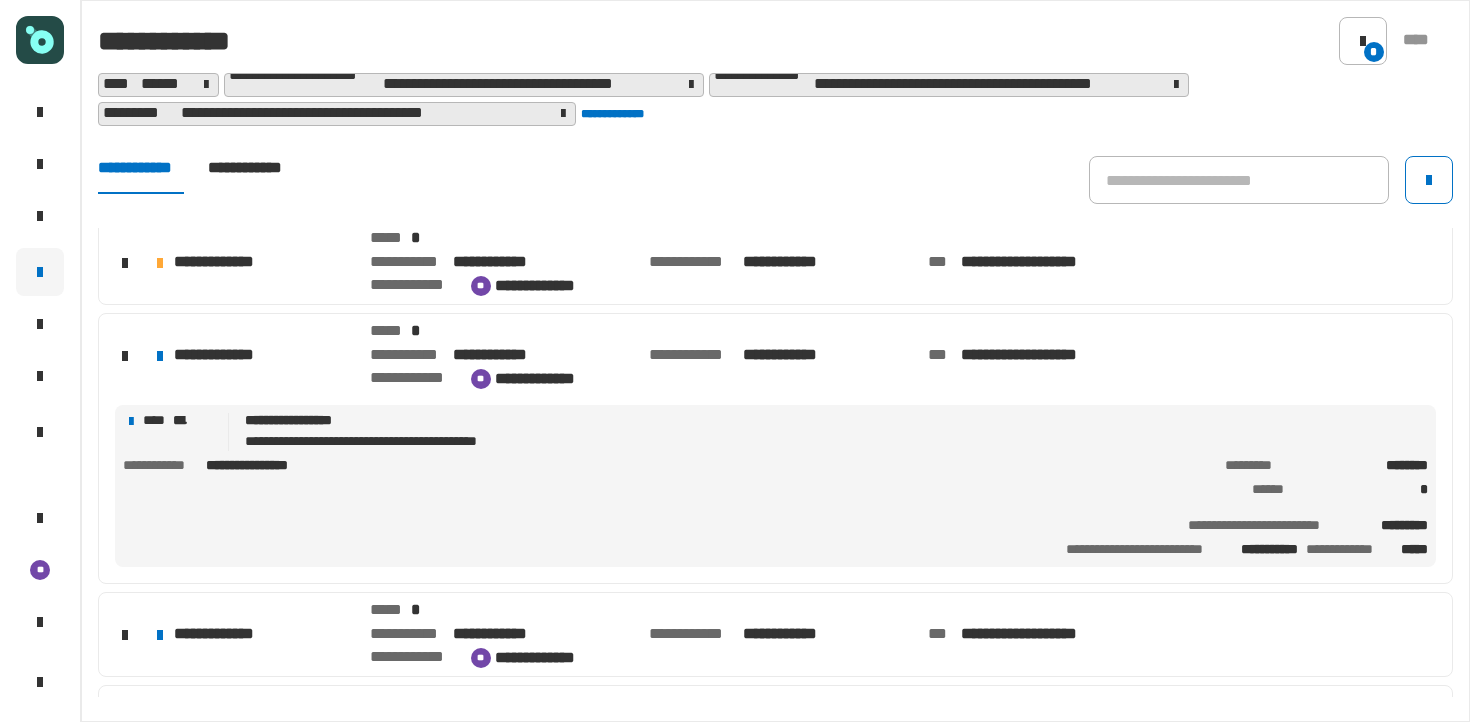 scroll, scrollTop: 285, scrollLeft: 0, axis: vertical 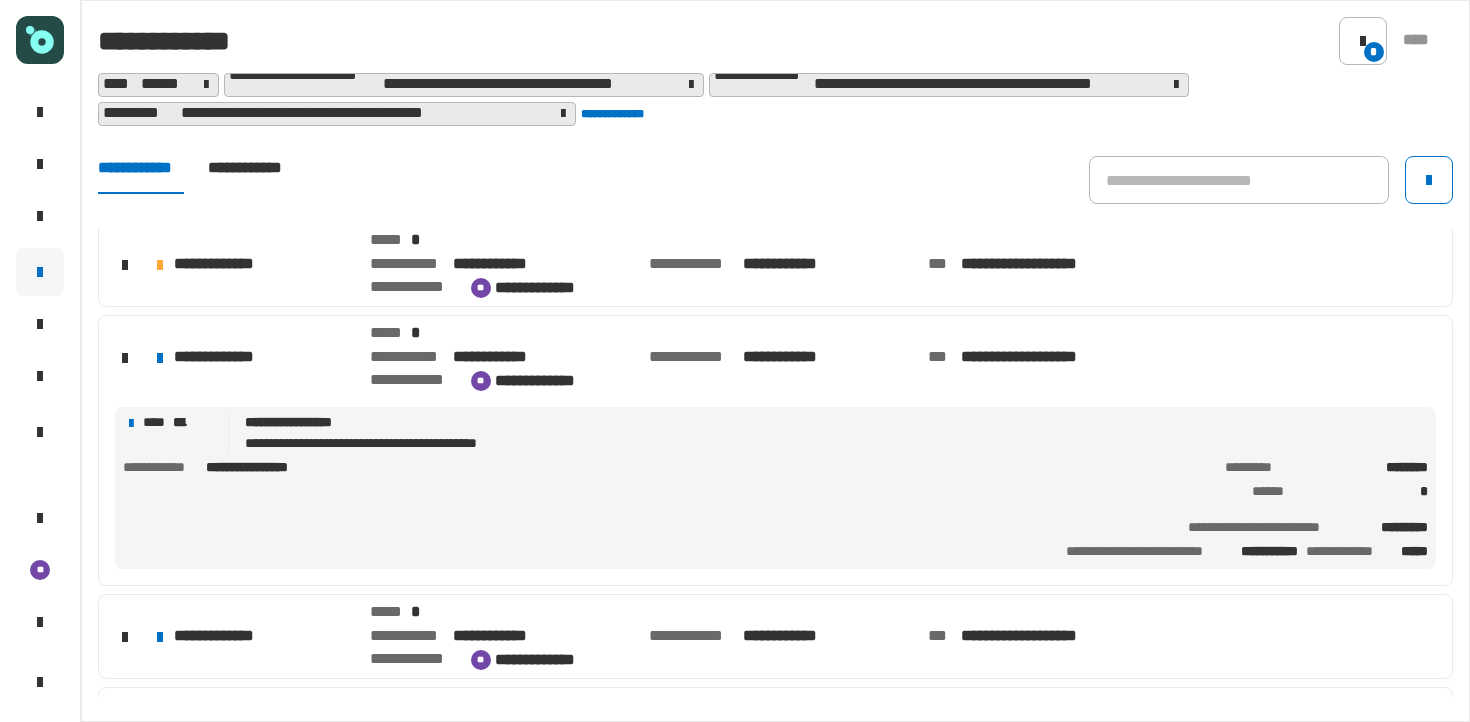 click on "[FIRST] [LAST] [EMAIL] [PHONE]" 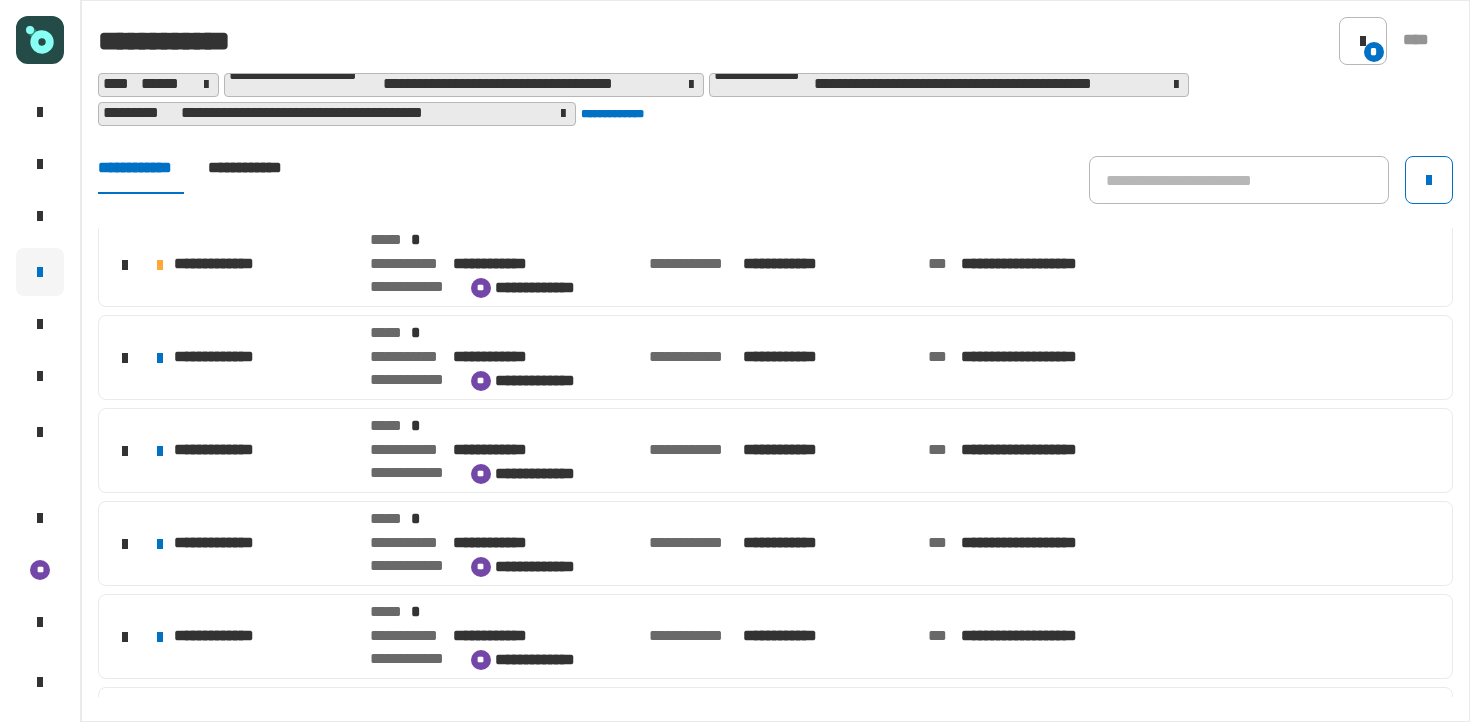 click on "**********" 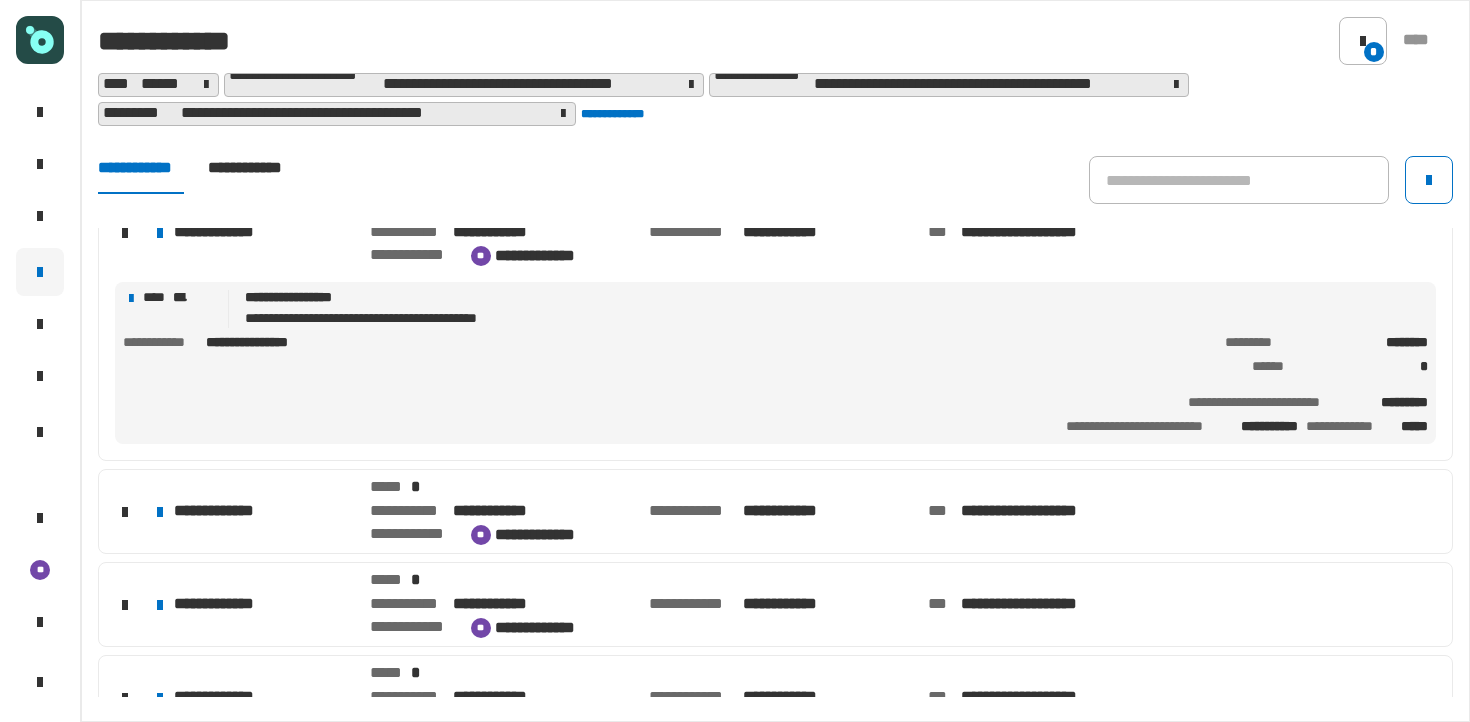 scroll, scrollTop: 411, scrollLeft: 0, axis: vertical 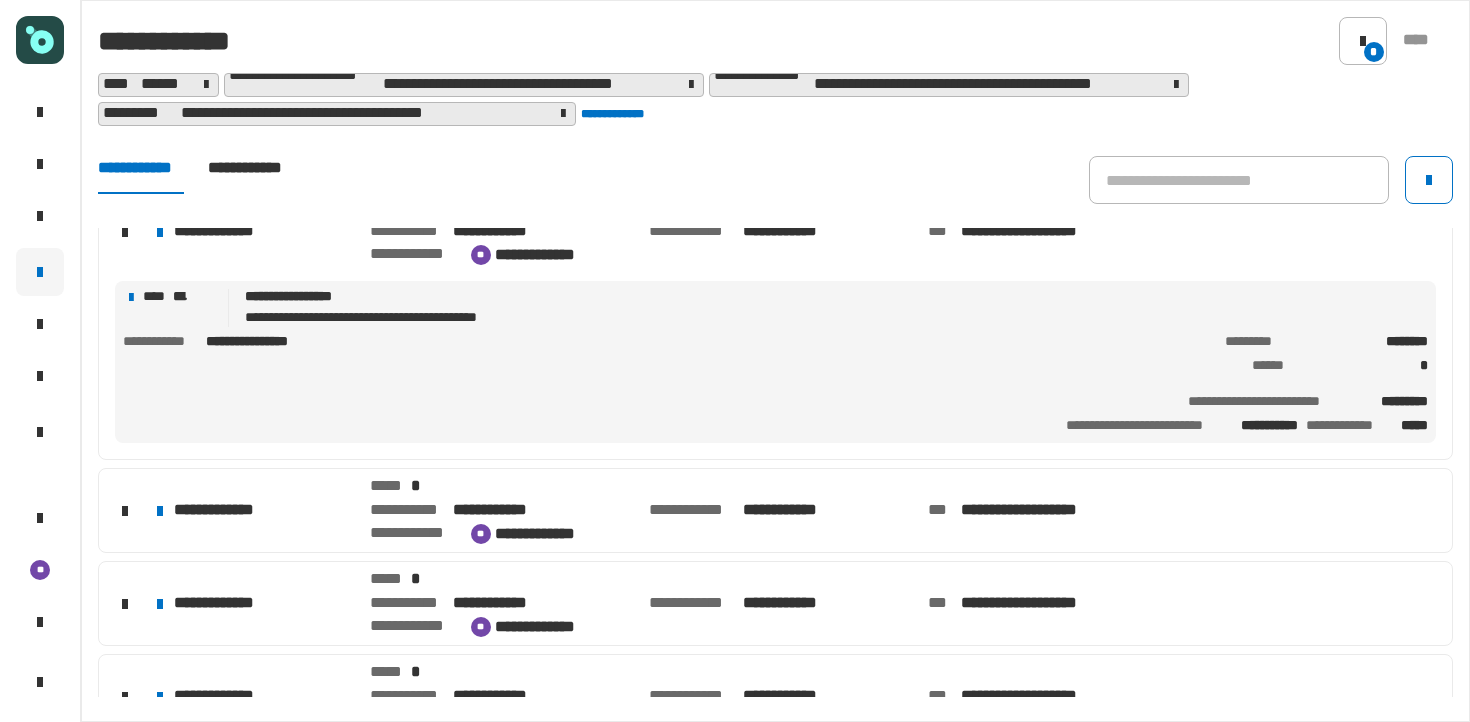 click on "**********" 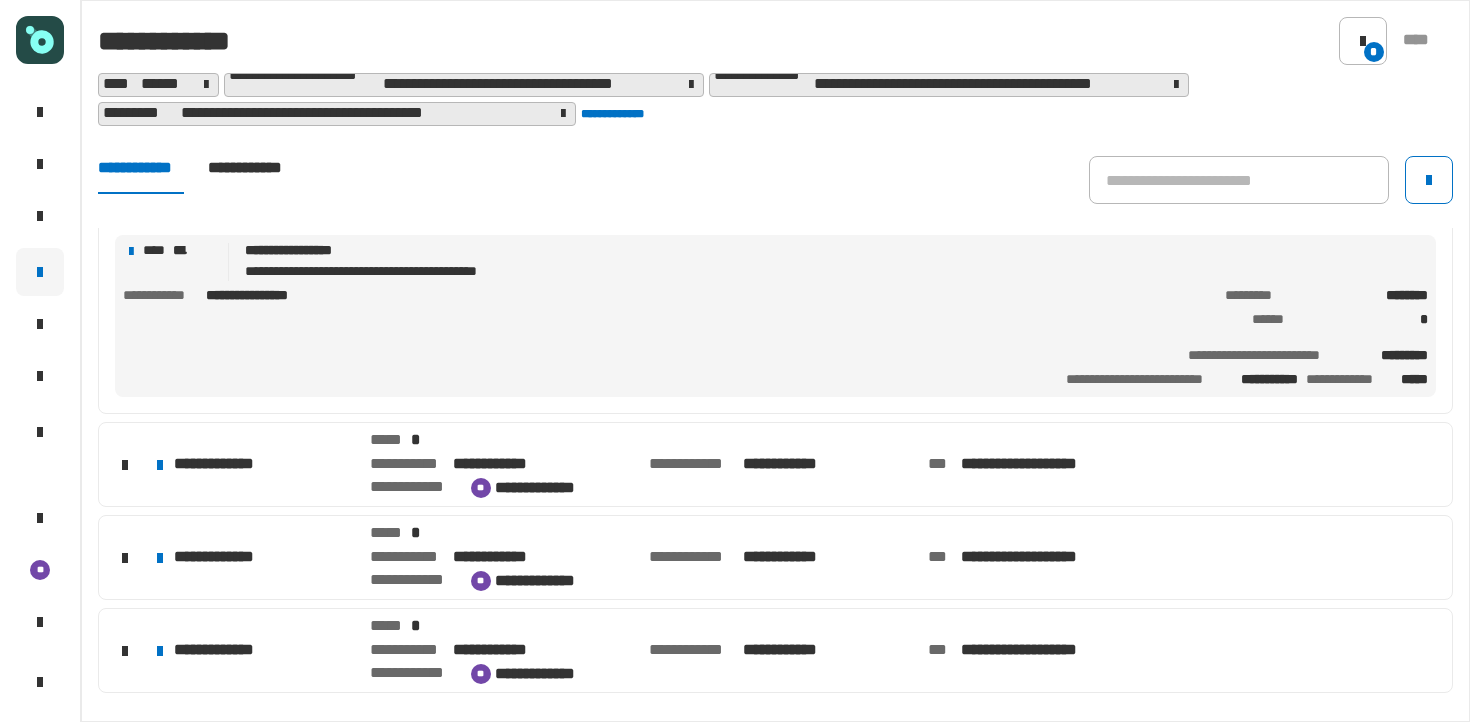 scroll, scrollTop: 465, scrollLeft: 0, axis: vertical 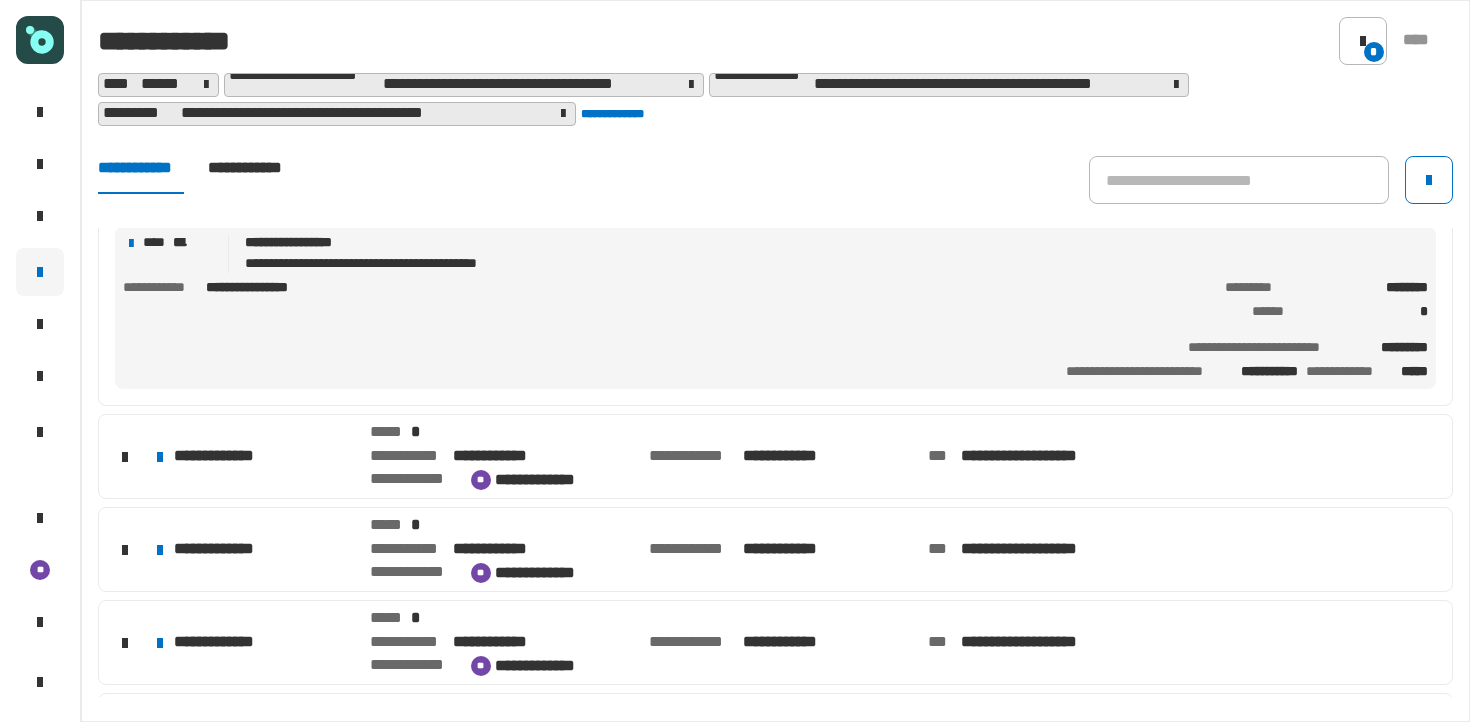 click on "**********" 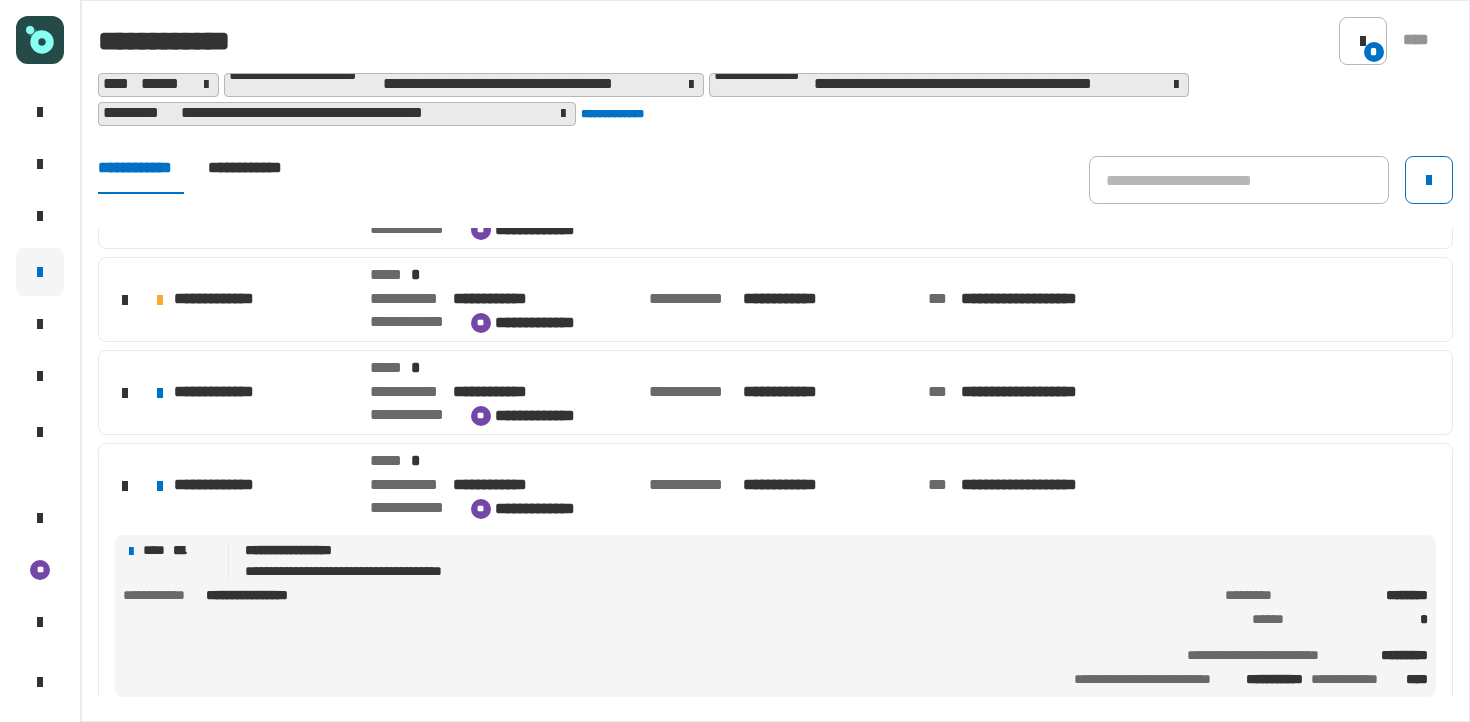 scroll, scrollTop: 248, scrollLeft: 0, axis: vertical 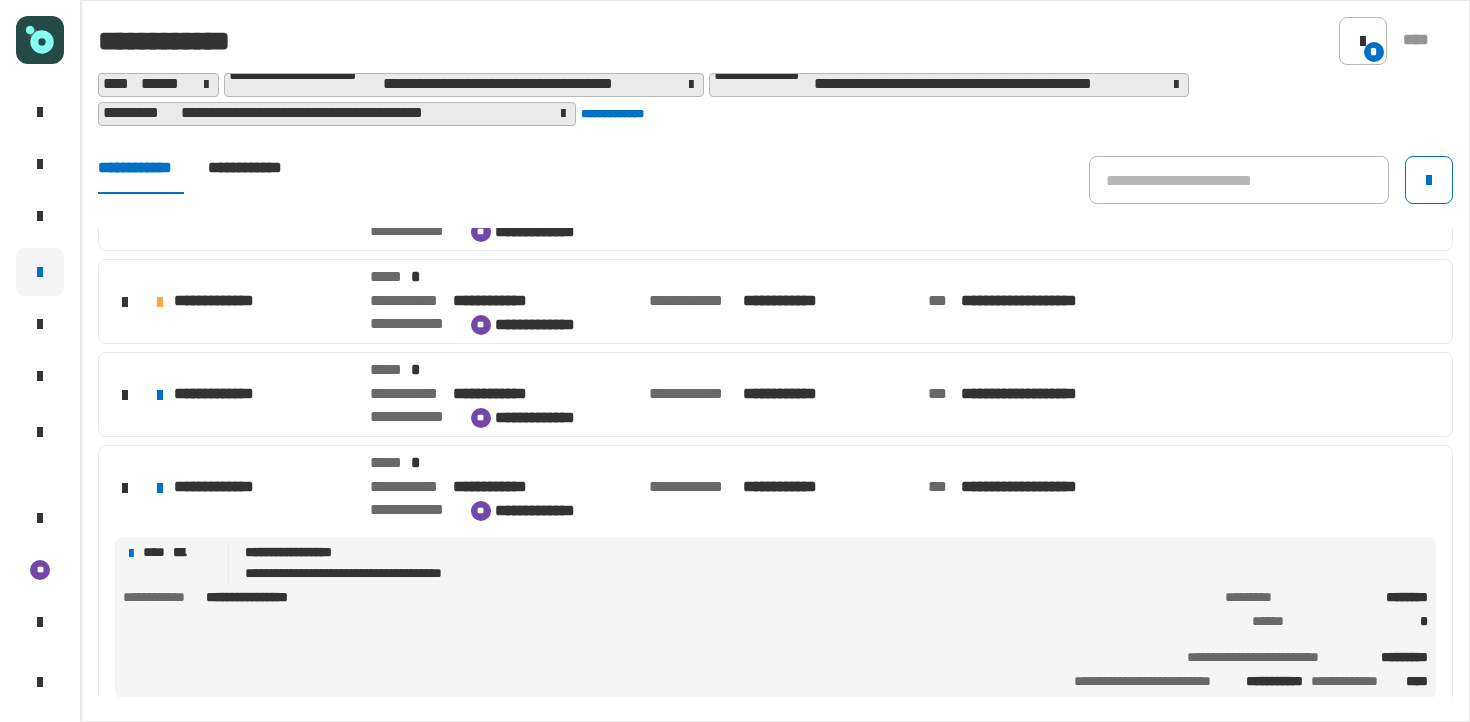click on "**********" 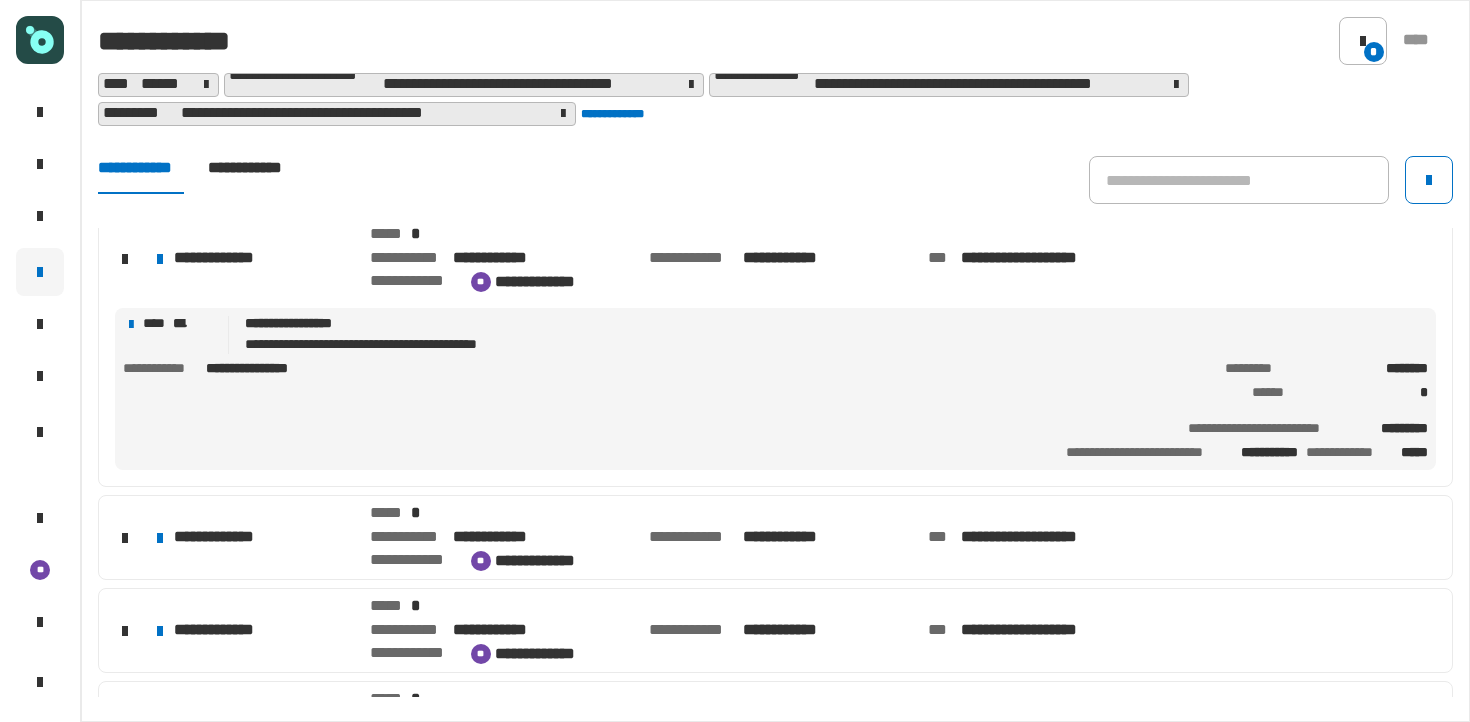 scroll, scrollTop: 368, scrollLeft: 0, axis: vertical 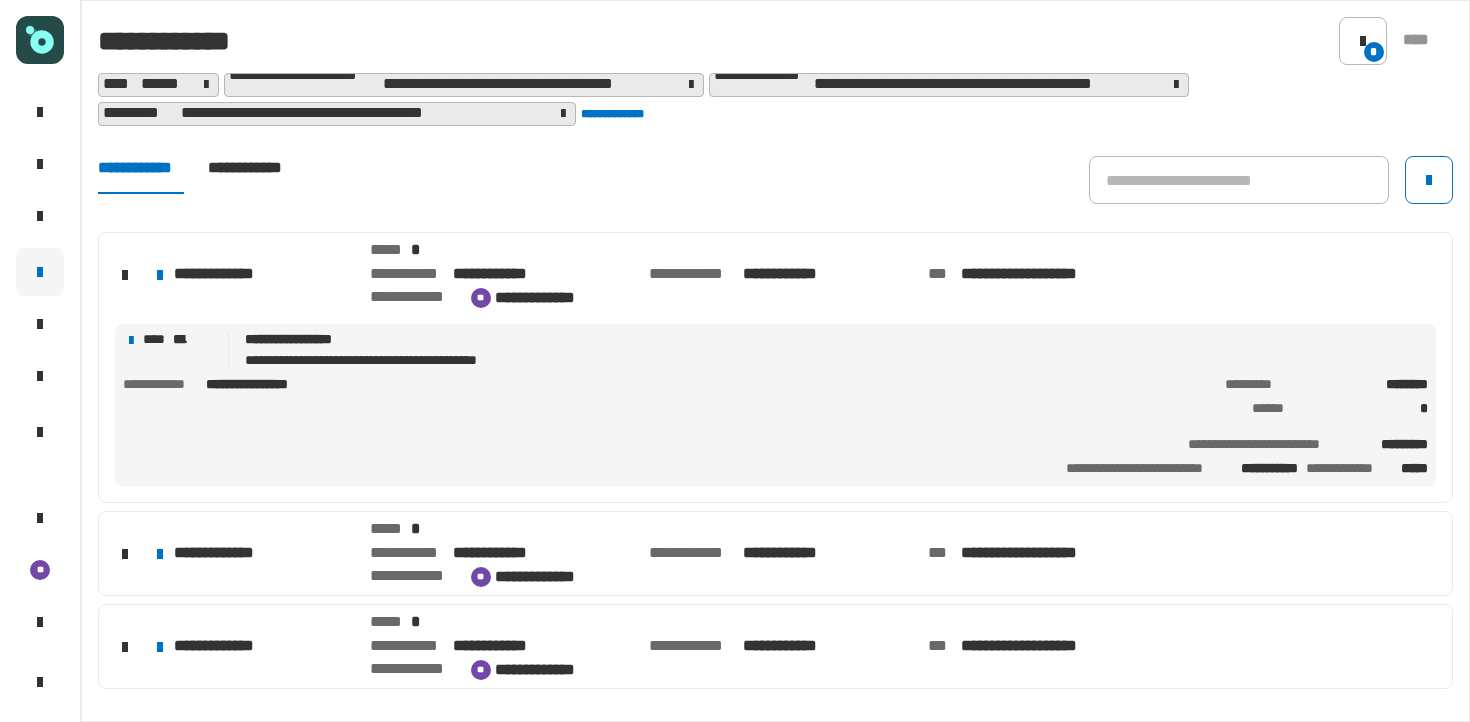 click on "[FIRST] [LAST] [EMAIL]" 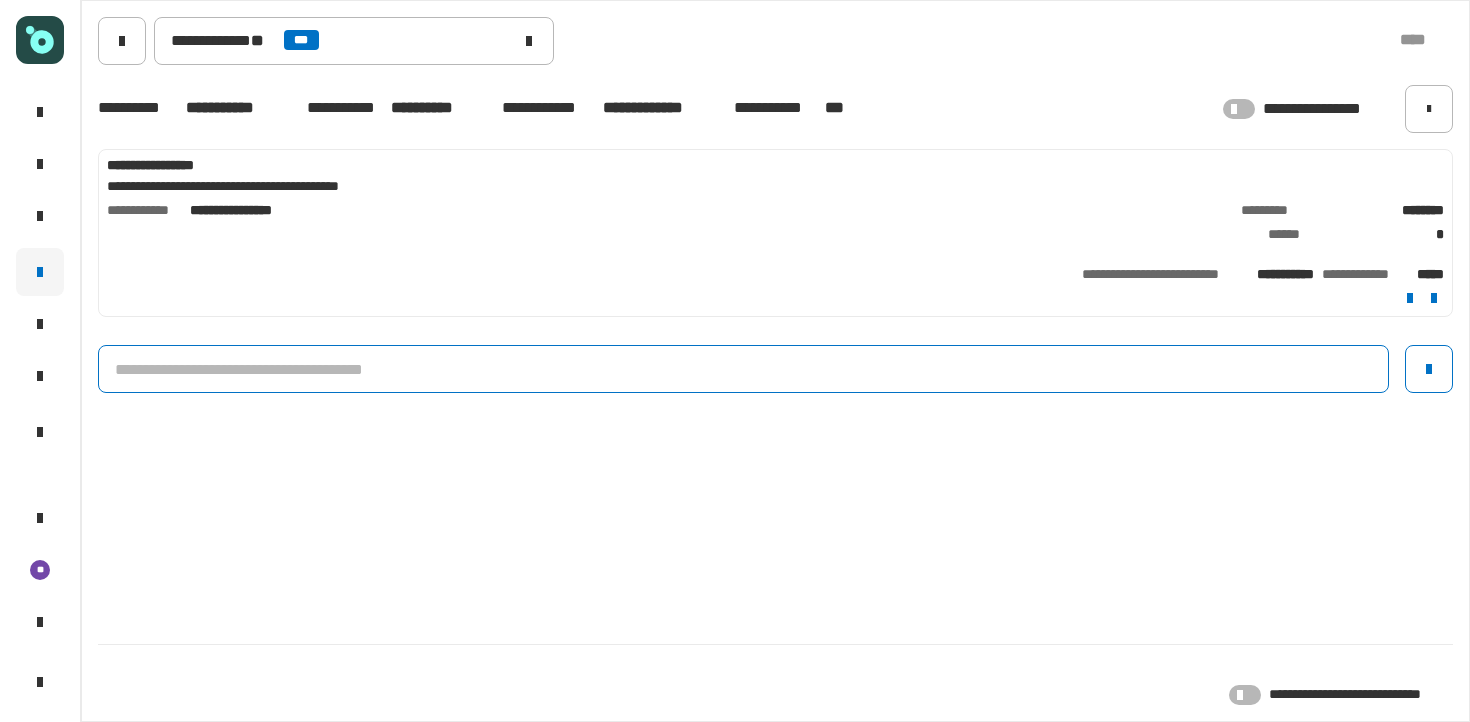 click 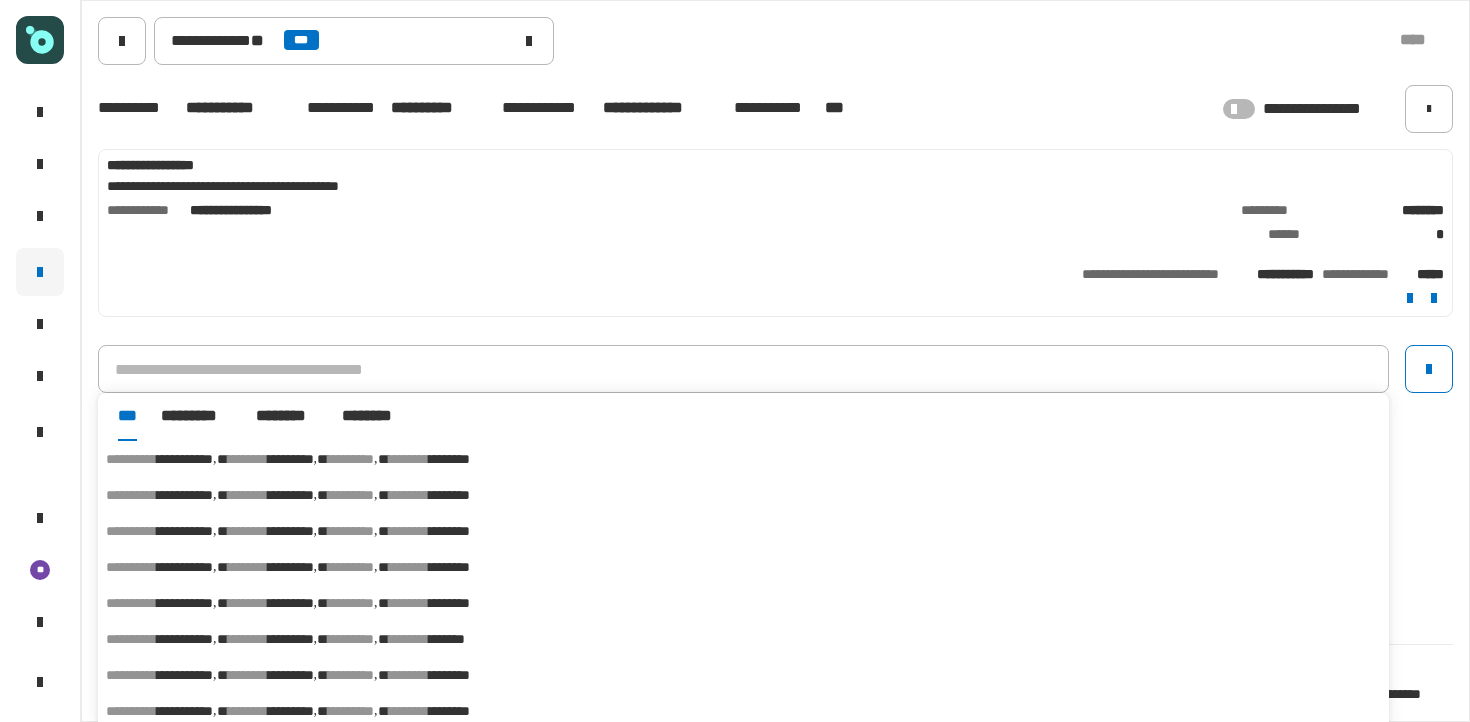 click on "********" at bounding box center (409, 459) 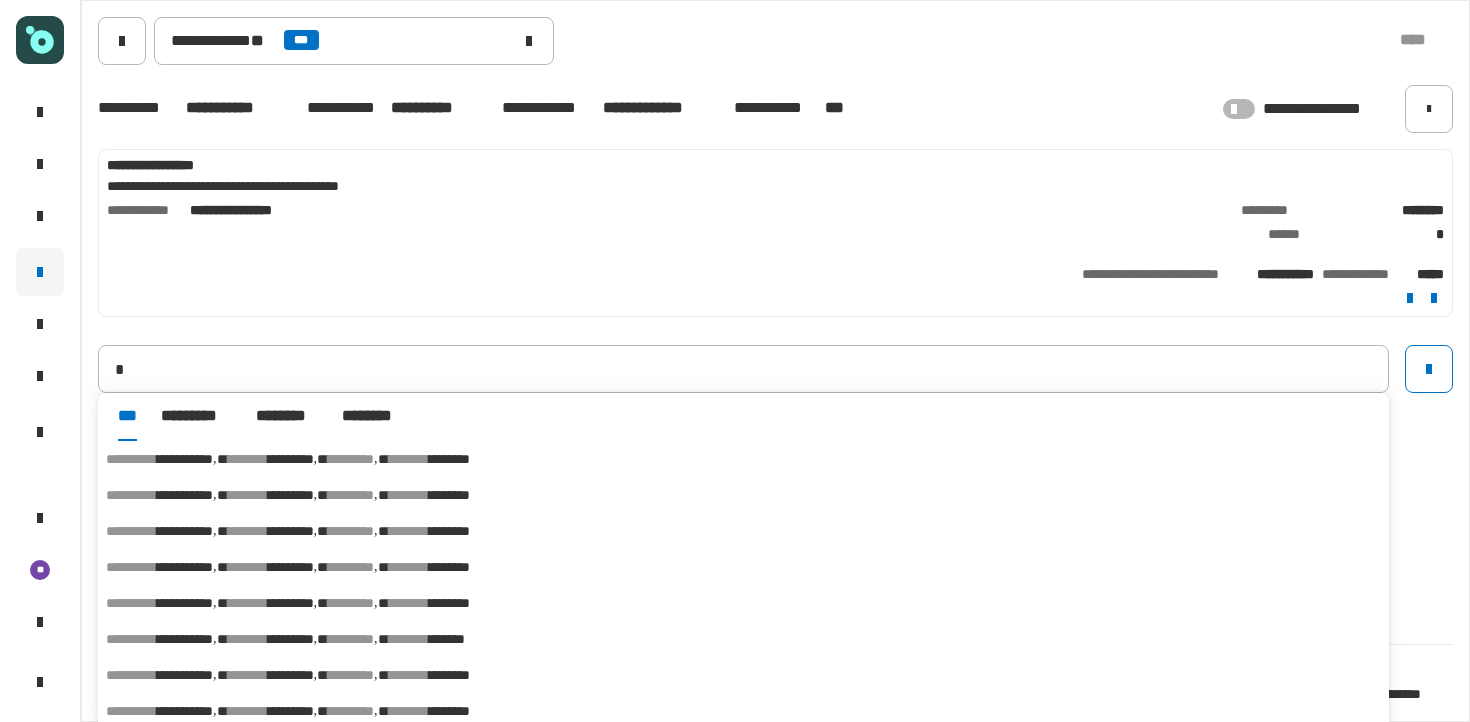 type on "**********" 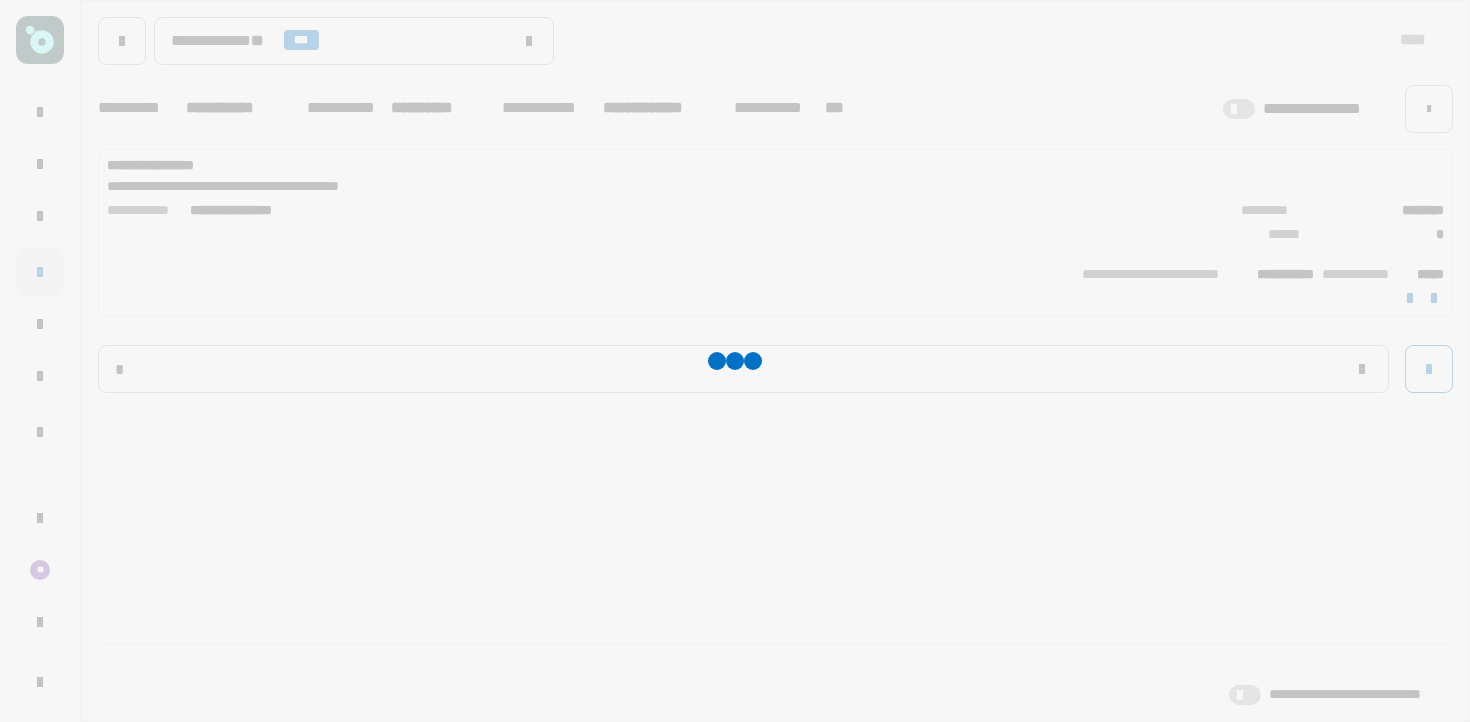 type 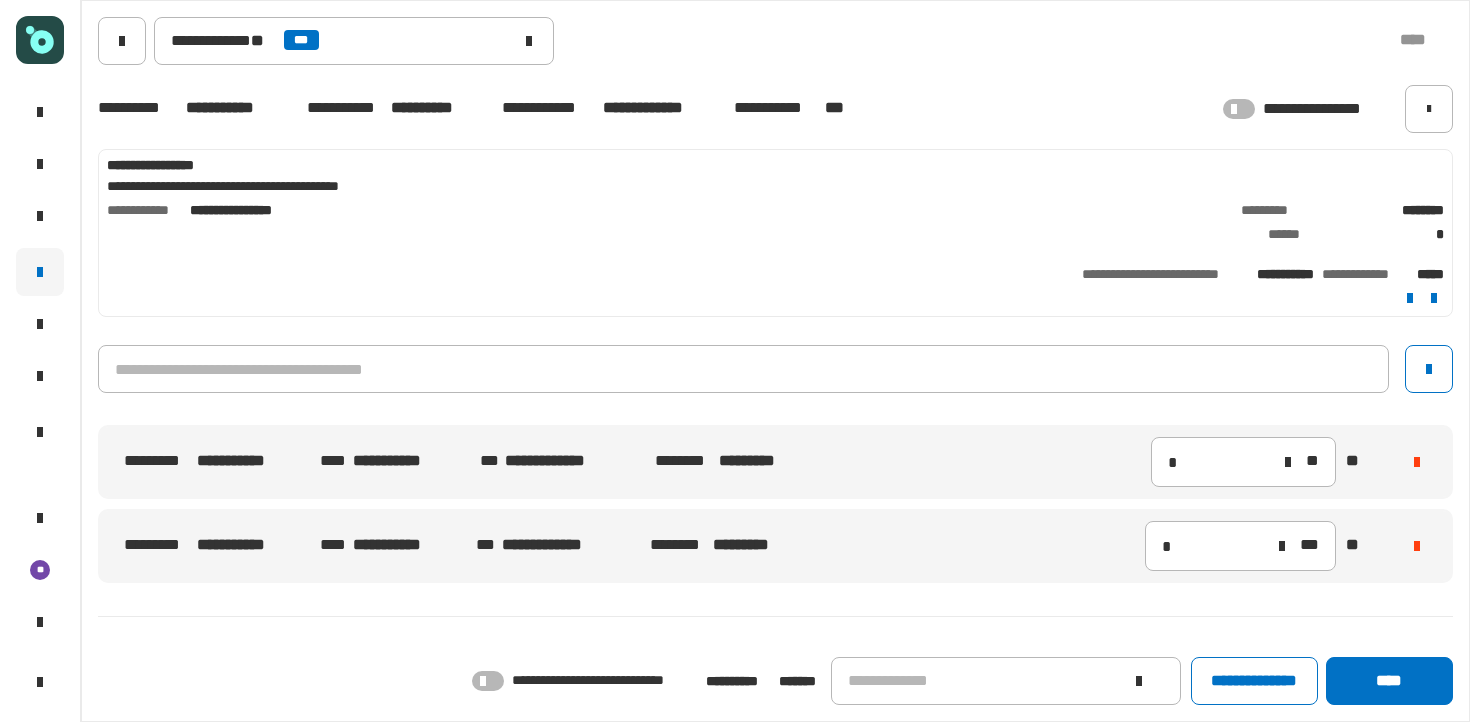click 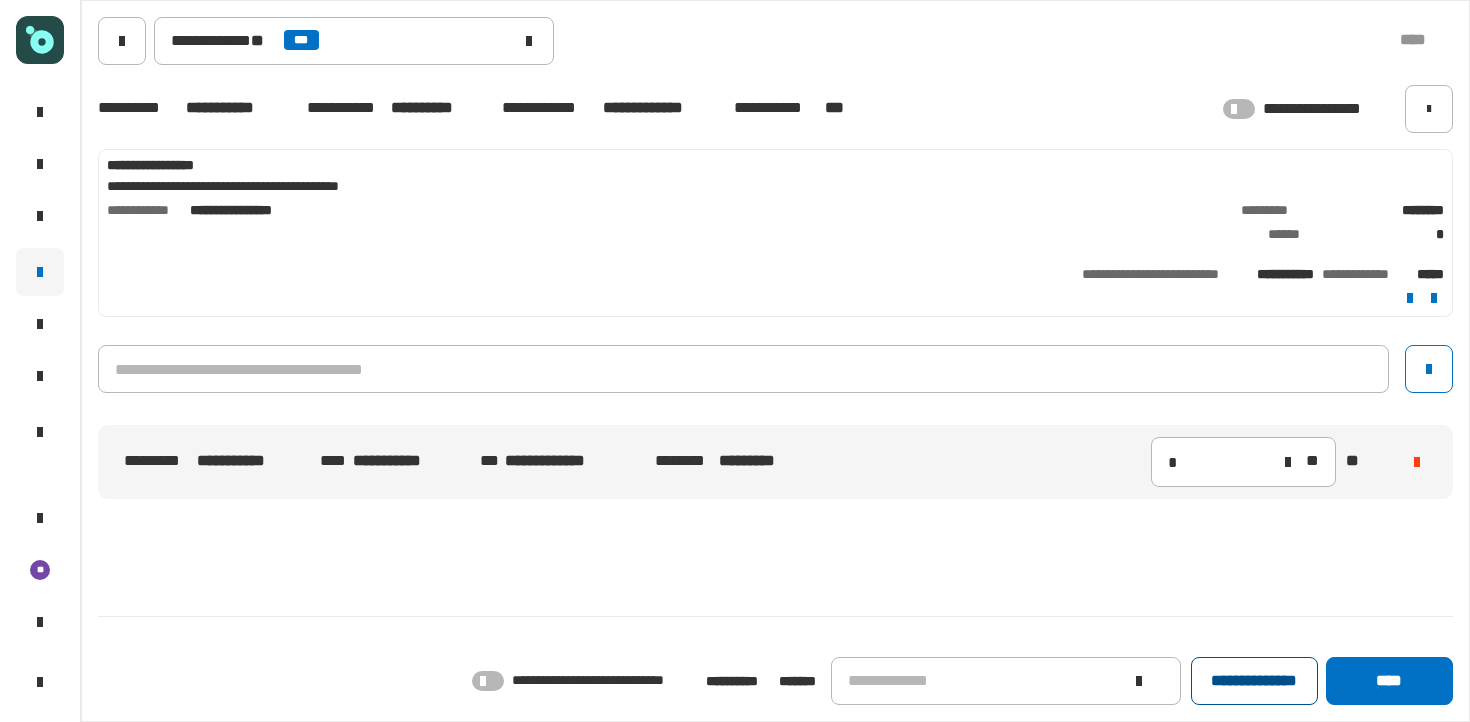 click on "**********" 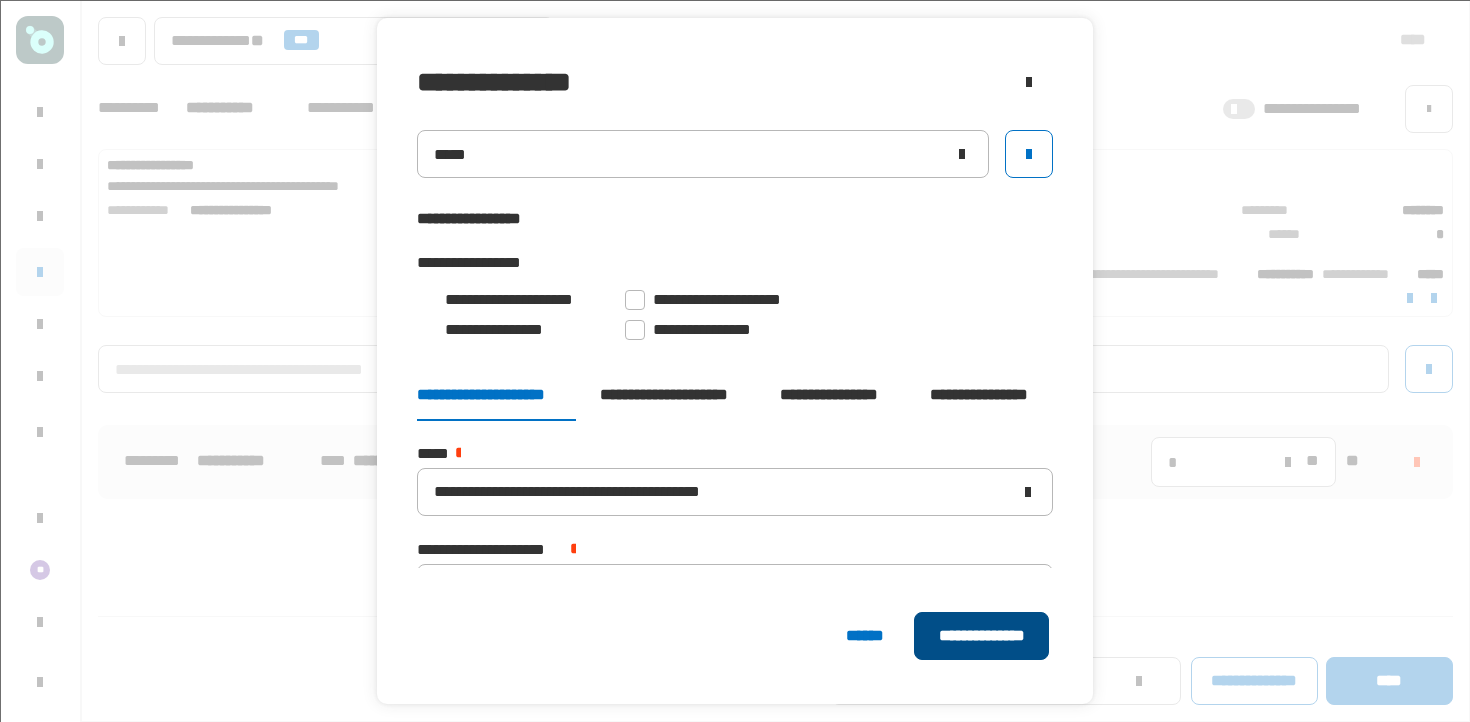 click on "**********" 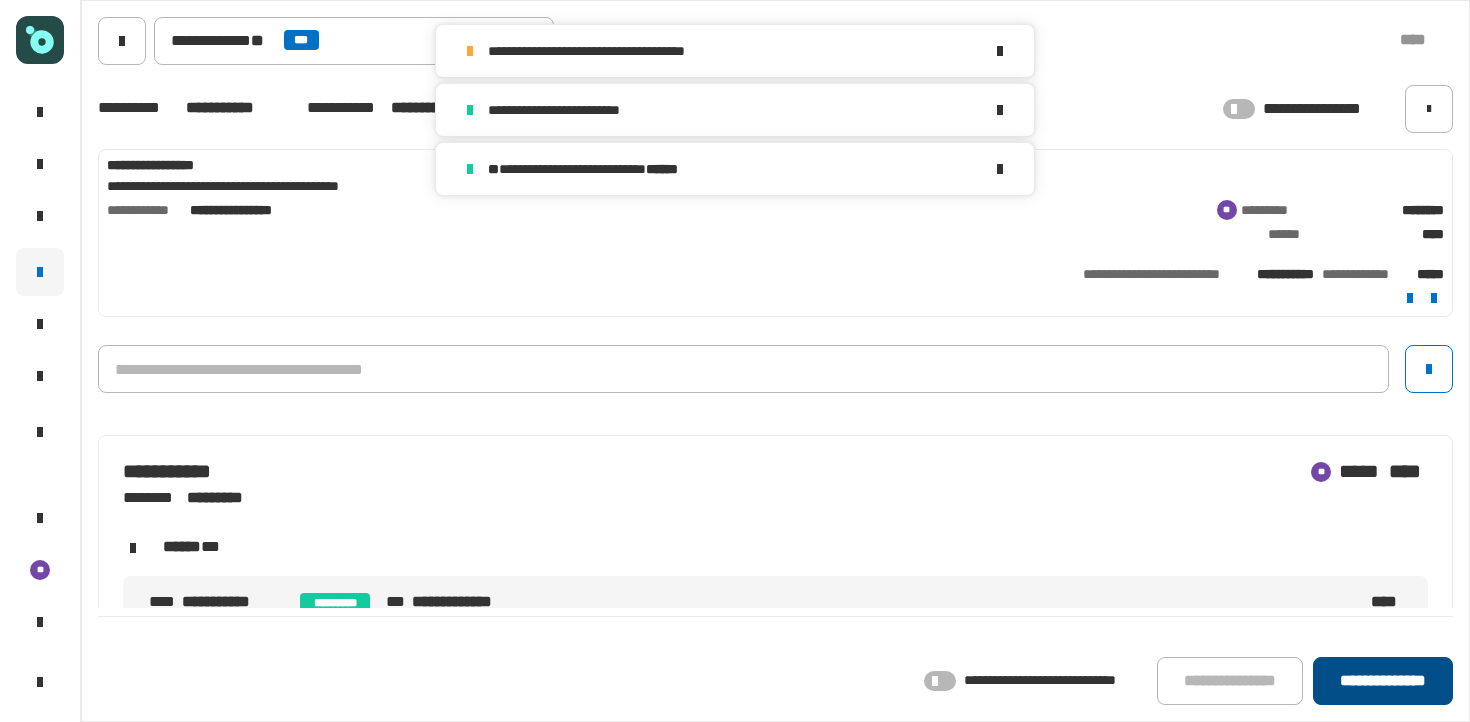 click on "**********" 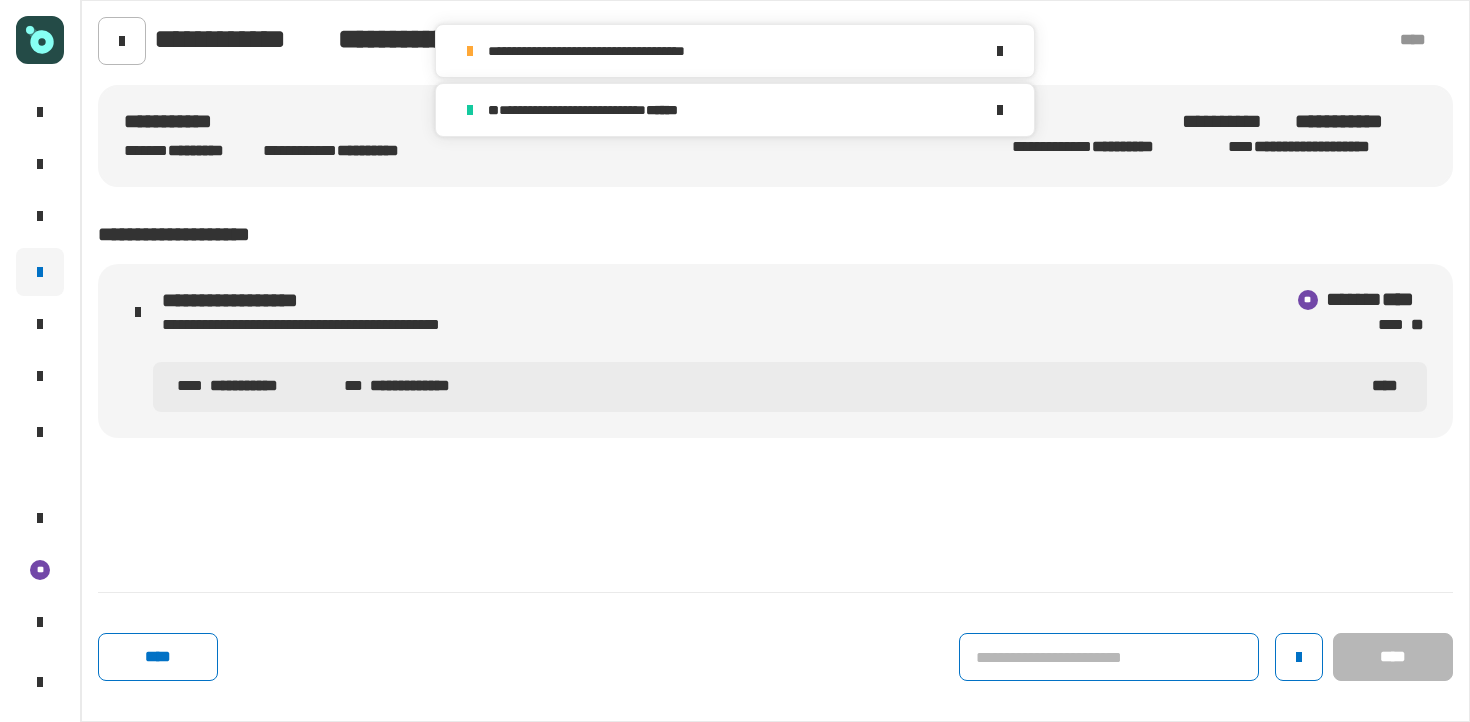 click 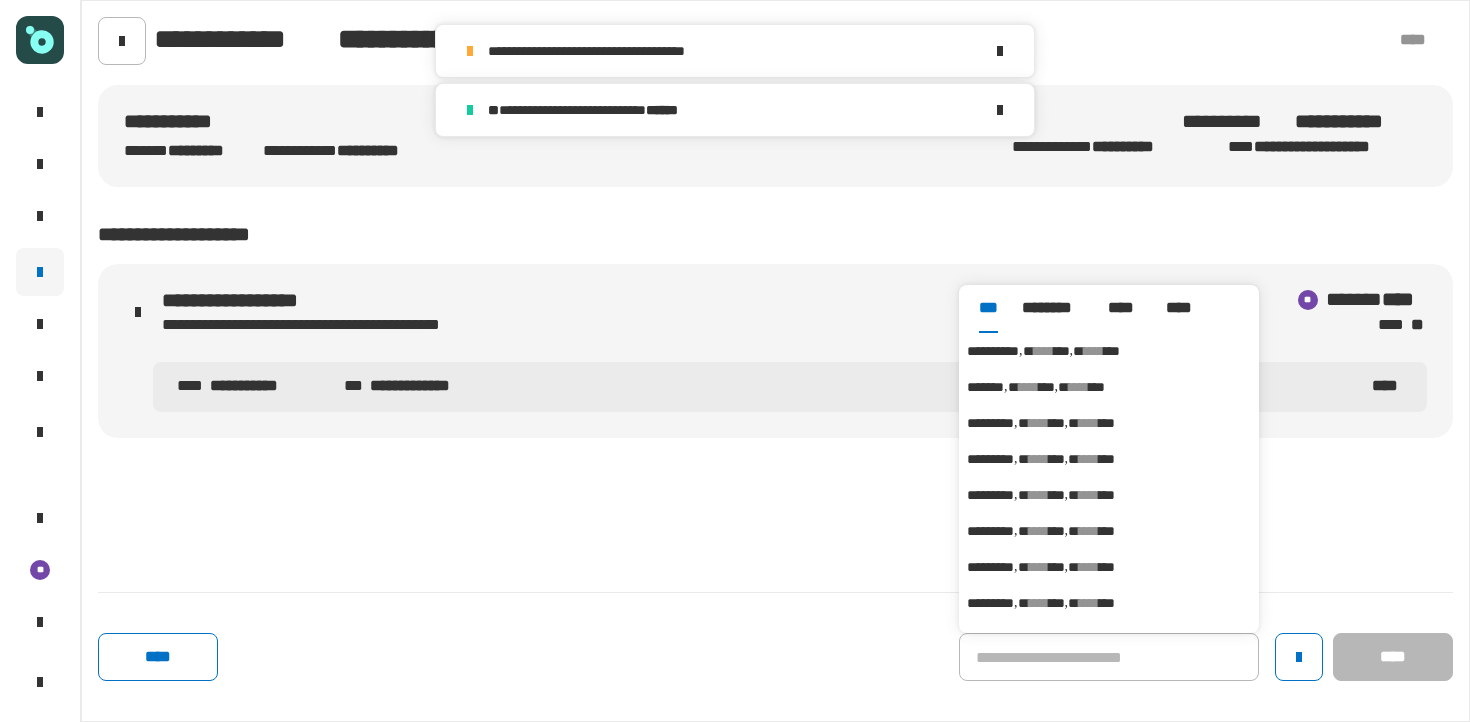 click on "***" at bounding box center [1062, 351] 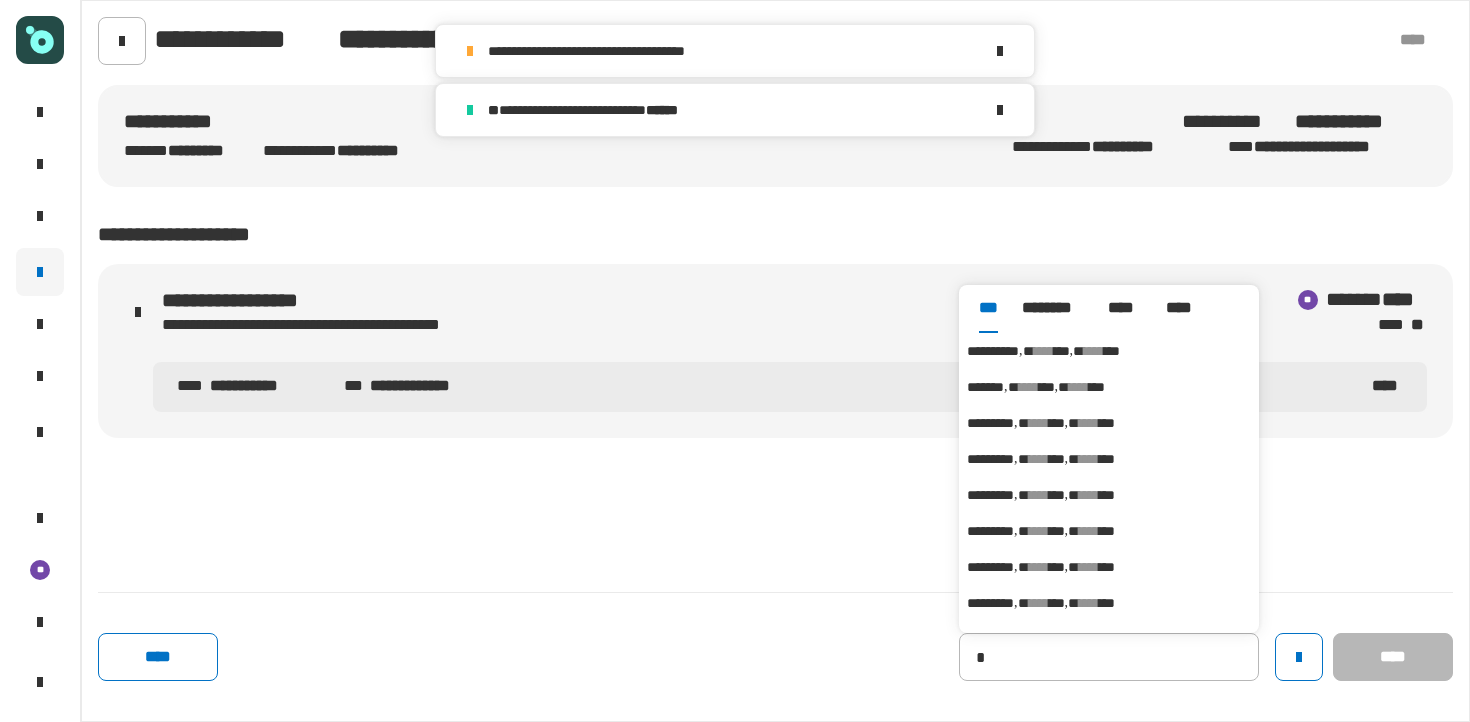 type on "**********" 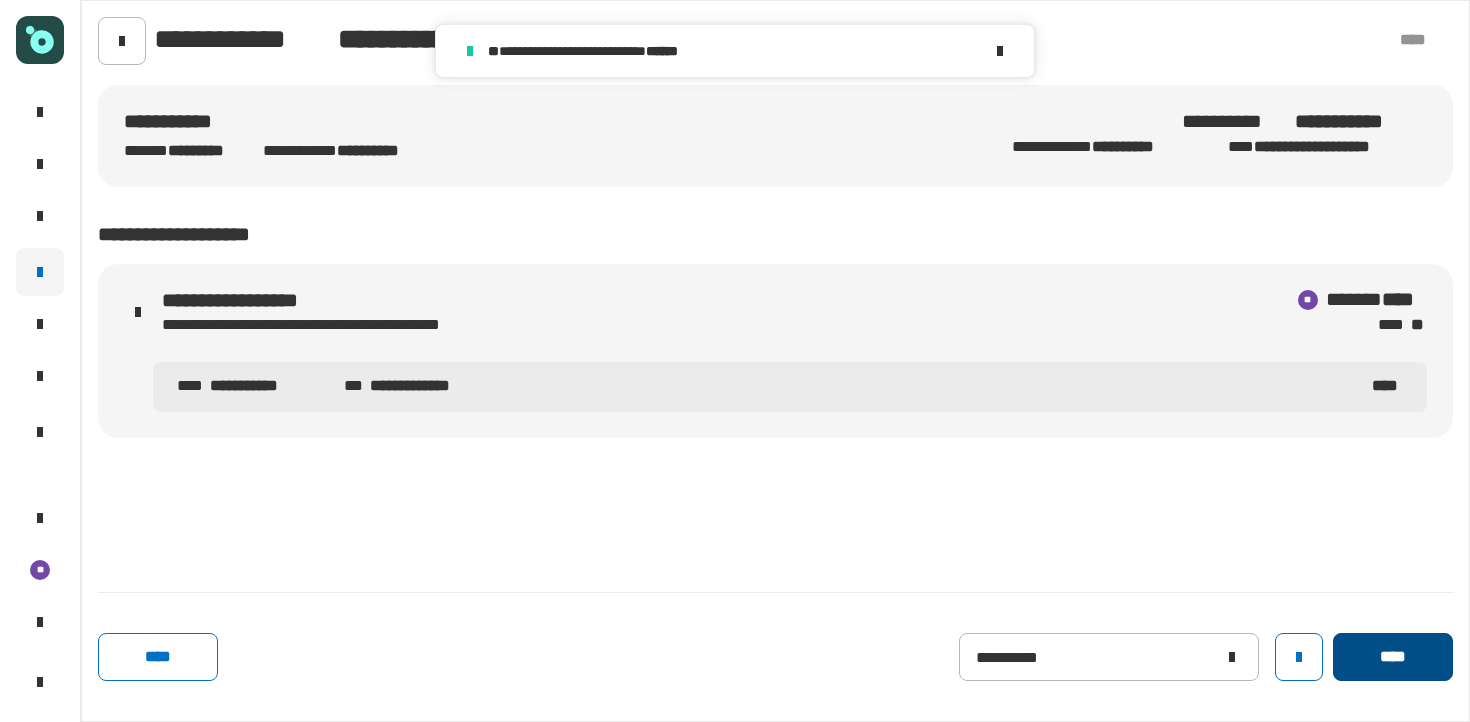 click on "****" 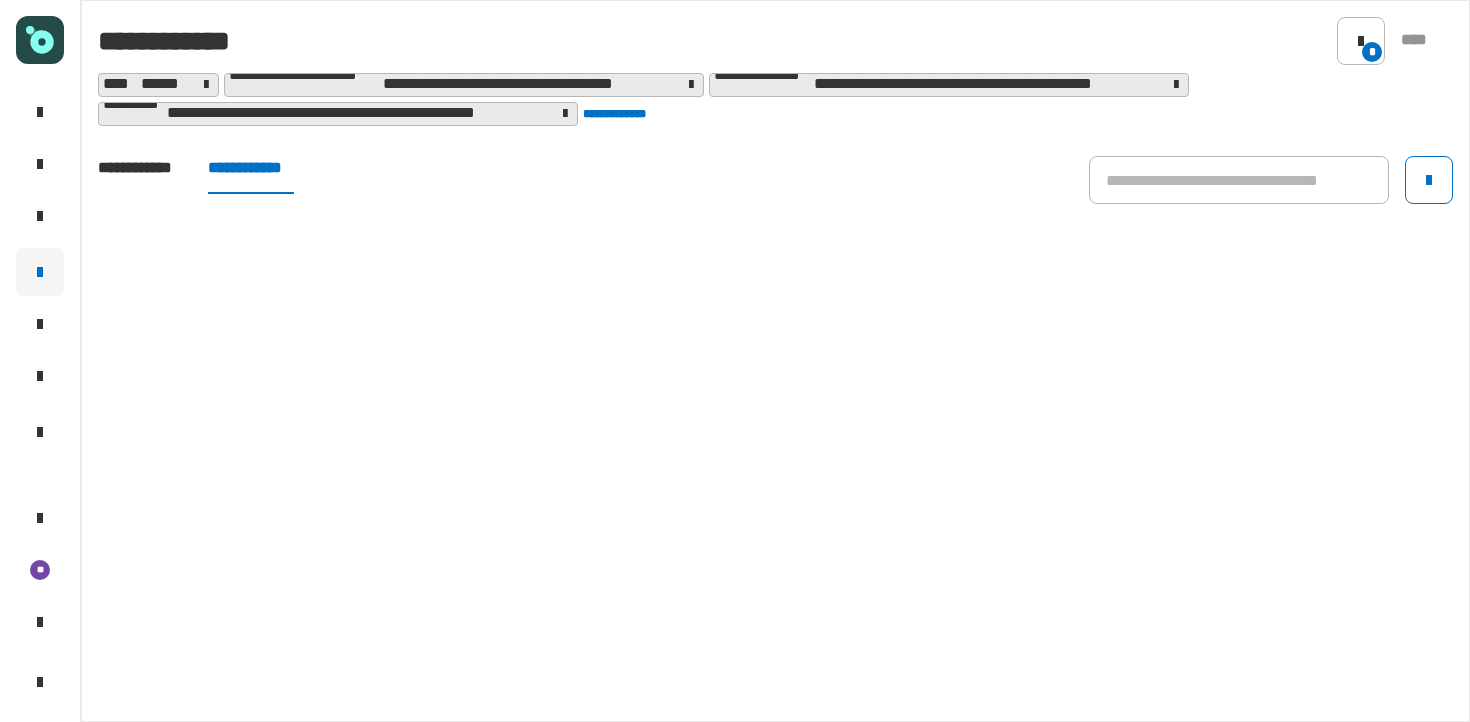 click on "**********" 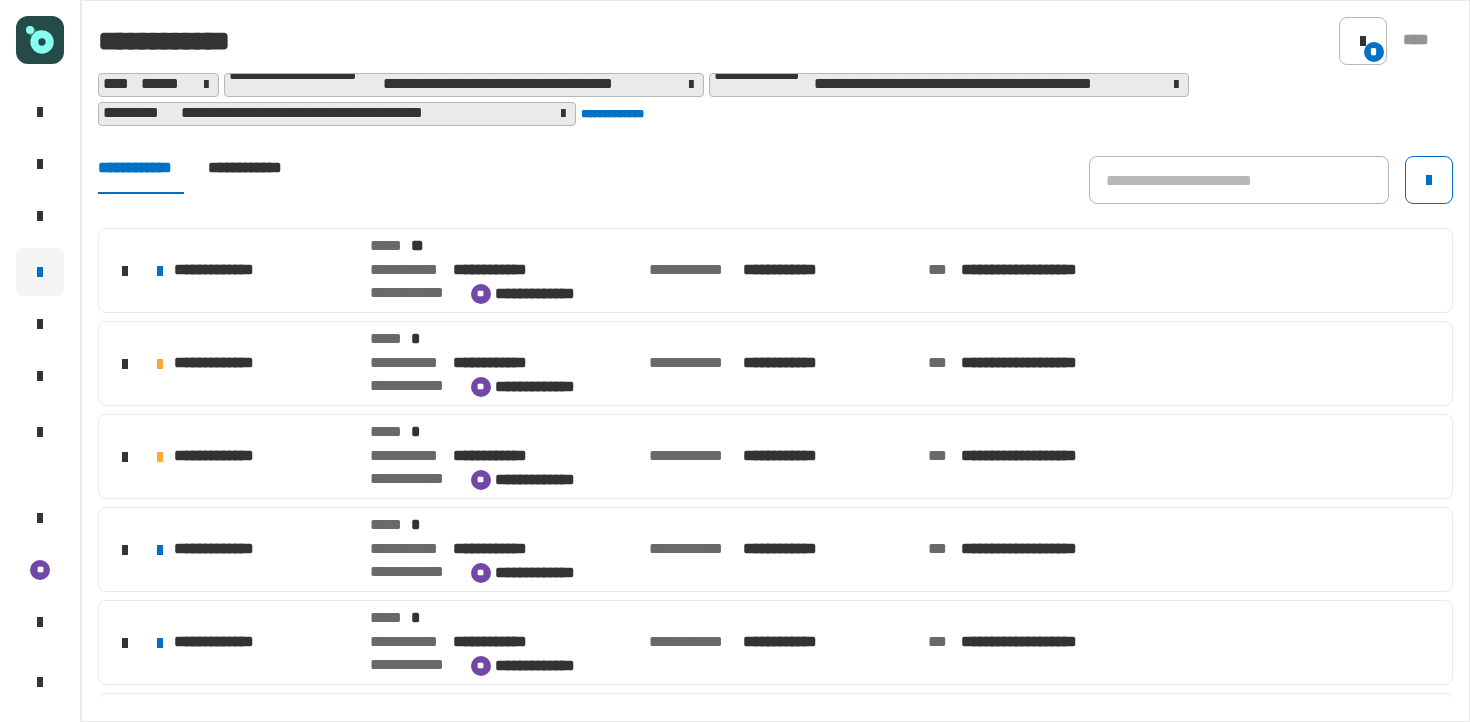 scroll, scrollTop: 183, scrollLeft: 0, axis: vertical 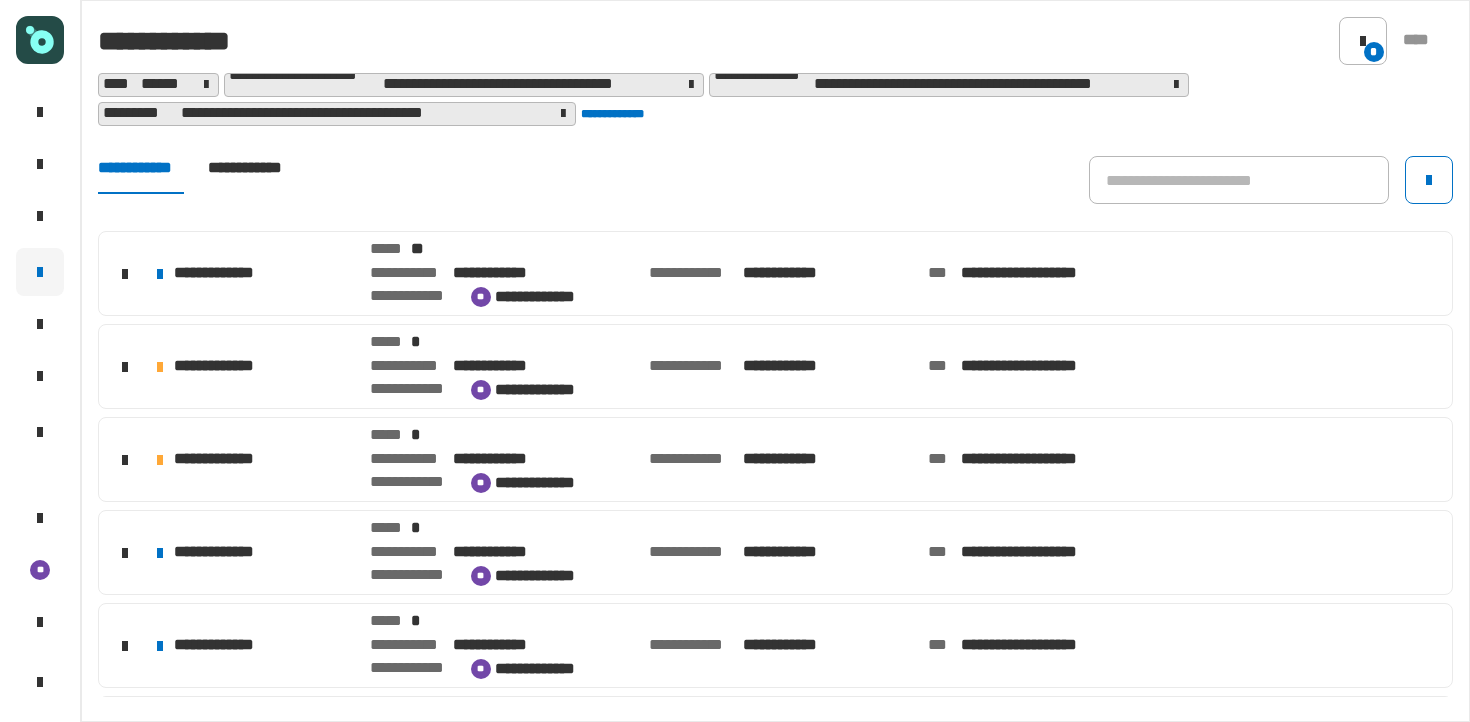 click on "**********" 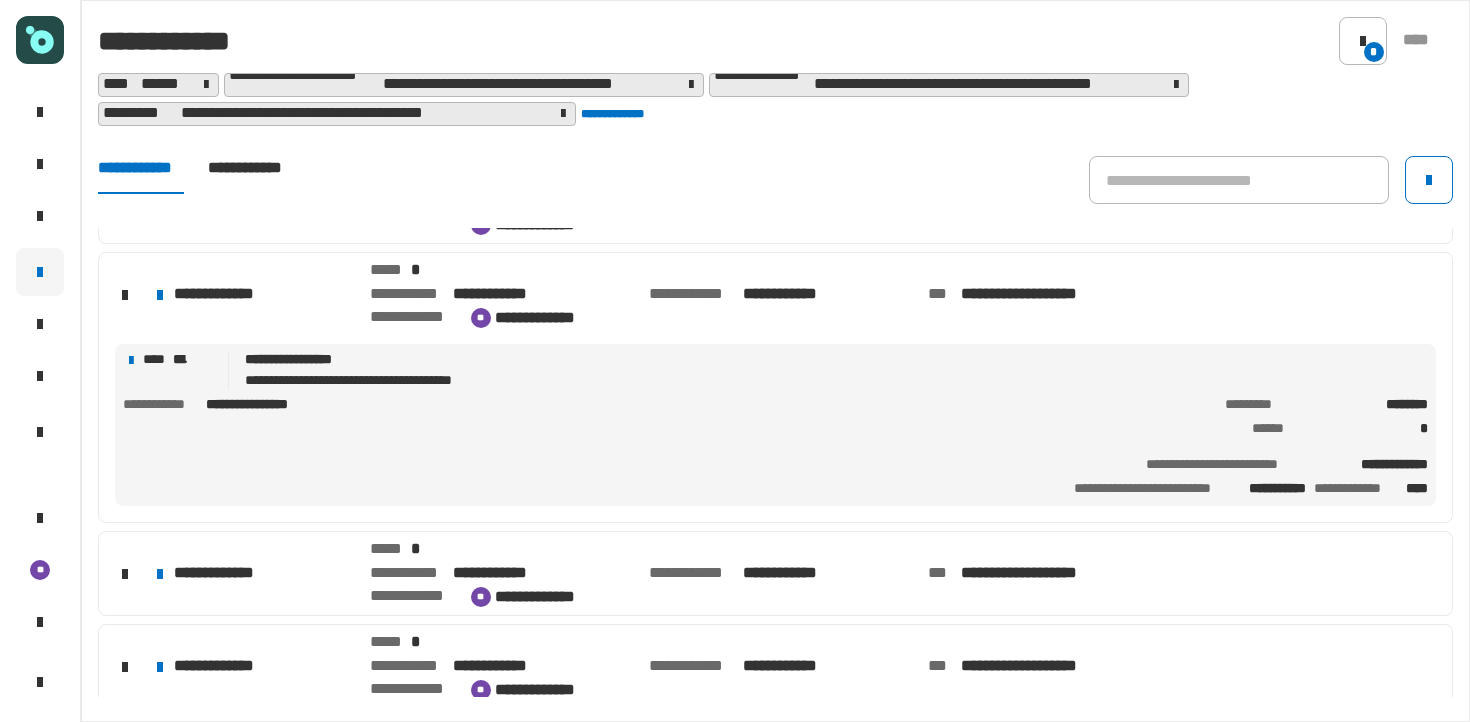 scroll, scrollTop: 514, scrollLeft: 0, axis: vertical 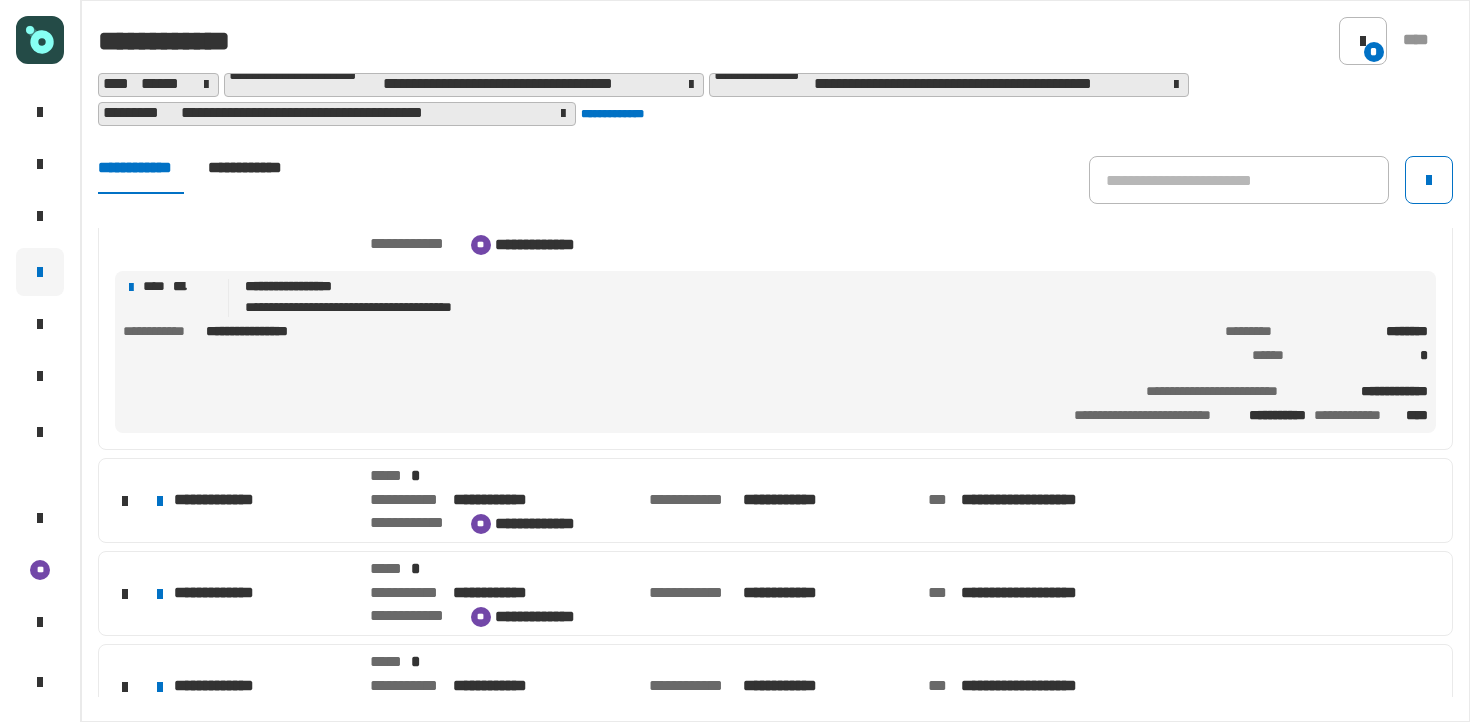 click on "[FIRST] [LAST] [EMAIL] [PHONE]" 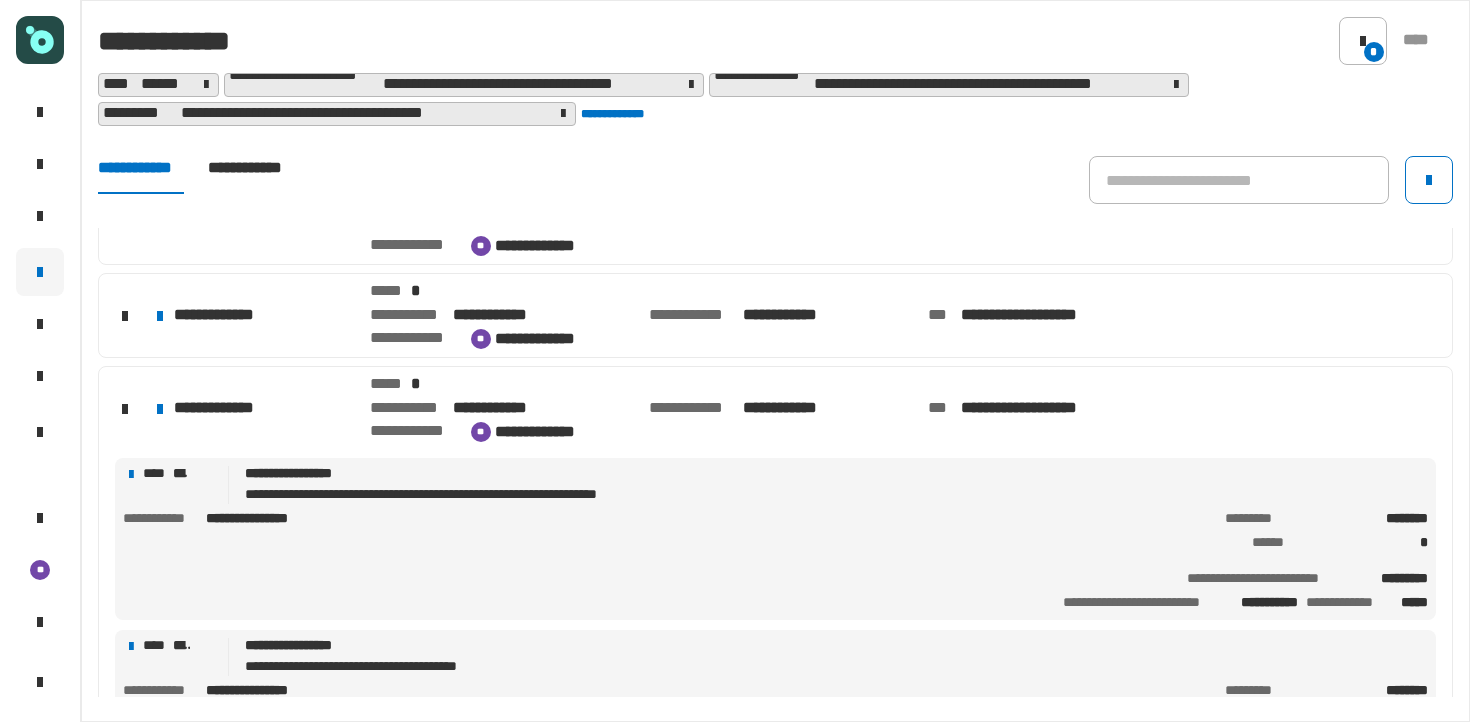 scroll, scrollTop: 402, scrollLeft: 0, axis: vertical 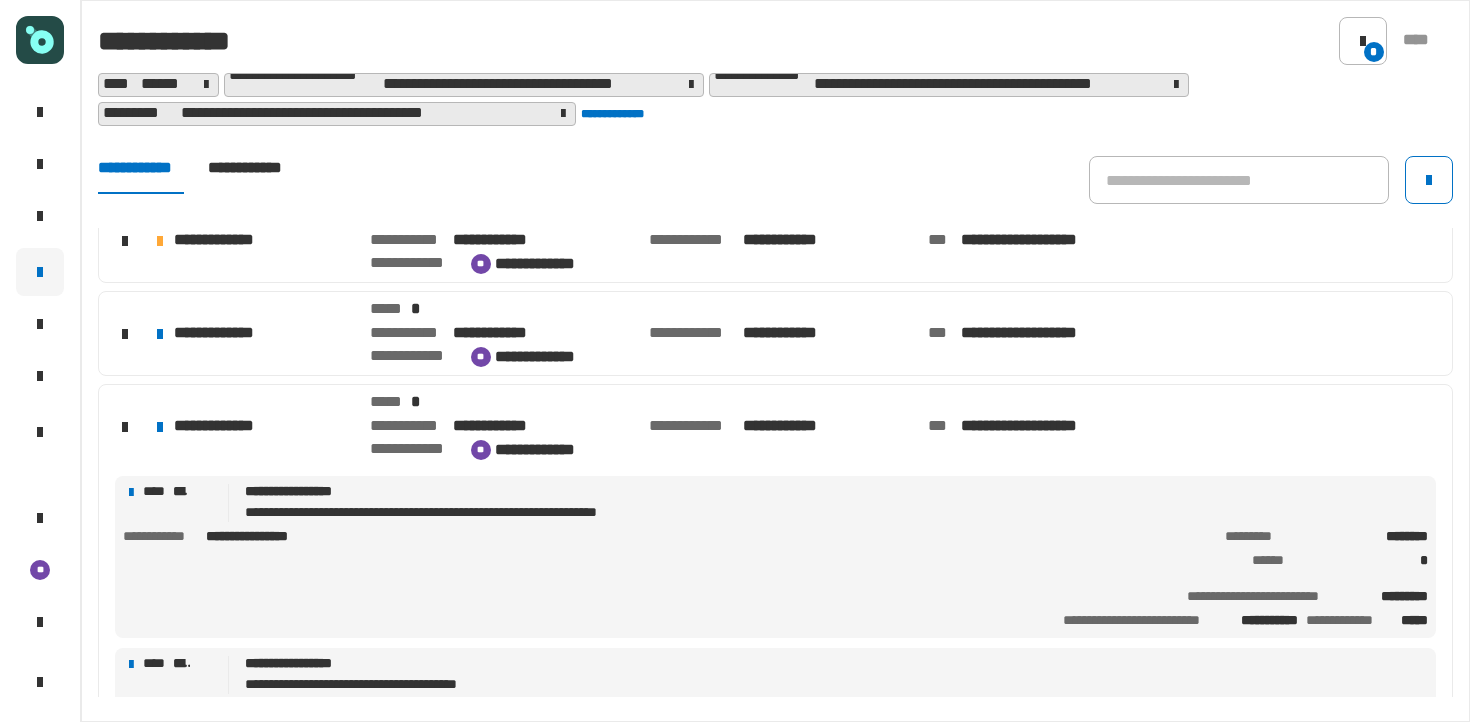 click on "**********" 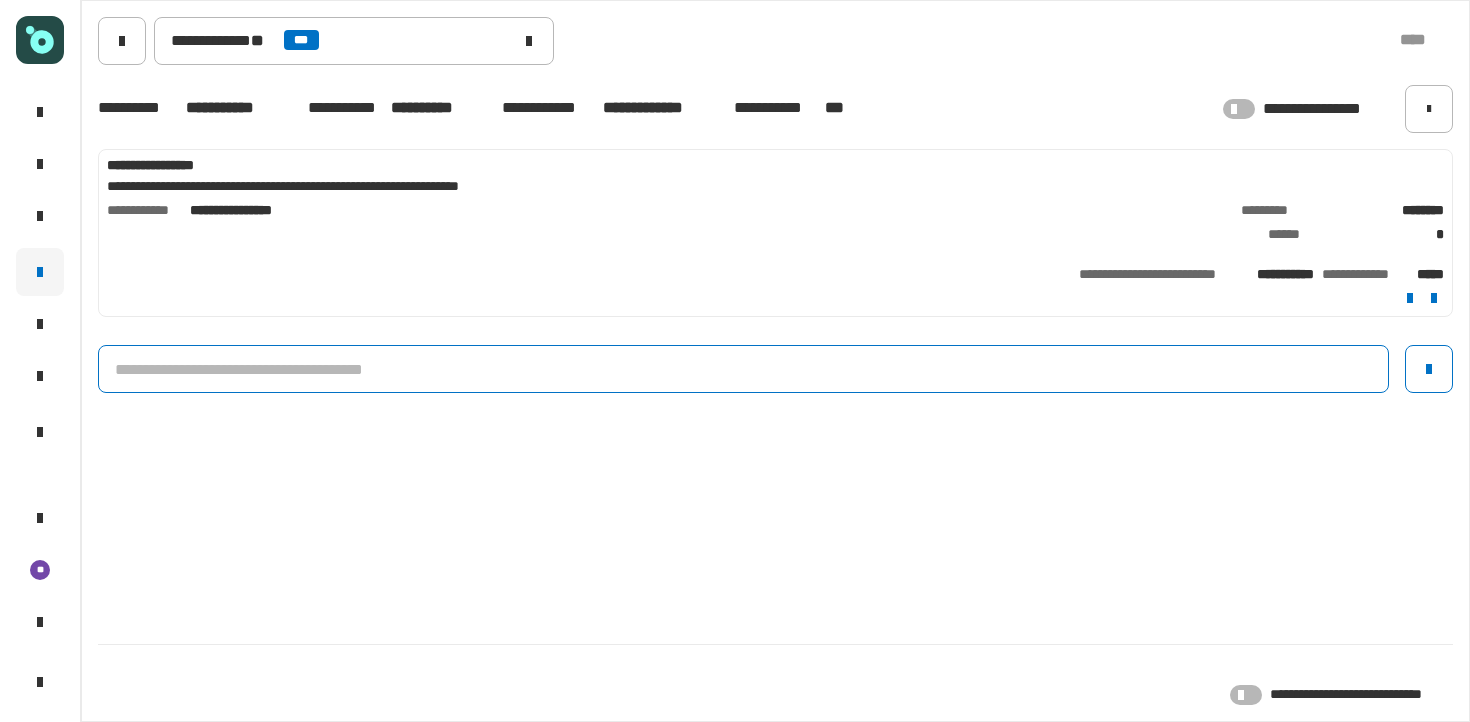 click 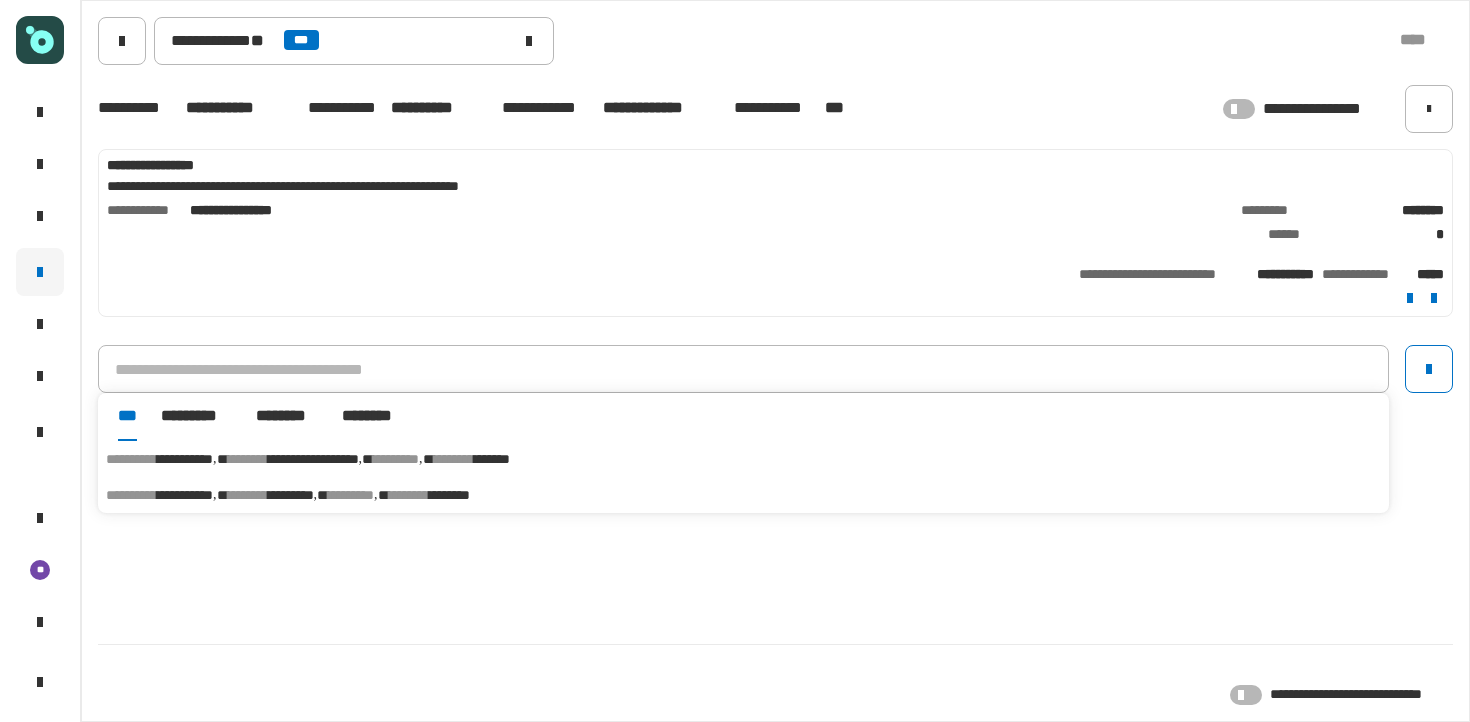click on "********" at bounding box center [351, 495] 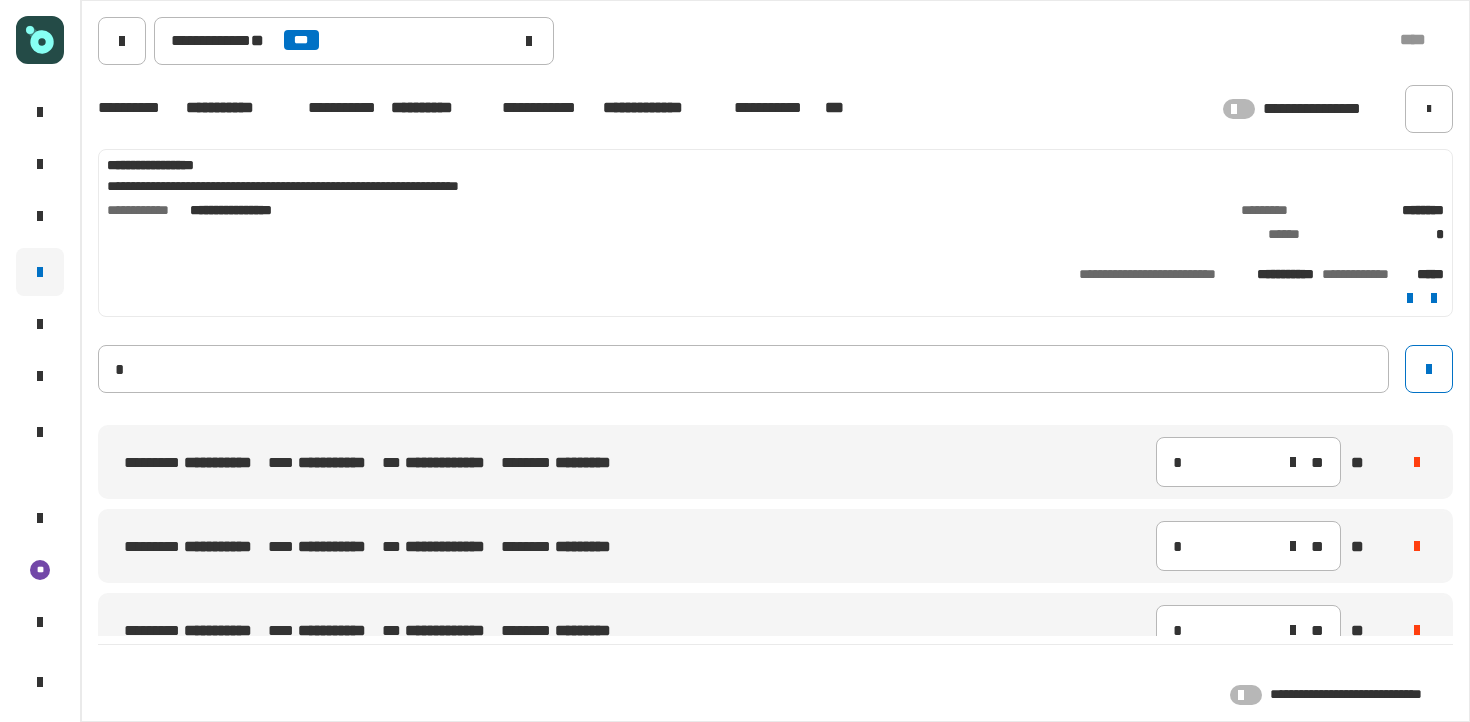 type 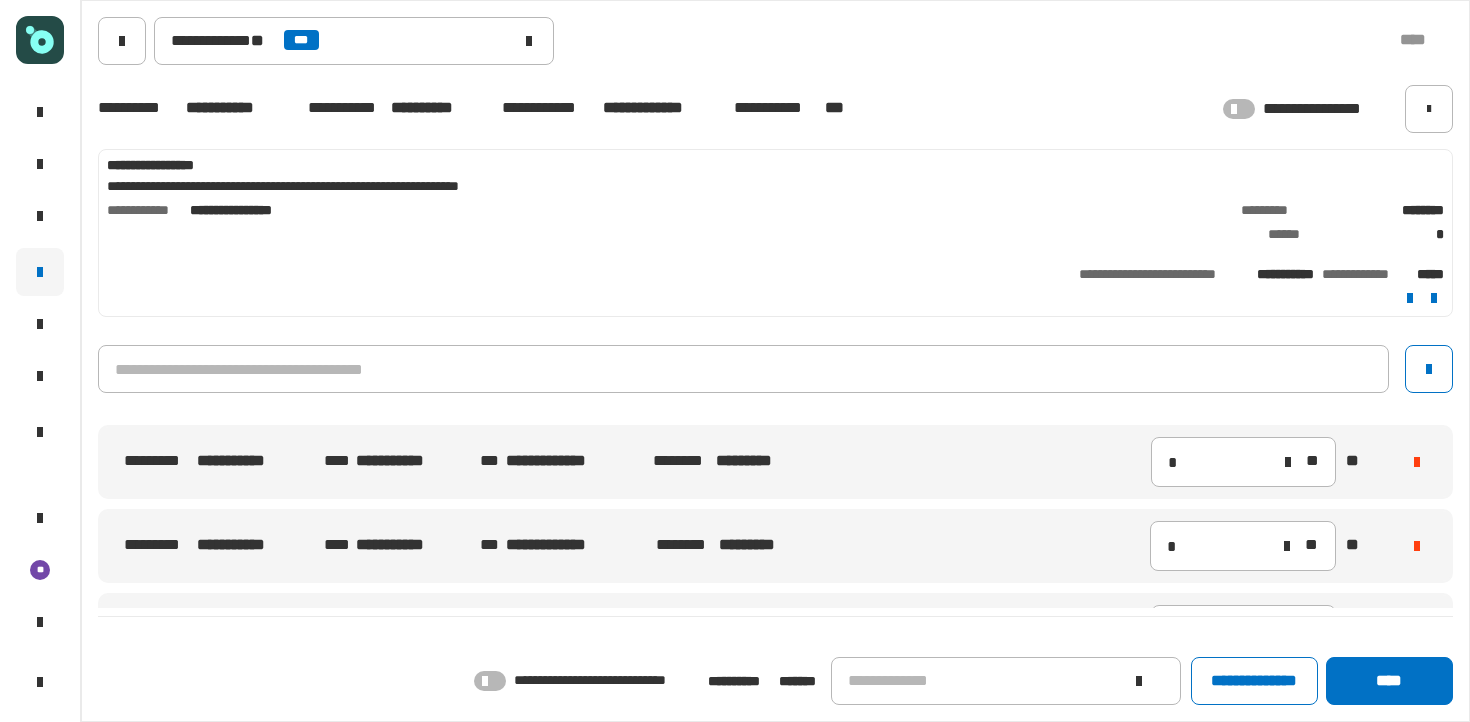 click on "**********" 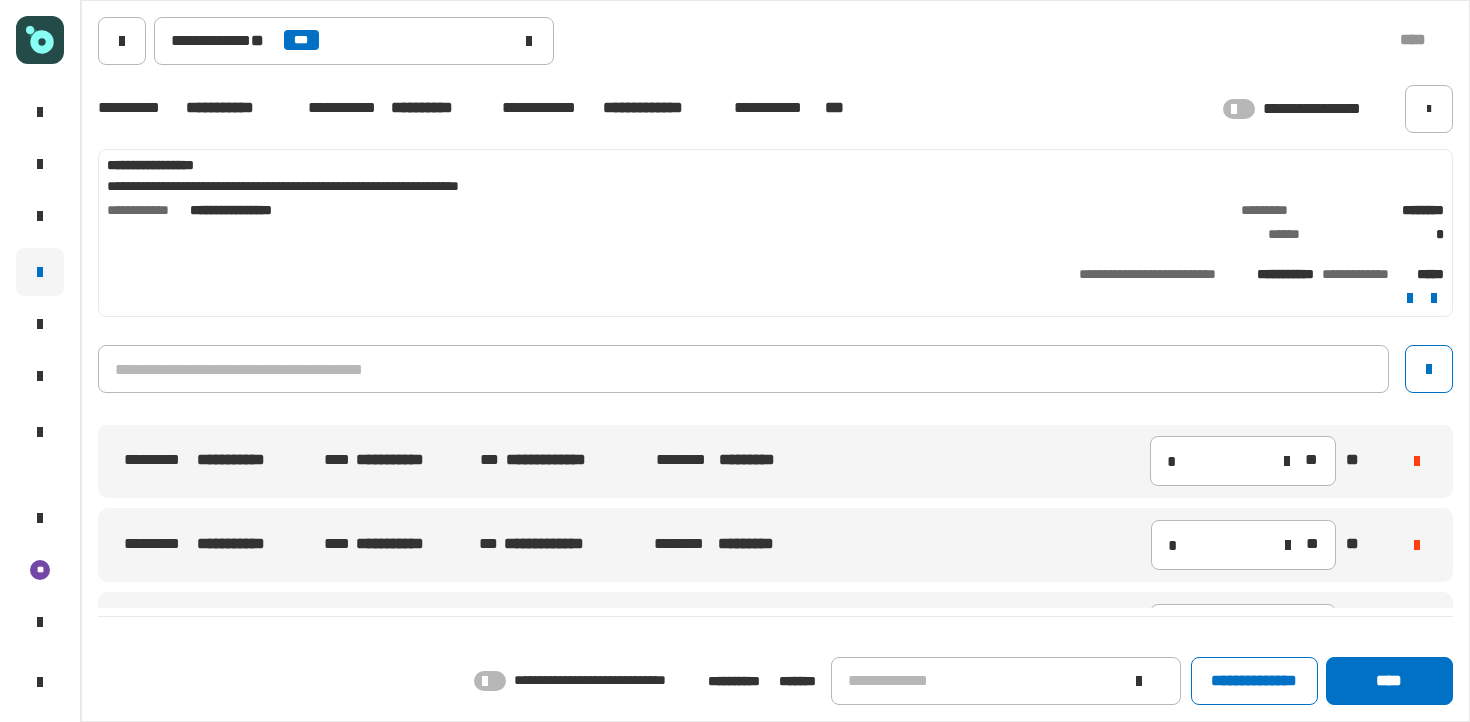 scroll, scrollTop: 0, scrollLeft: 0, axis: both 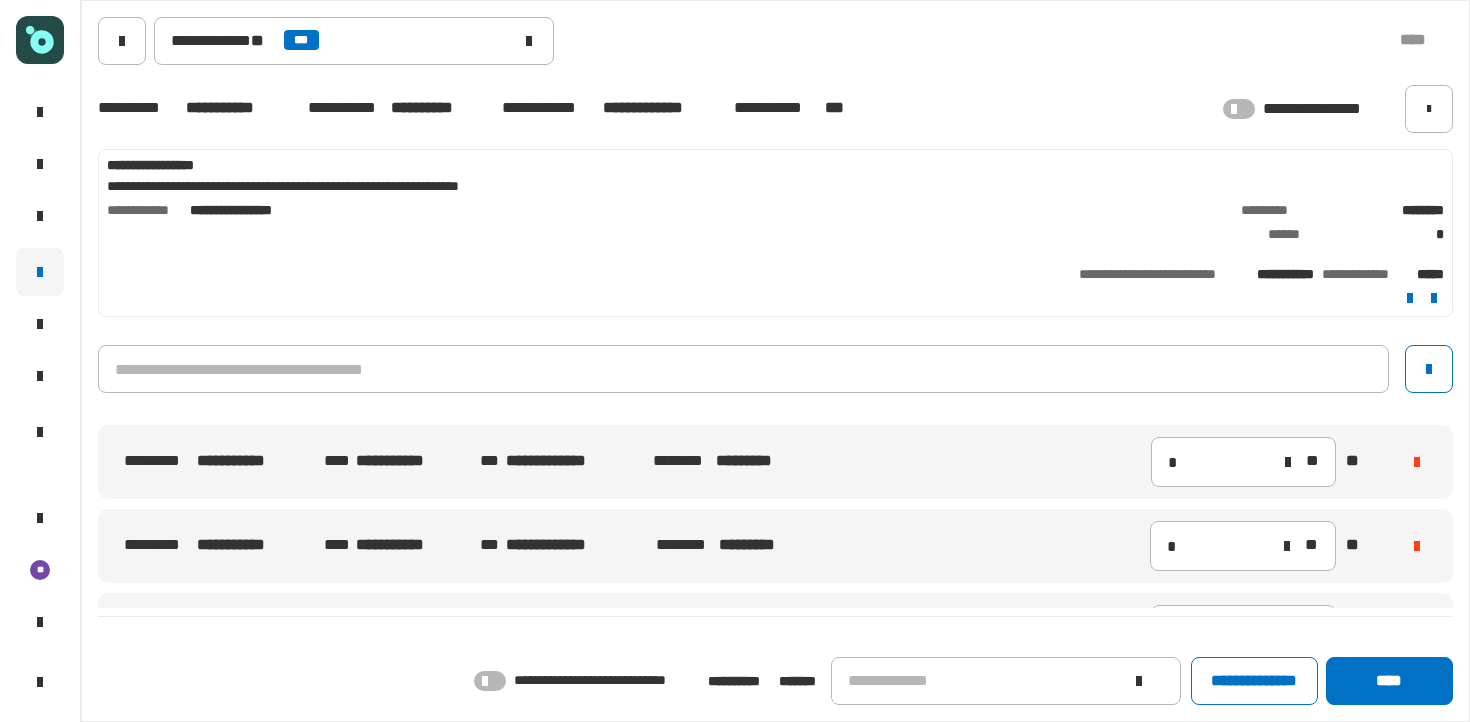 click 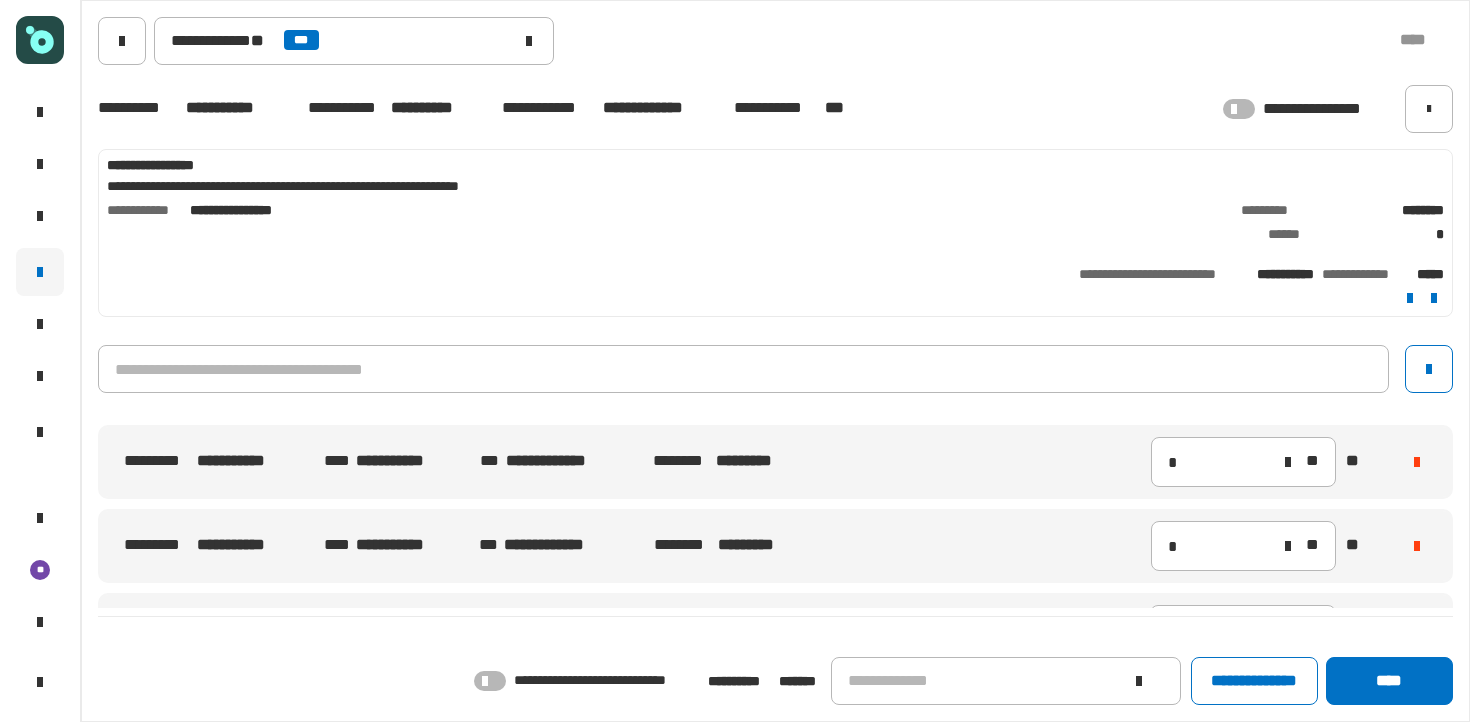 click 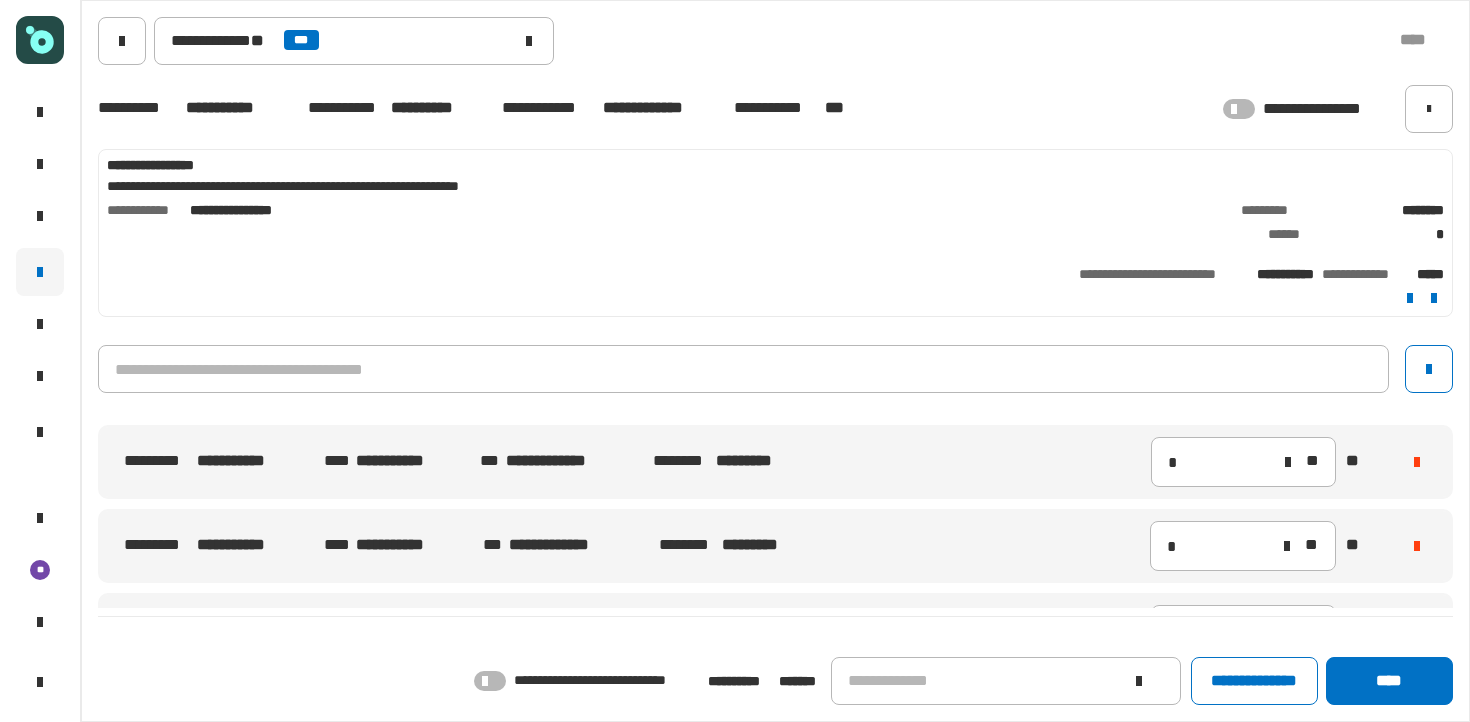 click 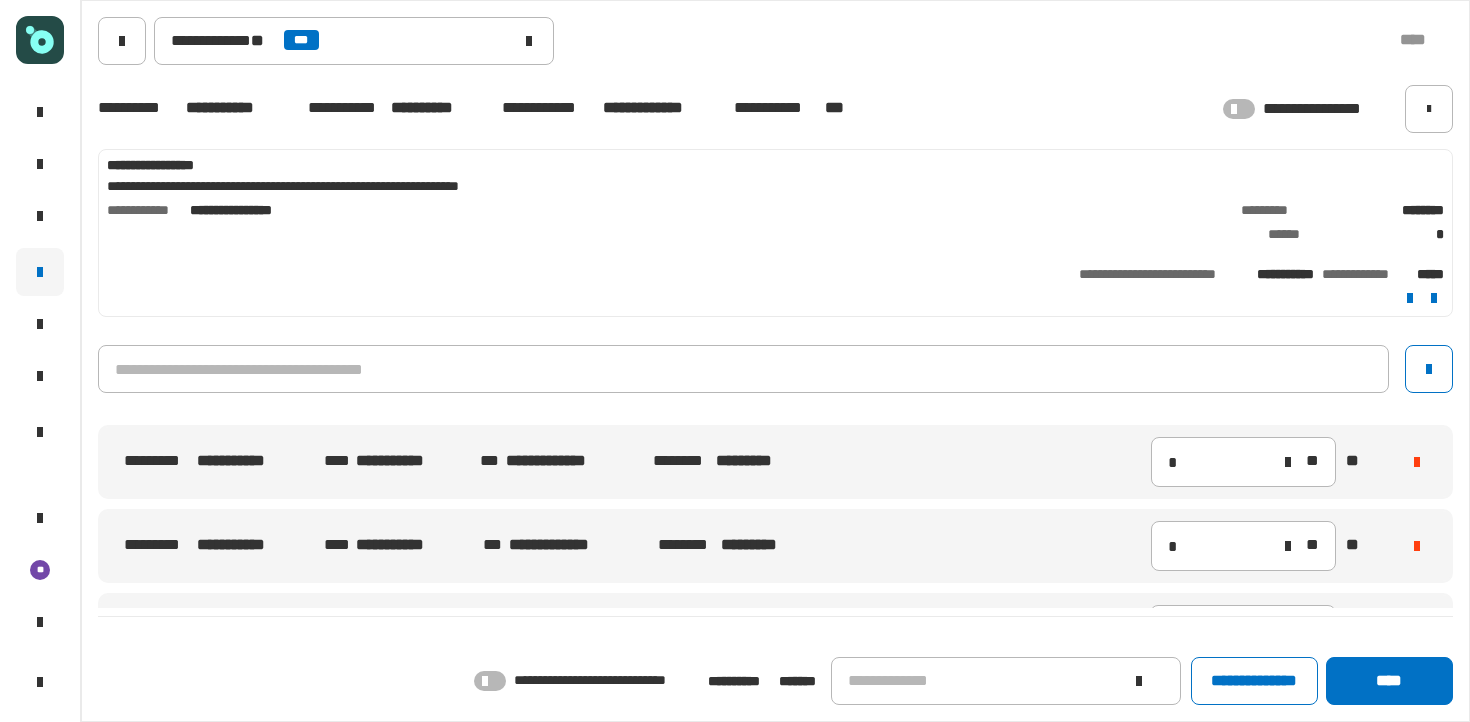 click 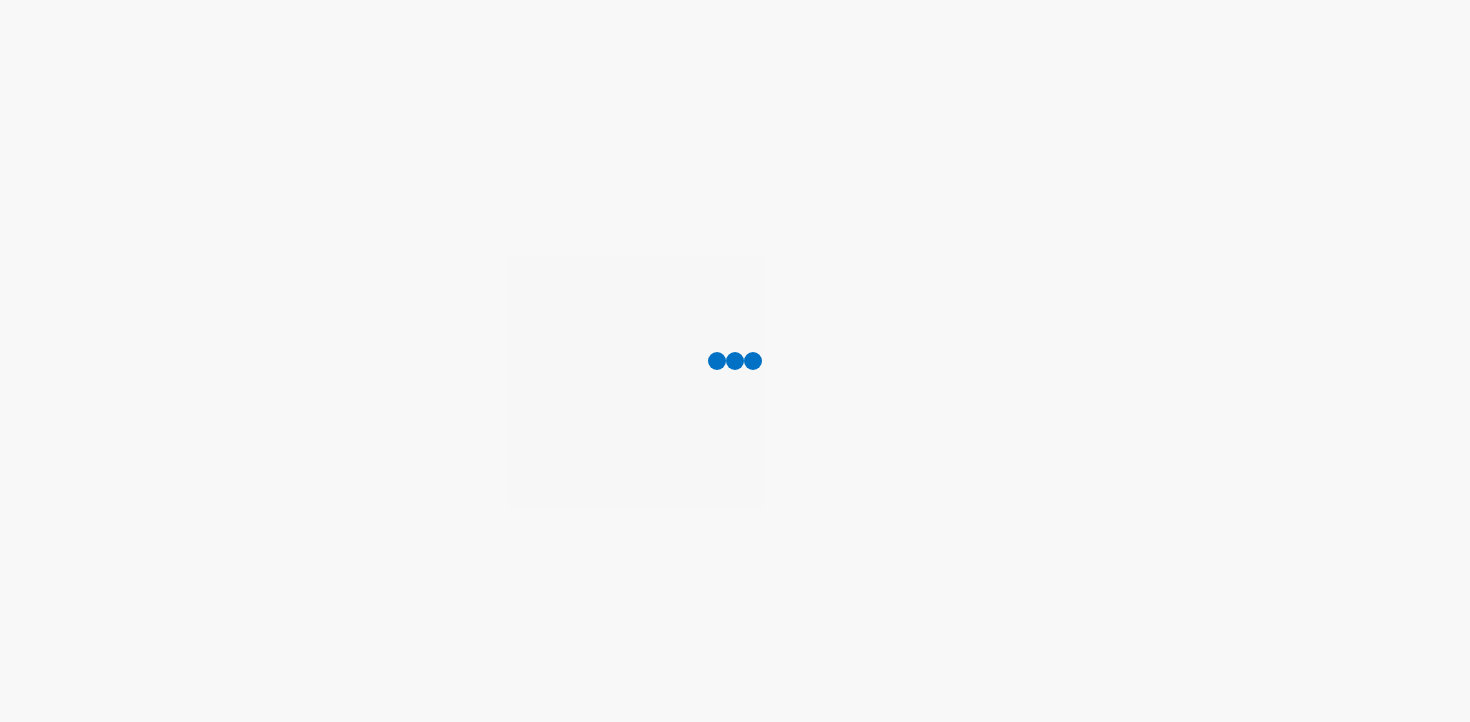scroll, scrollTop: 0, scrollLeft: 0, axis: both 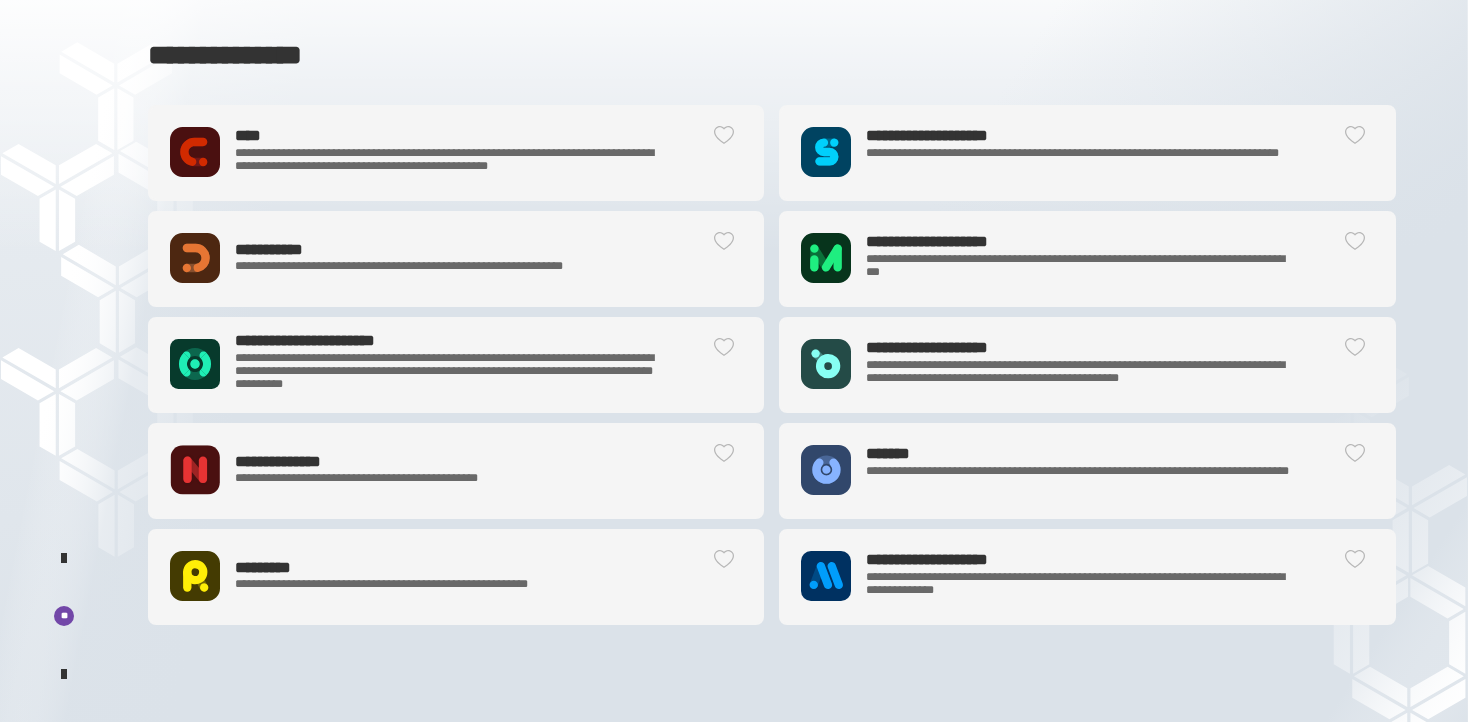click on "**********" 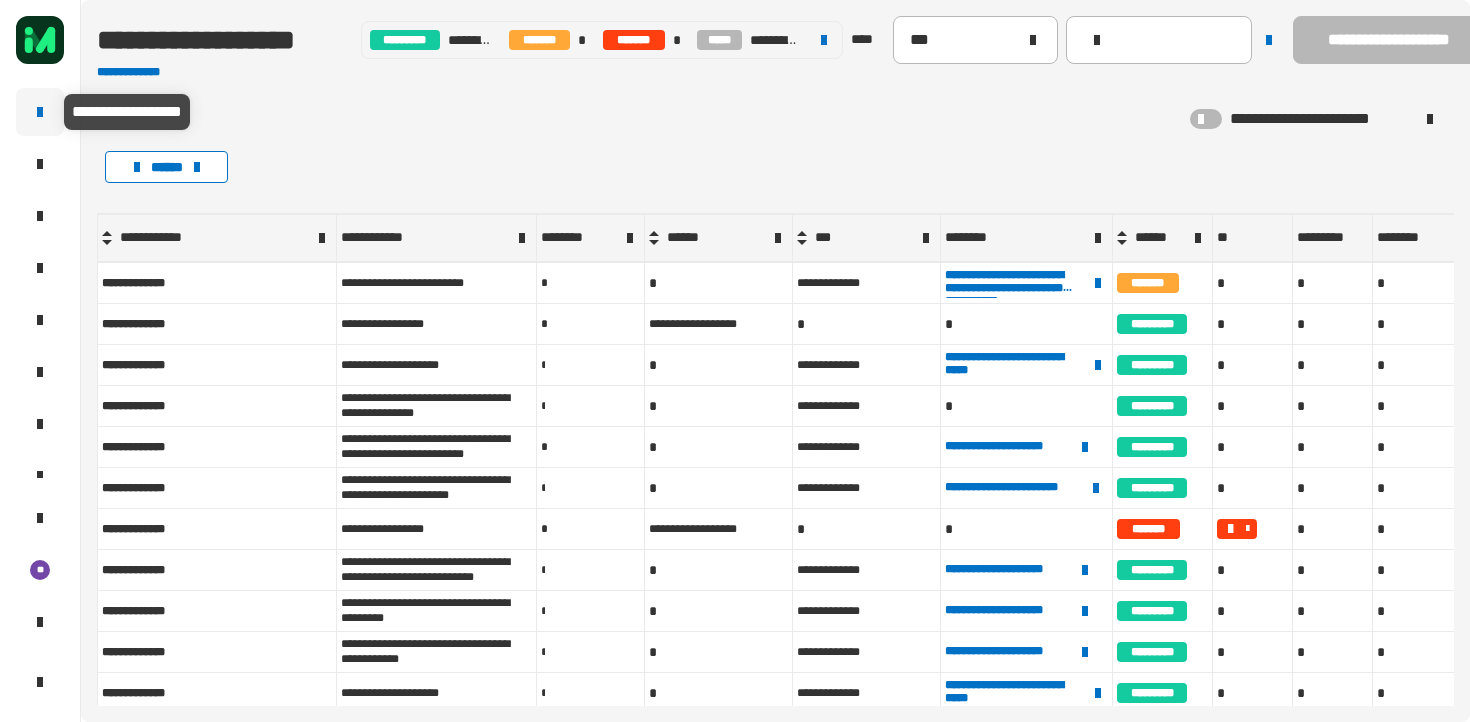 click 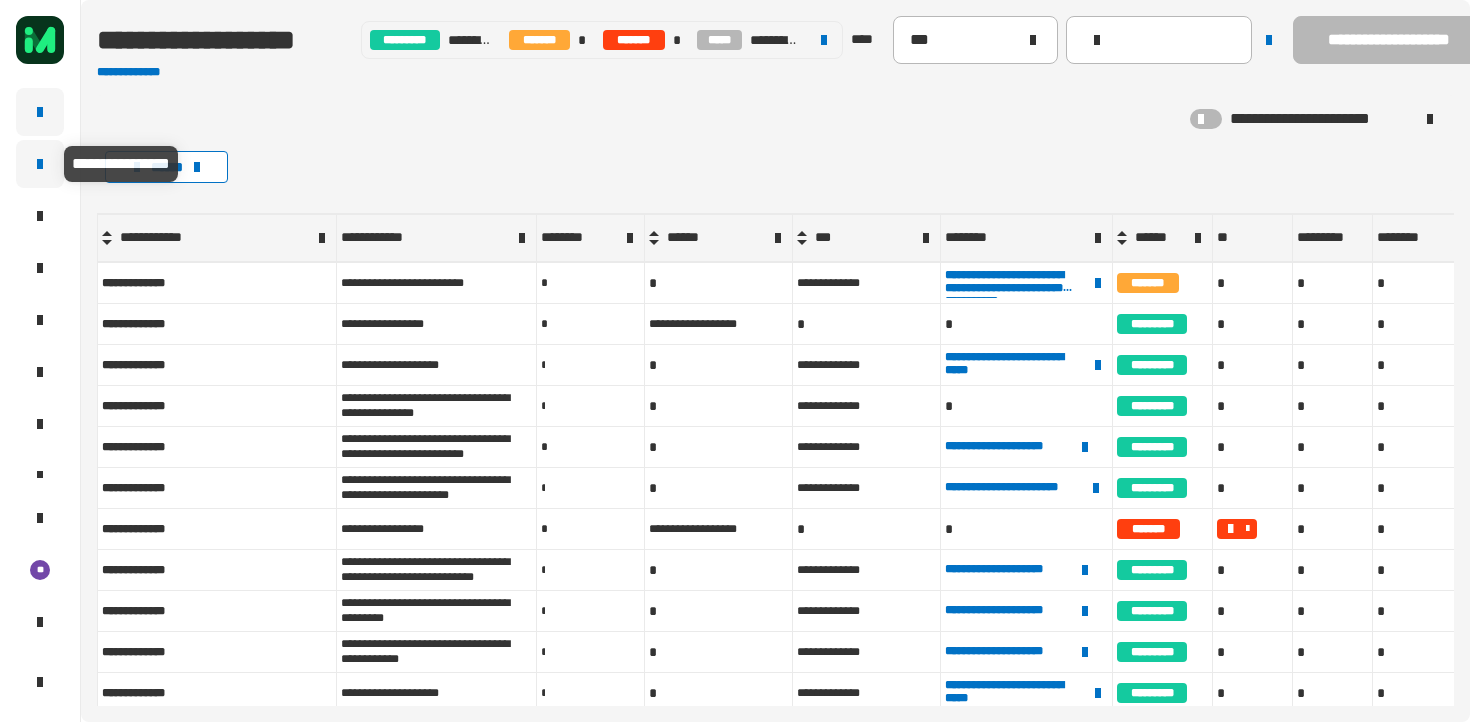 click 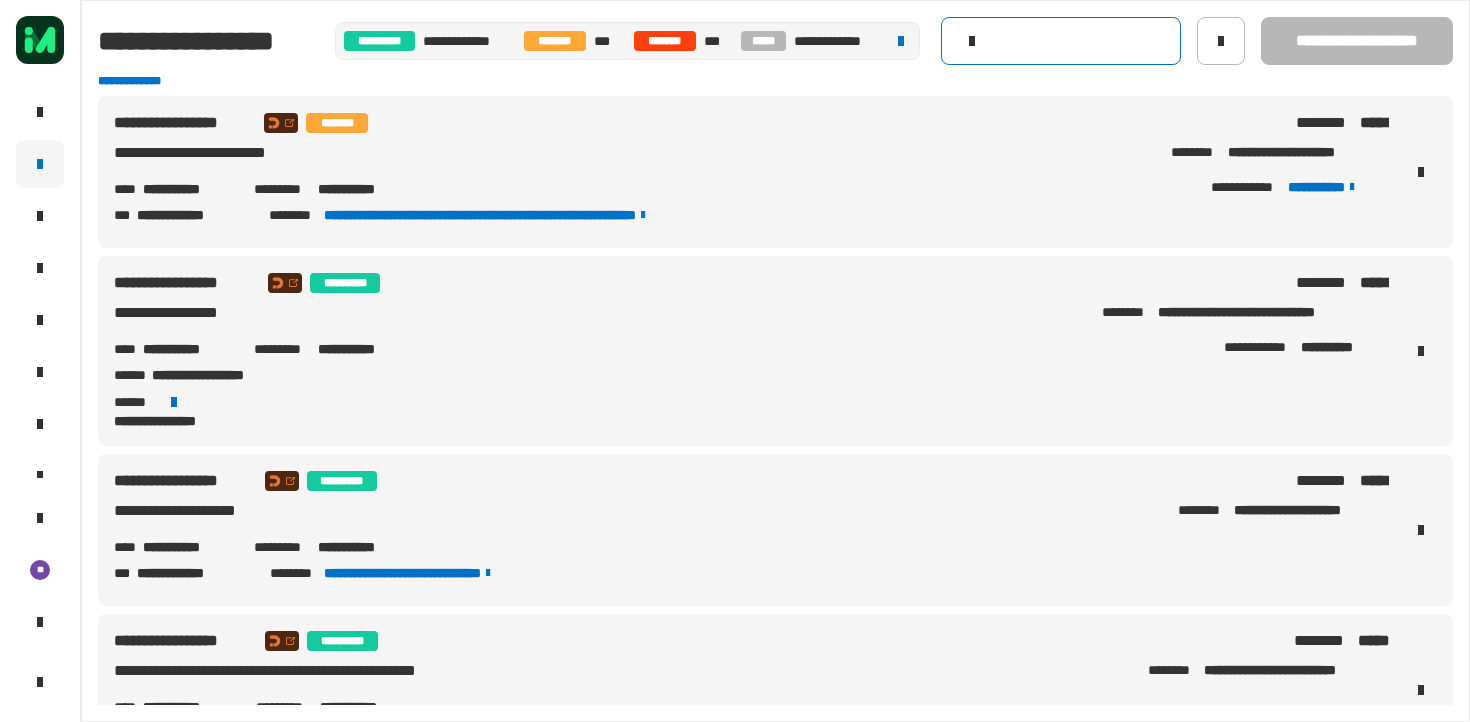 scroll, scrollTop: 0, scrollLeft: 0, axis: both 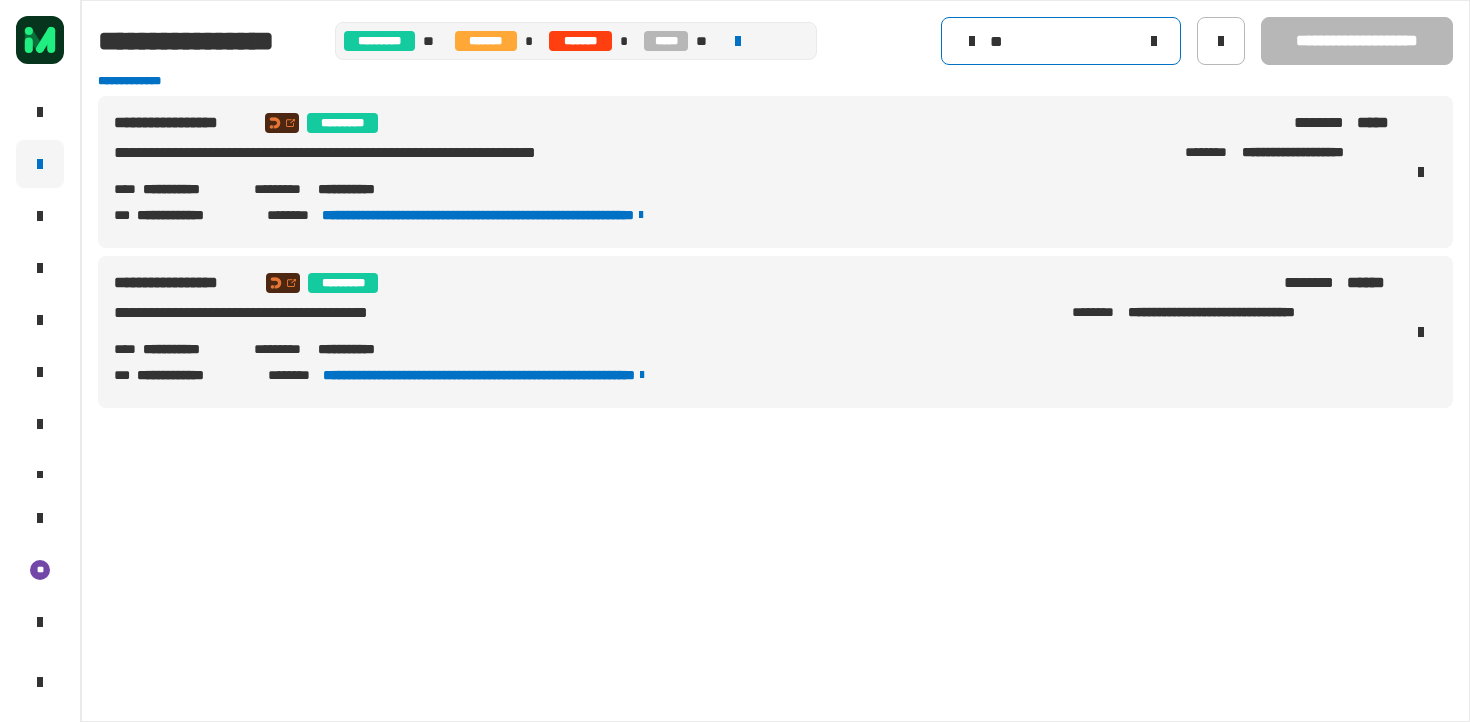 type on "*" 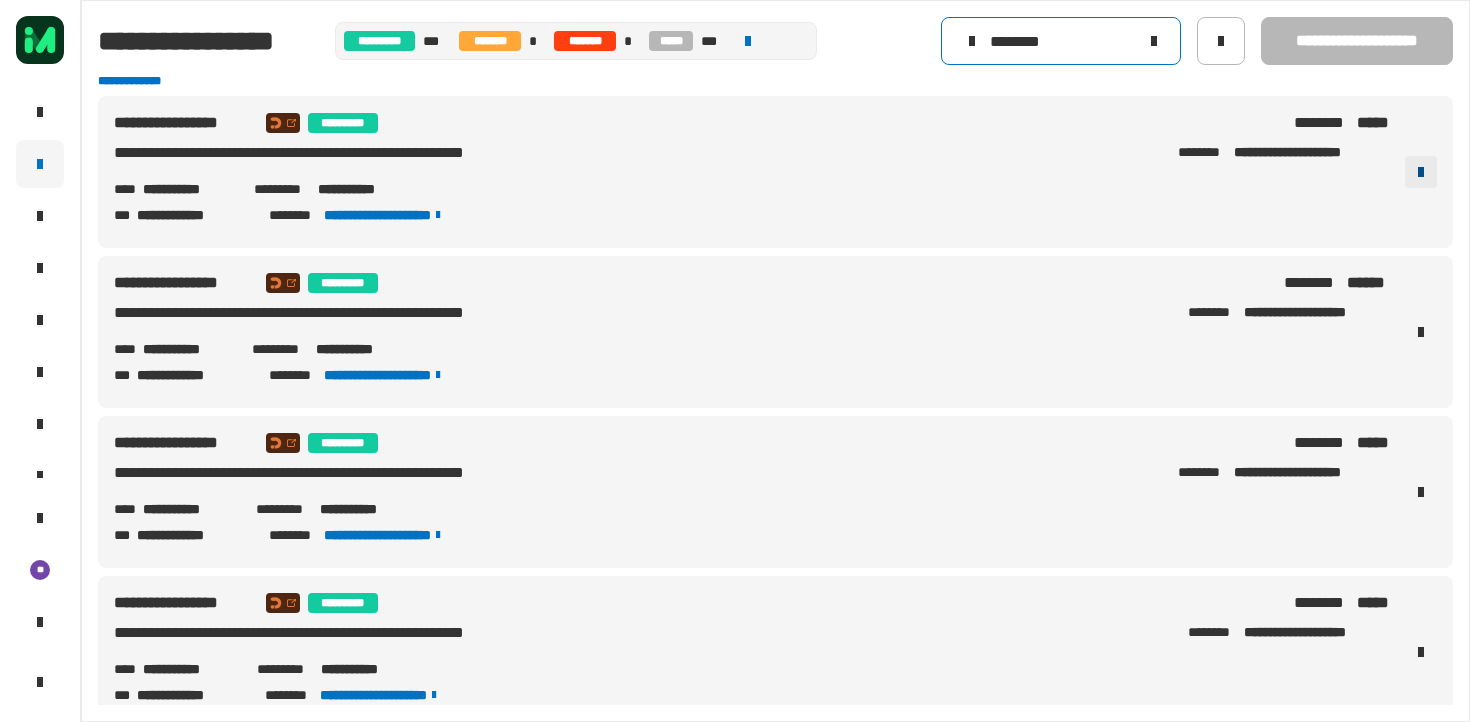 type on "********" 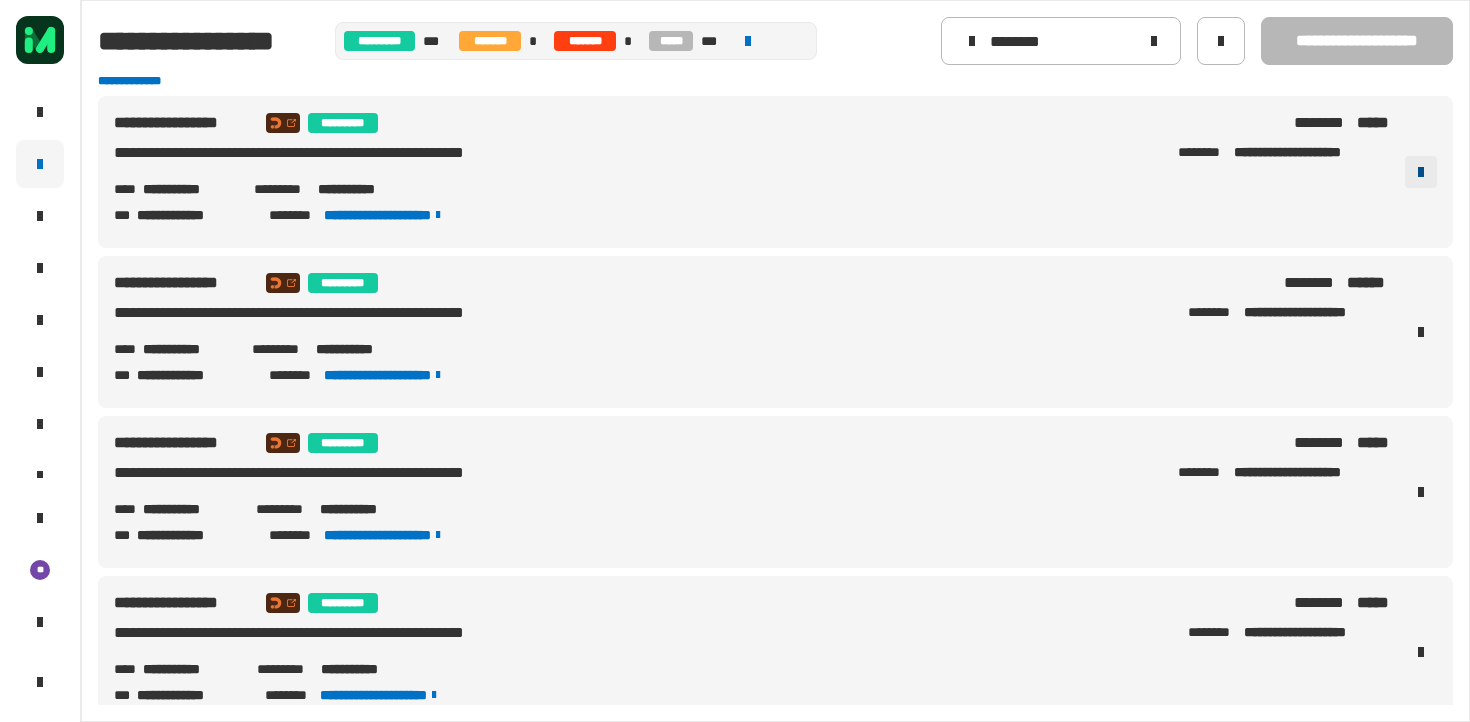 click at bounding box center [1421, 172] 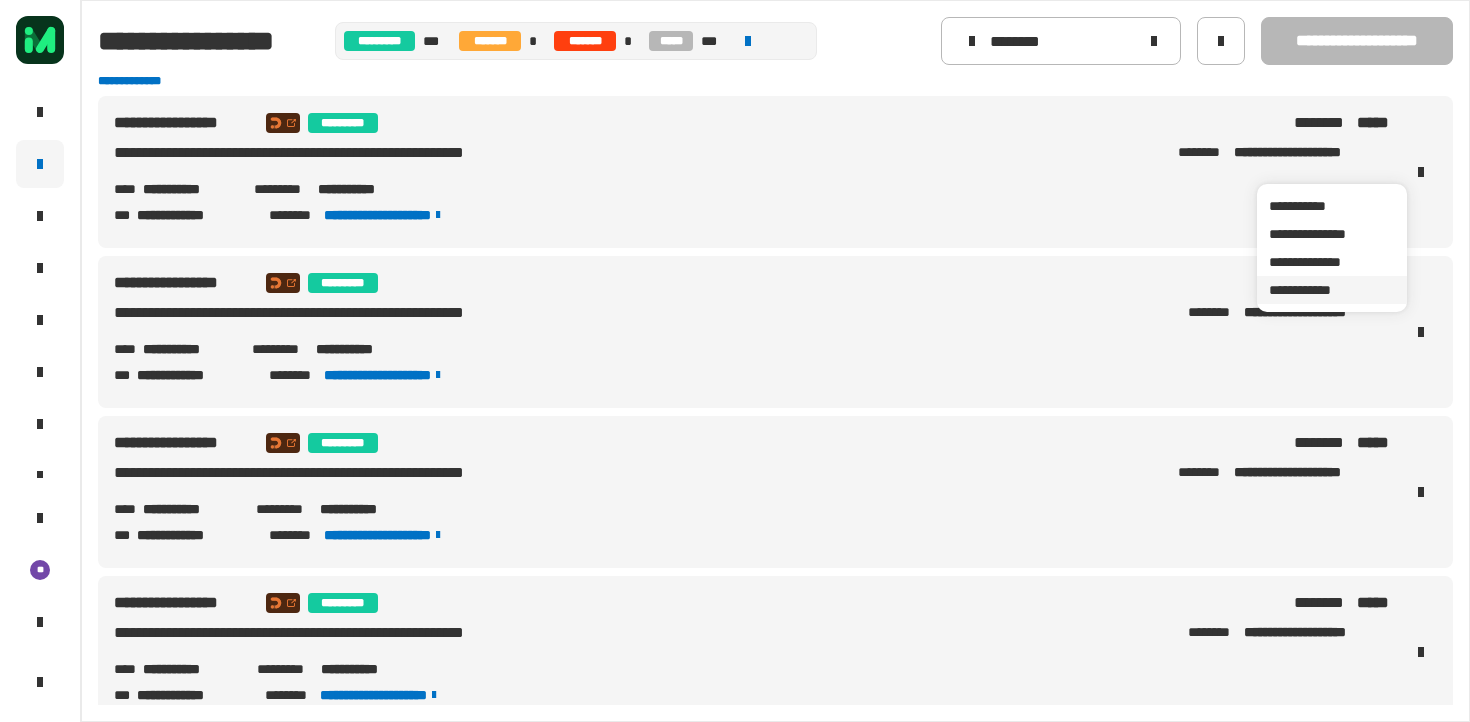 click on "**********" at bounding box center [1332, 290] 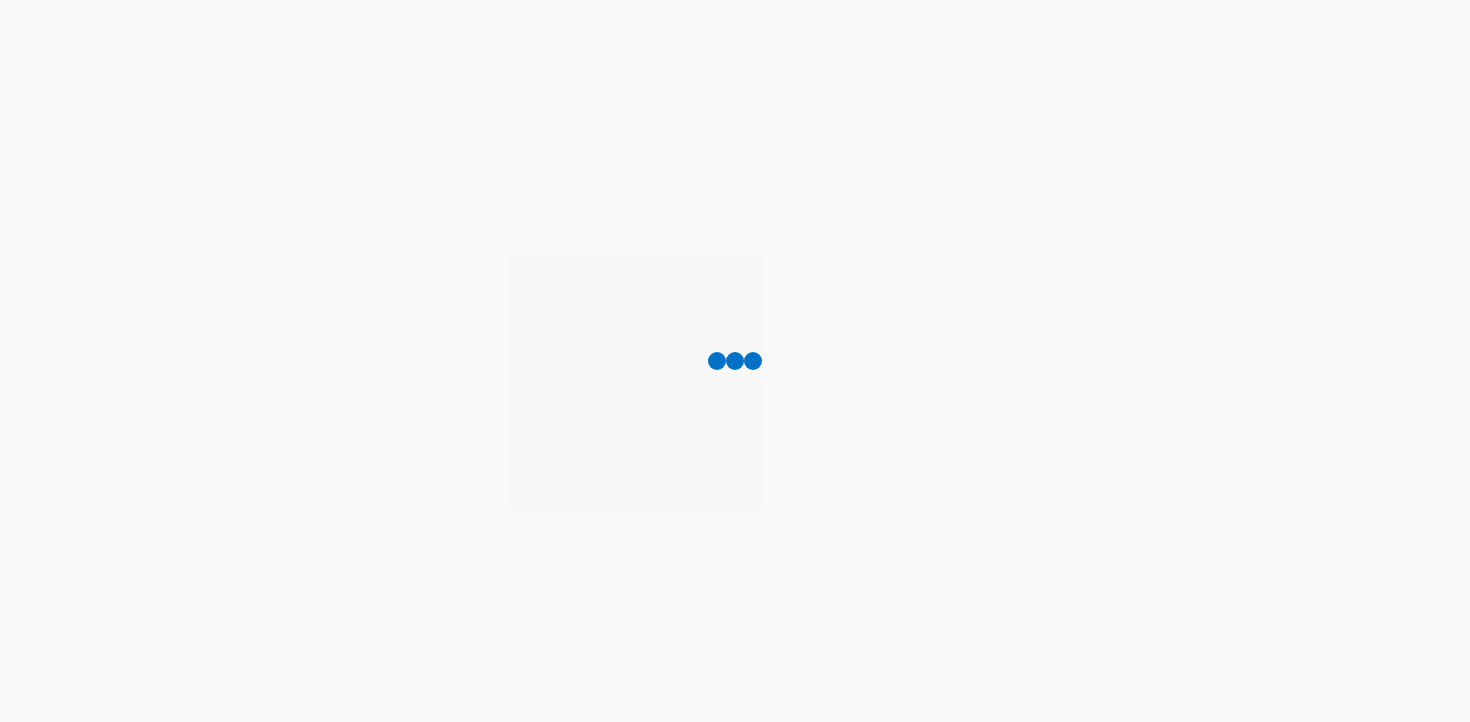 scroll, scrollTop: 0, scrollLeft: 0, axis: both 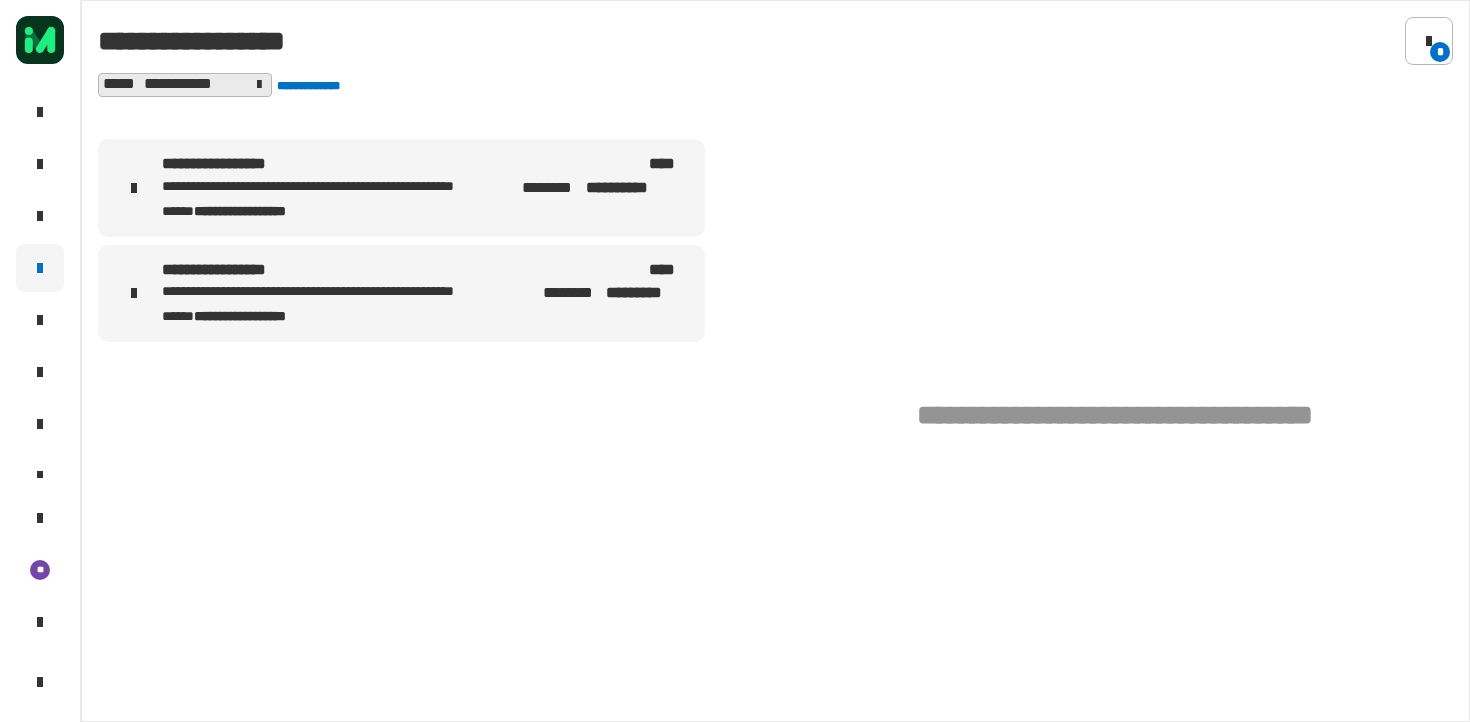 click 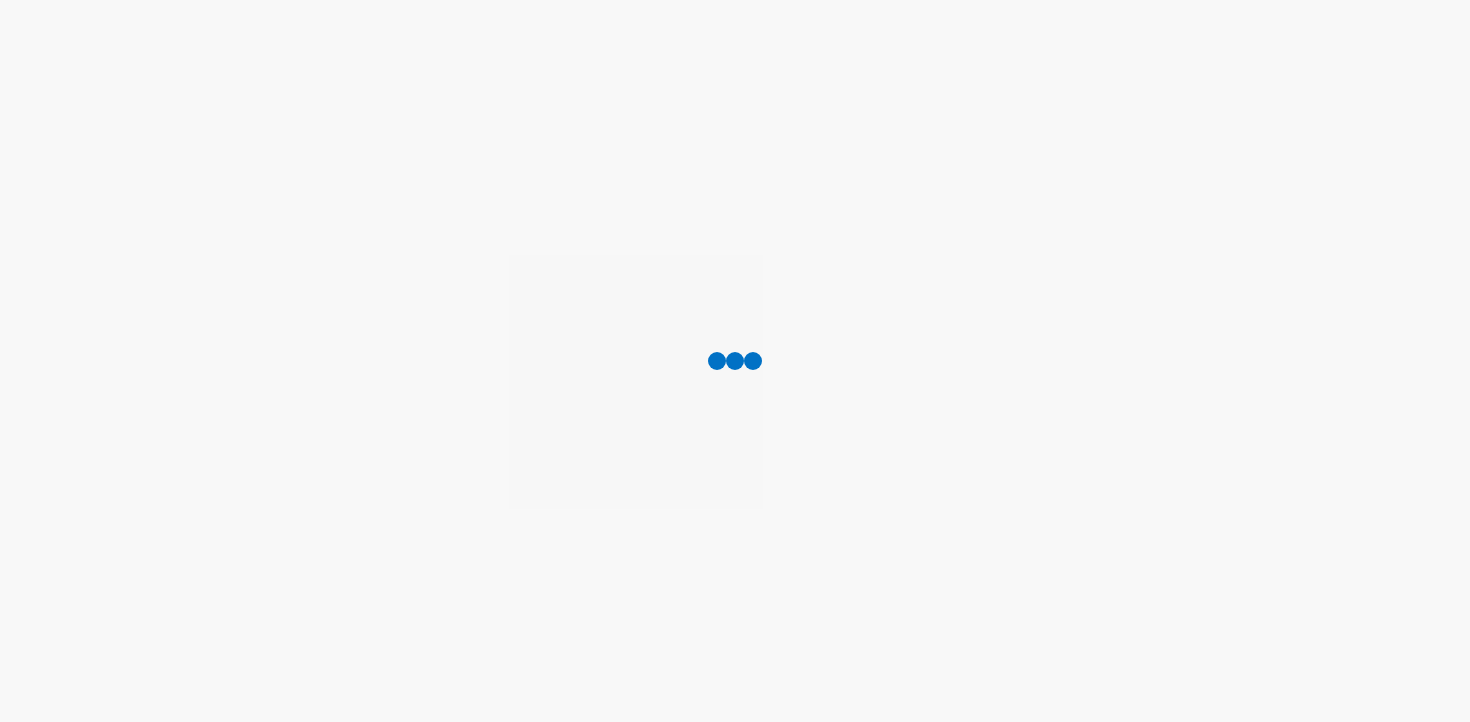 scroll, scrollTop: 0, scrollLeft: 0, axis: both 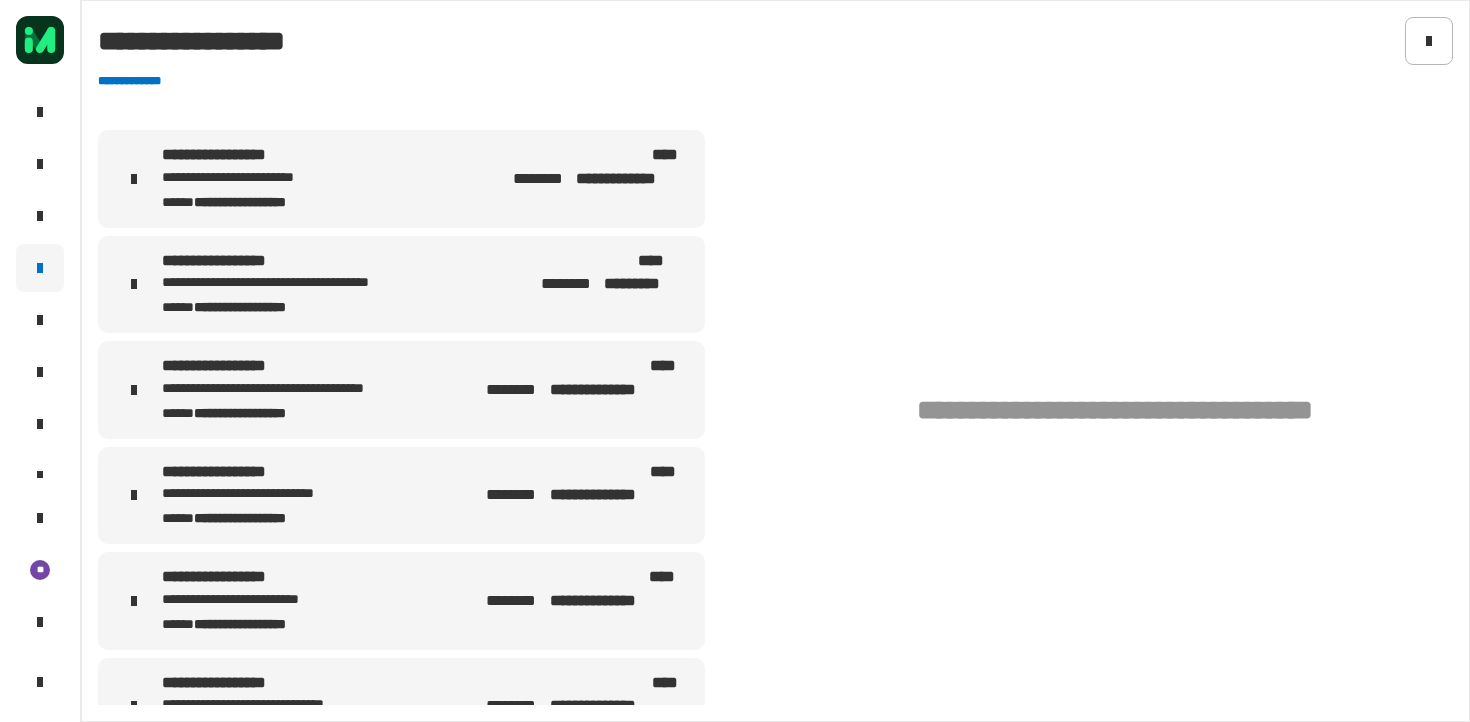 click on "**********" 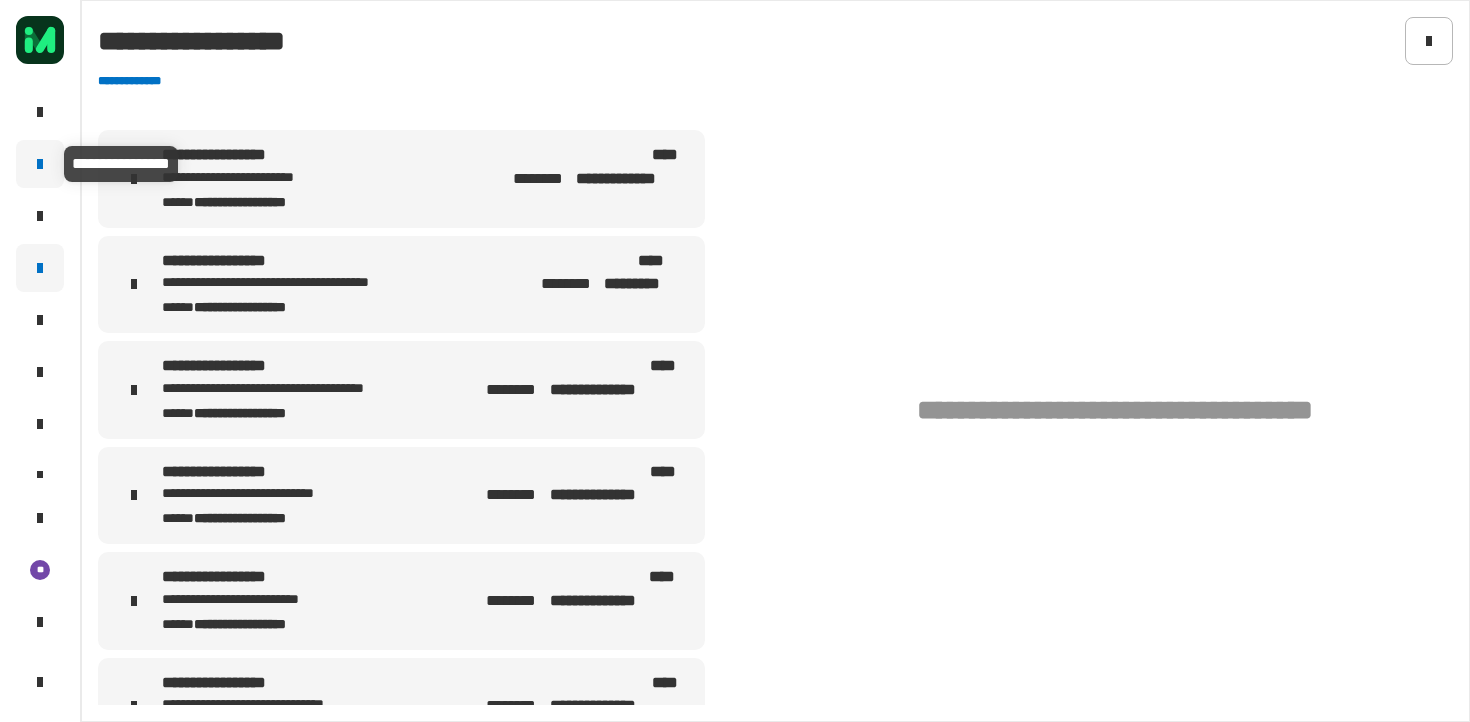 click 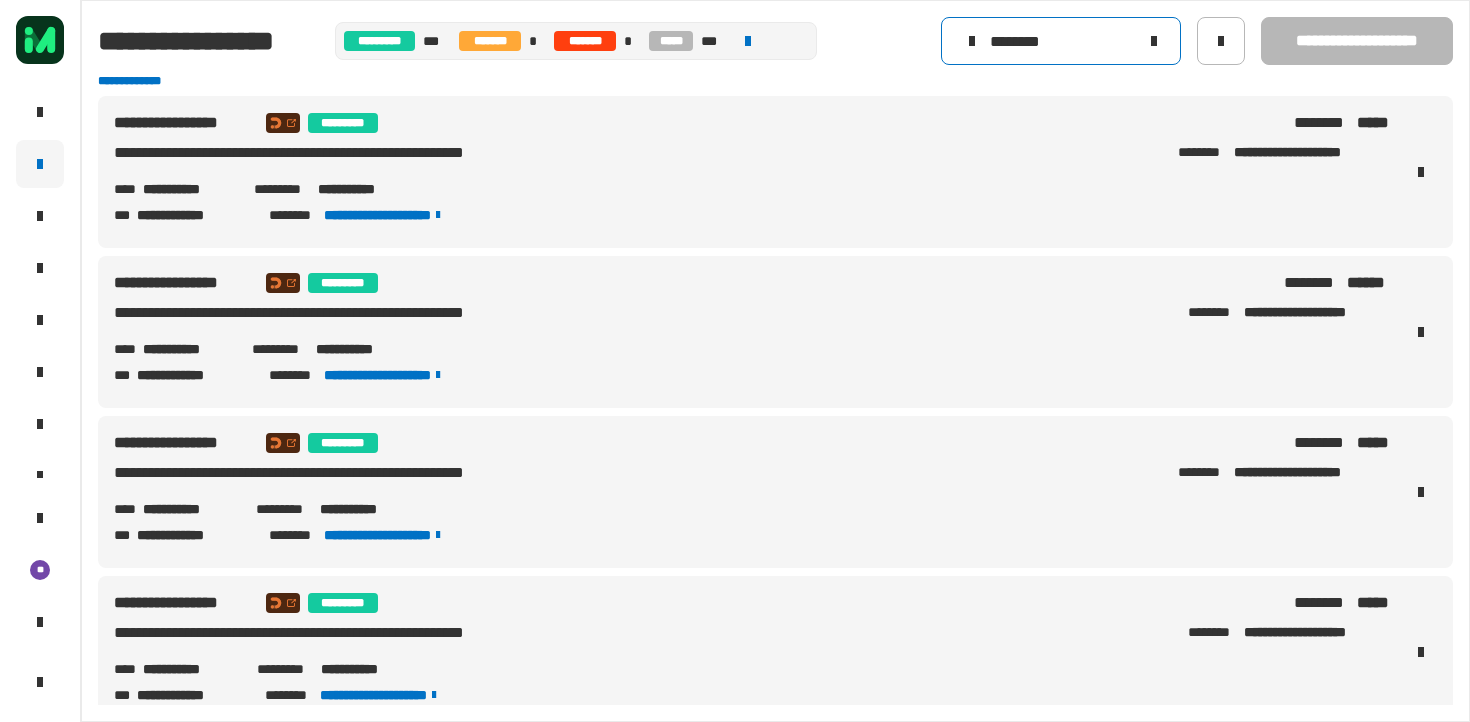 click 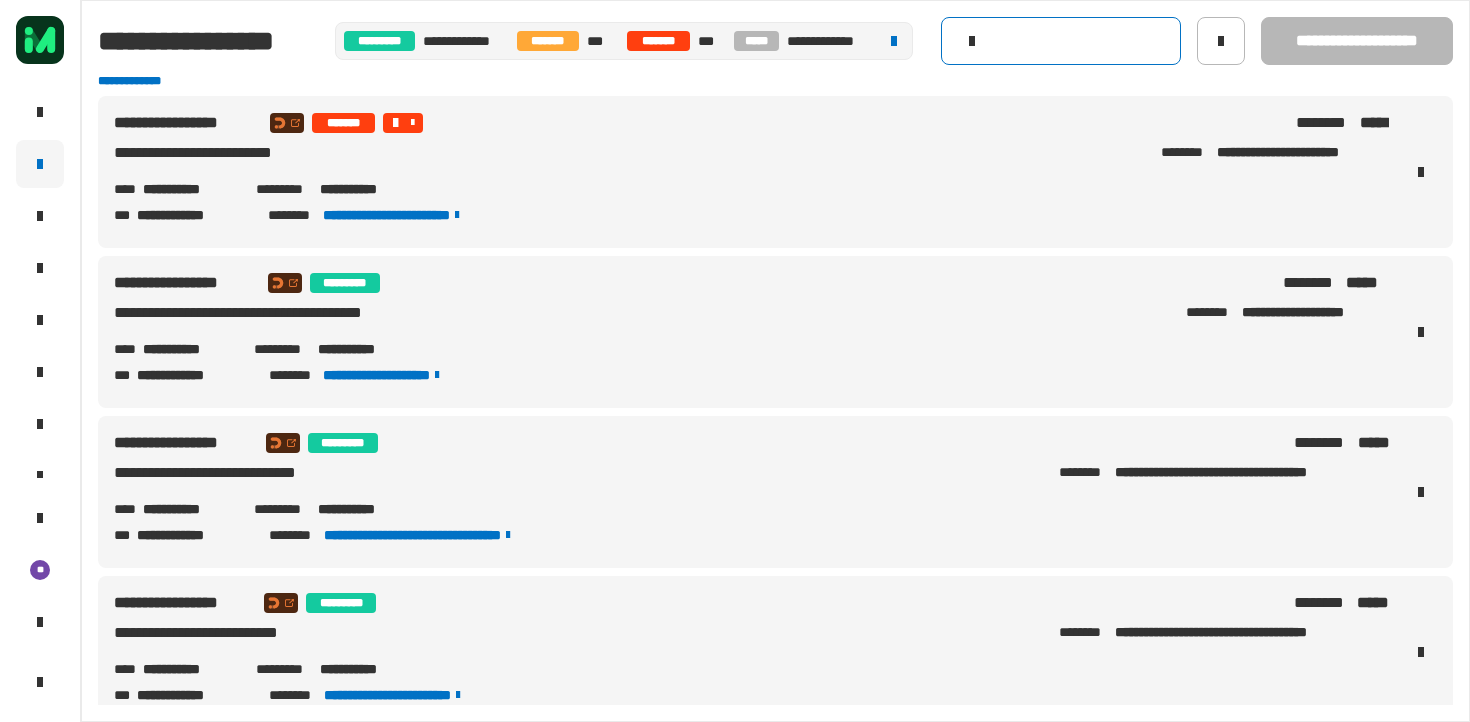 click 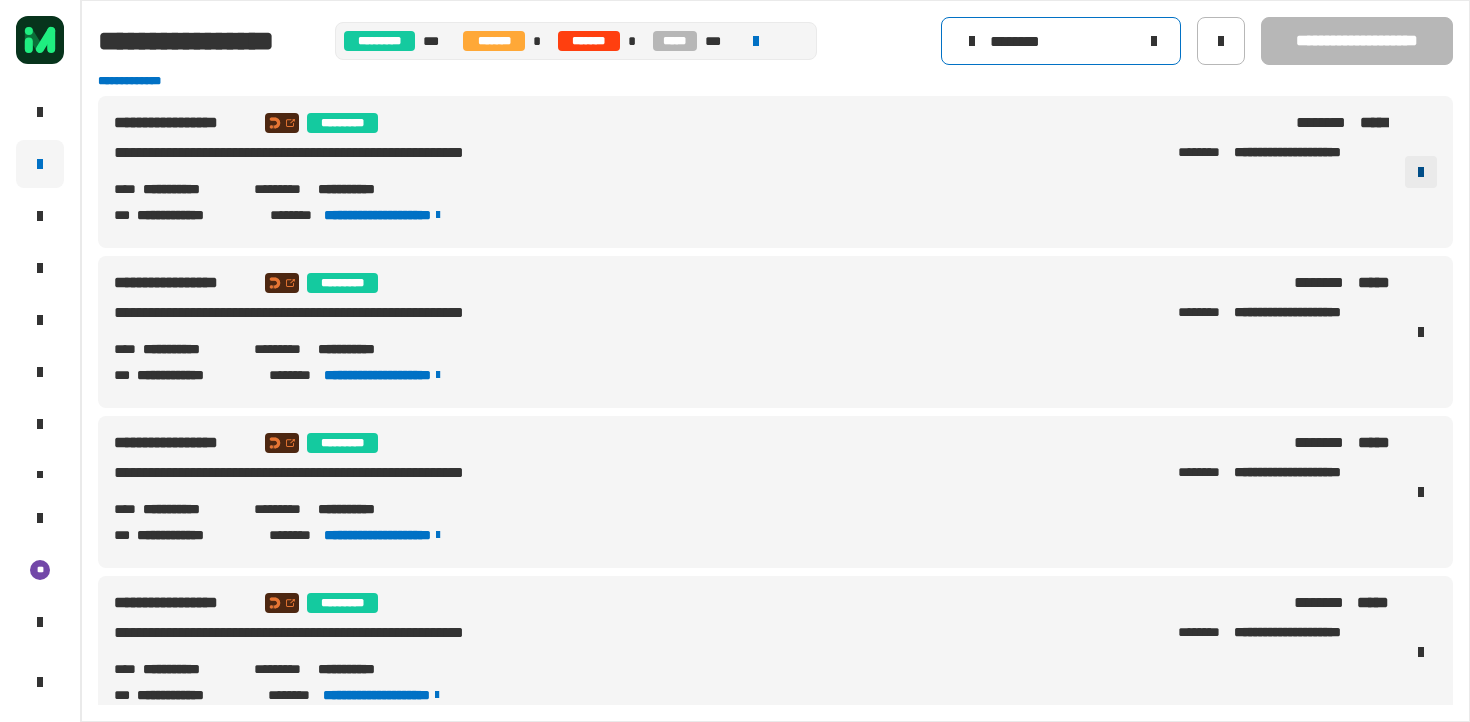 click at bounding box center [1421, 172] 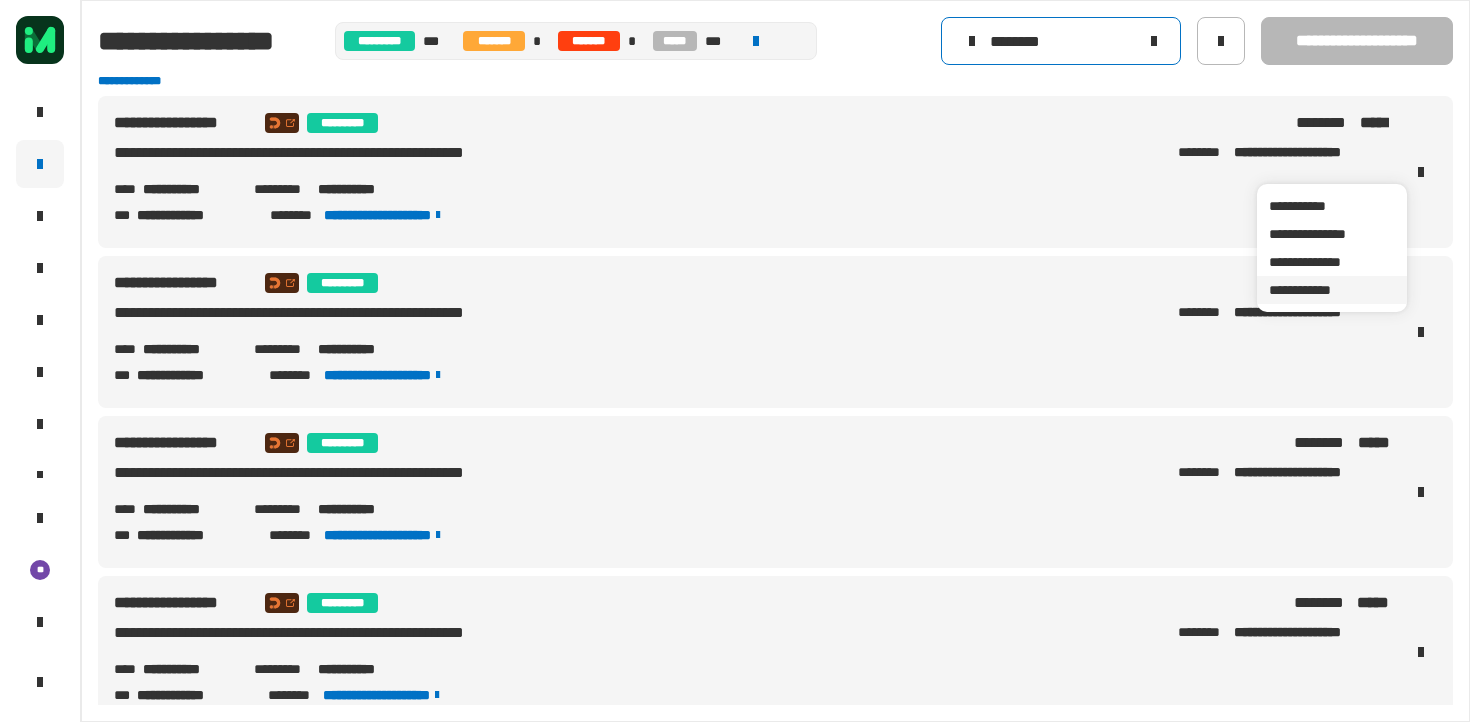 click on "**********" at bounding box center (1332, 290) 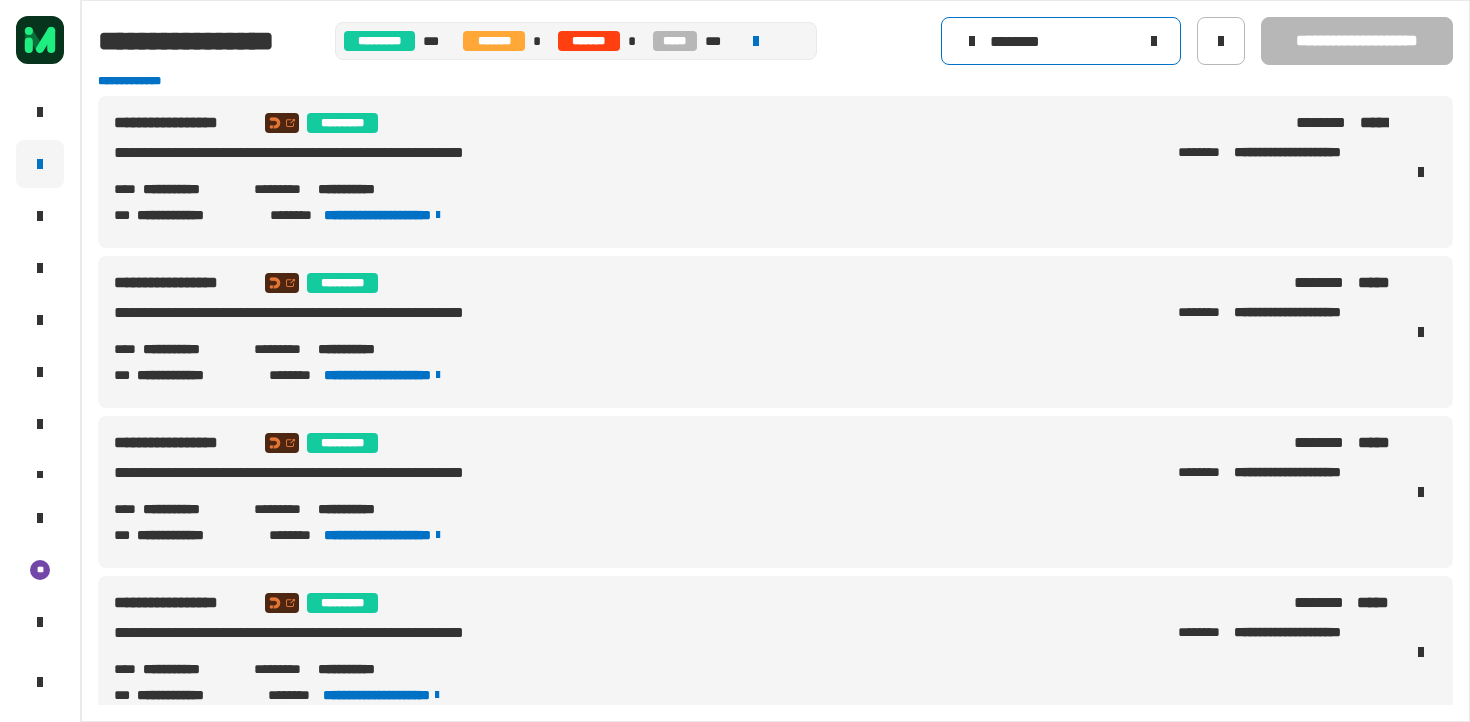 click on "********" 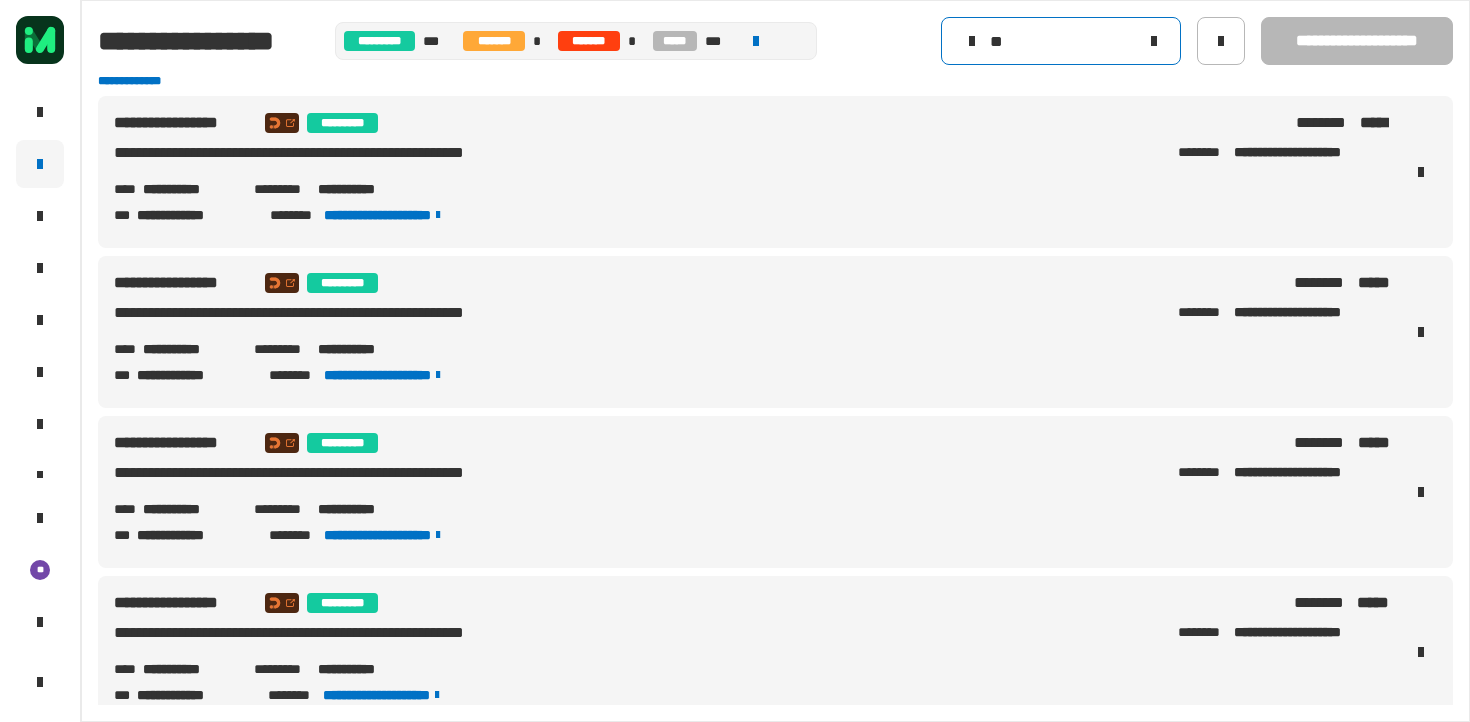 type on "*" 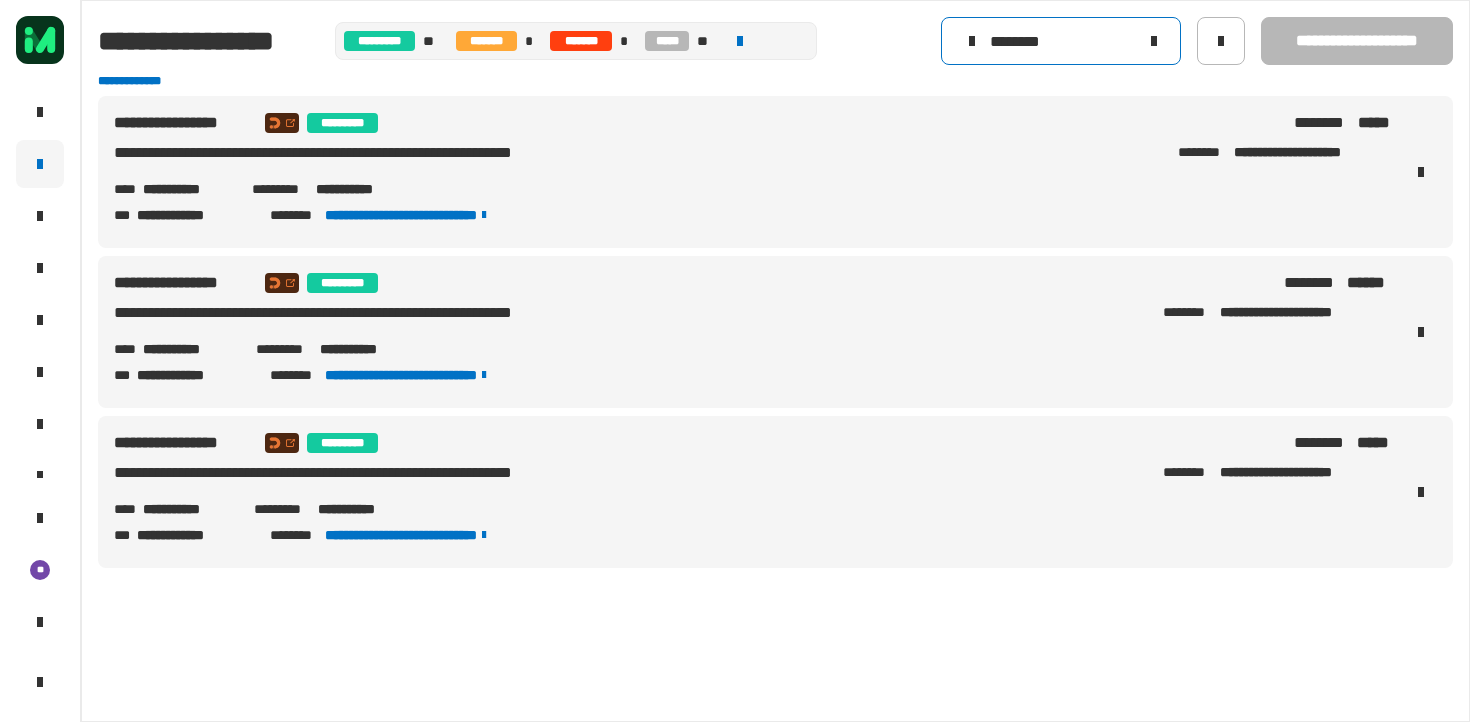 type on "********" 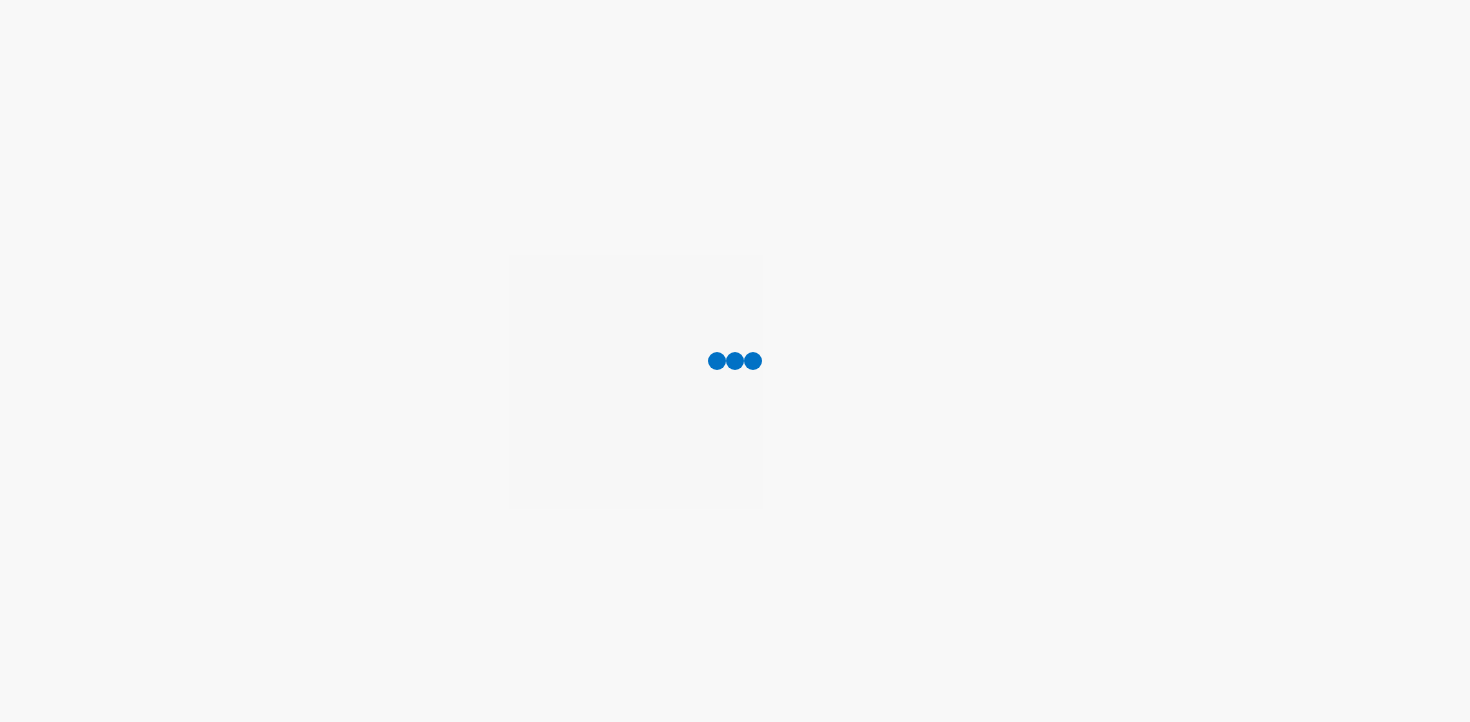 scroll, scrollTop: 0, scrollLeft: 0, axis: both 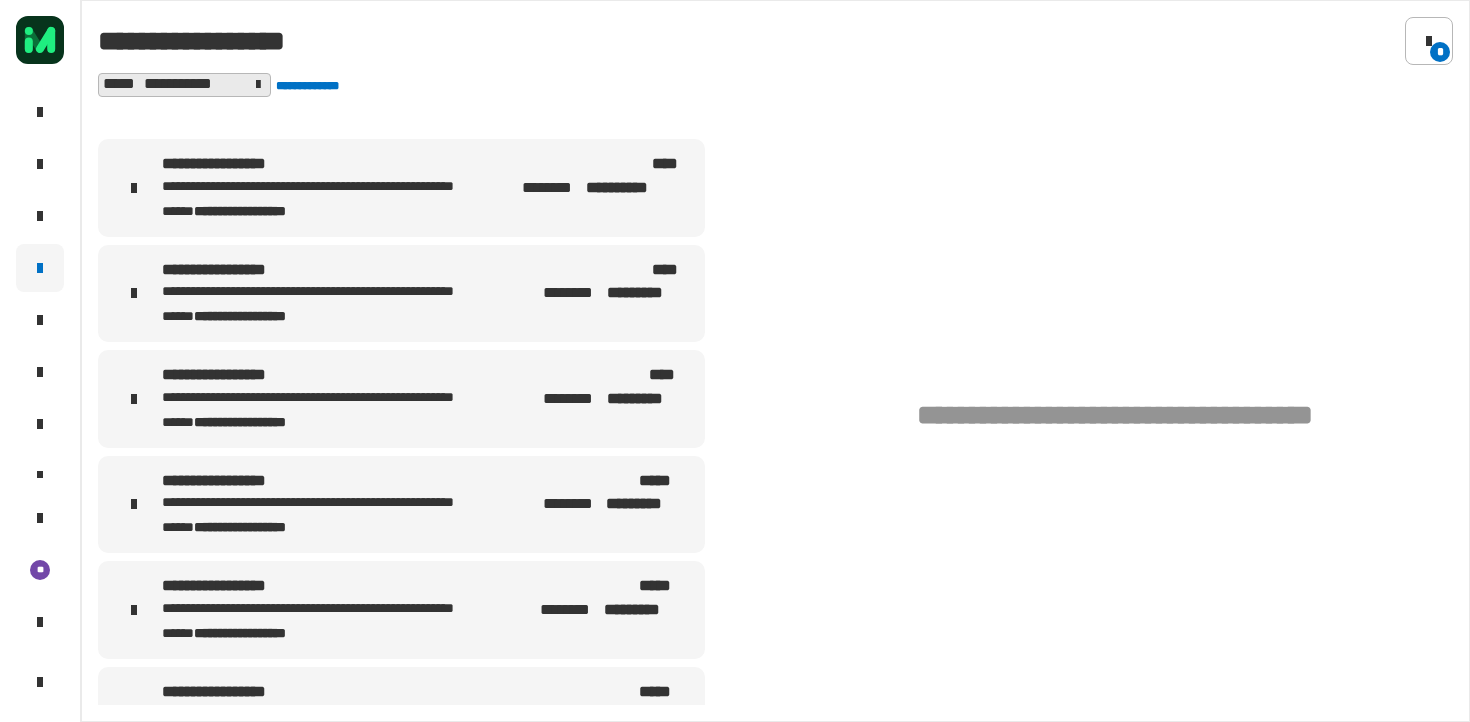 click on "**********" at bounding box center (323, 210) 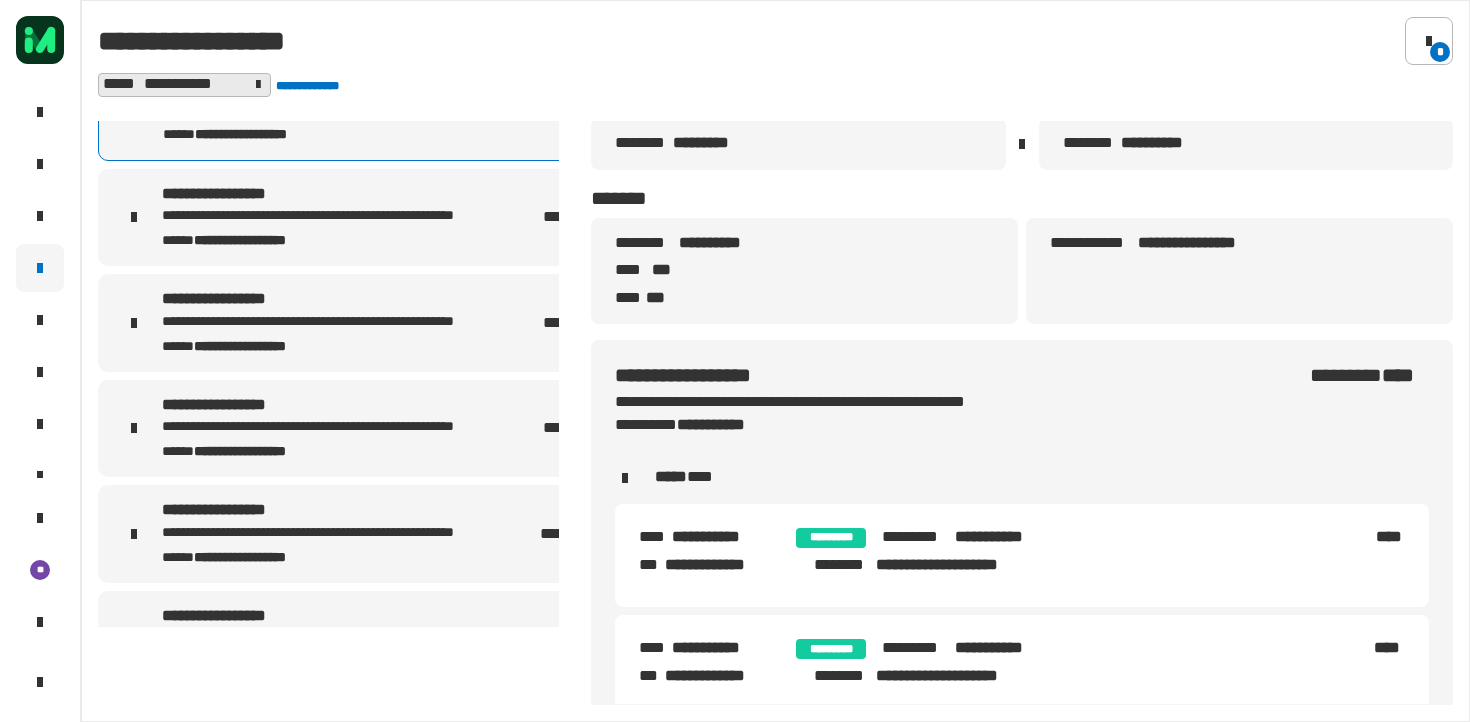 scroll, scrollTop: 100, scrollLeft: 0, axis: vertical 